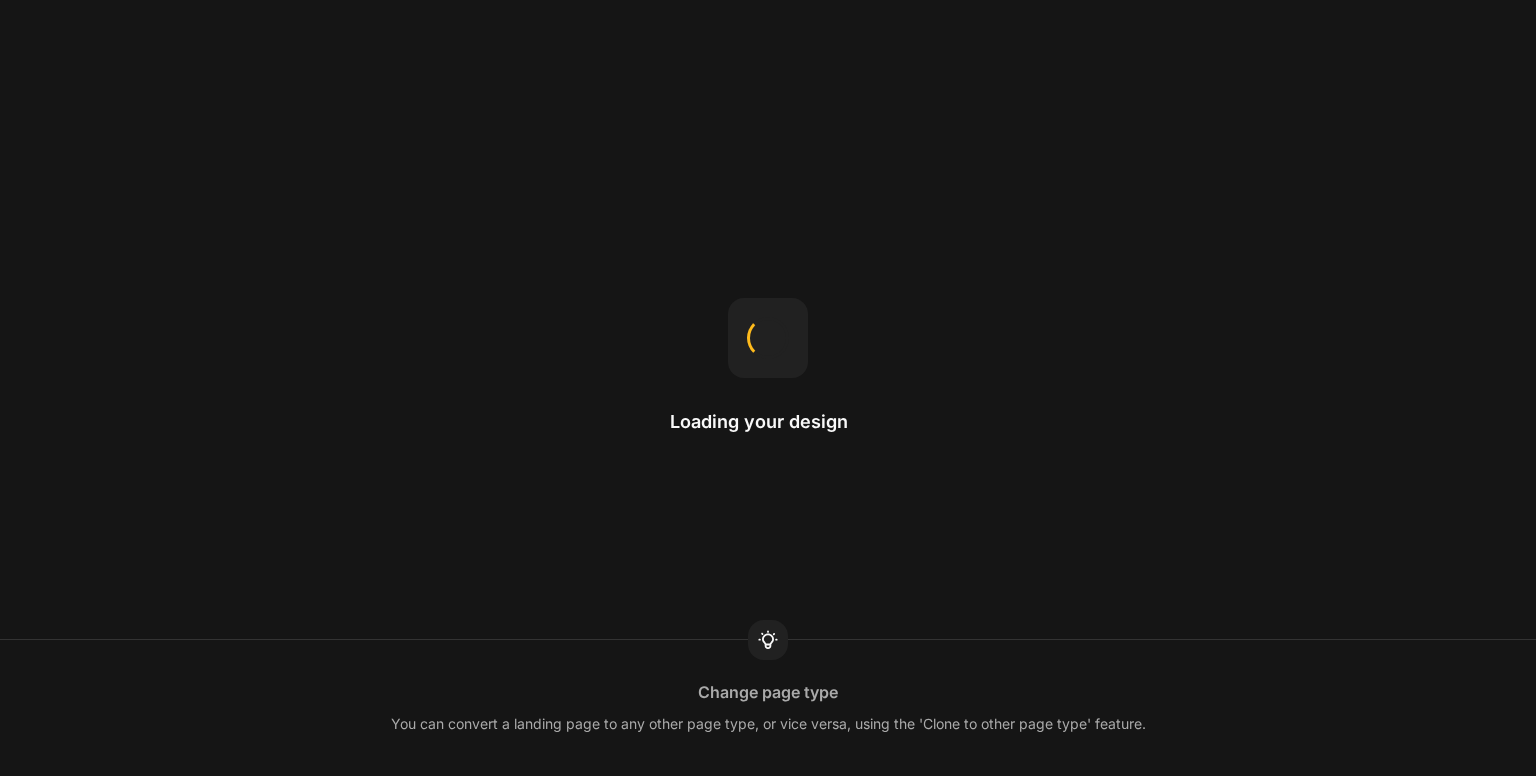 scroll, scrollTop: 0, scrollLeft: 0, axis: both 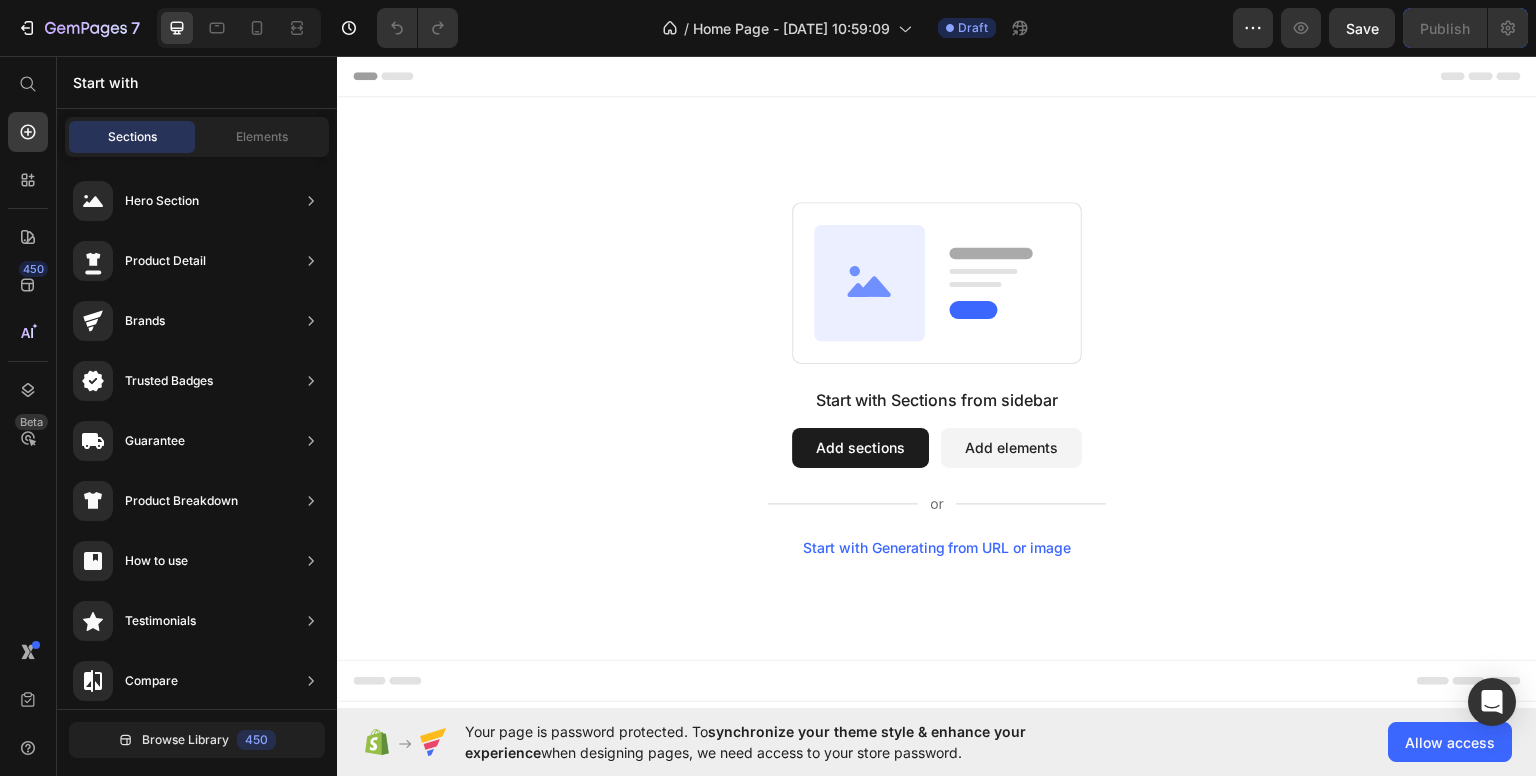 click on "Add sections" at bounding box center (860, 447) 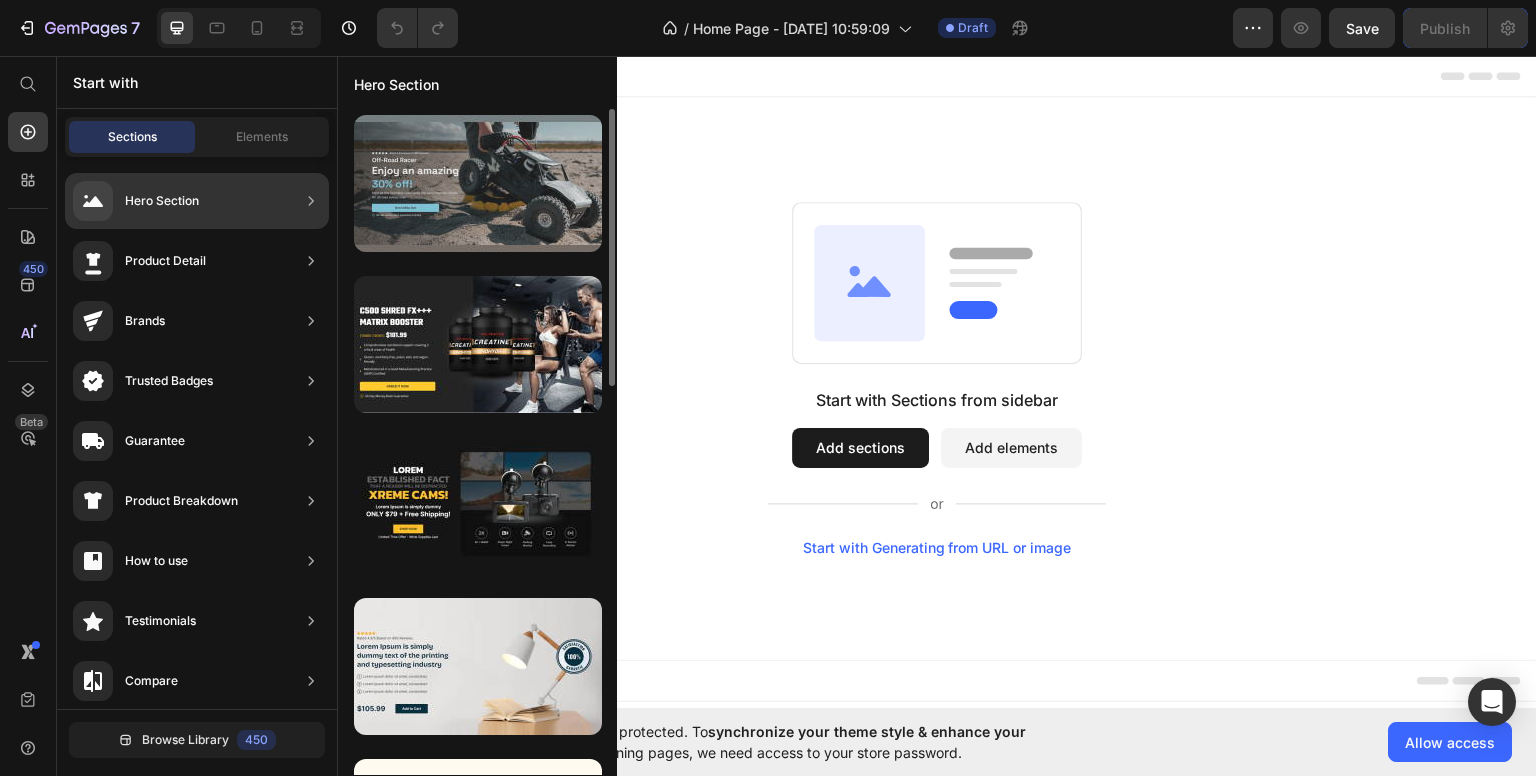click at bounding box center [478, 183] 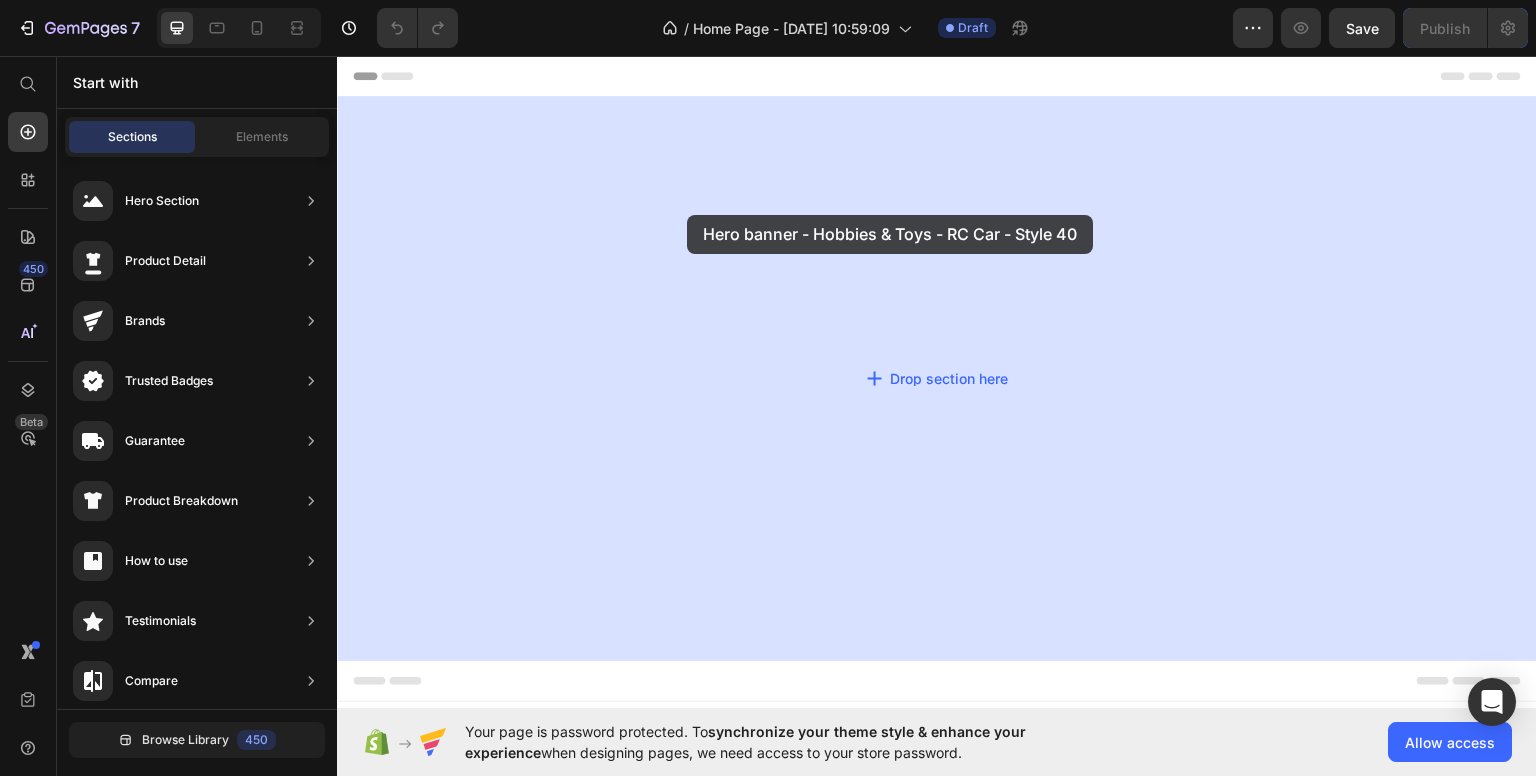 drag, startPoint x: 803, startPoint y: 249, endPoint x: 996, endPoint y: 388, distance: 237.84448 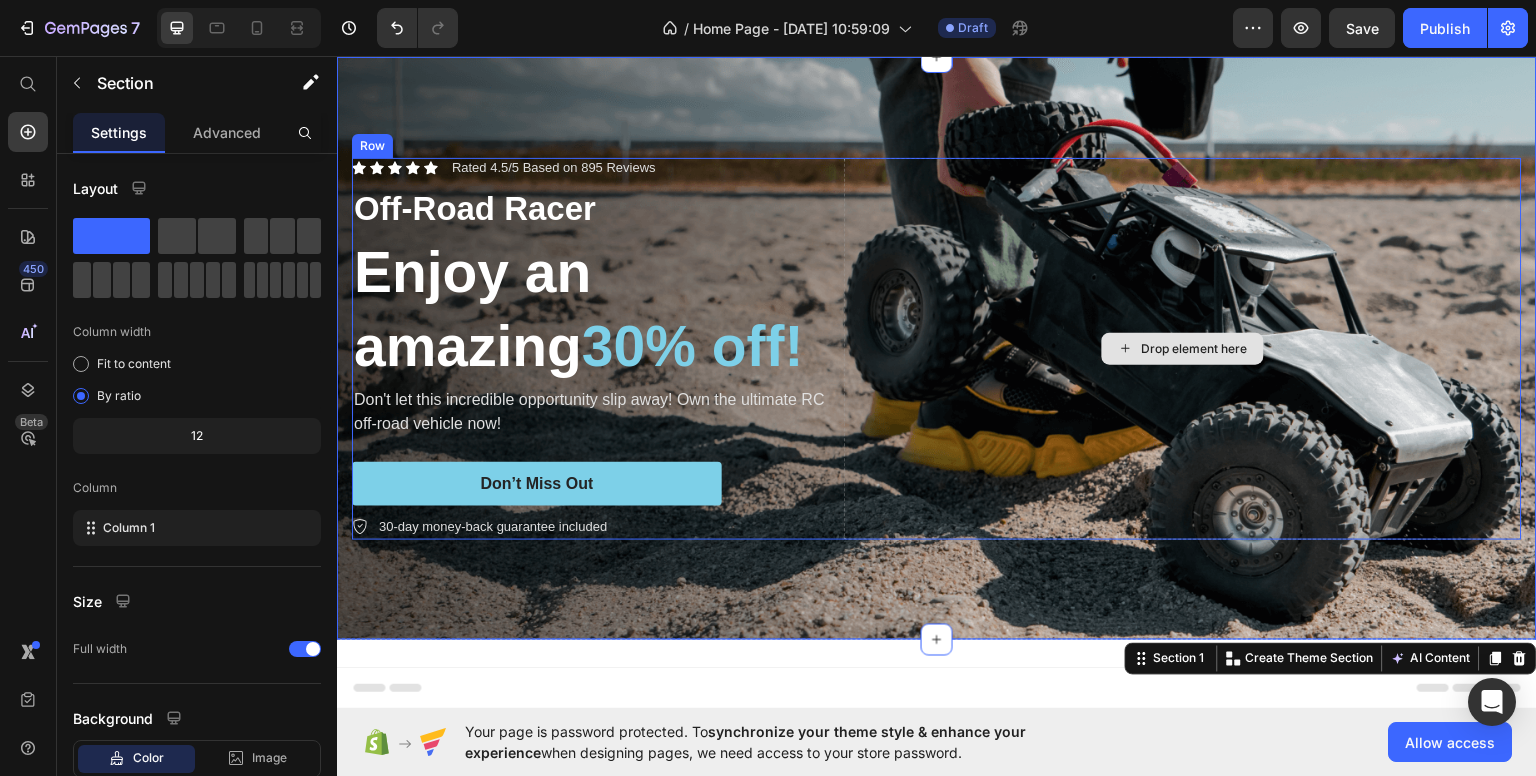 scroll, scrollTop: 0, scrollLeft: 0, axis: both 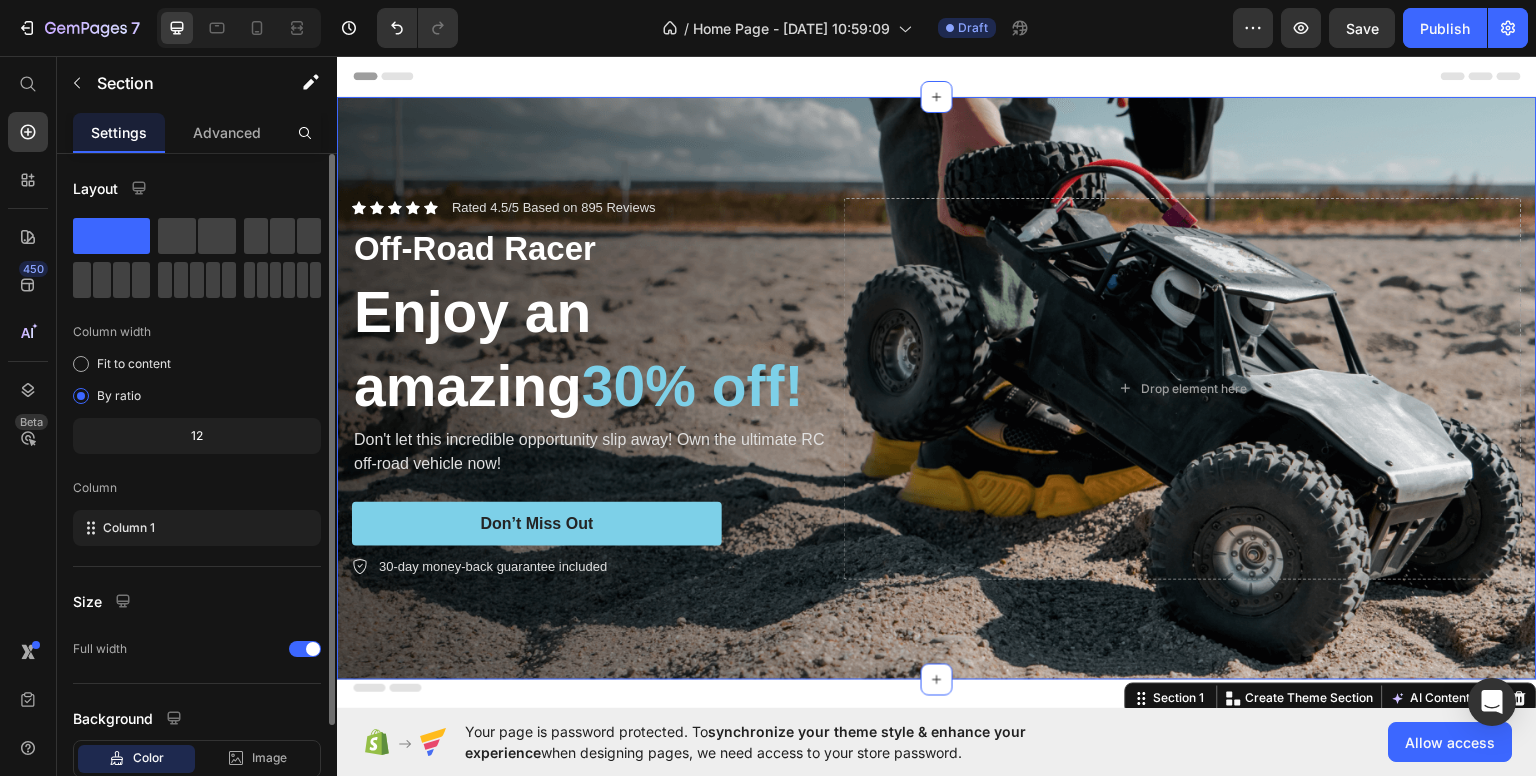 click 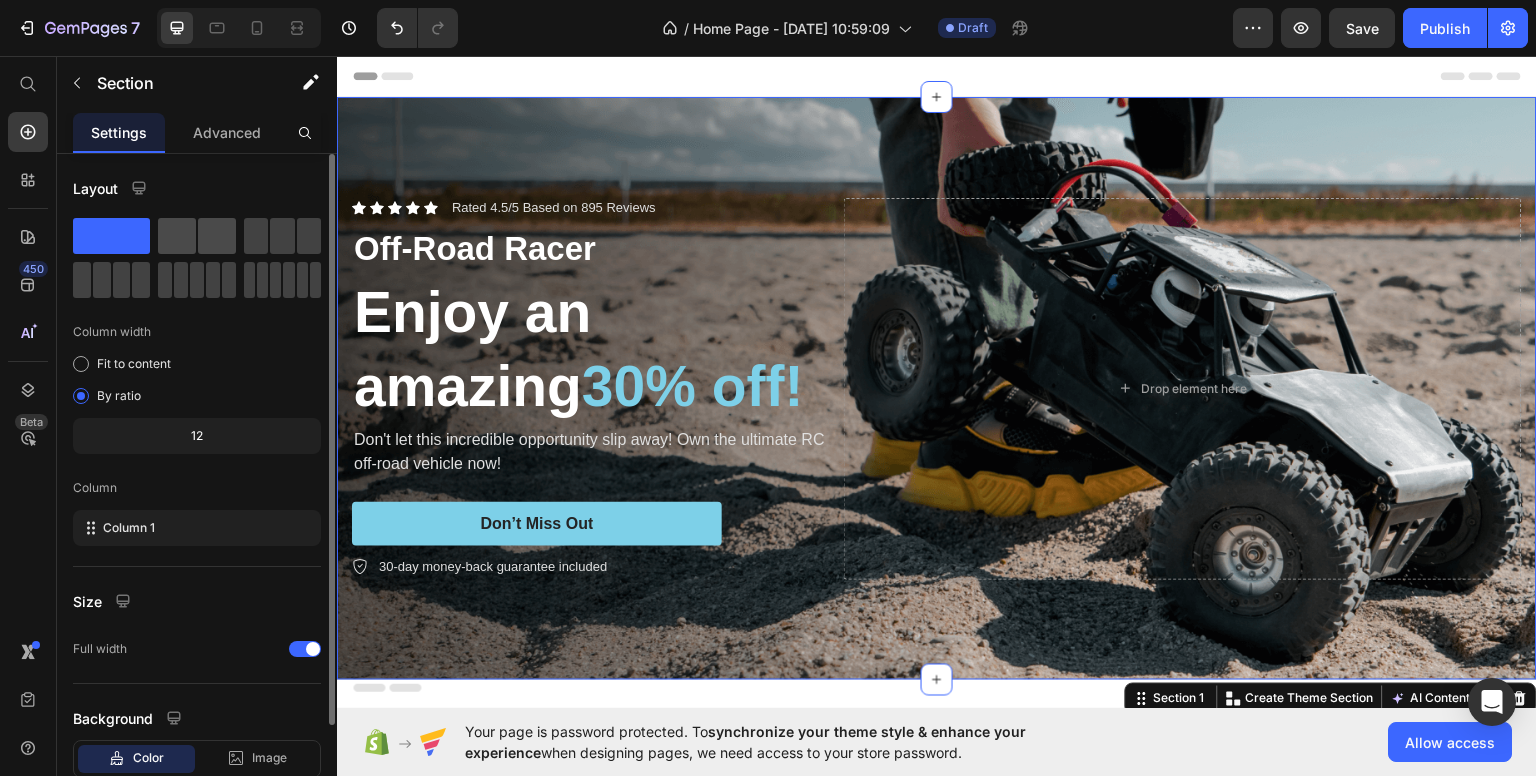 click 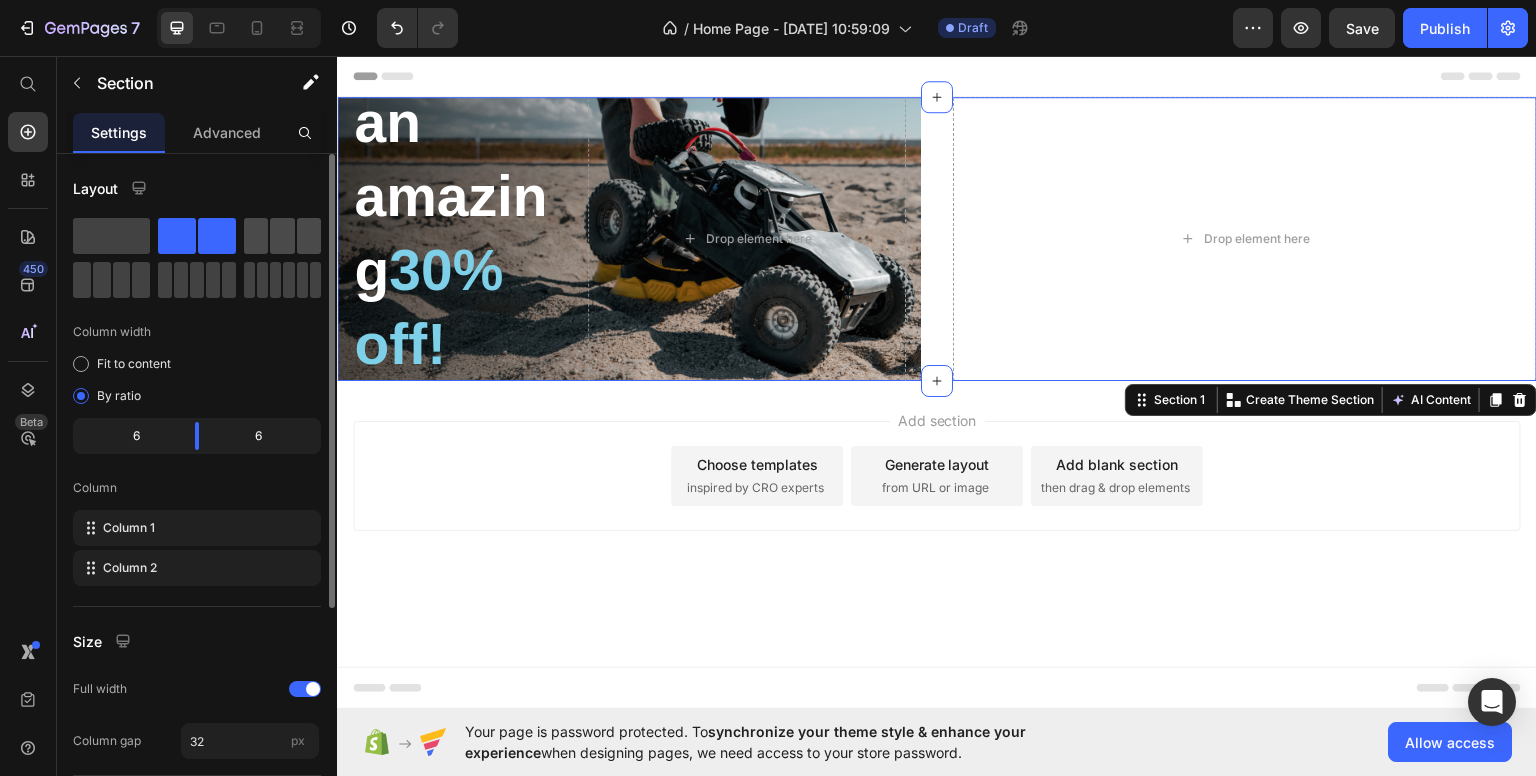 click 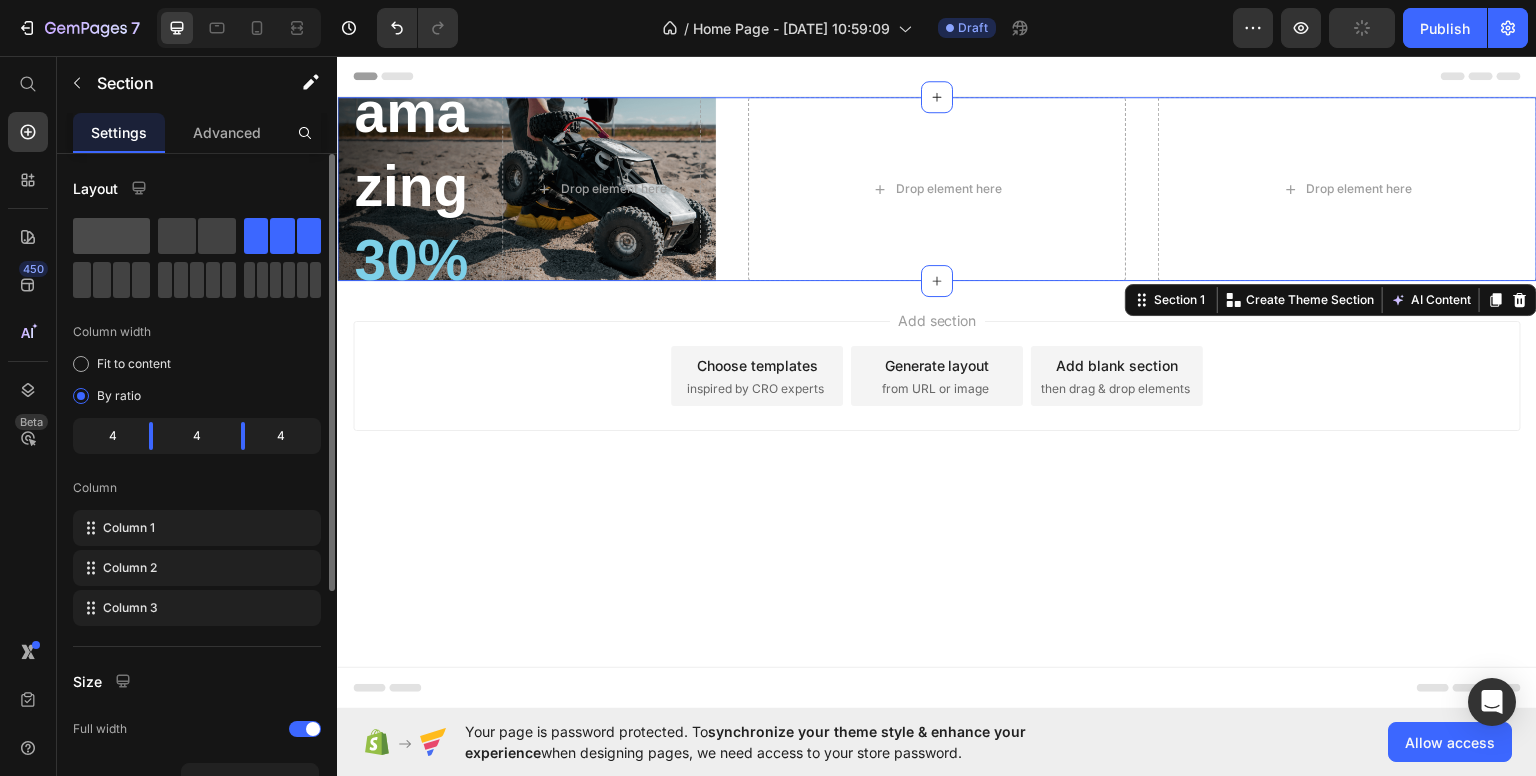 click 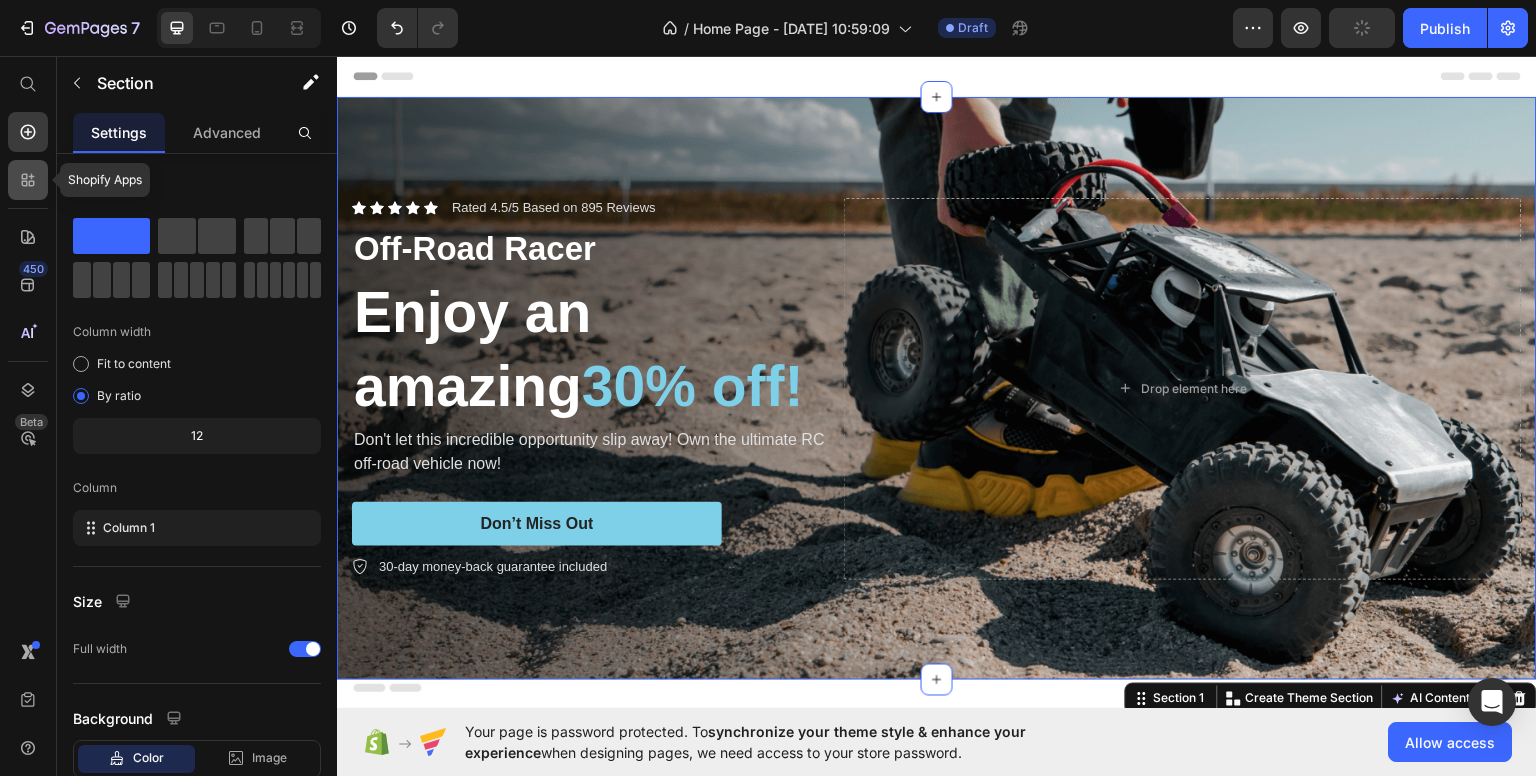 click 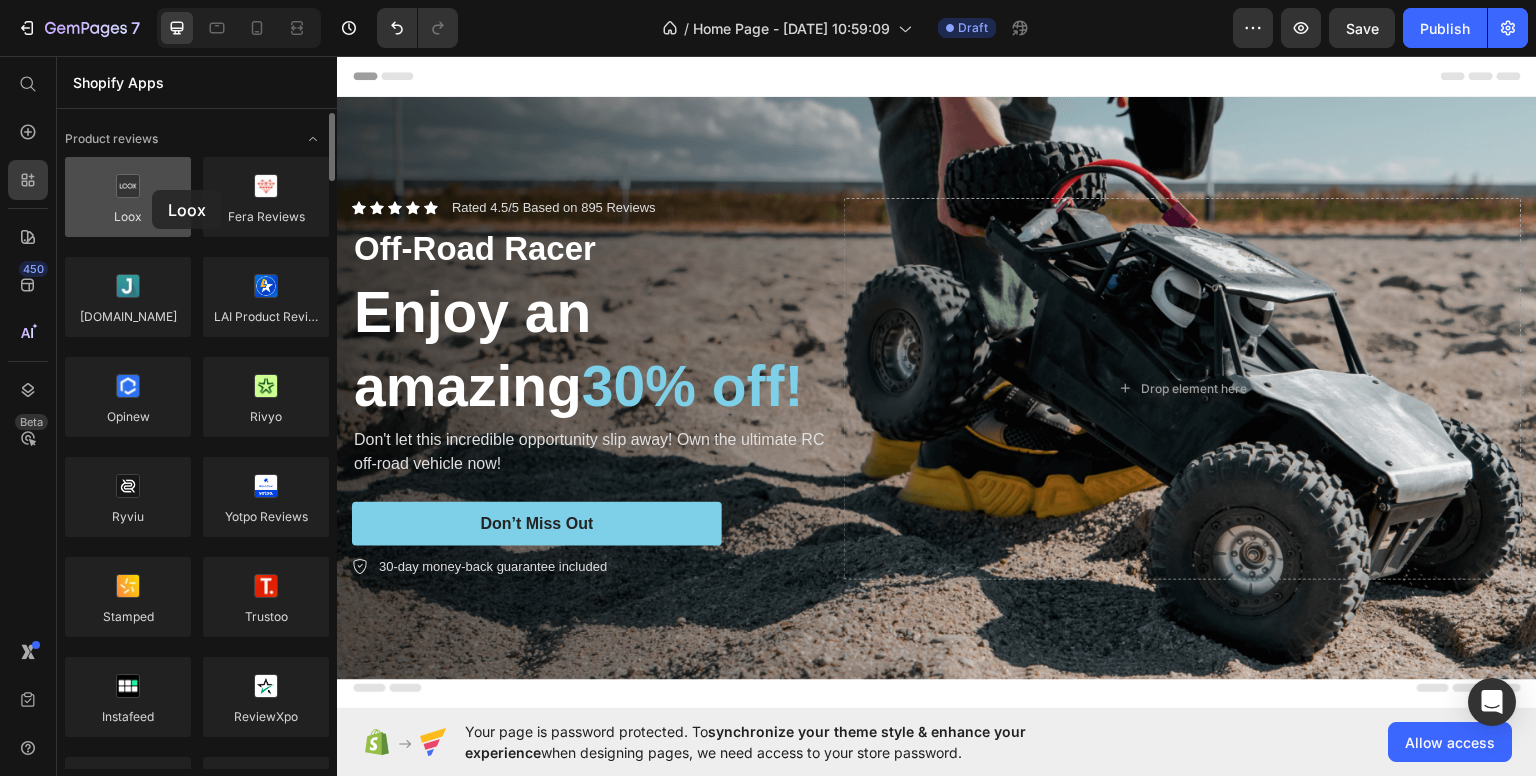 click at bounding box center (128, 197) 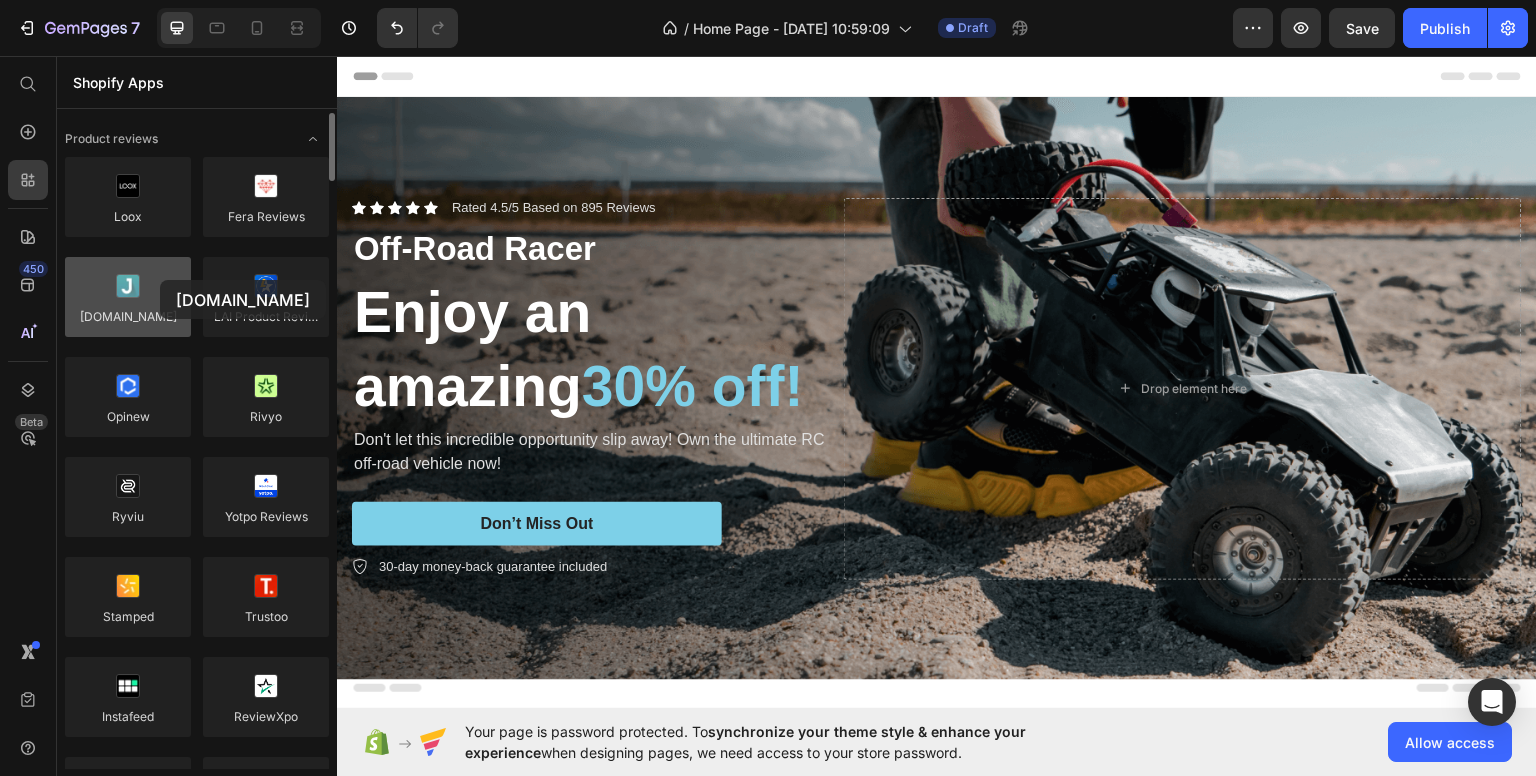 click at bounding box center [128, 297] 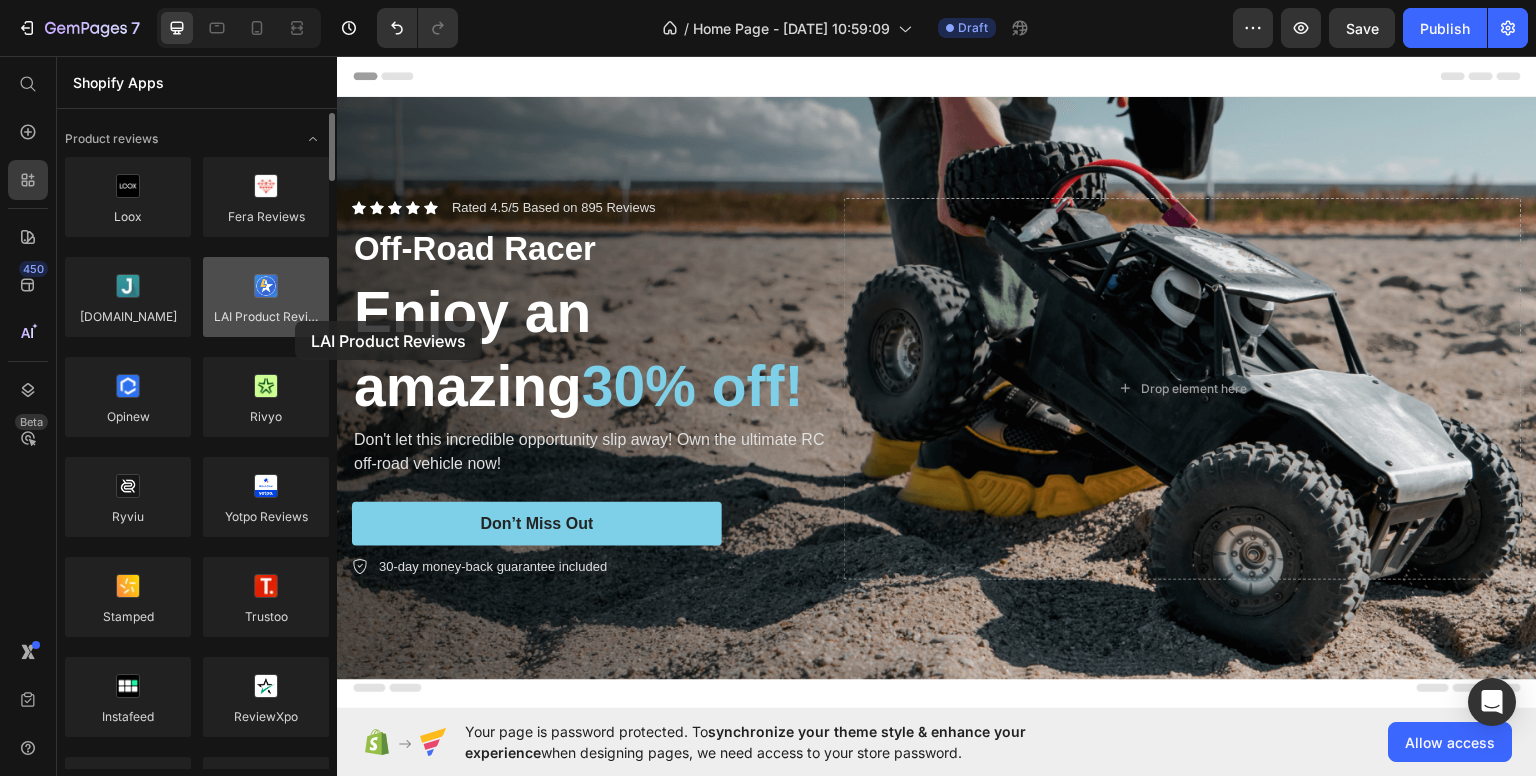 click at bounding box center [266, 297] 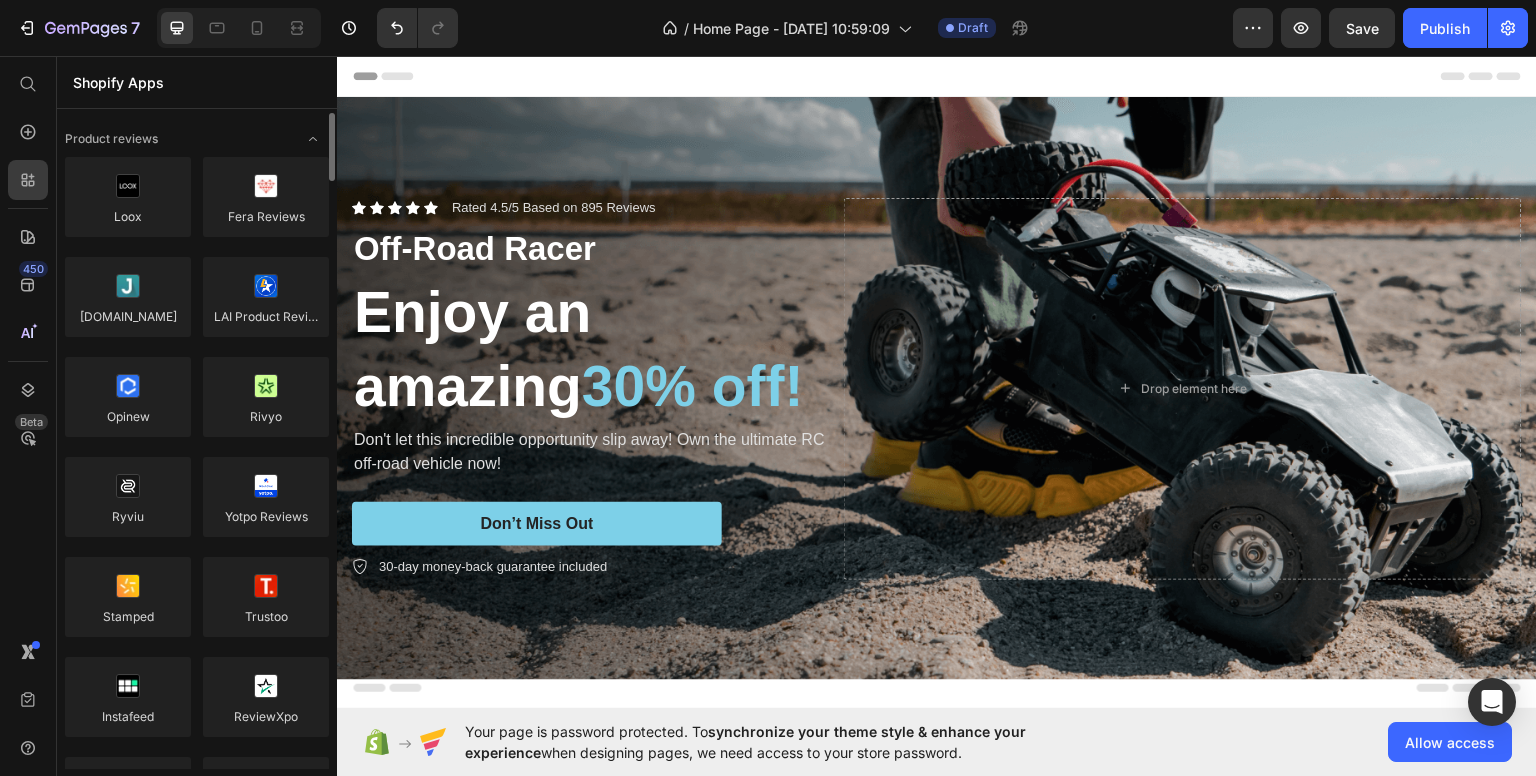 click on "Loox
Fera Reviews
[DOMAIN_NAME]
LAI Product Reviews
Opinew
Rivyo
[GEOGRAPHIC_DATA]
Yotpo Reviews
Stamped
Trustoo
Instafeed
ReviewXpo
Junip ‑ Product Reviews & UGC
Air: Product Reviews app & UGC
Ali Reviews
InstaSell: Shoppable Instagram" 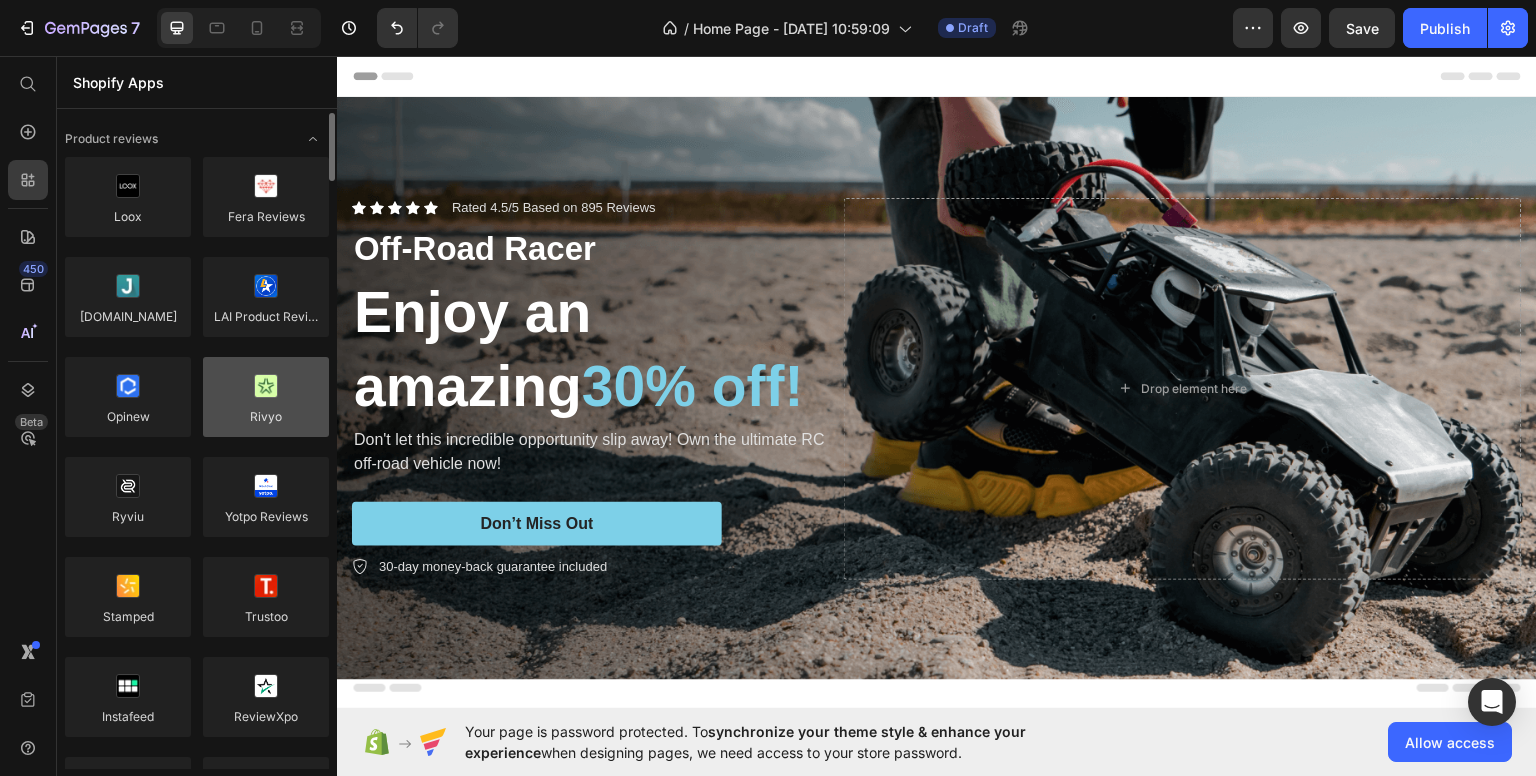 click at bounding box center [266, 397] 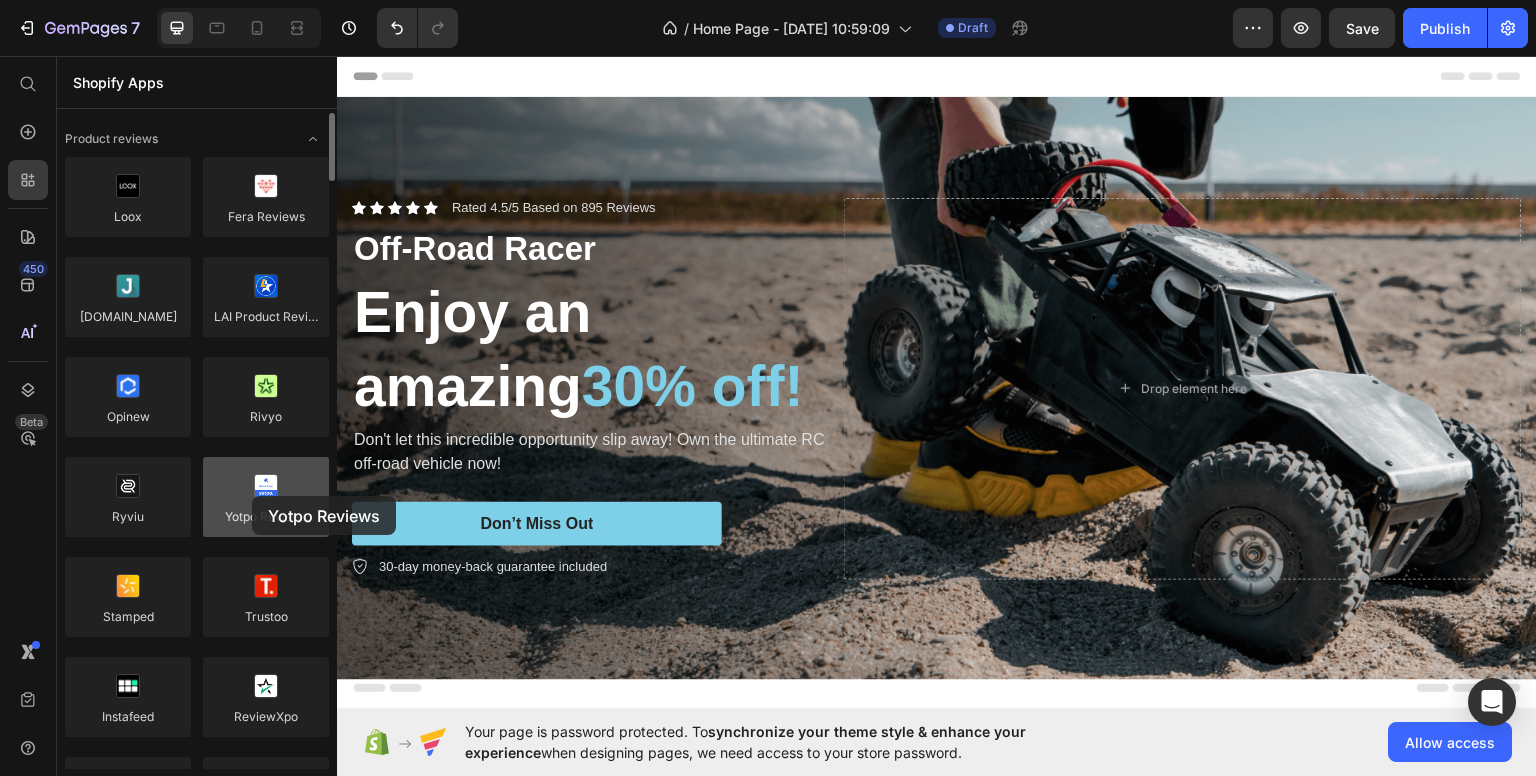click at bounding box center (266, 497) 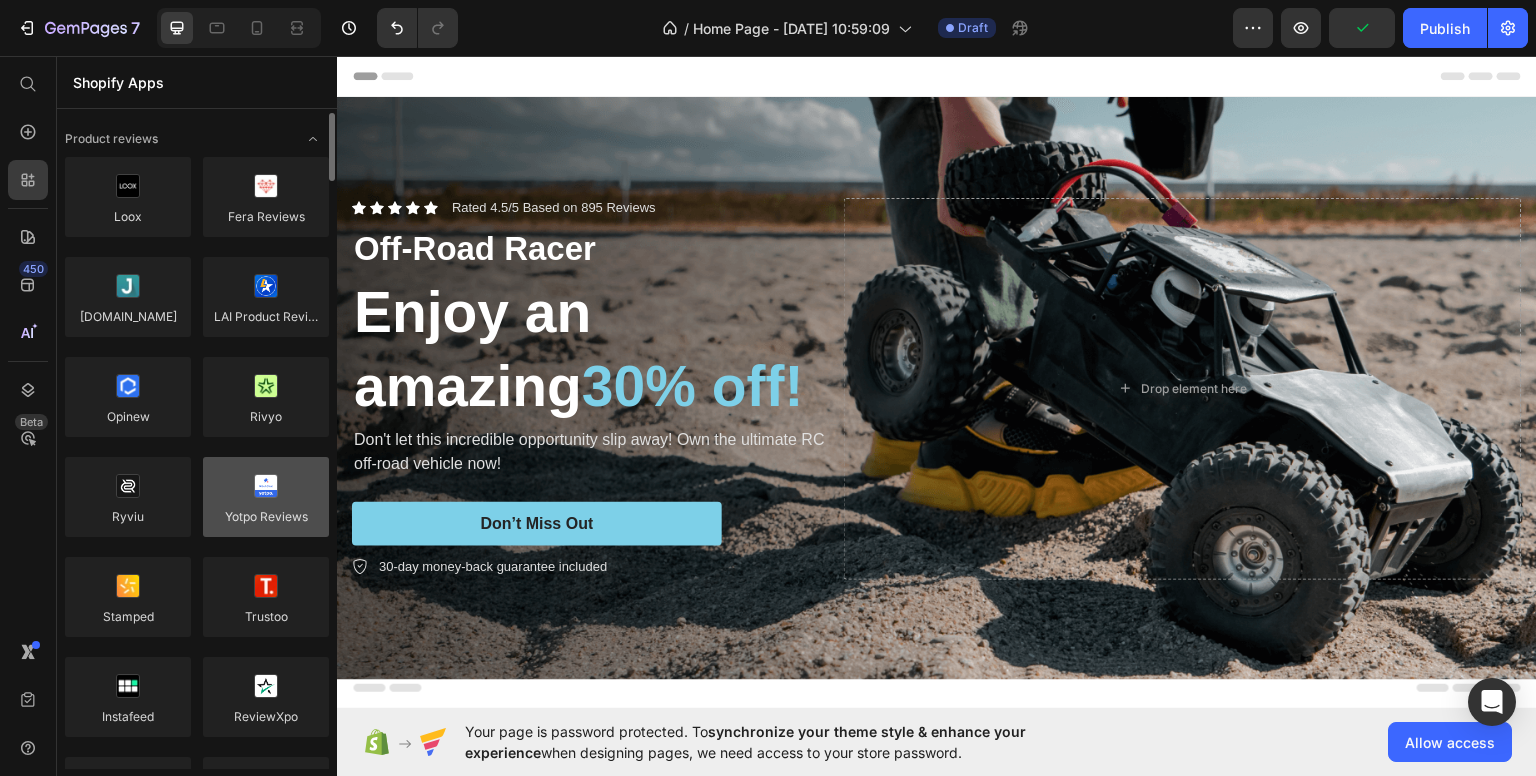 click at bounding box center (266, 497) 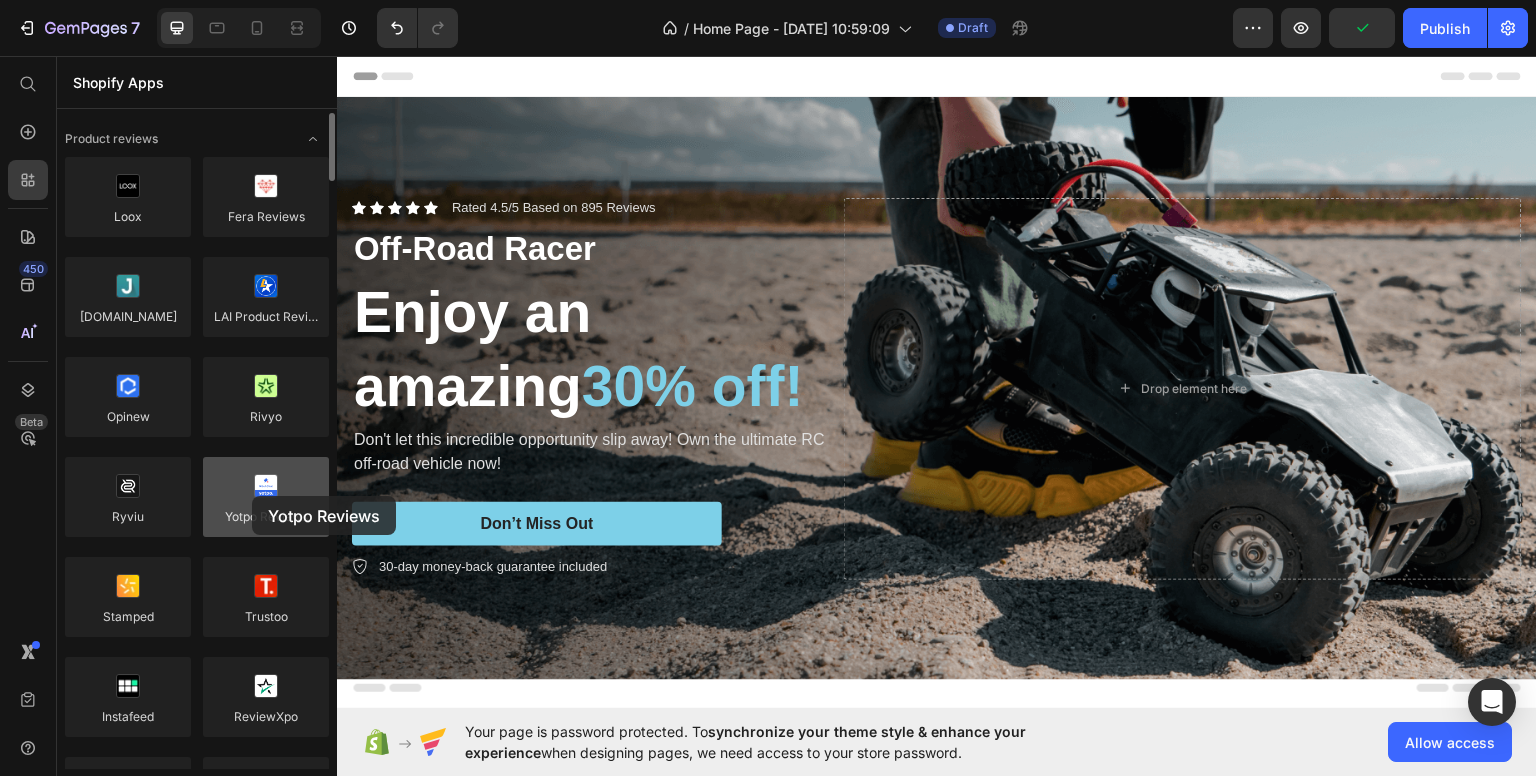 click at bounding box center (266, 497) 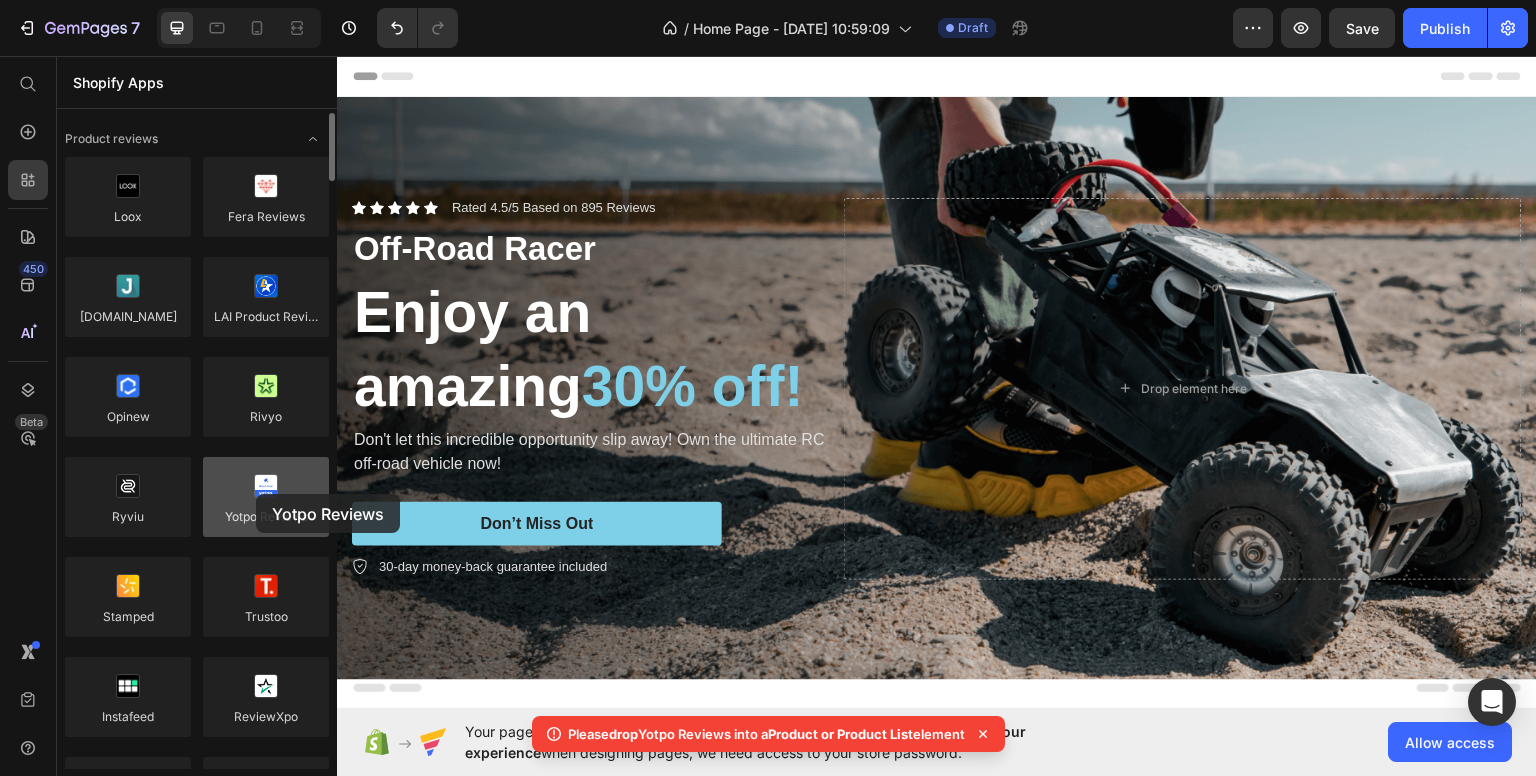 click at bounding box center [266, 497] 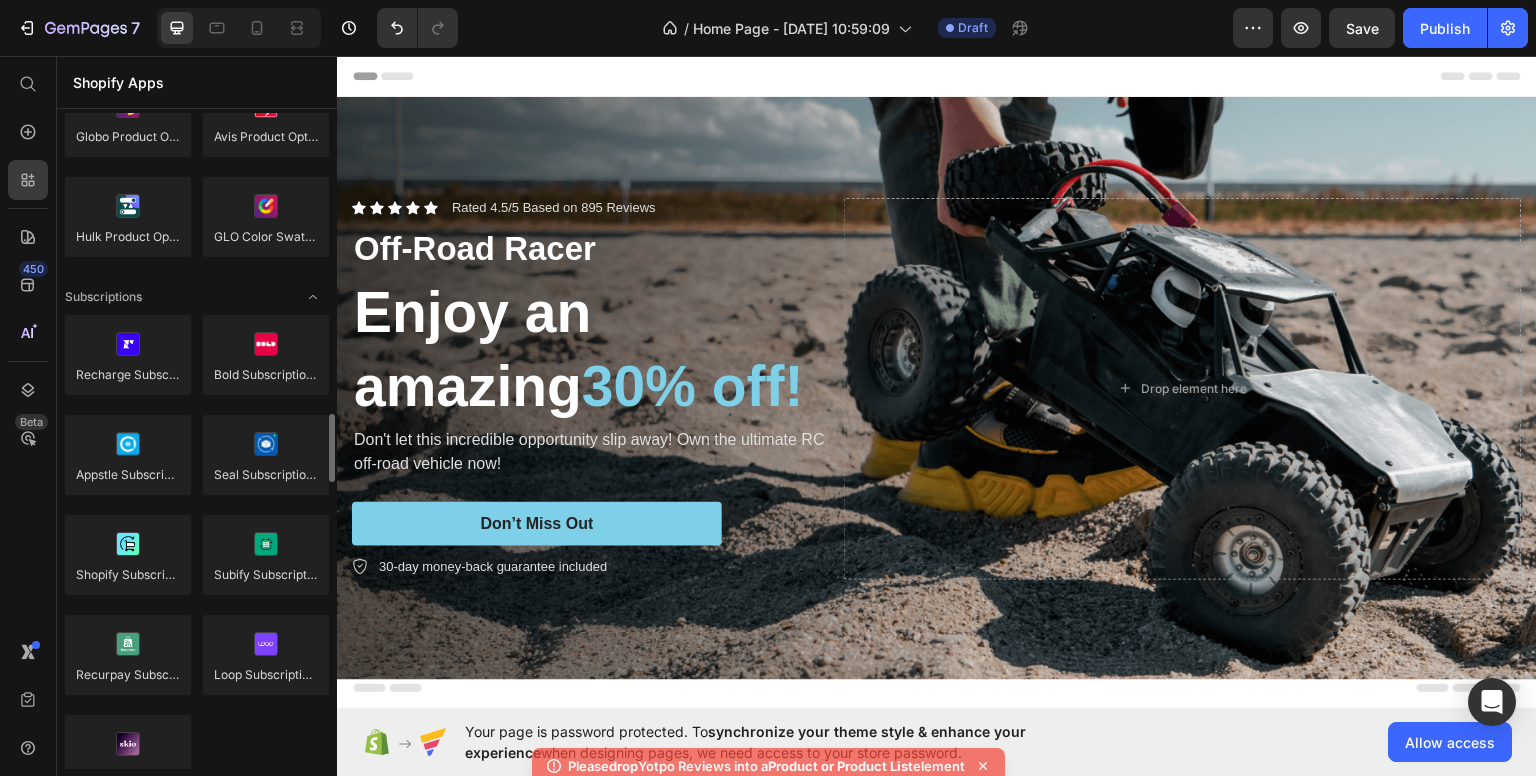 scroll, scrollTop: 2623, scrollLeft: 0, axis: vertical 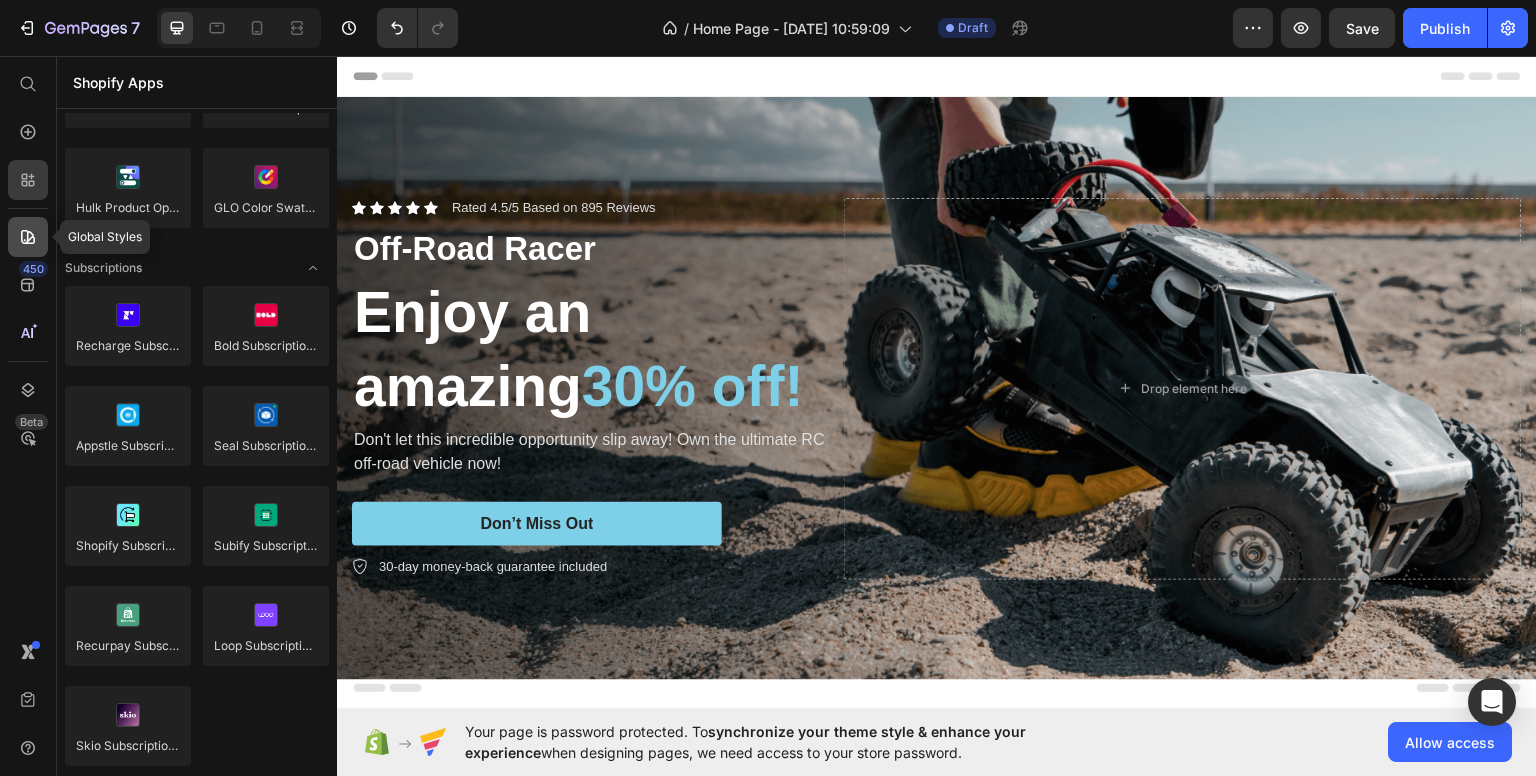 click 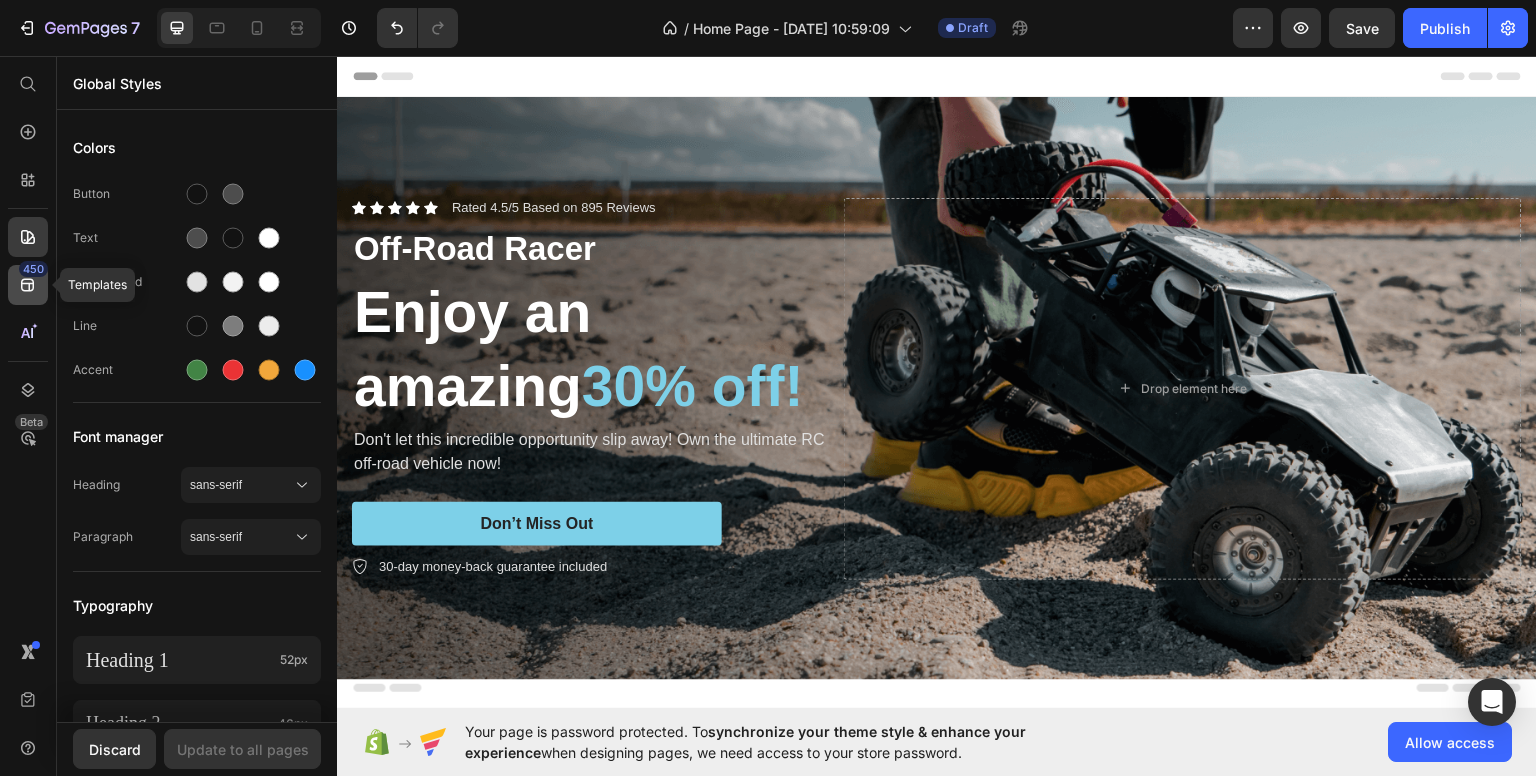 click 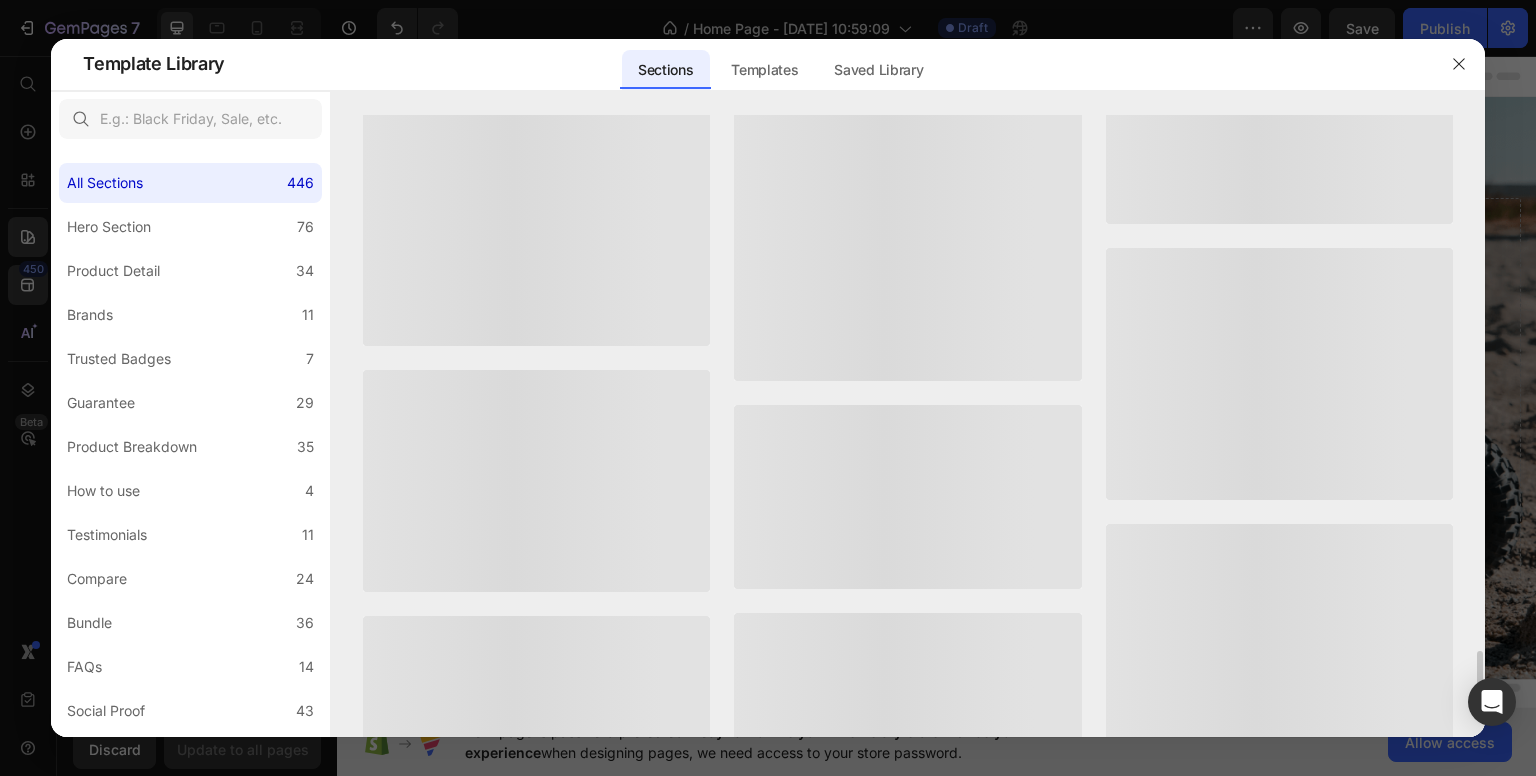 scroll, scrollTop: 8098, scrollLeft: 0, axis: vertical 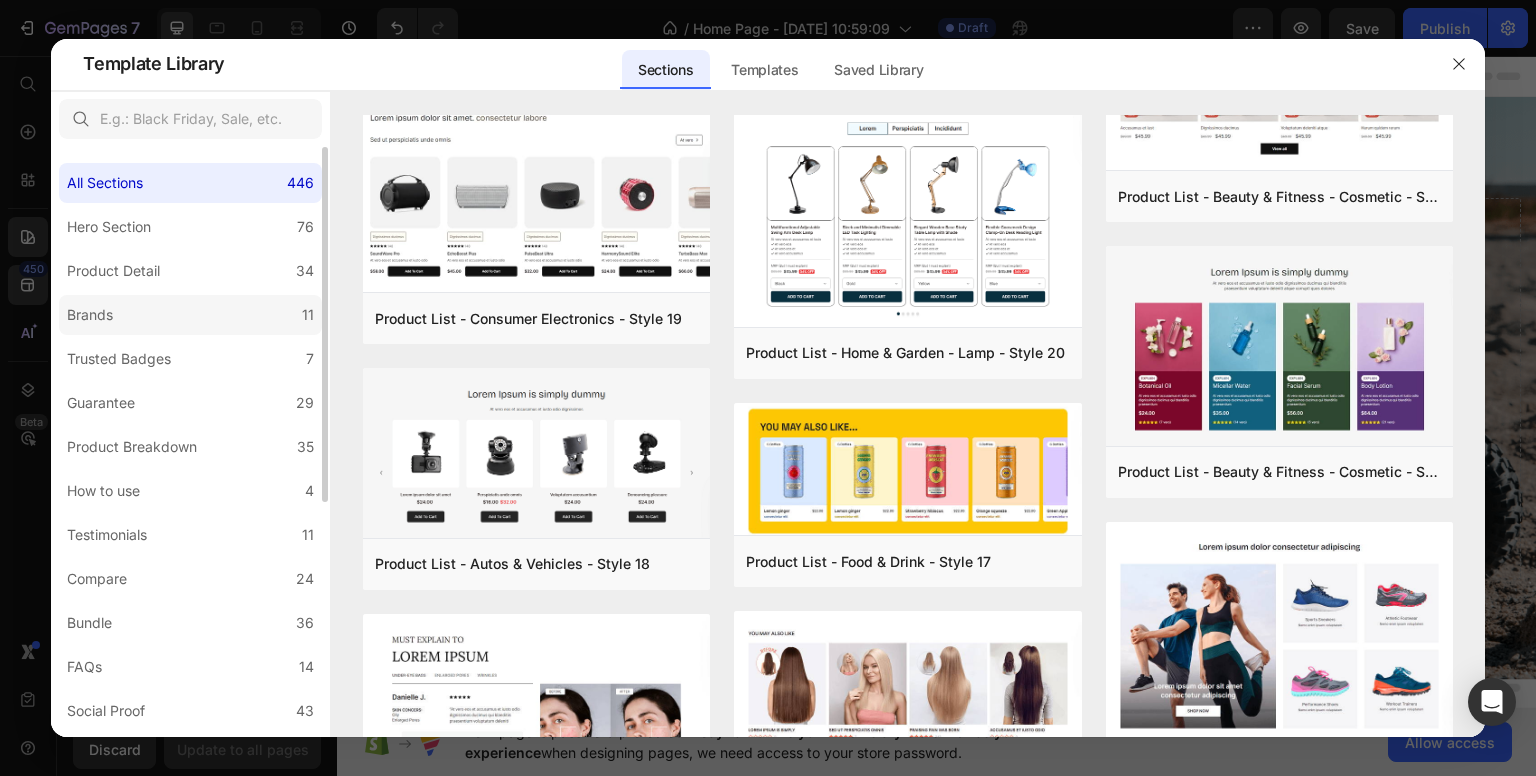 click on "Brands 11" 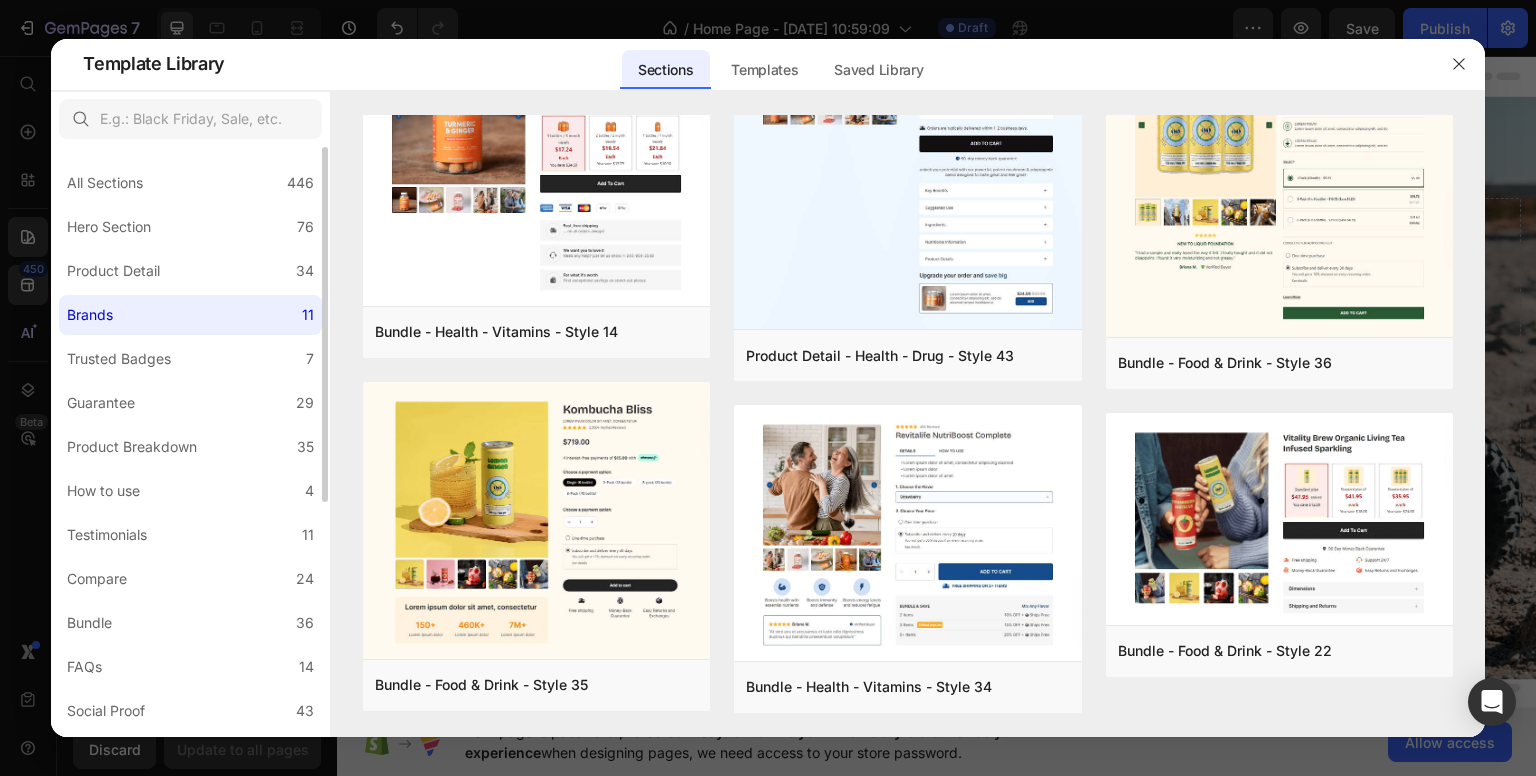 scroll, scrollTop: 0, scrollLeft: 0, axis: both 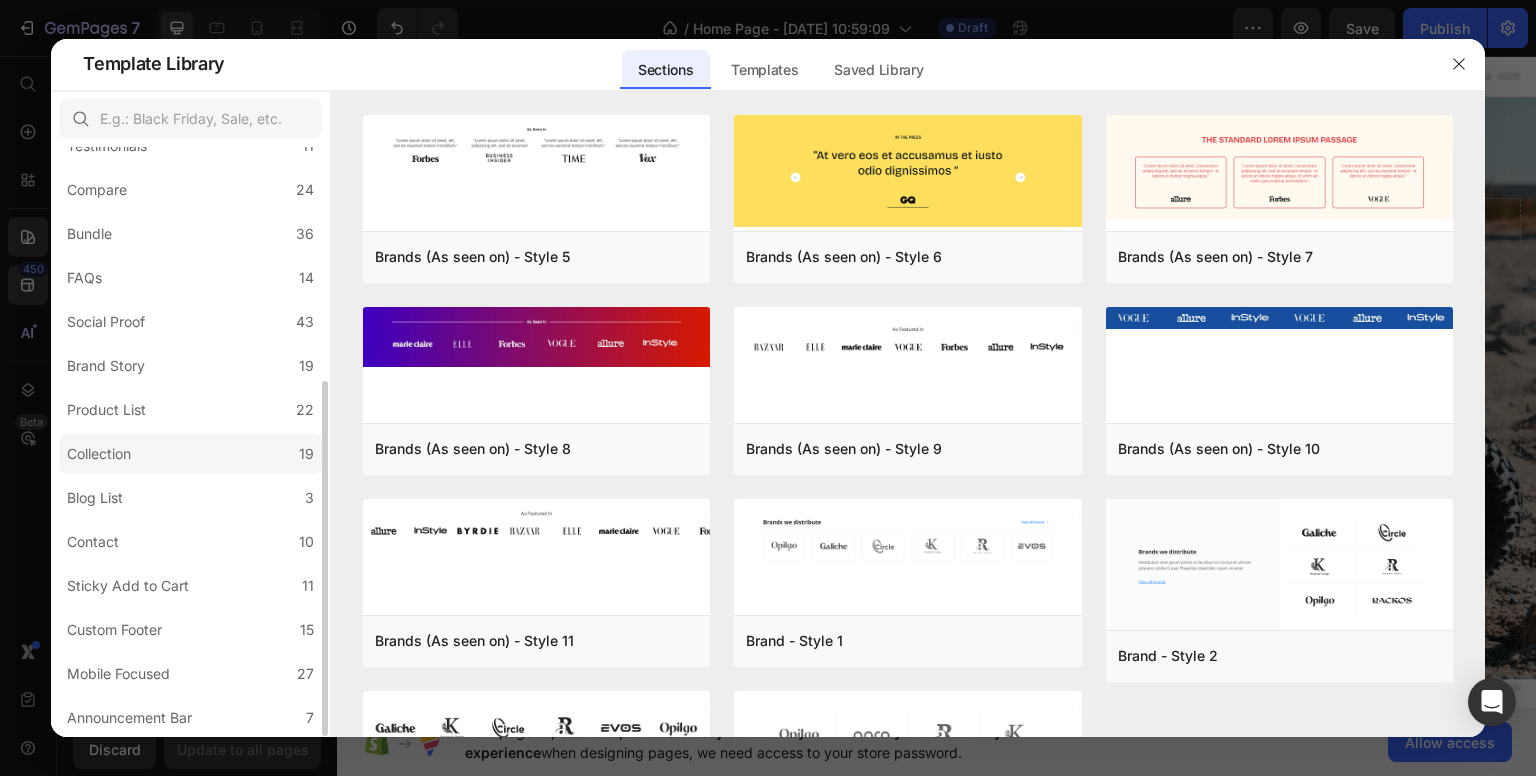 click on "Collection 19" 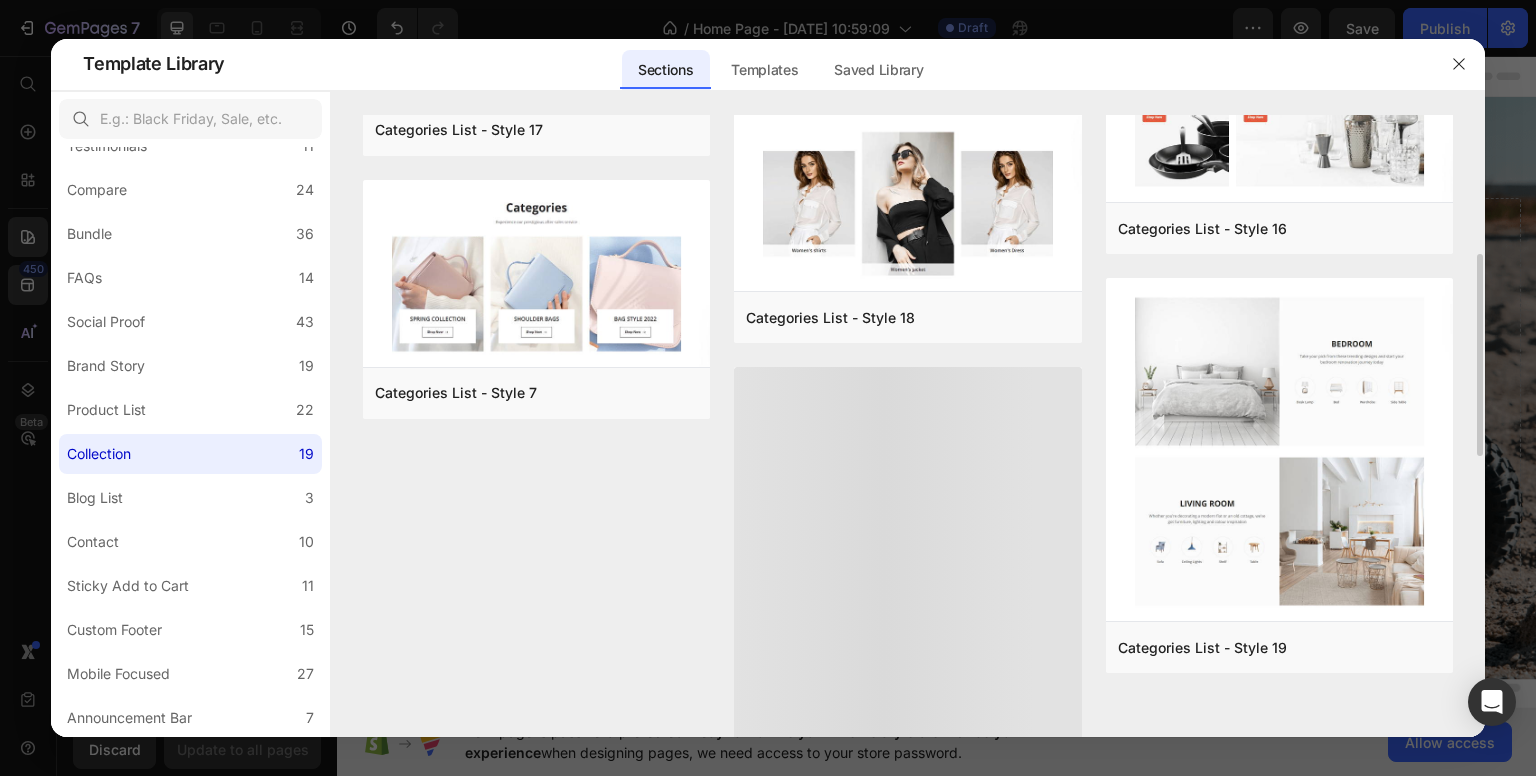 scroll, scrollTop: 1284, scrollLeft: 0, axis: vertical 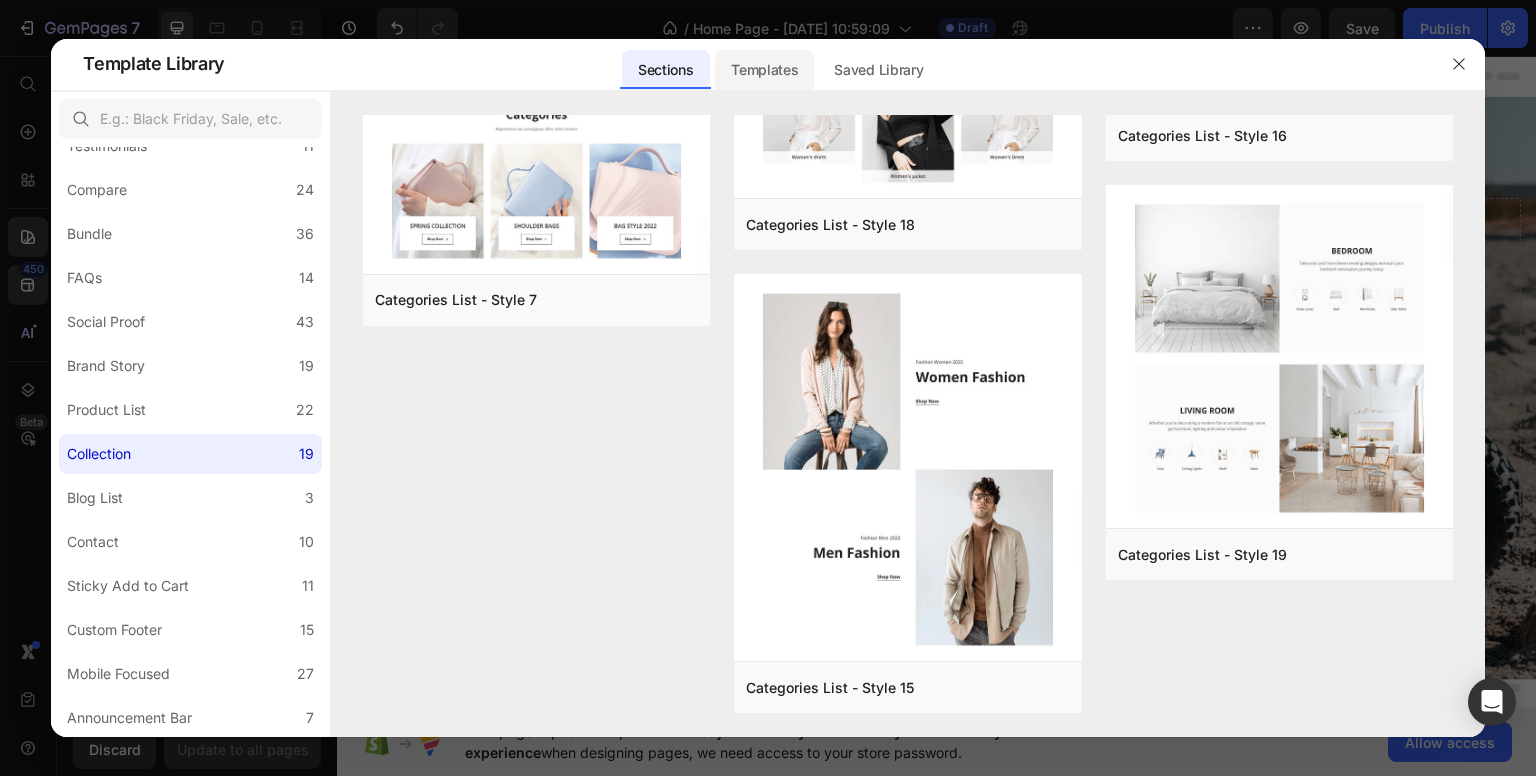 click on "Templates" 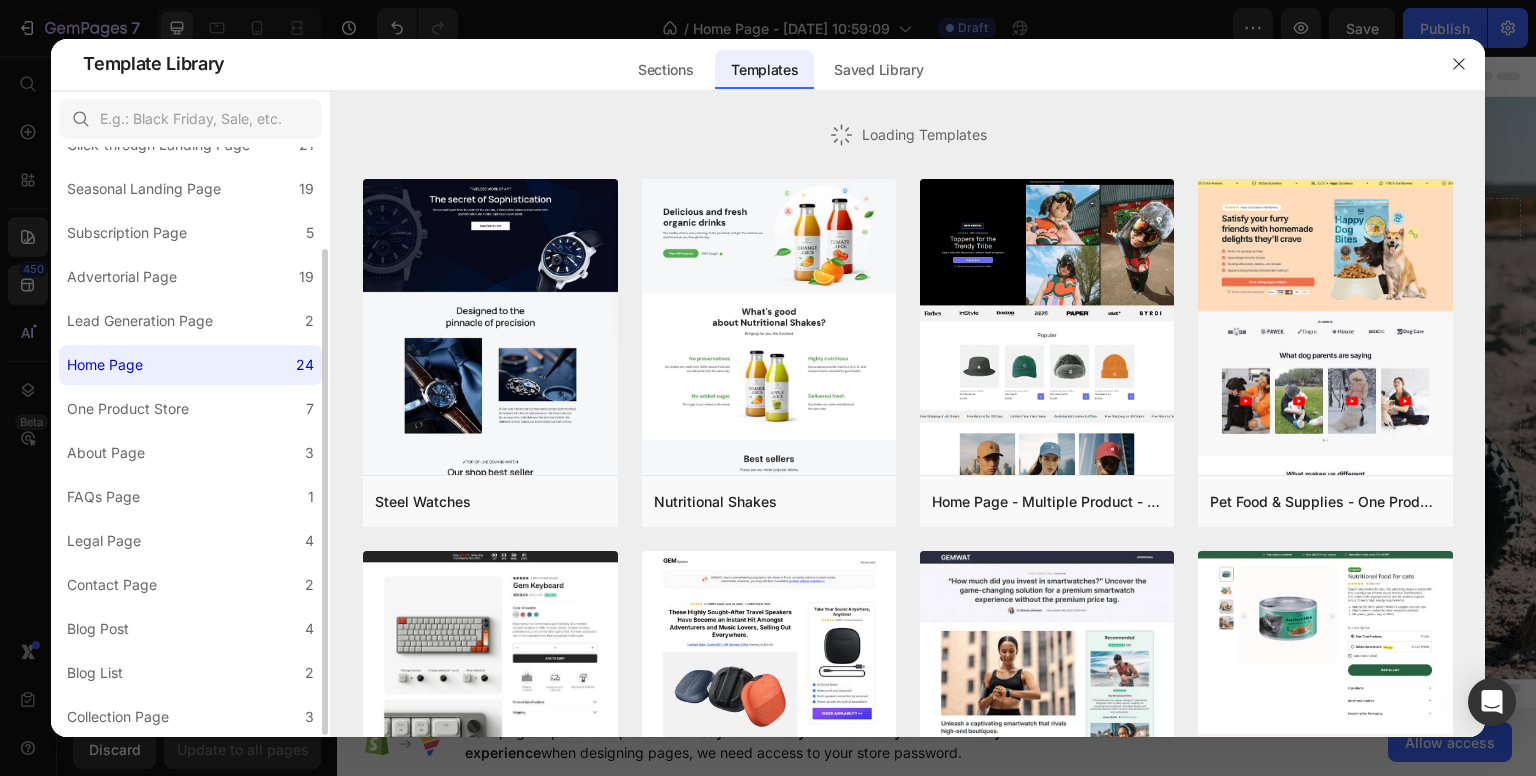 scroll, scrollTop: 125, scrollLeft: 0, axis: vertical 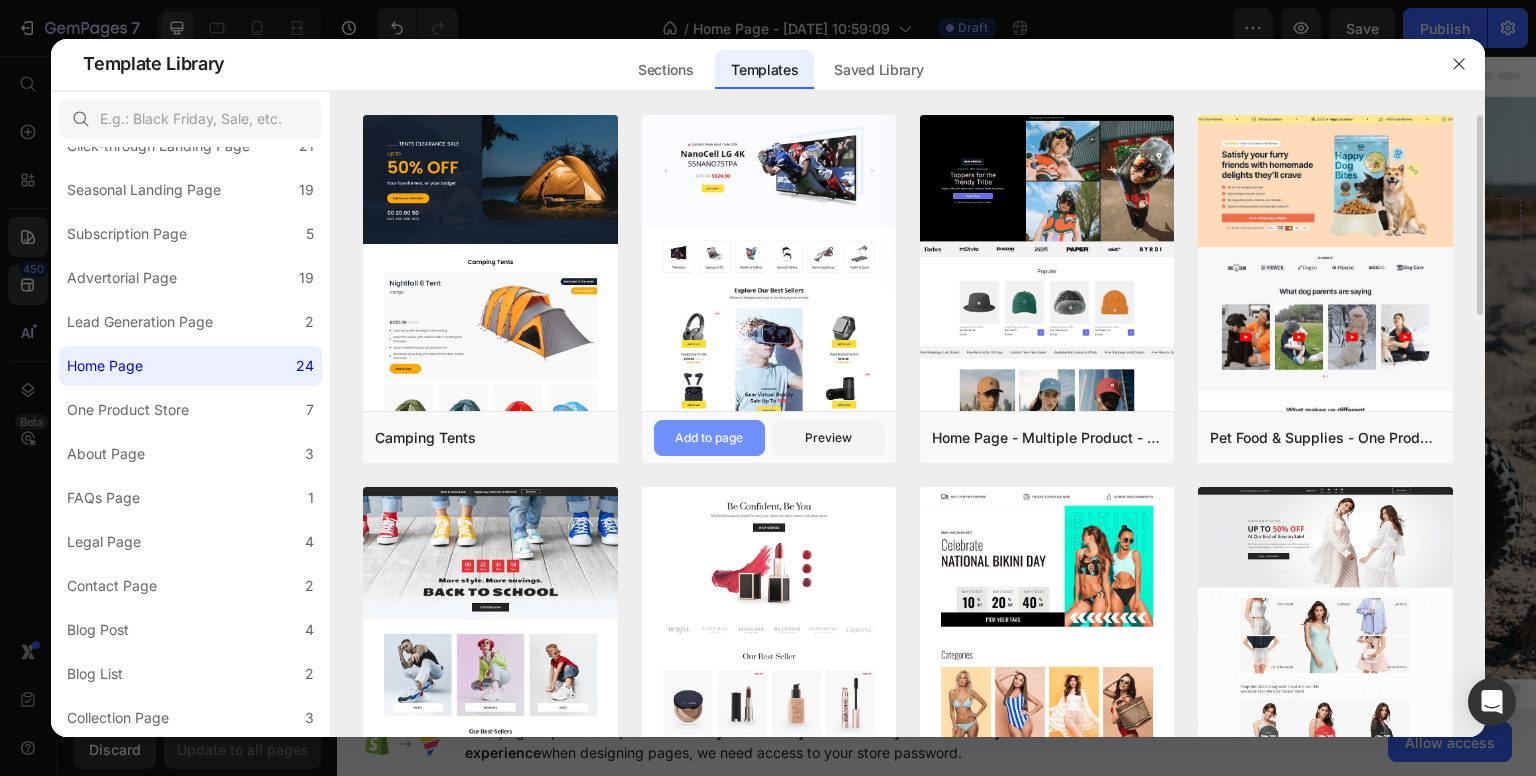 click on "Add to page" at bounding box center (709, 438) 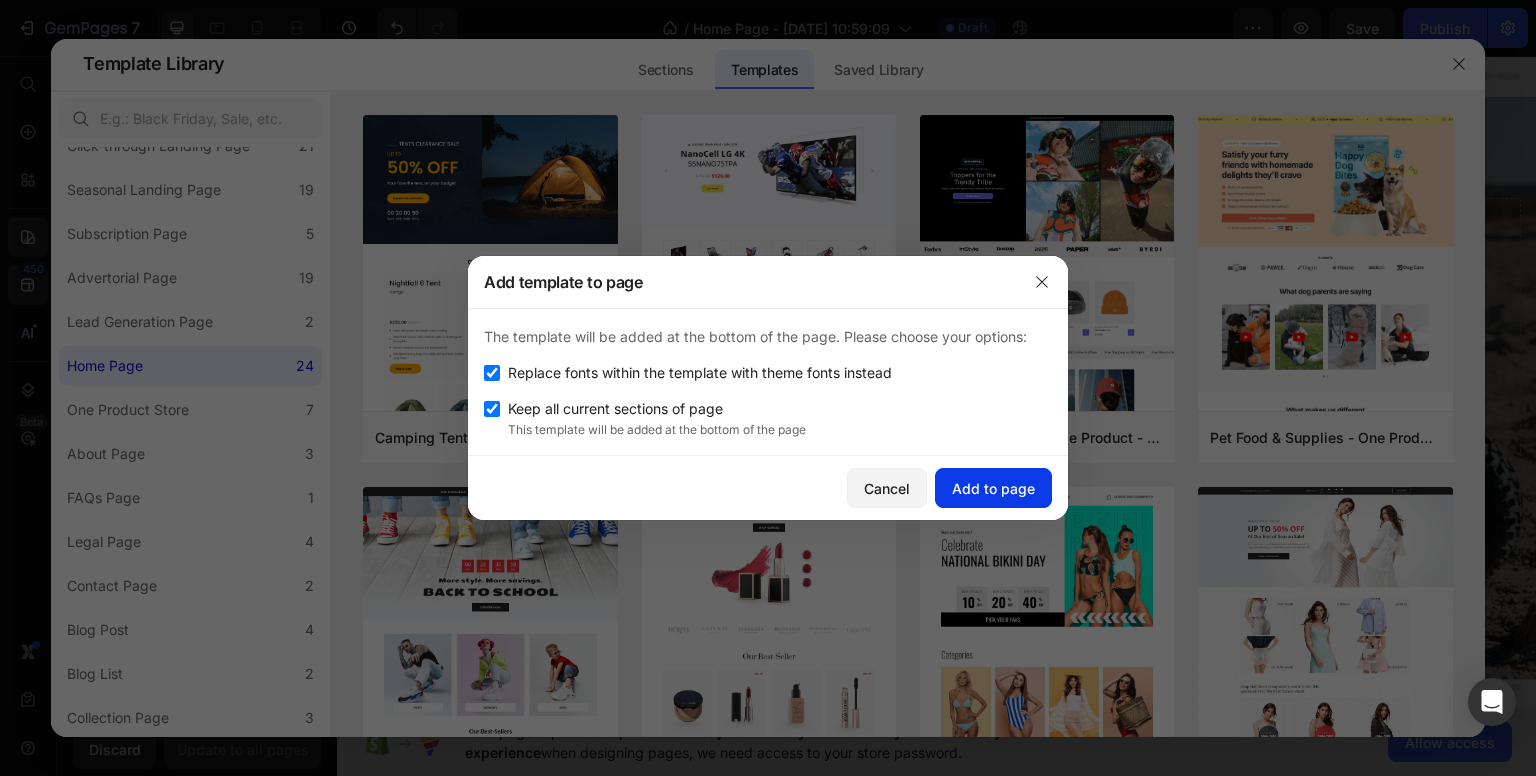 click on "Add to page" 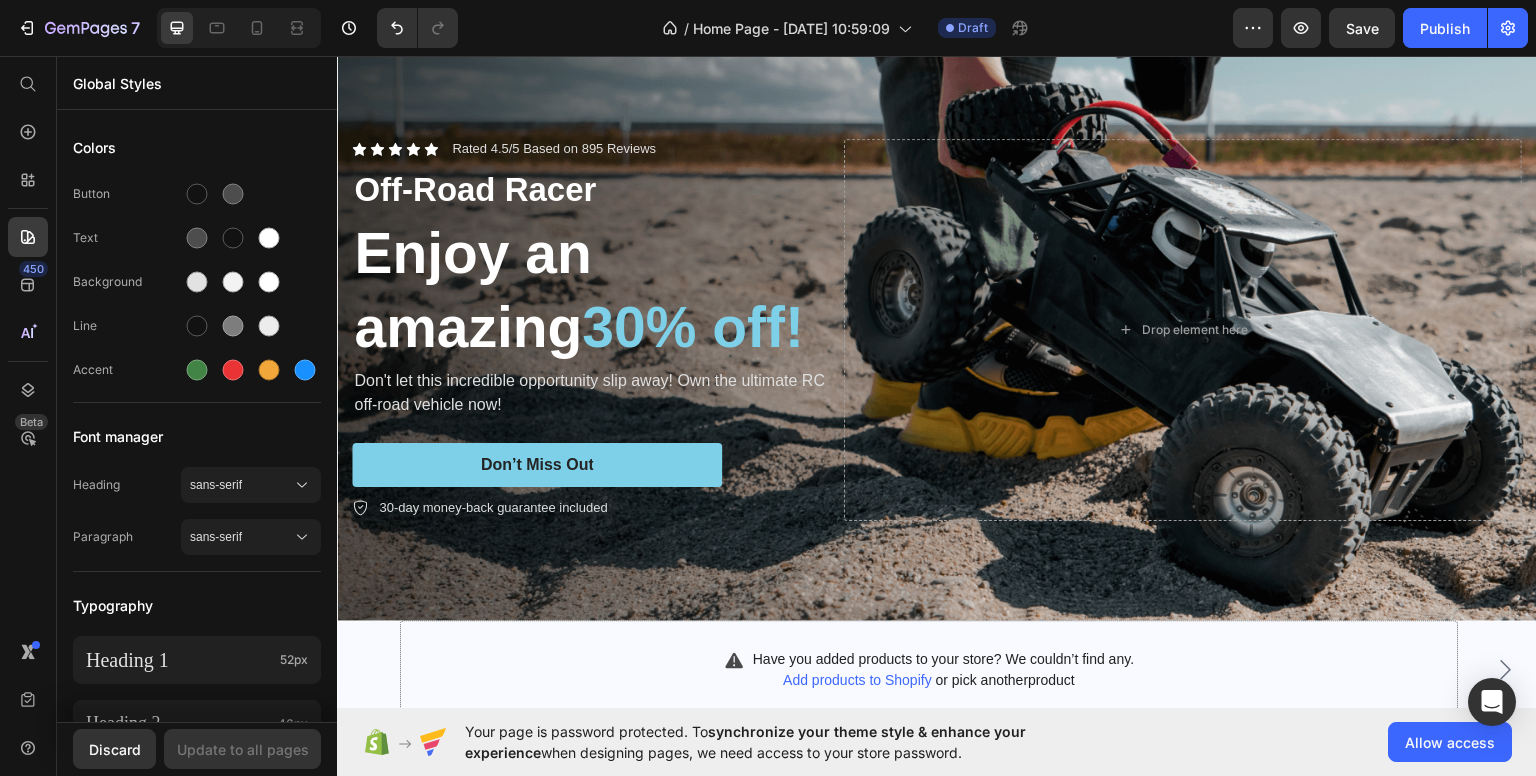 scroll, scrollTop: 0, scrollLeft: 0, axis: both 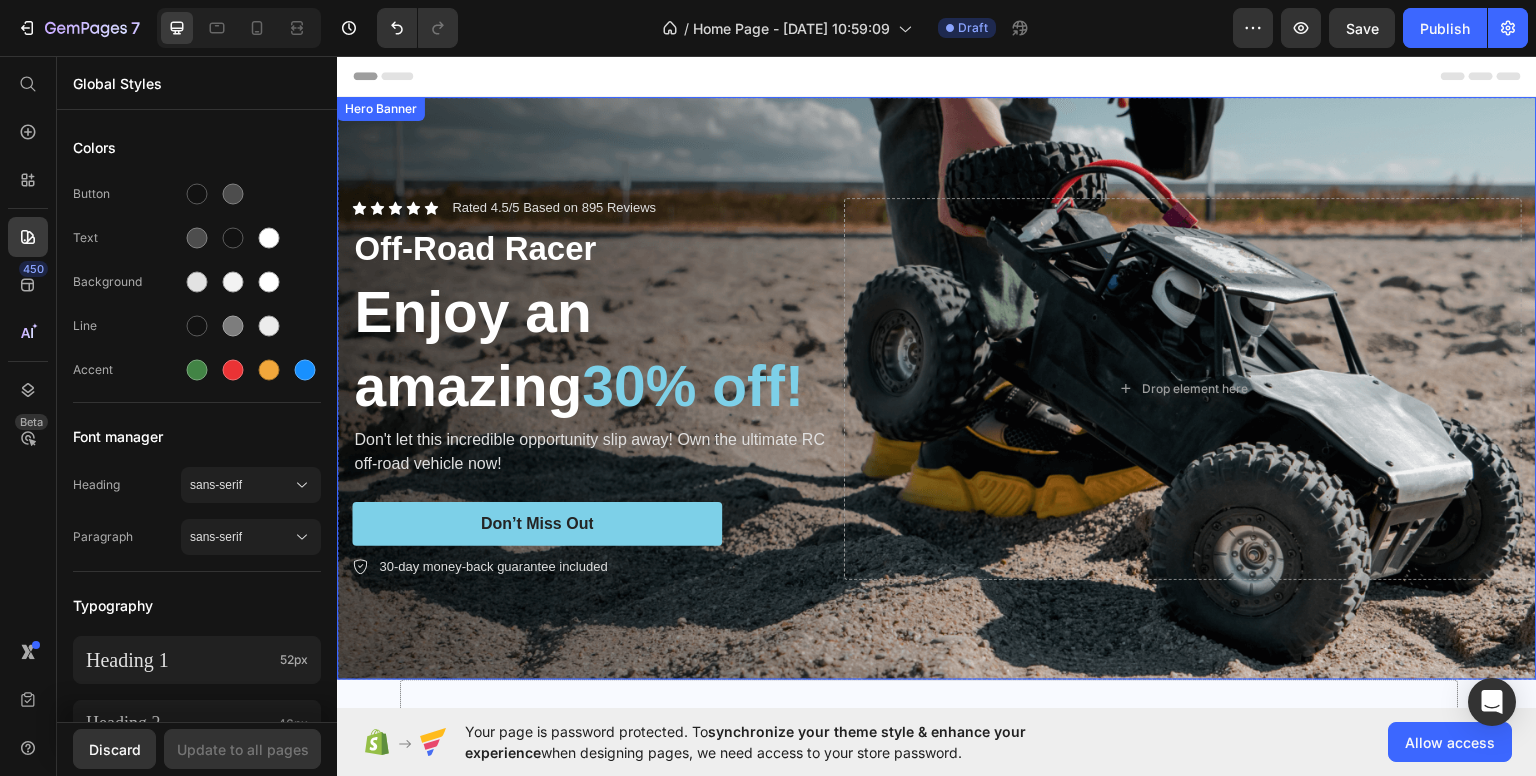 click on "Icon Icon Icon Icon Icon Icon List Rated 4.5/5 Based on 895 Reviews Text Block Row Off-Road Racer Text Block Enjoy an amazing  30% off! Heading Don't let this incredible opportunity slip away! Own the ultimate RC off-road vehicle now! Text Block Don’t Miss Out Button
30-day money-back guarantee included  Item List
Drop element here Row" at bounding box center [937, 388] 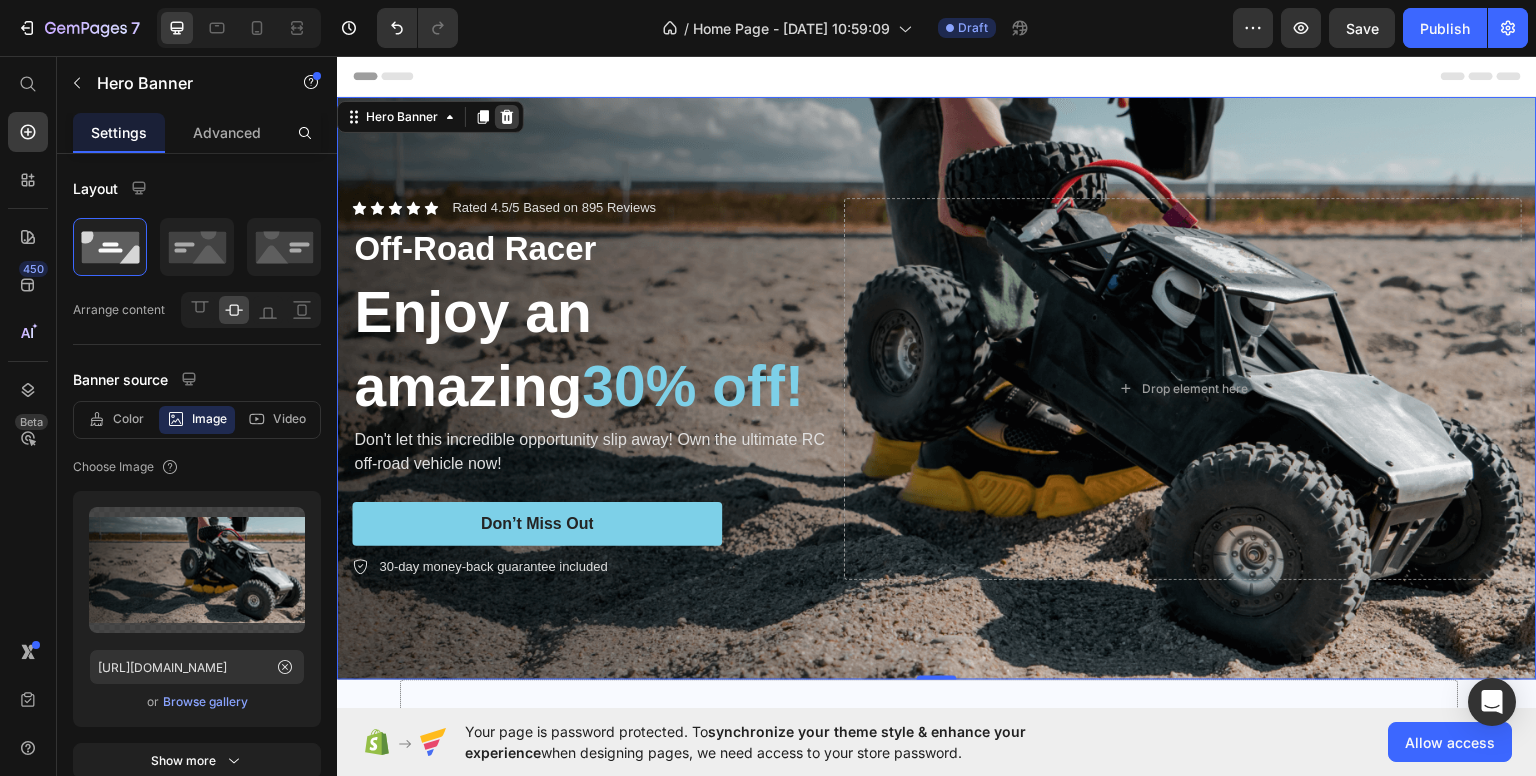 click 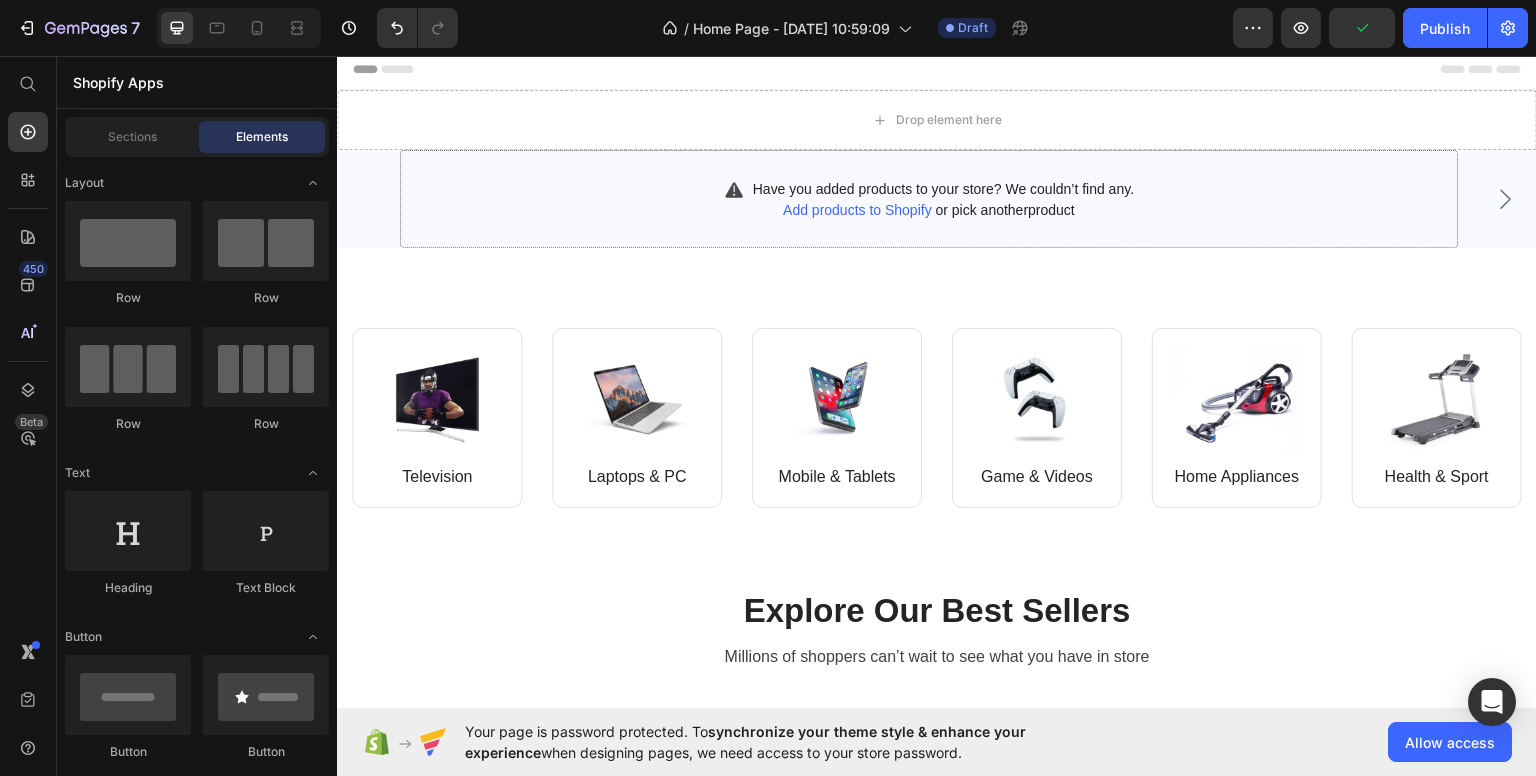 scroll, scrollTop: 0, scrollLeft: 0, axis: both 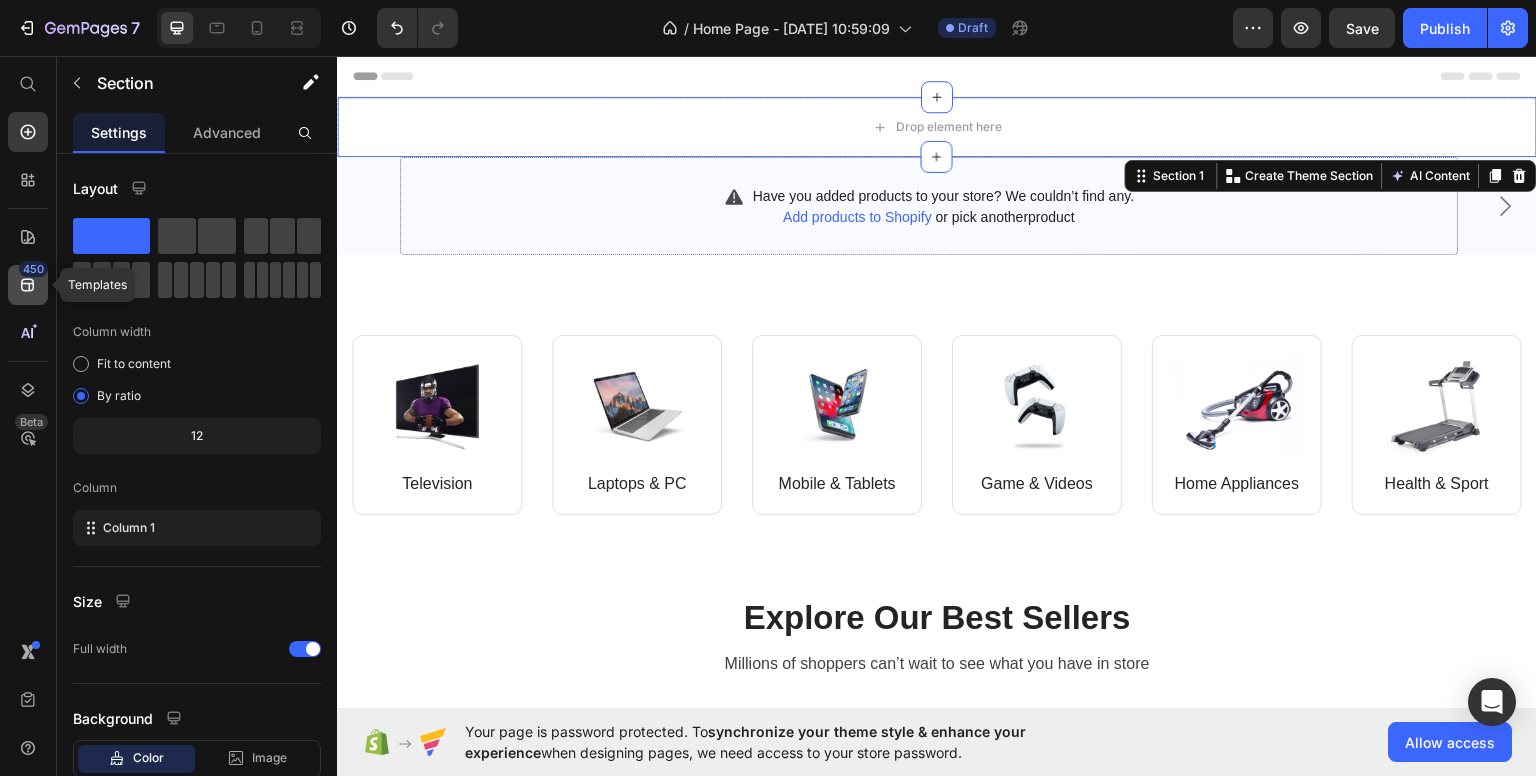 click 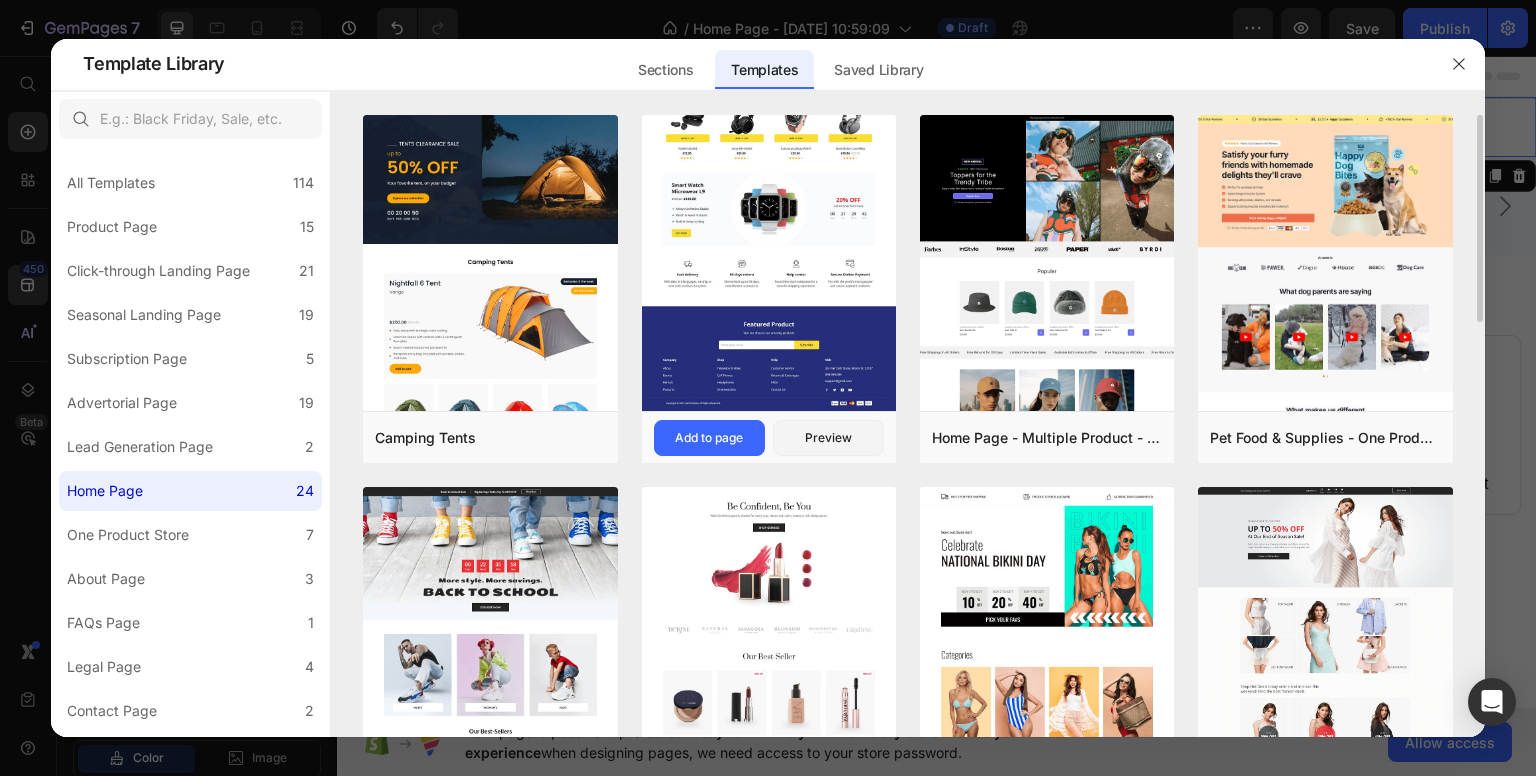 click at bounding box center [769, 27] 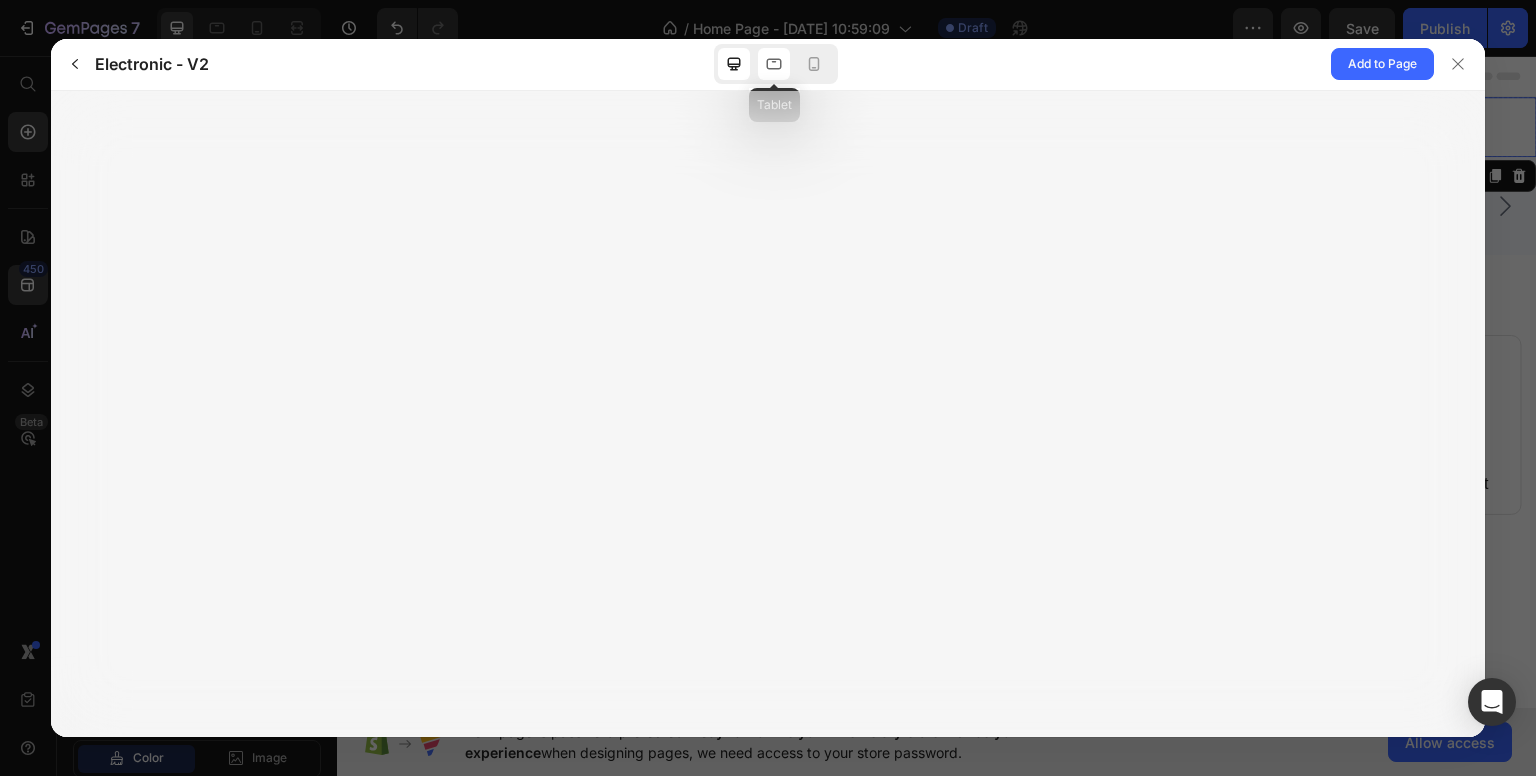 click 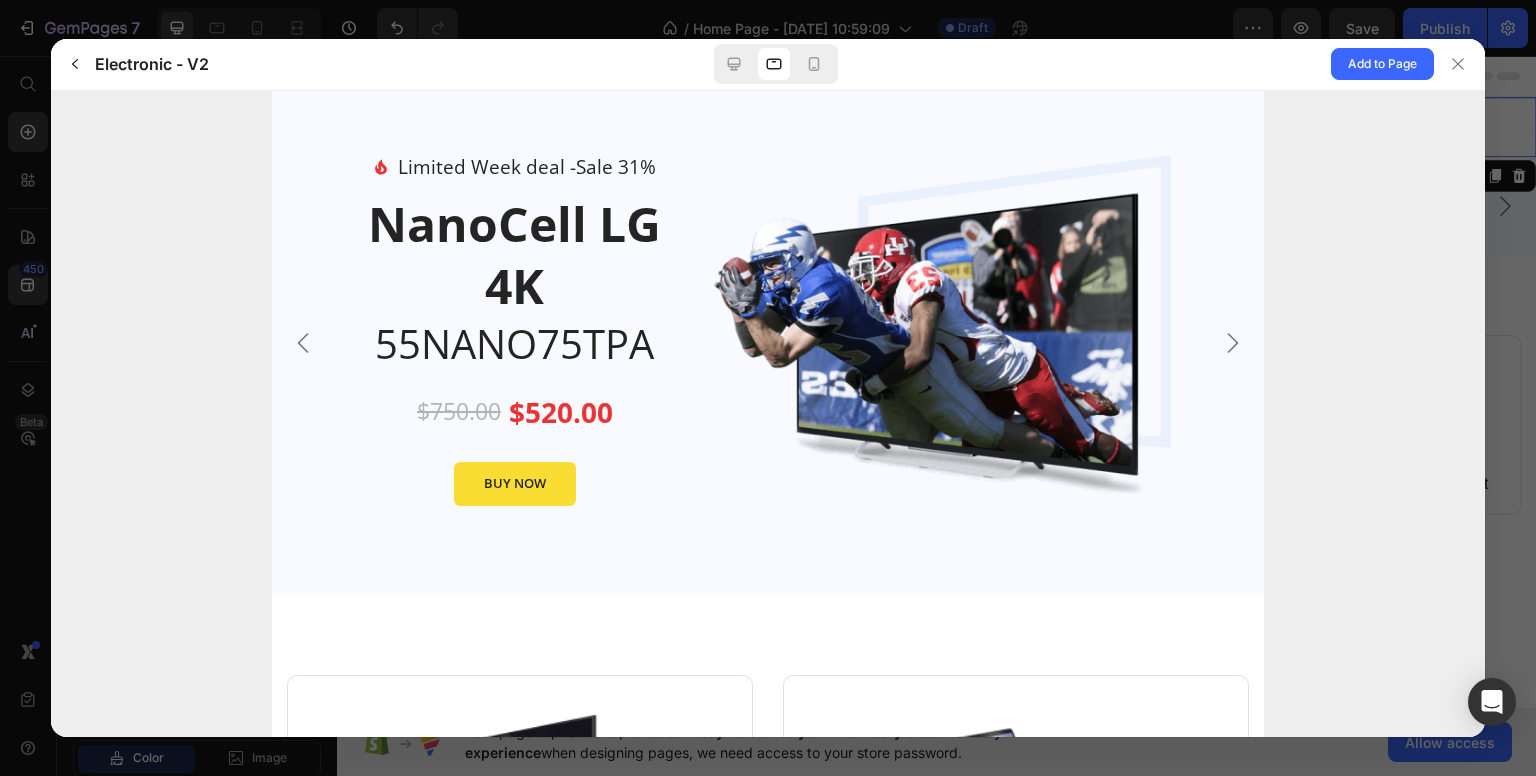 scroll, scrollTop: 0, scrollLeft: 0, axis: both 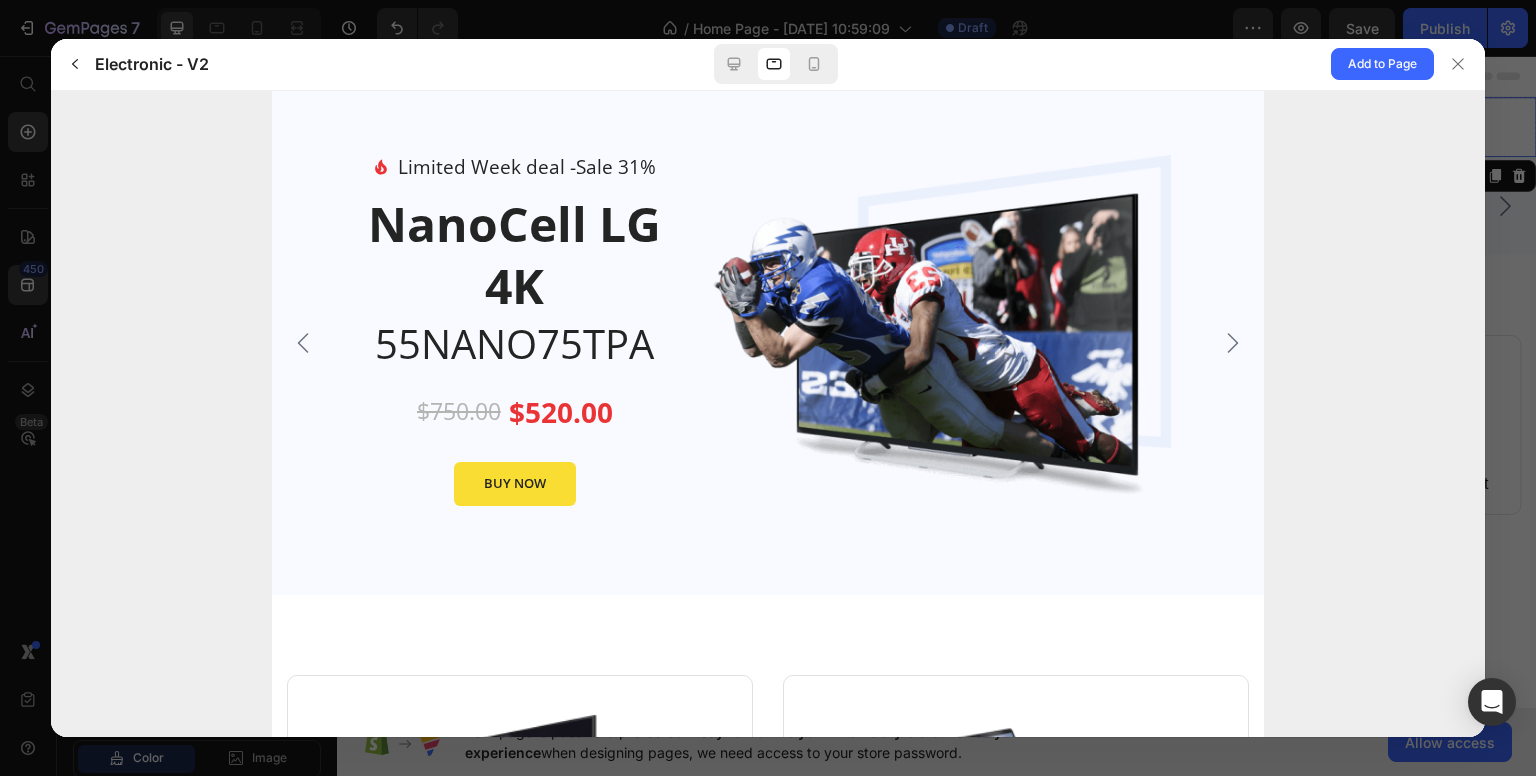 click on "Limited Week deal -
Sale 31%
NanoCell LG 4K
55NANO75TPA" at bounding box center [768, 342] 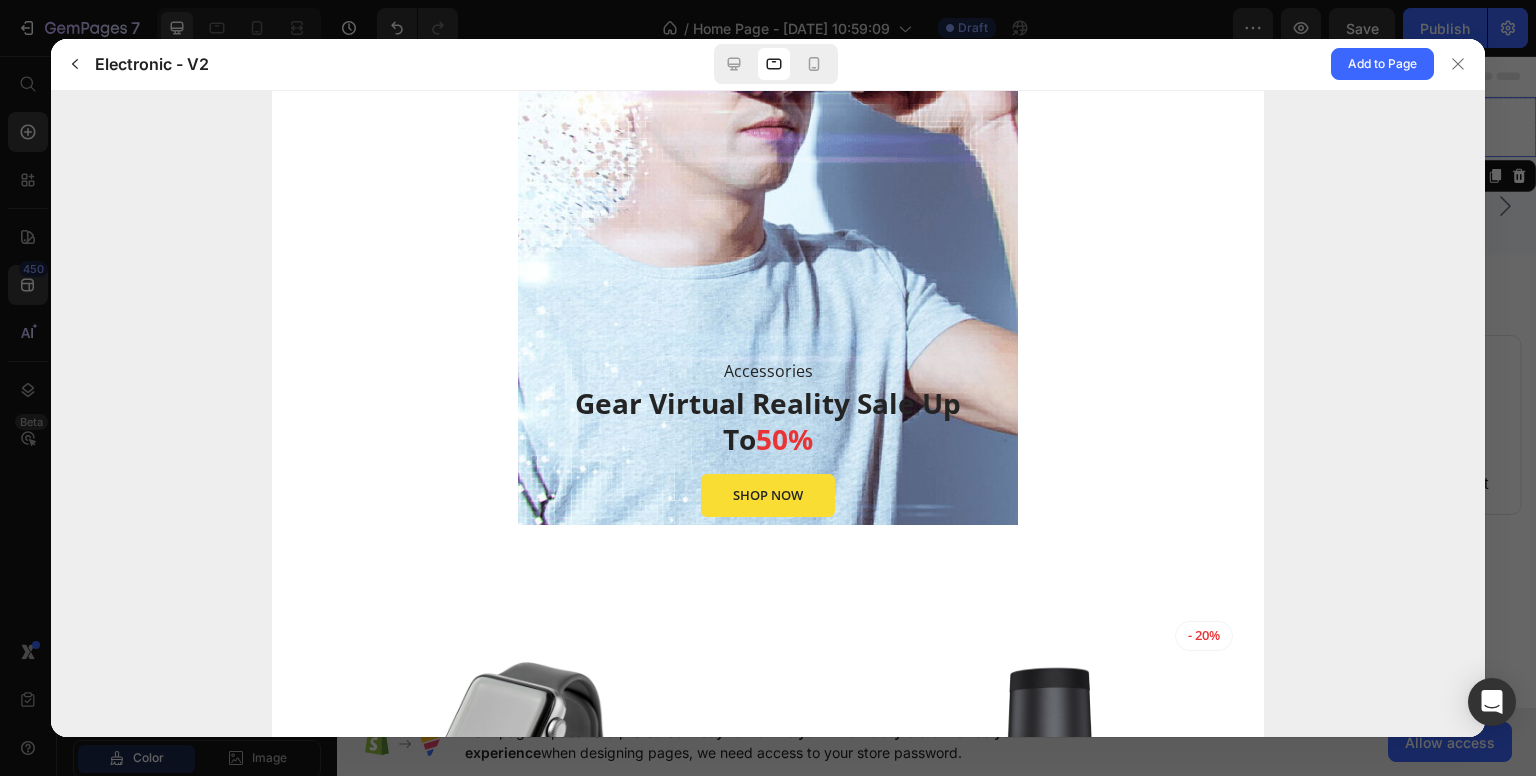 scroll, scrollTop: 0, scrollLeft: 0, axis: both 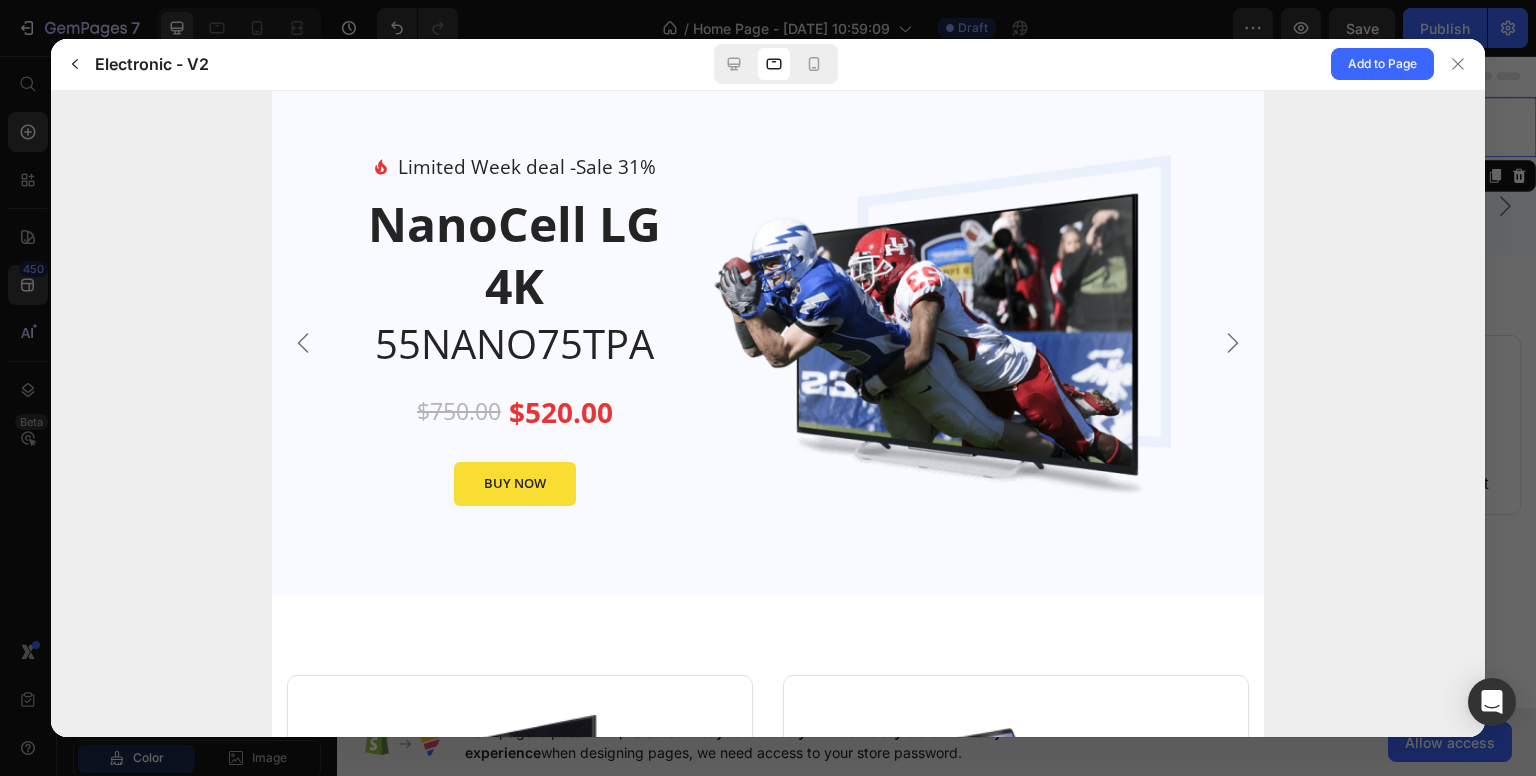 click on "Add to Page" at bounding box center (1192, 64) 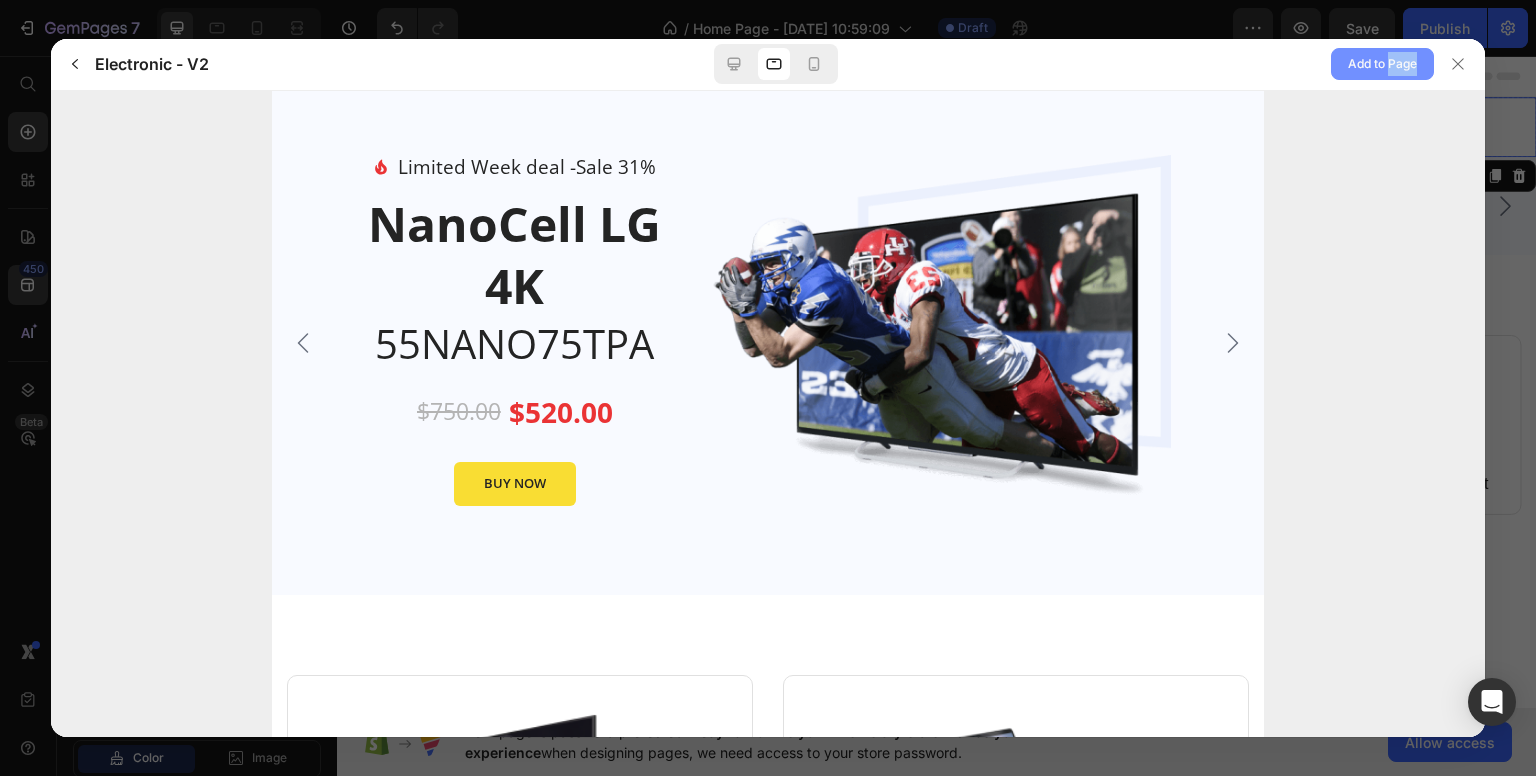 drag, startPoint x: 1403, startPoint y: 84, endPoint x: 1397, endPoint y: 71, distance: 14.3178215 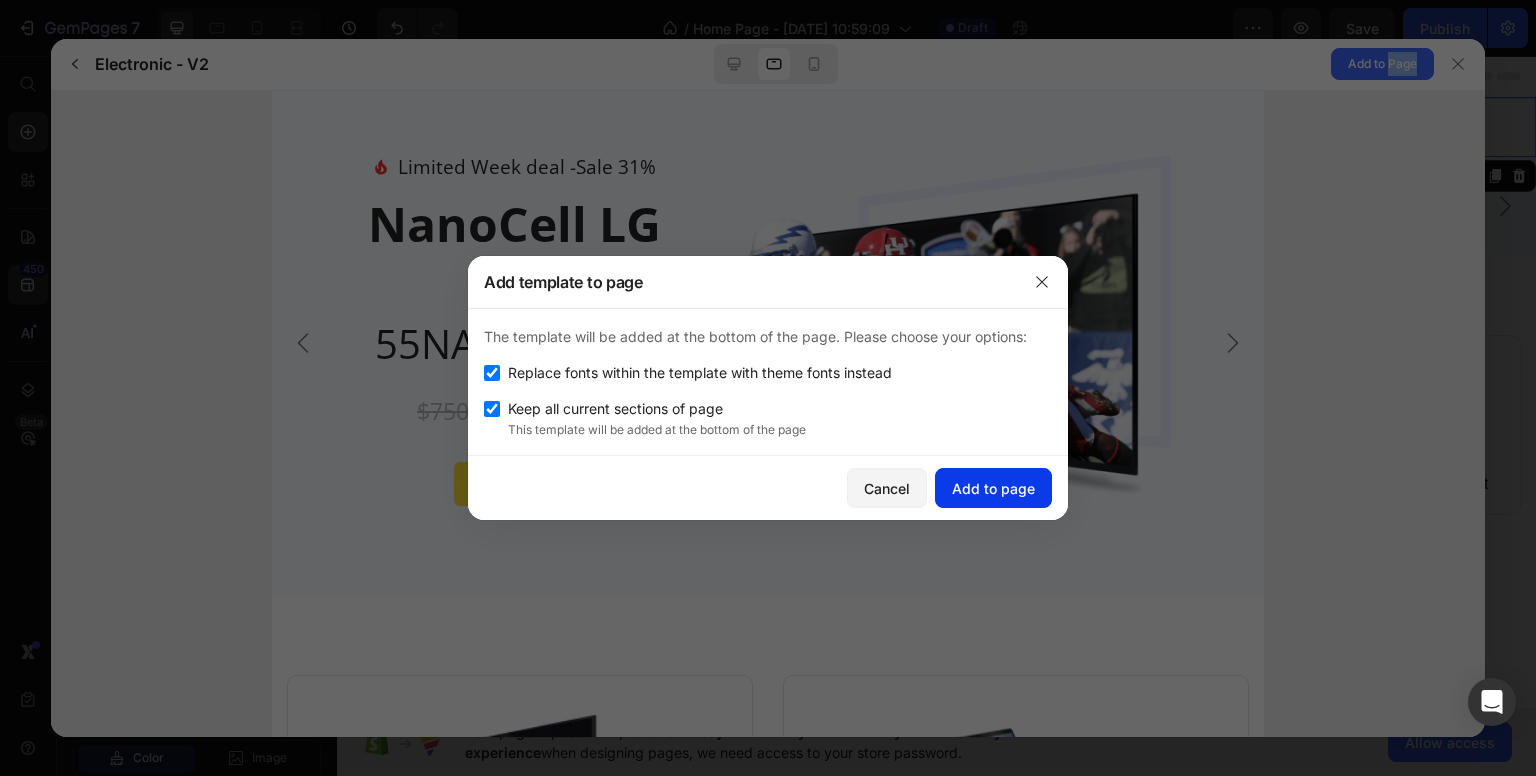 click on "Add to page" at bounding box center (993, 488) 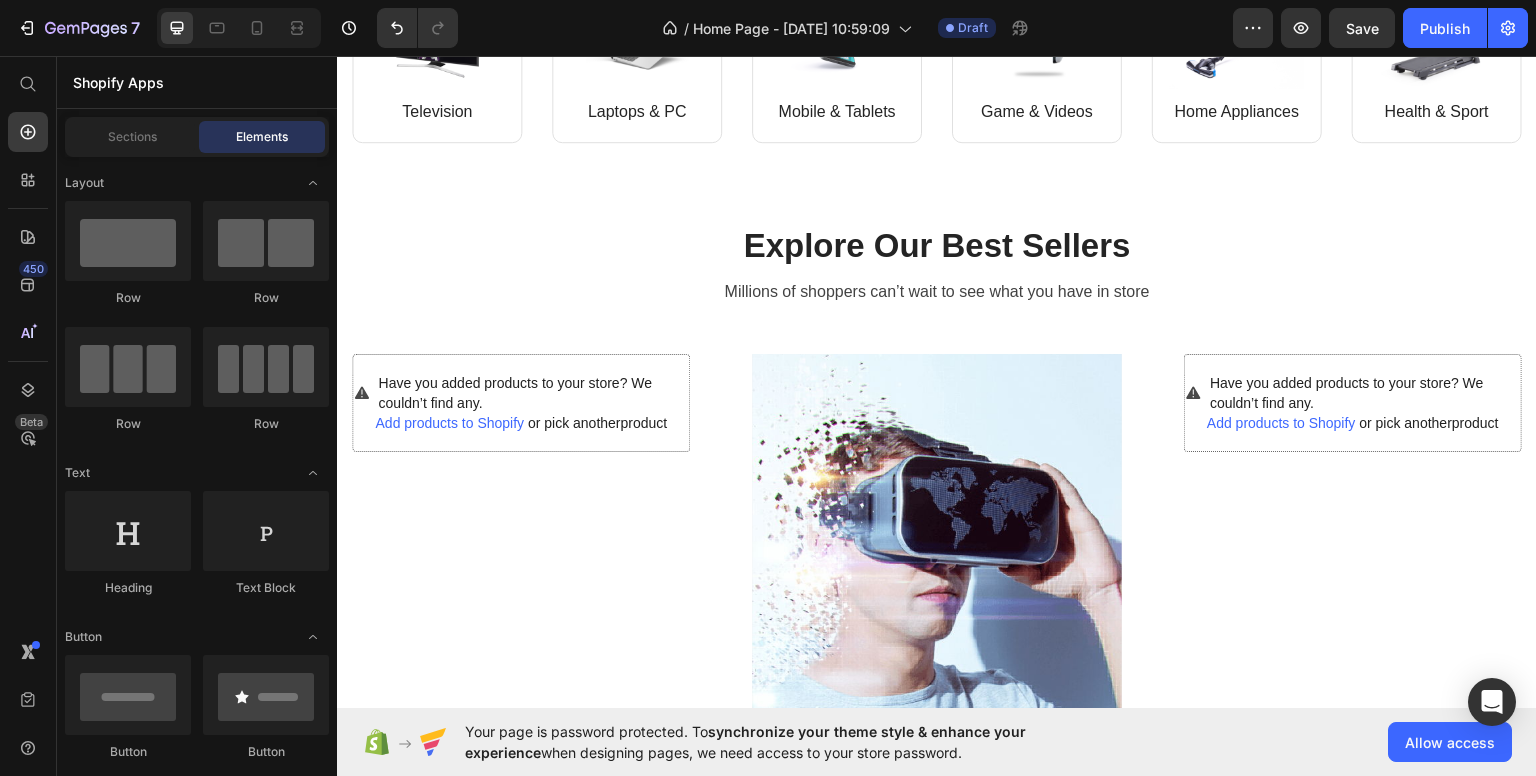 scroll, scrollTop: 359, scrollLeft: 0, axis: vertical 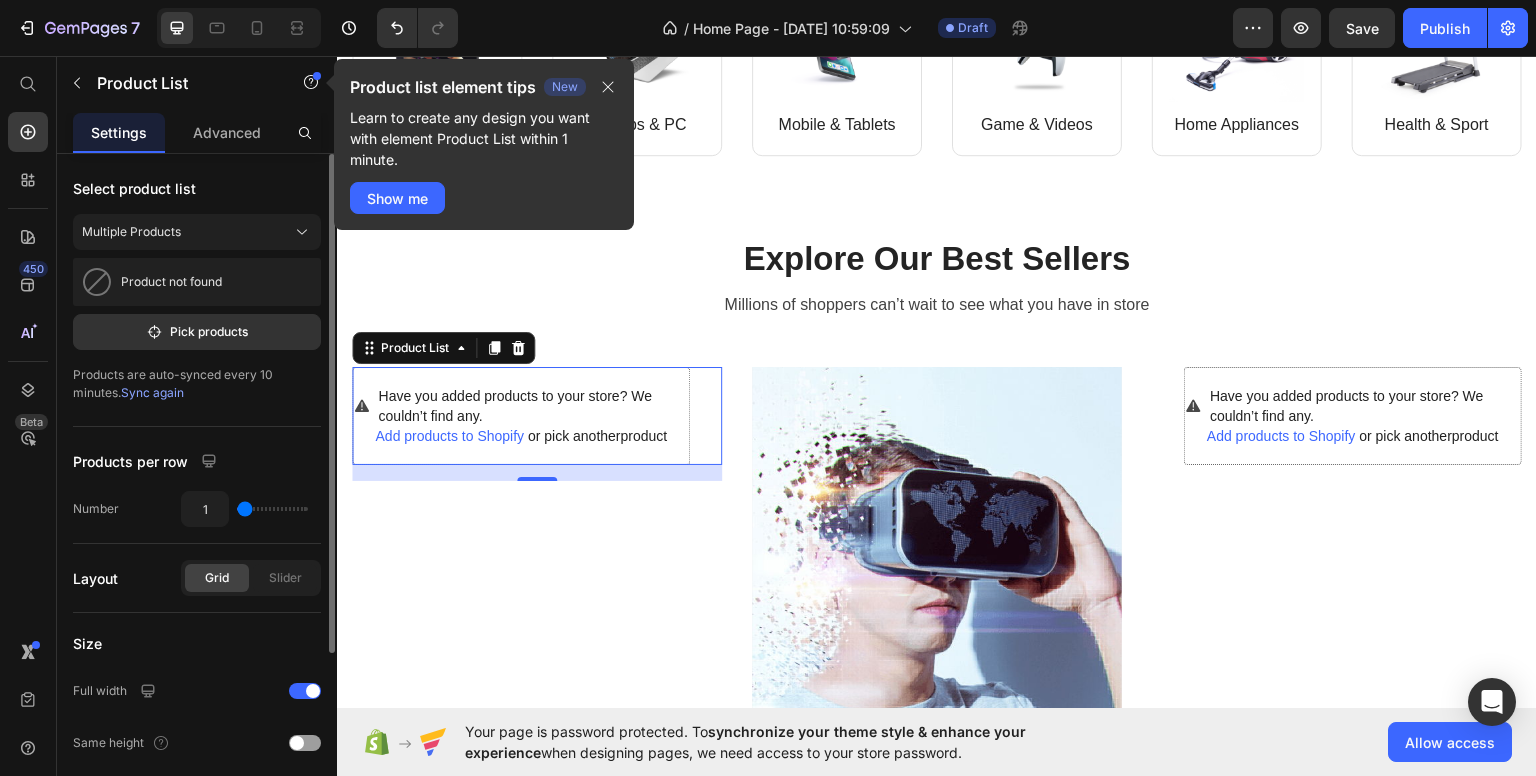 click on "Product not found" at bounding box center [197, 282] 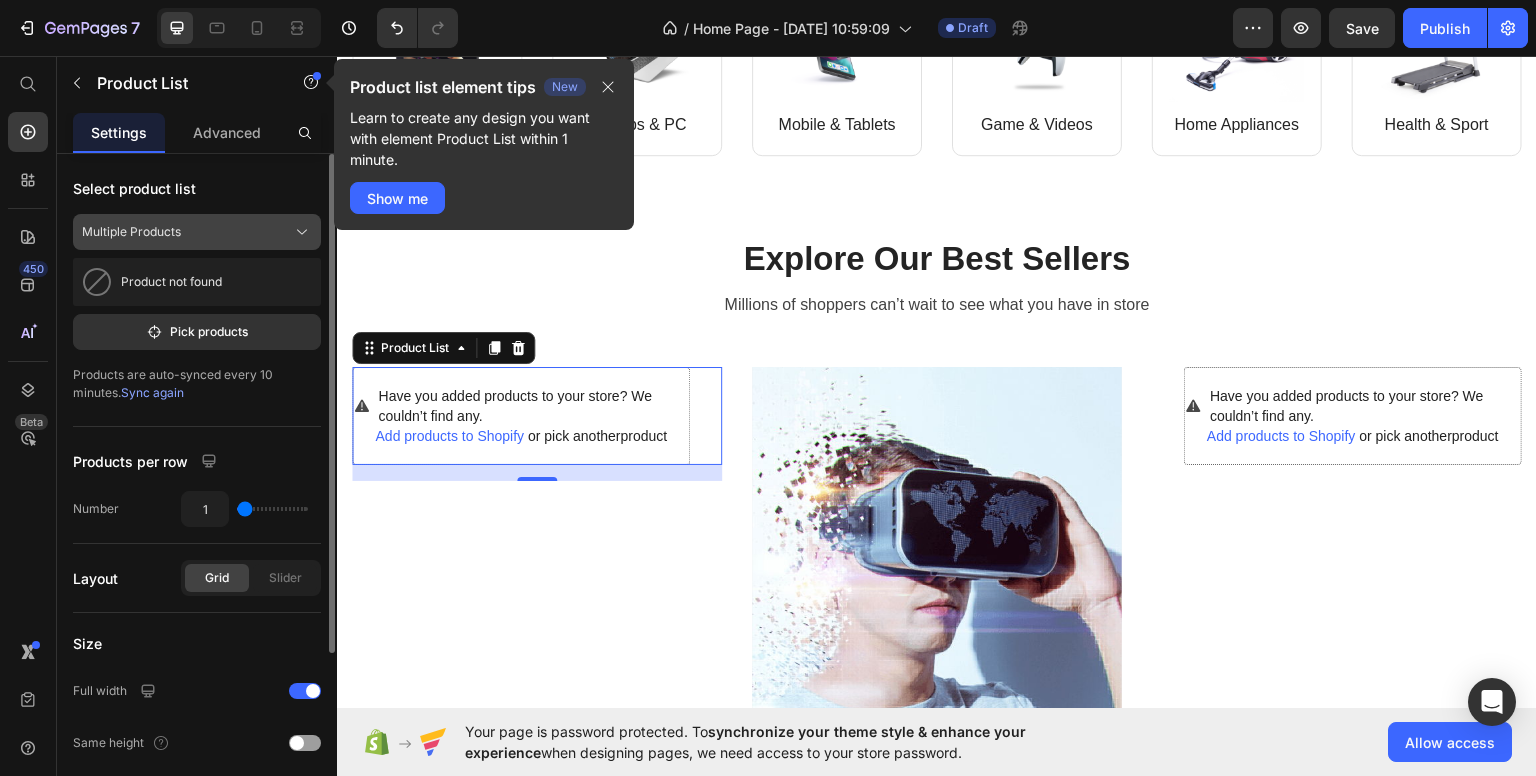 click on "Multiple Products" at bounding box center [197, 232] 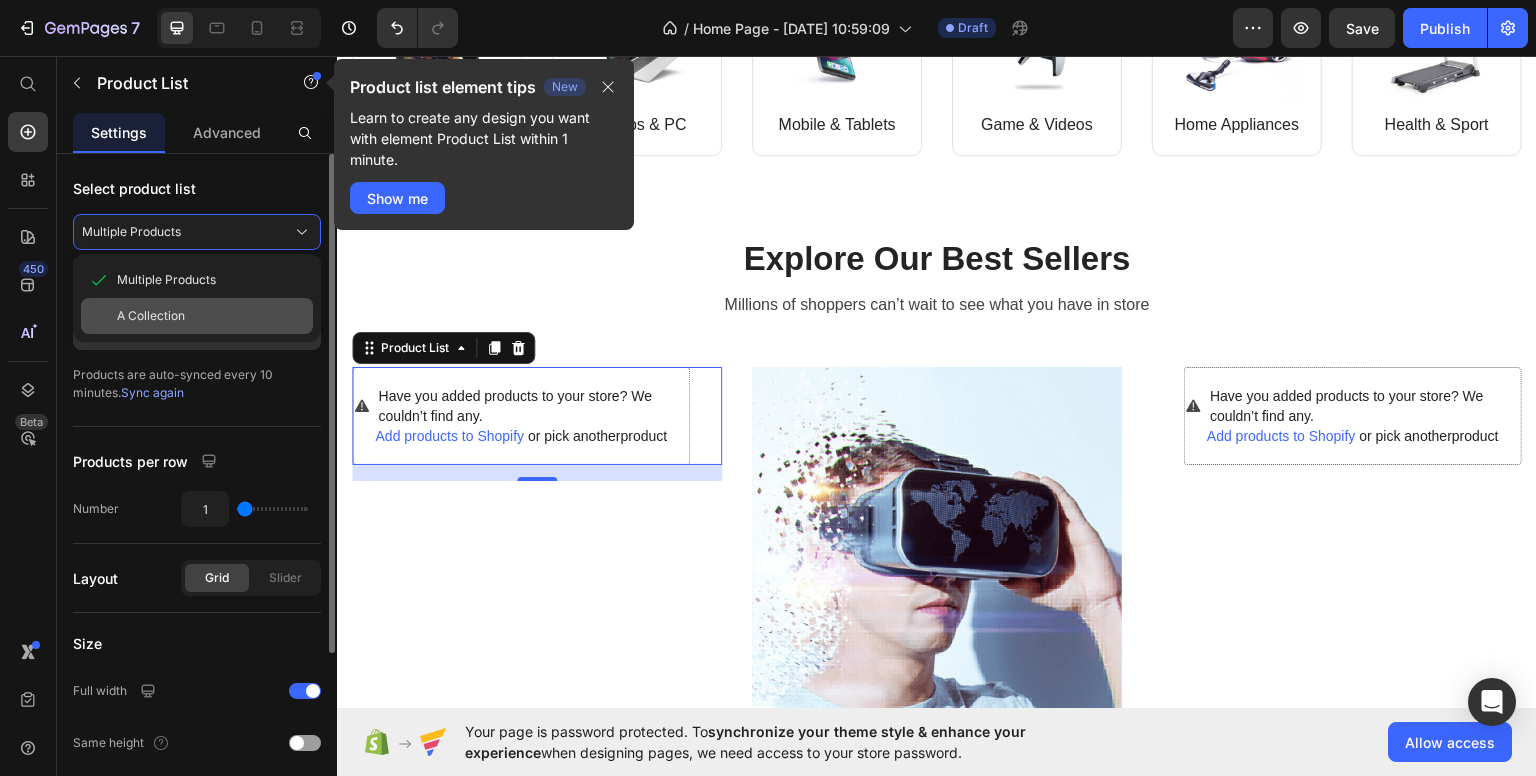 click on "A Collection" at bounding box center [211, 316] 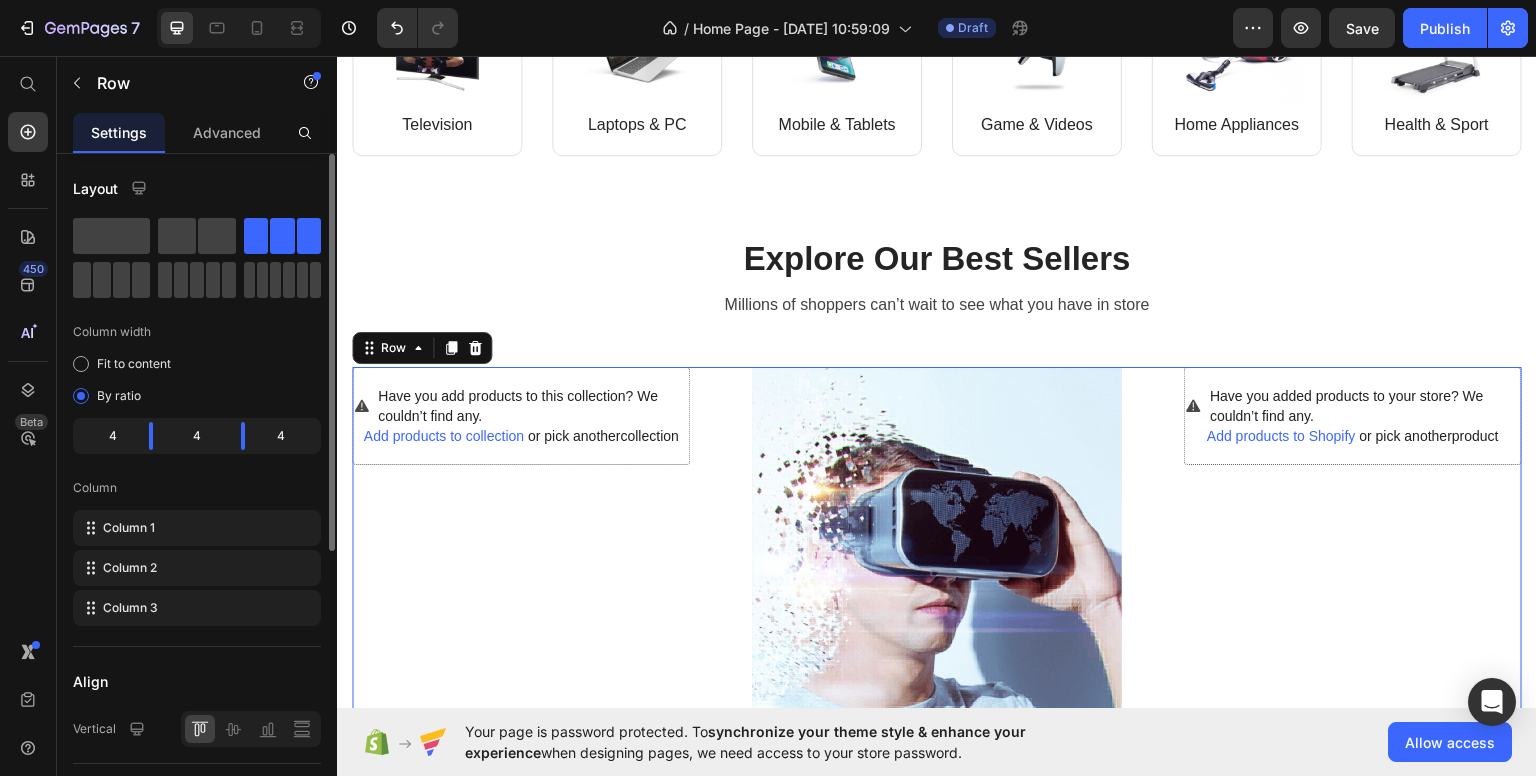 click on "Have you add products to this collection? We couldn’t find any. Add products to collection   or pick another  collection Product List" at bounding box center (537, 706) 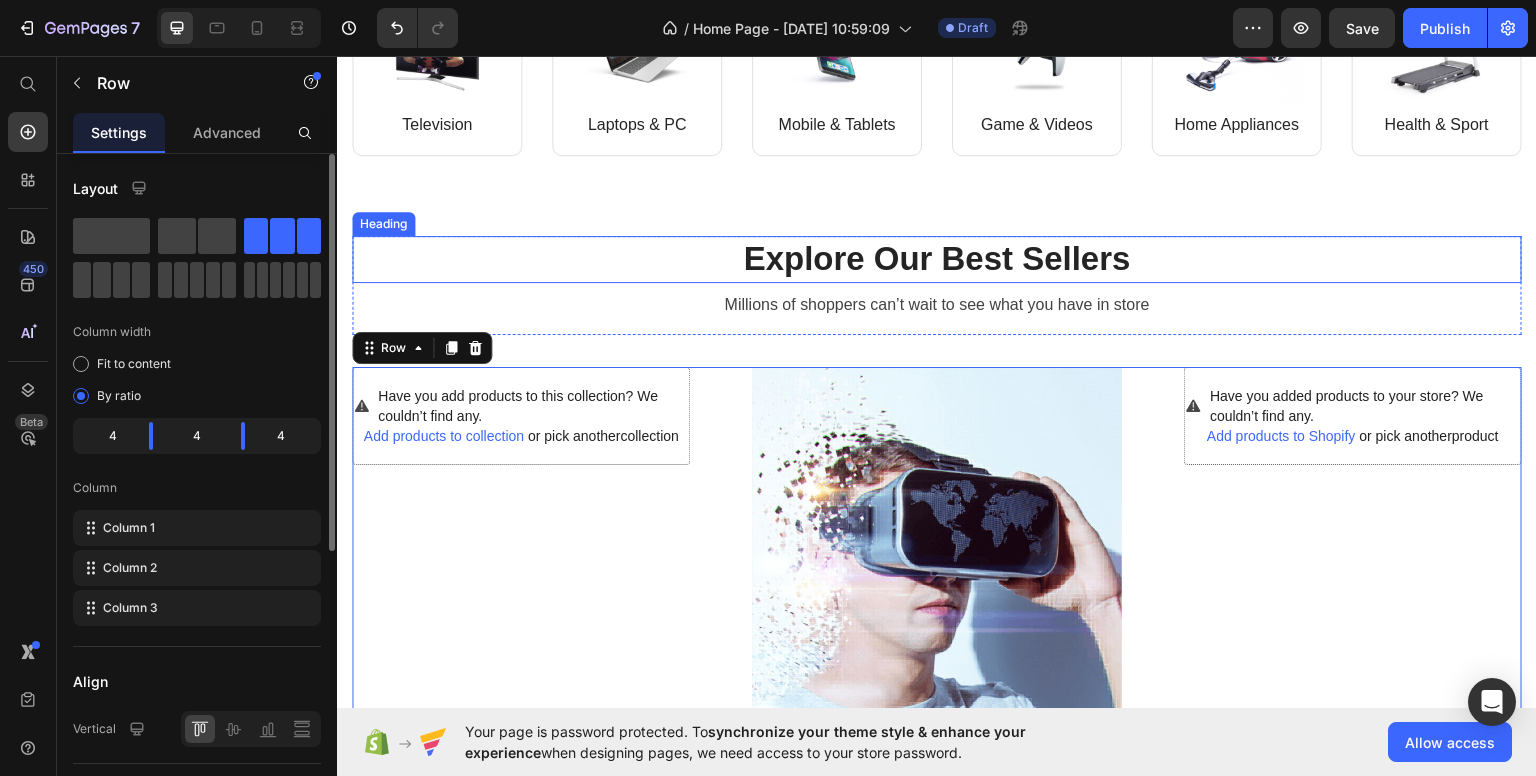 scroll, scrollTop: 0, scrollLeft: 0, axis: both 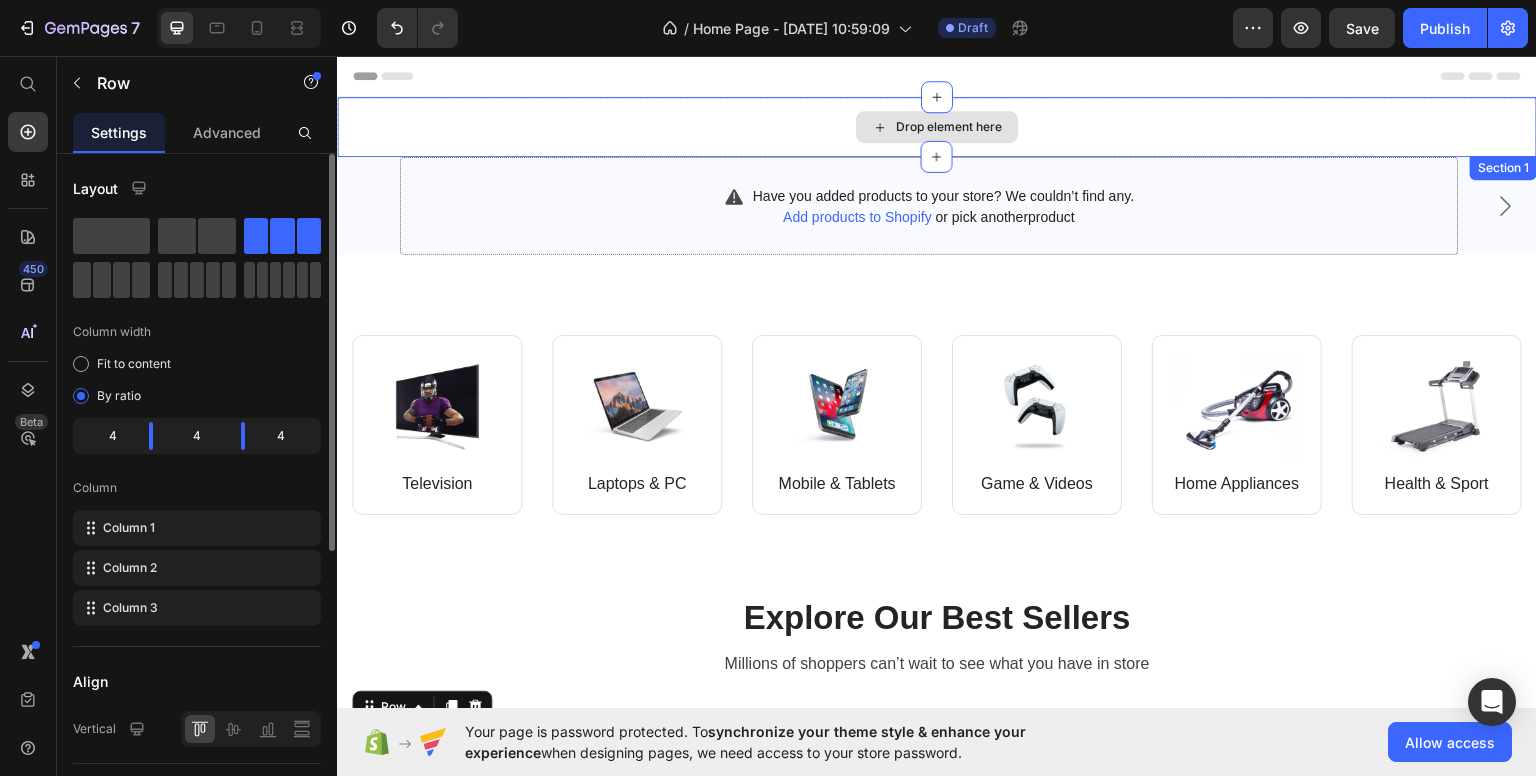 drag, startPoint x: 938, startPoint y: 150, endPoint x: 969, endPoint y: 140, distance: 32.572994 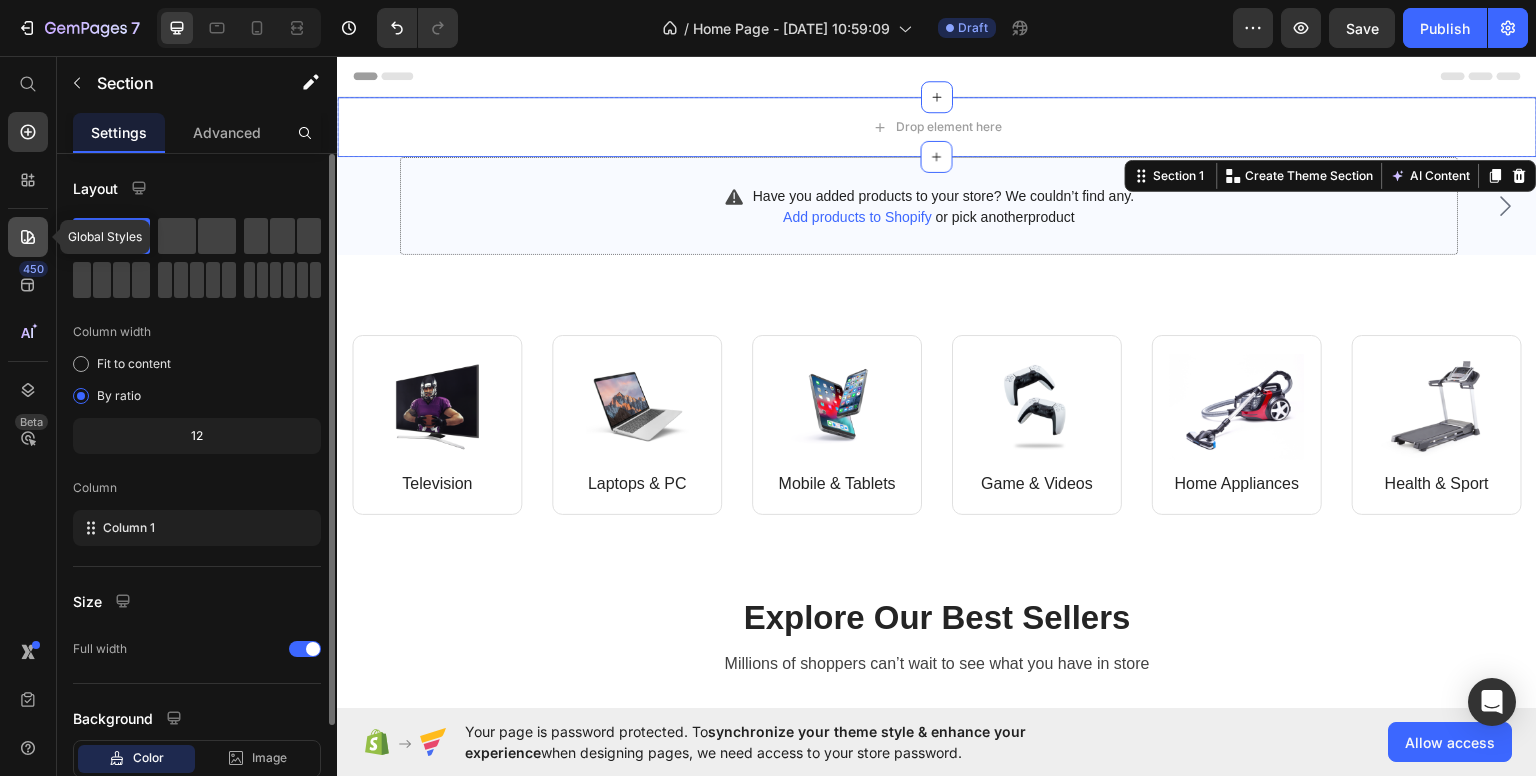 click 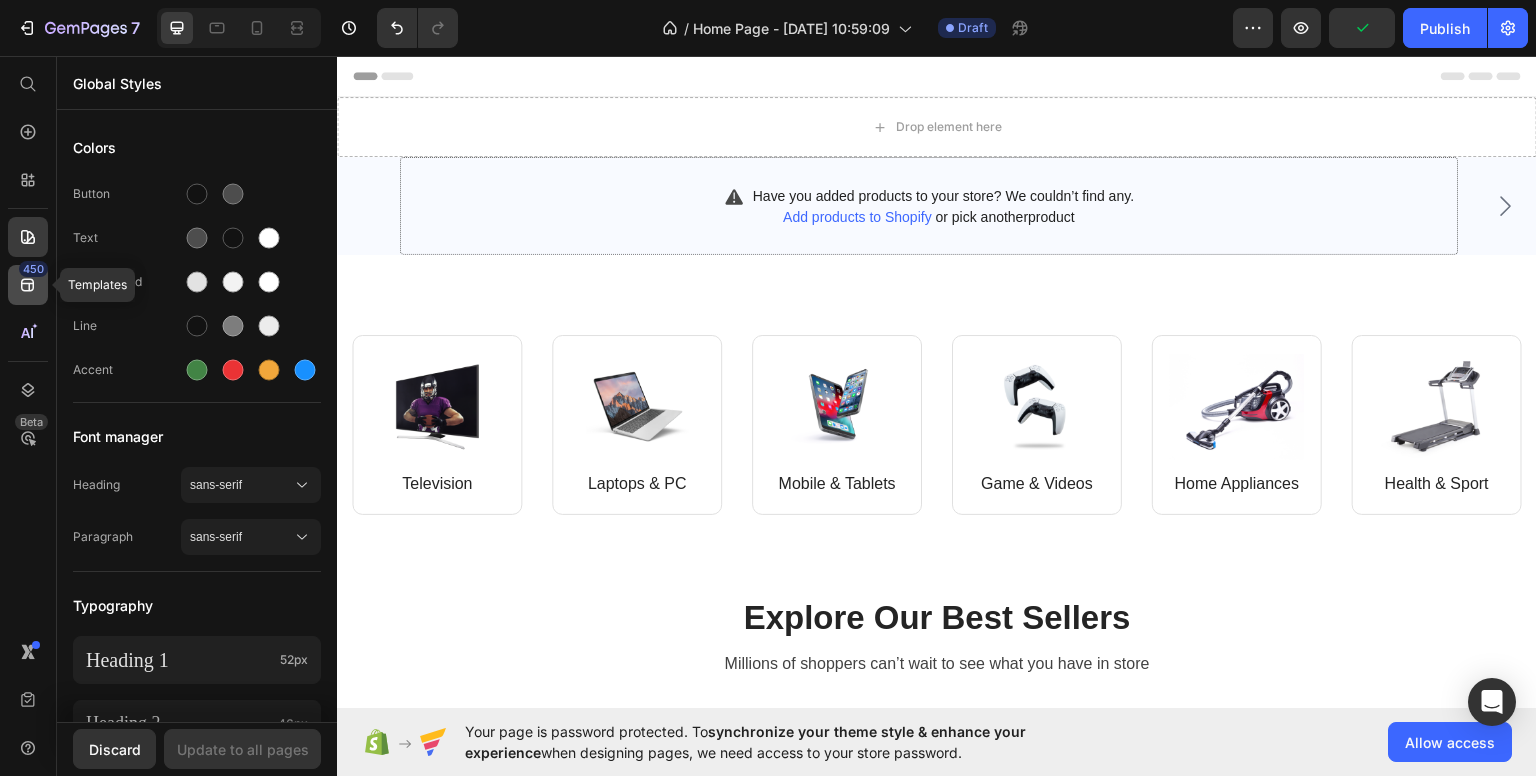 click on "450" 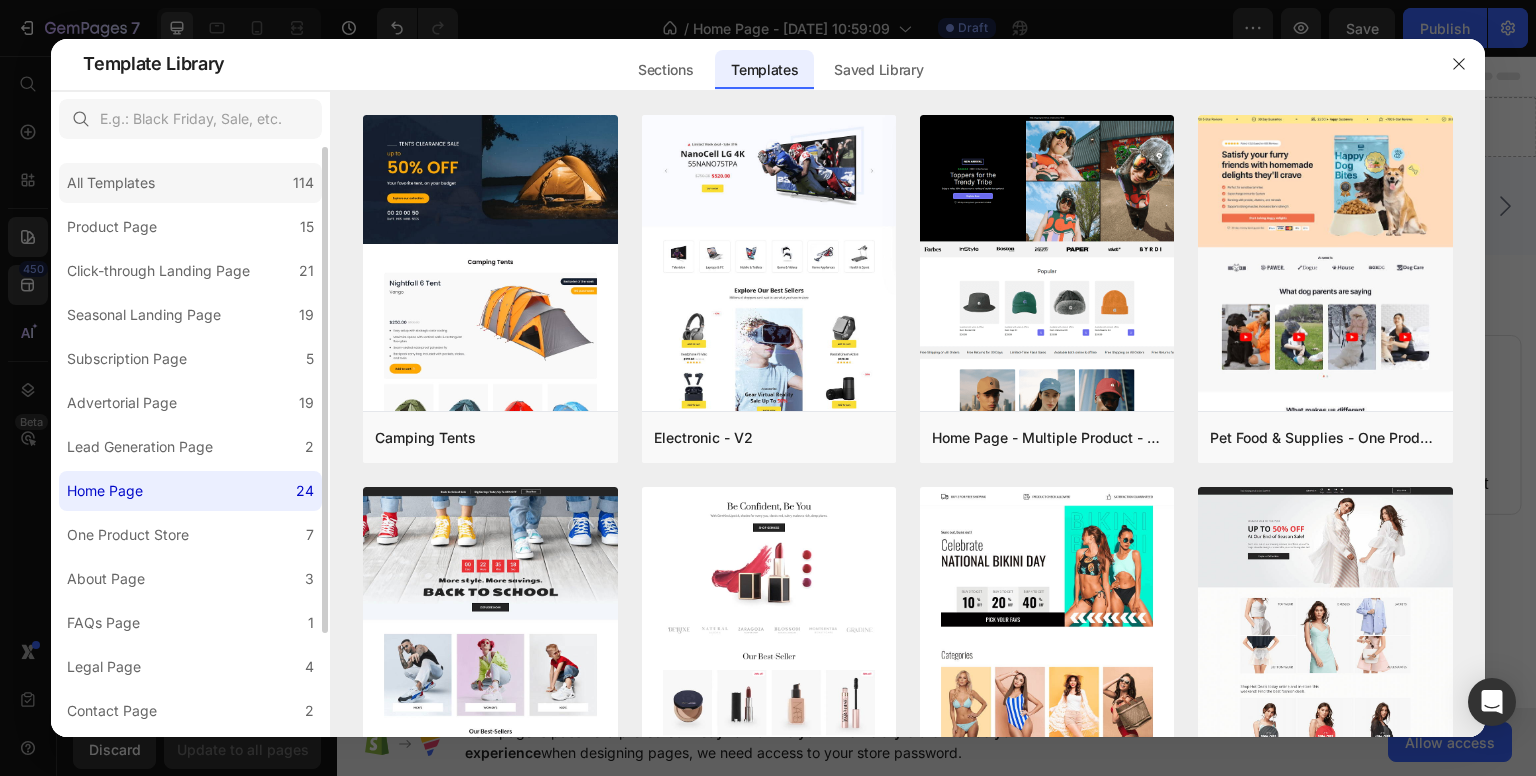 click on "All Templates" at bounding box center [111, 183] 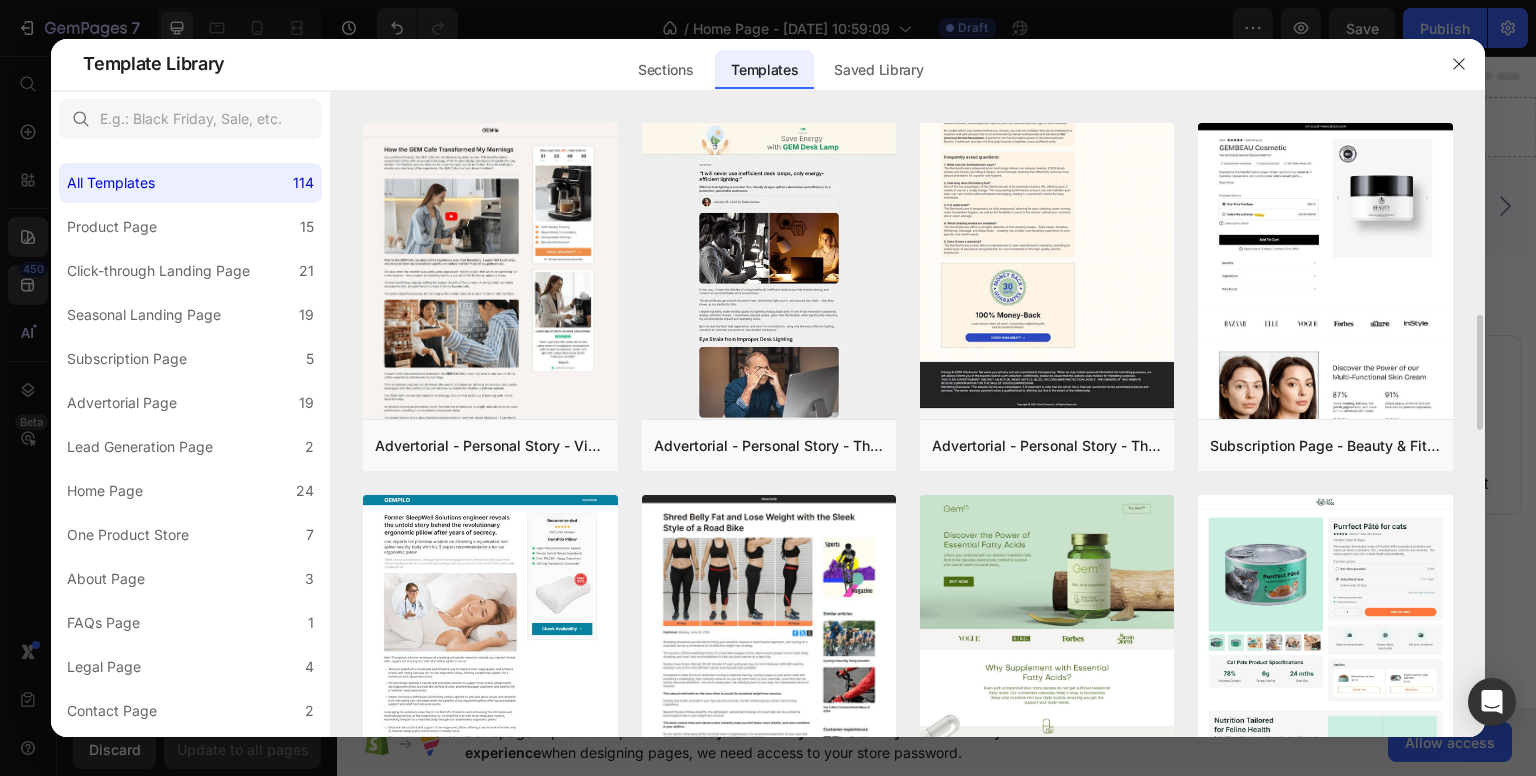 scroll, scrollTop: 1101, scrollLeft: 0, axis: vertical 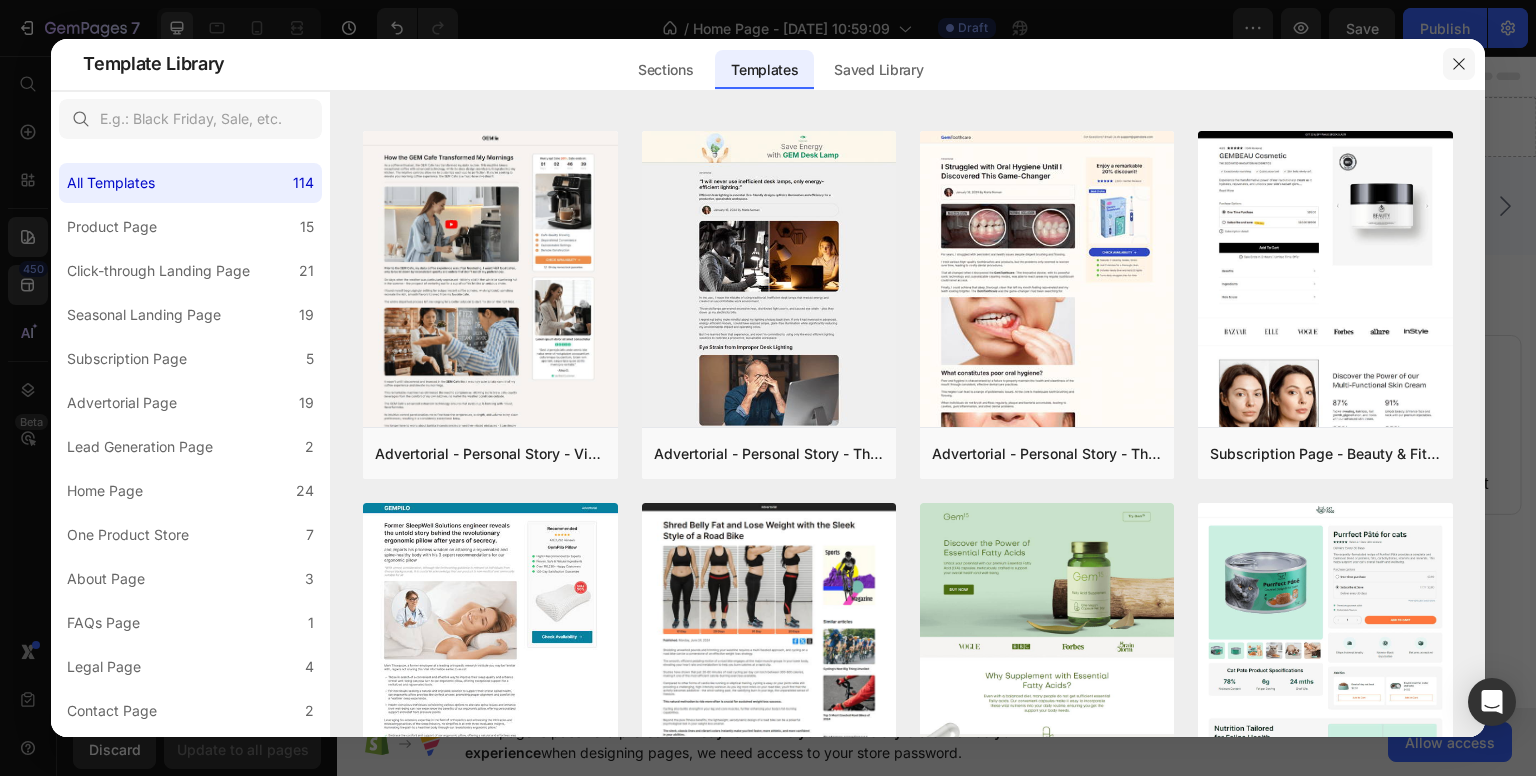 click 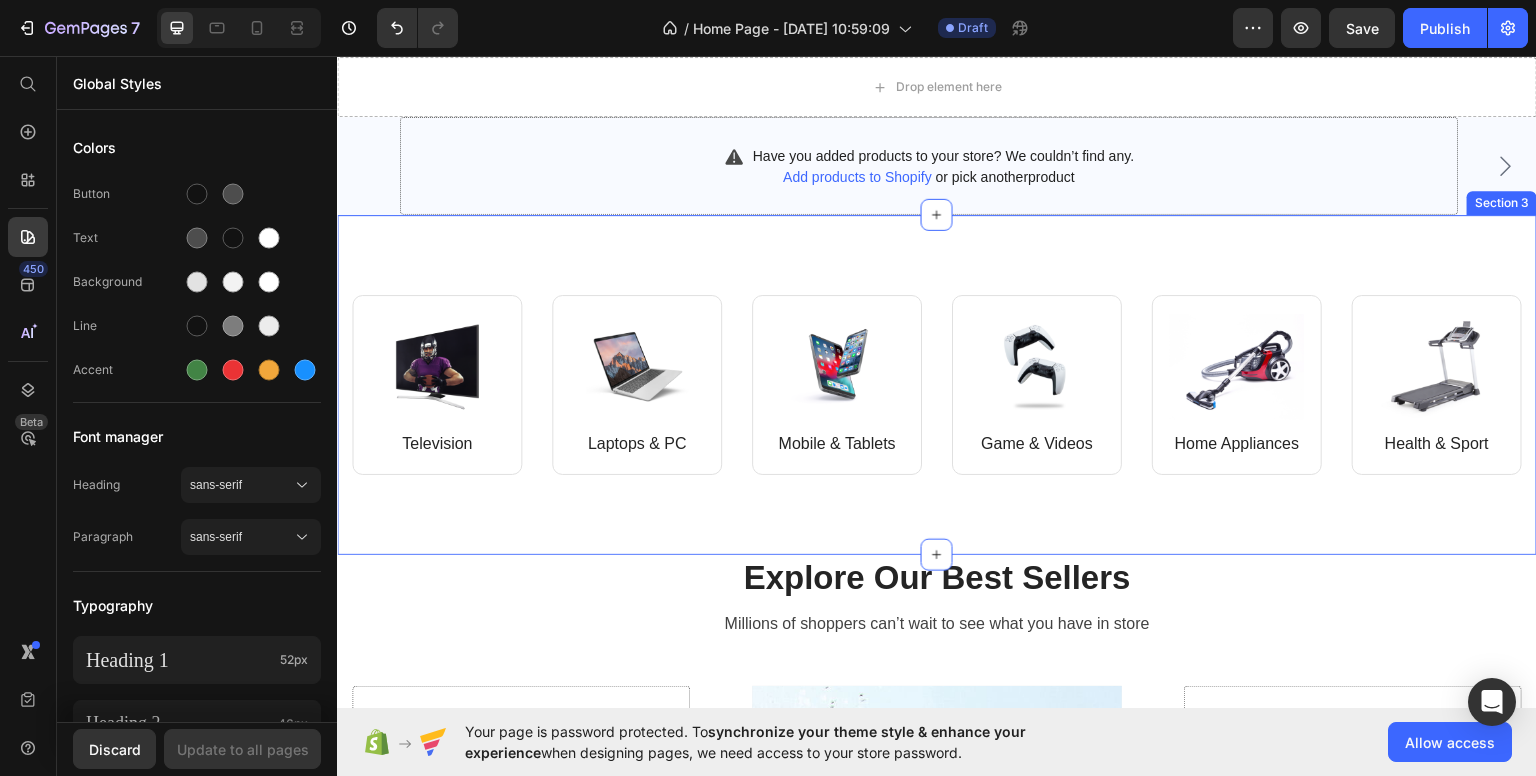 scroll, scrollTop: 0, scrollLeft: 0, axis: both 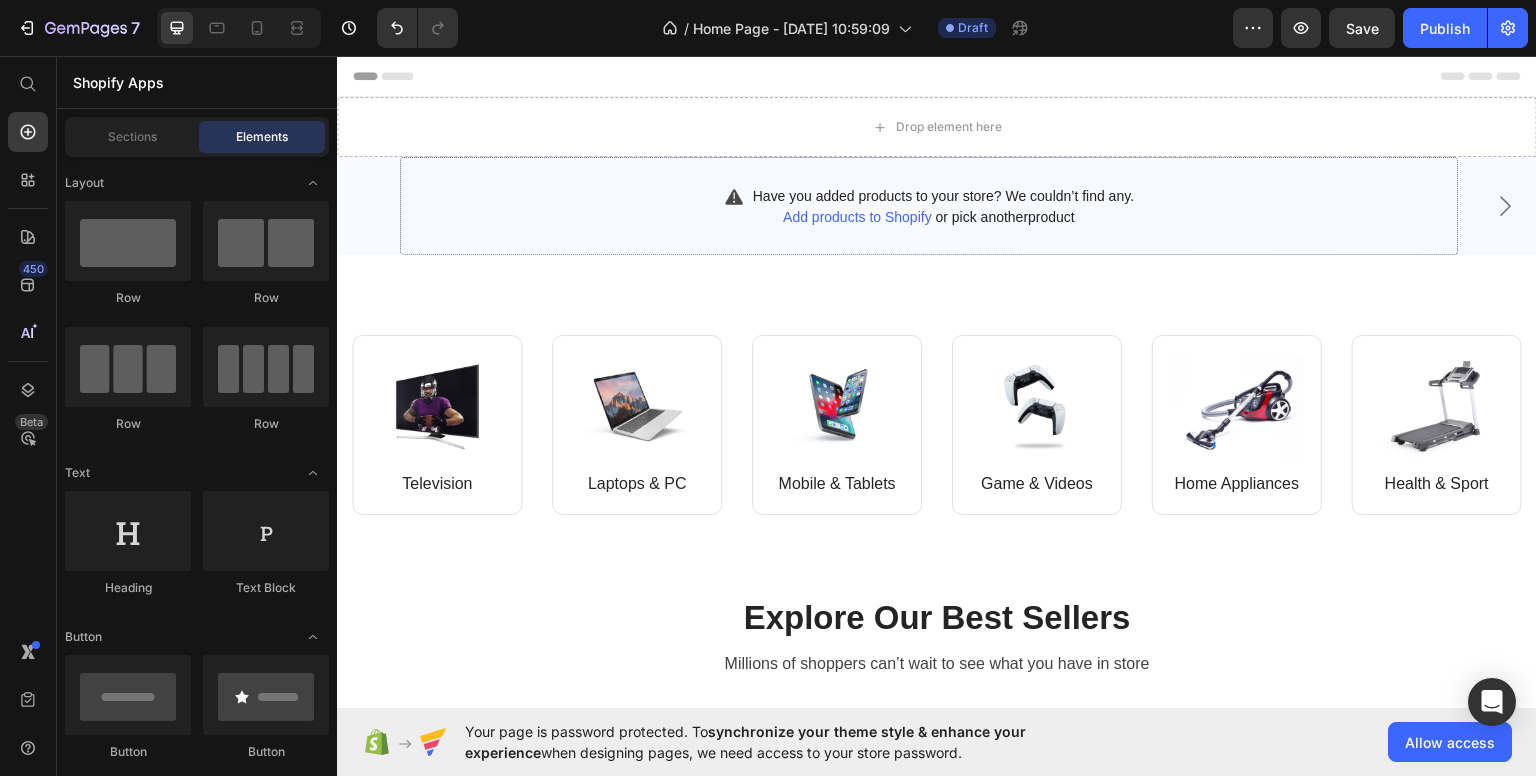 click on "Header" at bounding box center (937, 75) 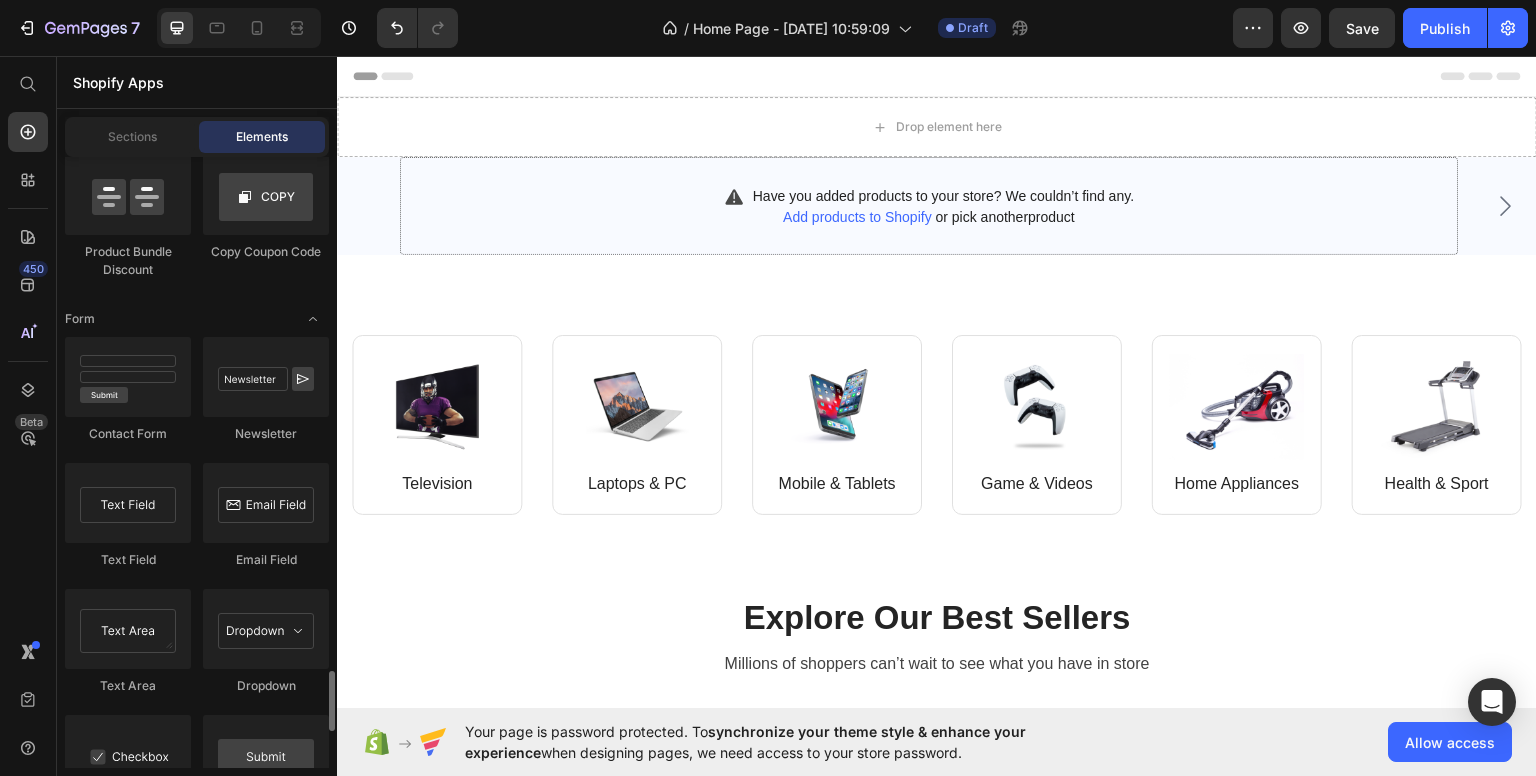 scroll, scrollTop: 4713, scrollLeft: 0, axis: vertical 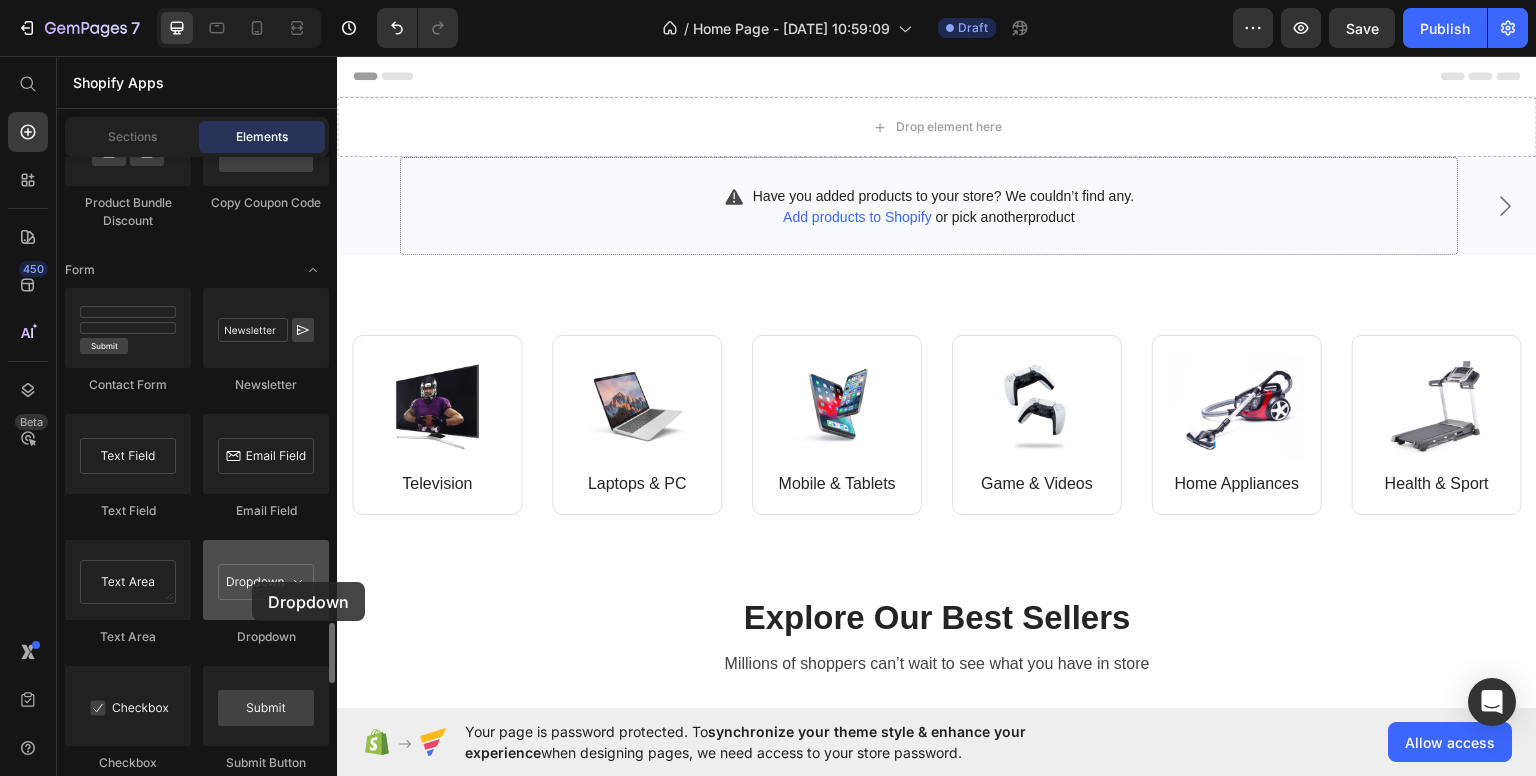 click at bounding box center [266, 580] 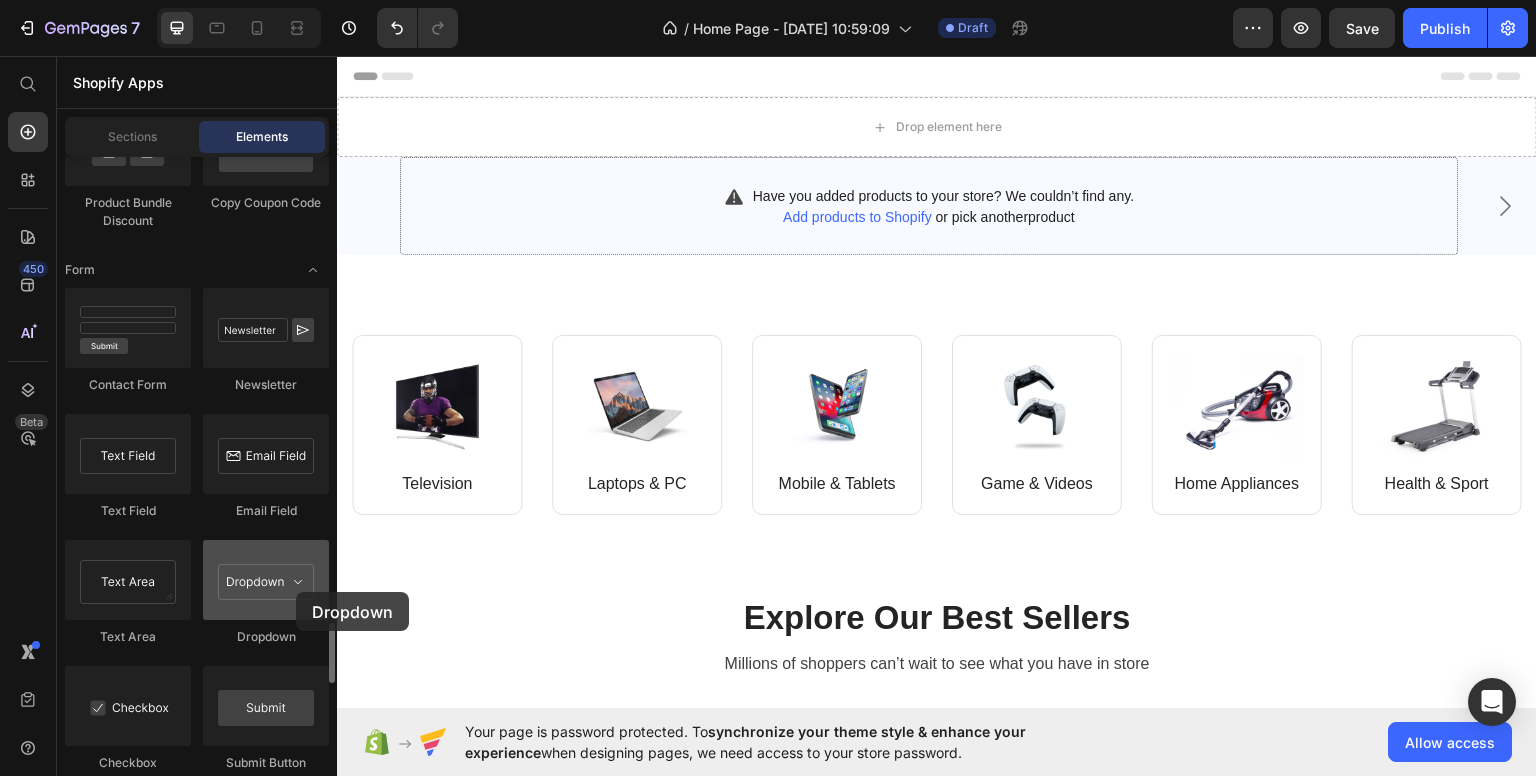 click at bounding box center [266, 580] 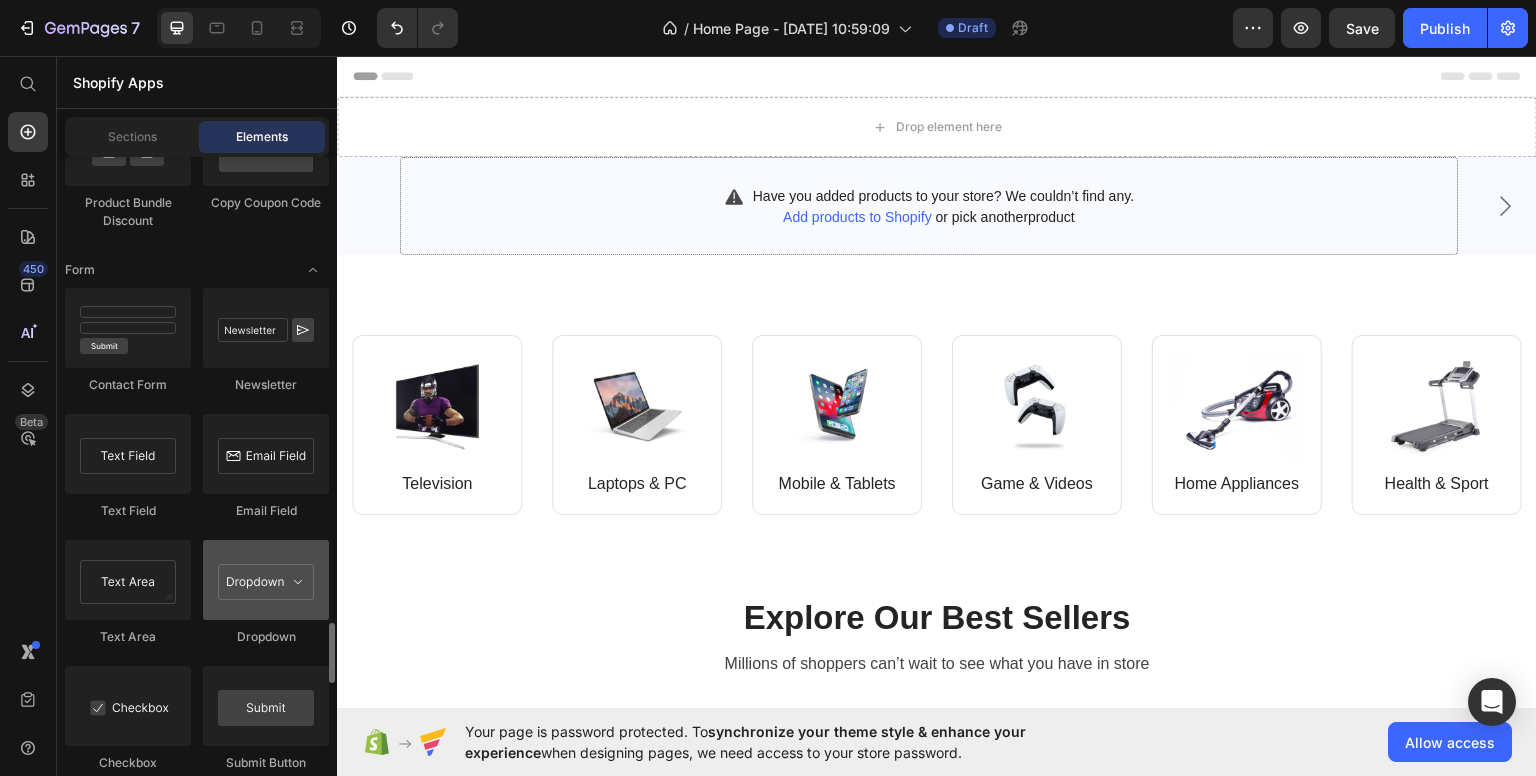 click at bounding box center (266, 580) 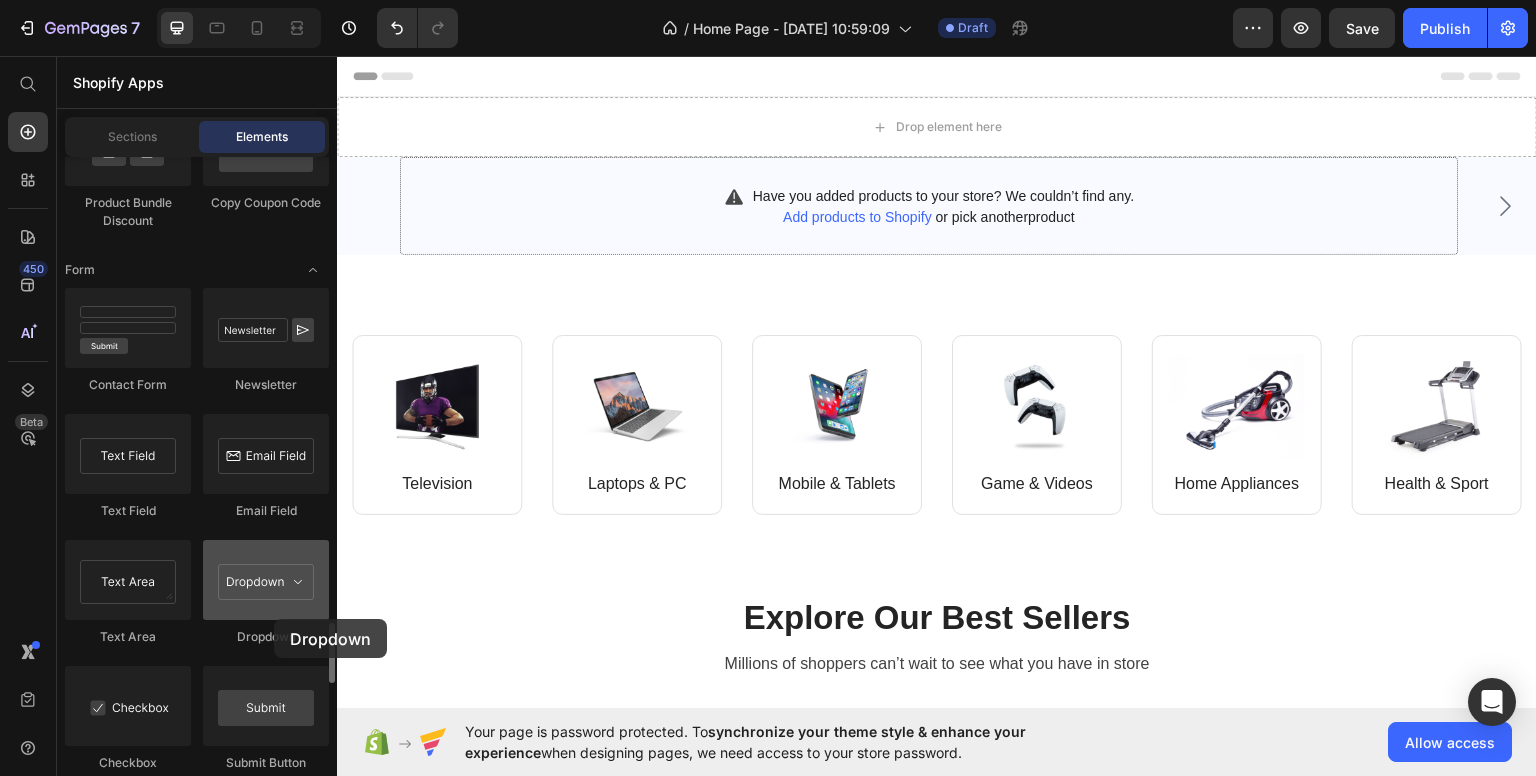 click at bounding box center (266, 580) 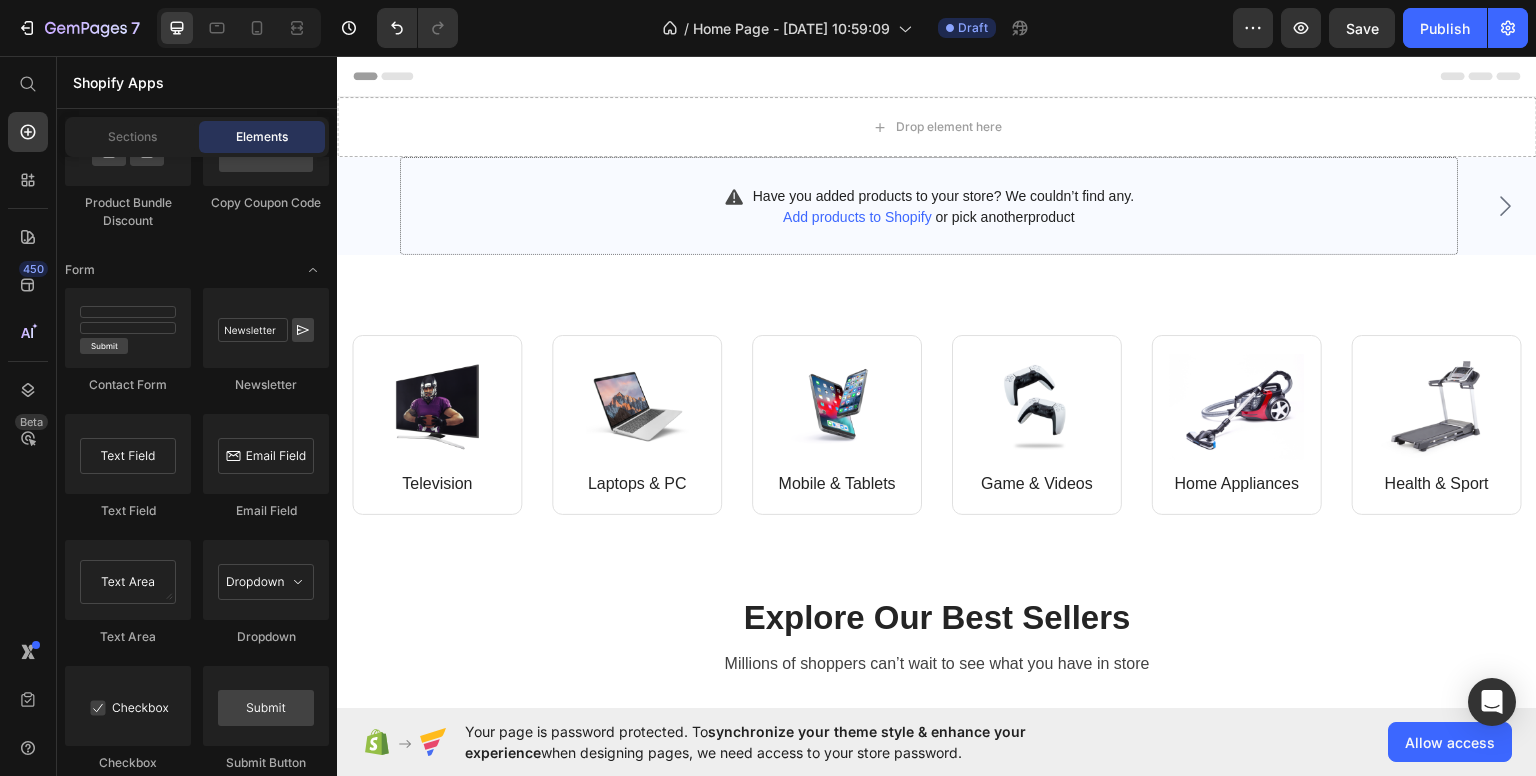 click on "Header" at bounding box center (394, 75) 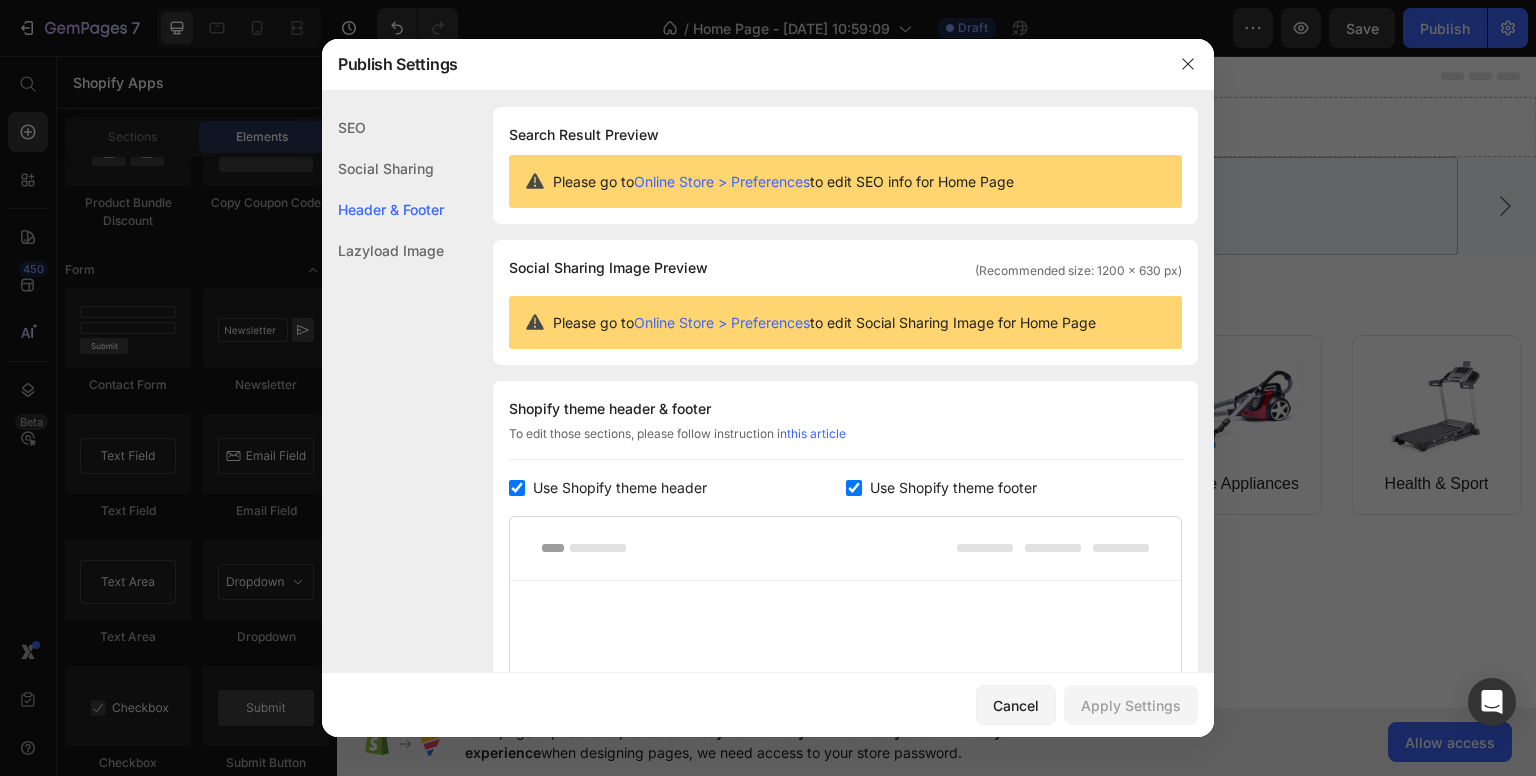 scroll, scrollTop: 270, scrollLeft: 0, axis: vertical 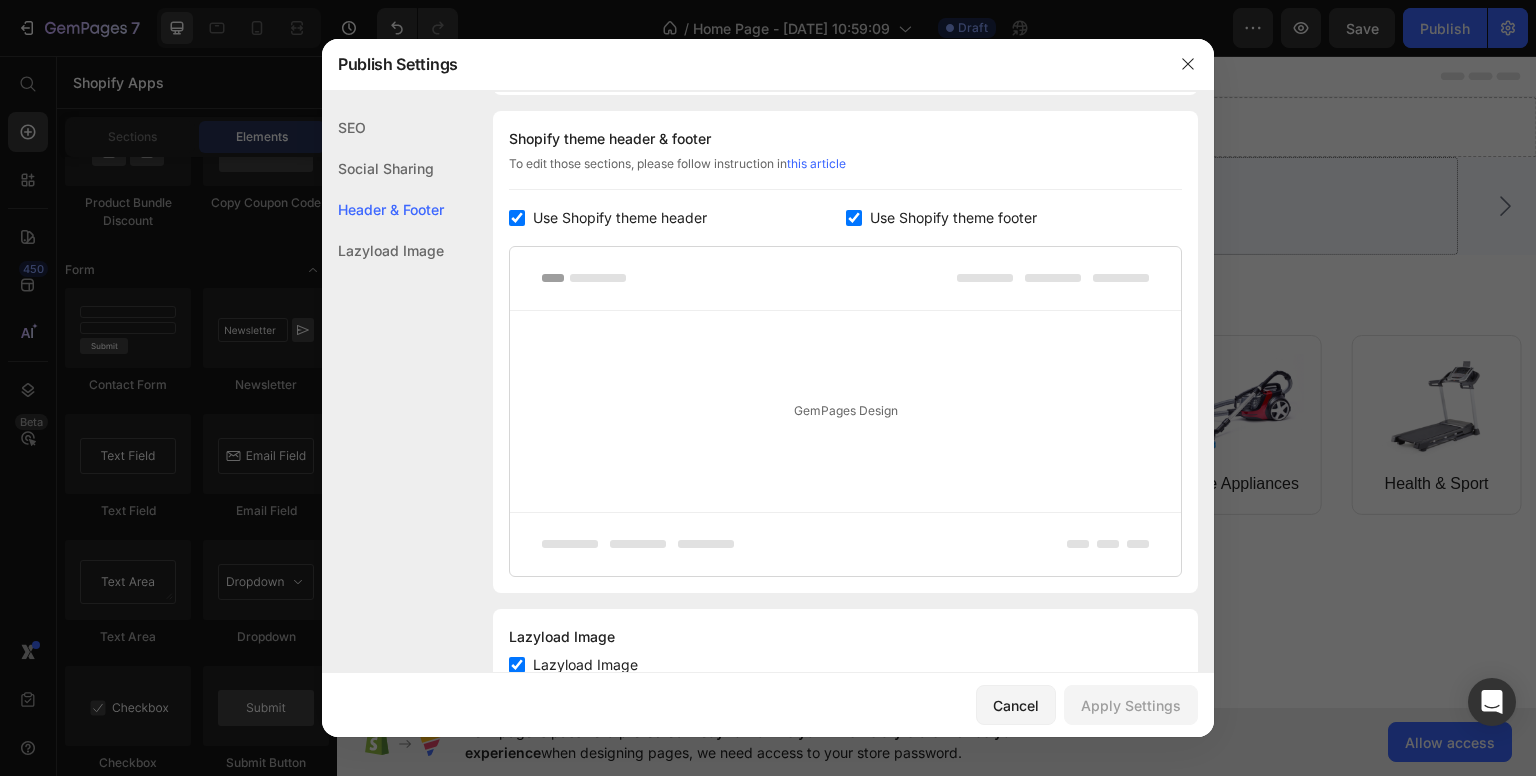 click on "SEO" 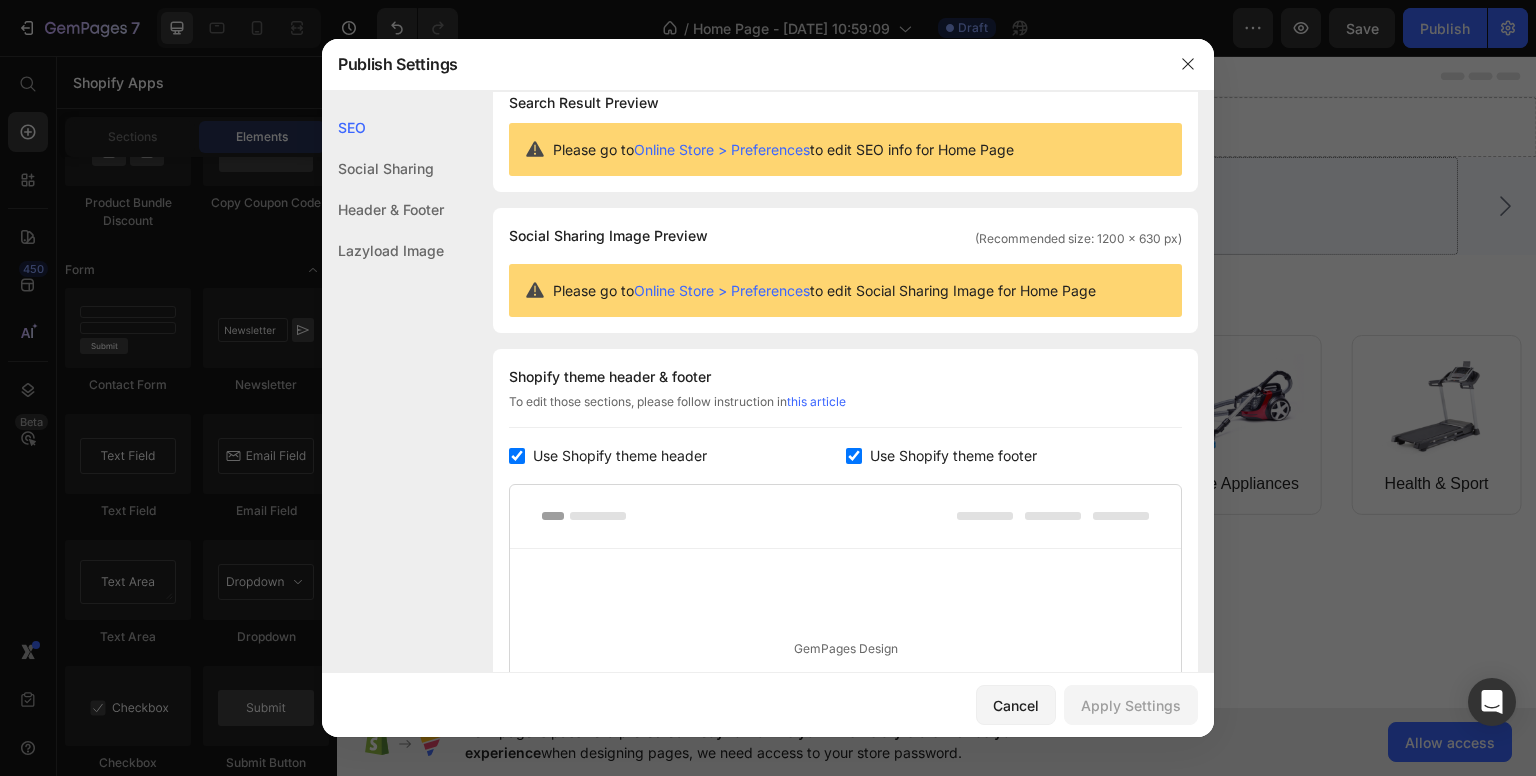scroll, scrollTop: 0, scrollLeft: 0, axis: both 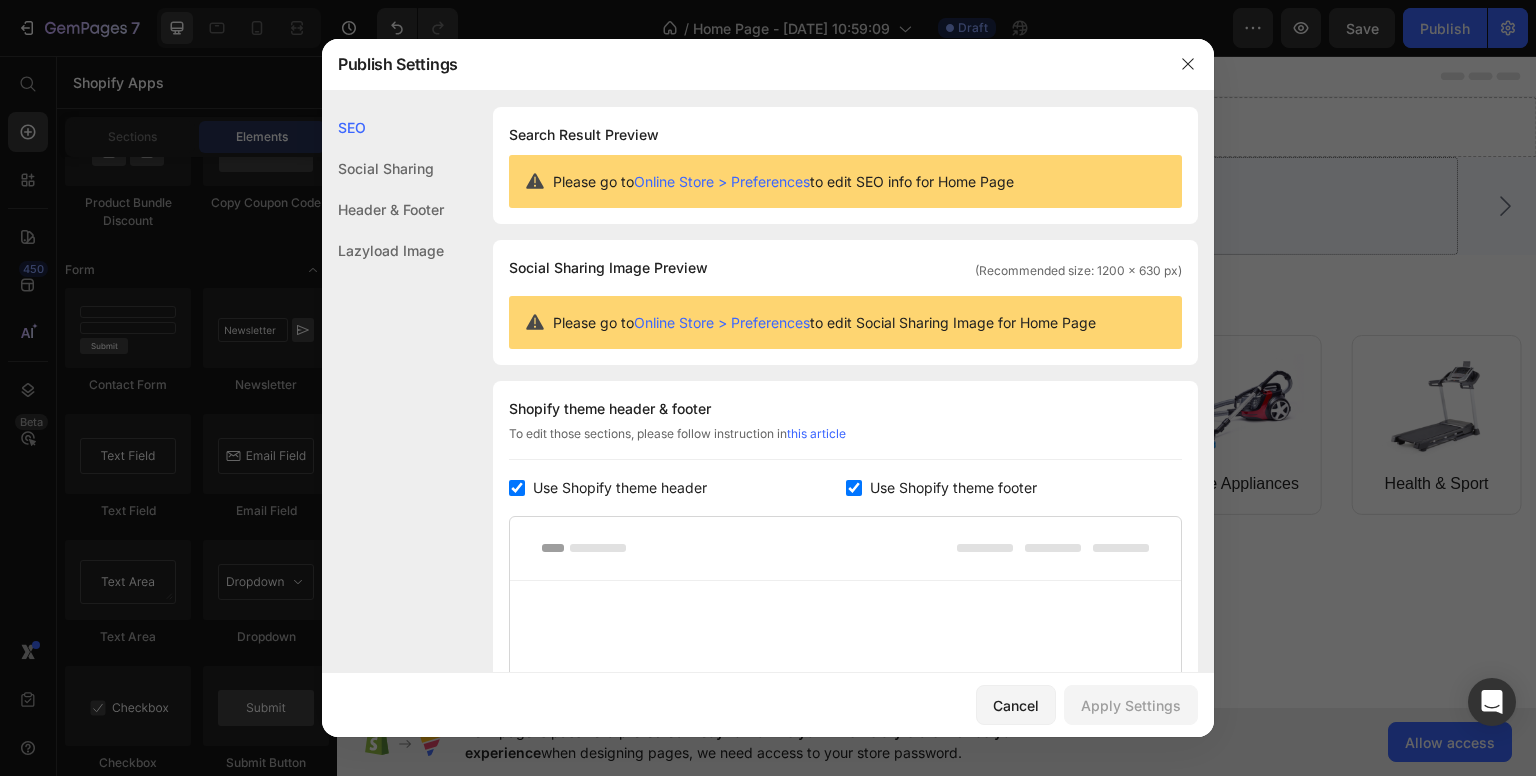 click on "Online Store > Preferences" at bounding box center [722, 181] 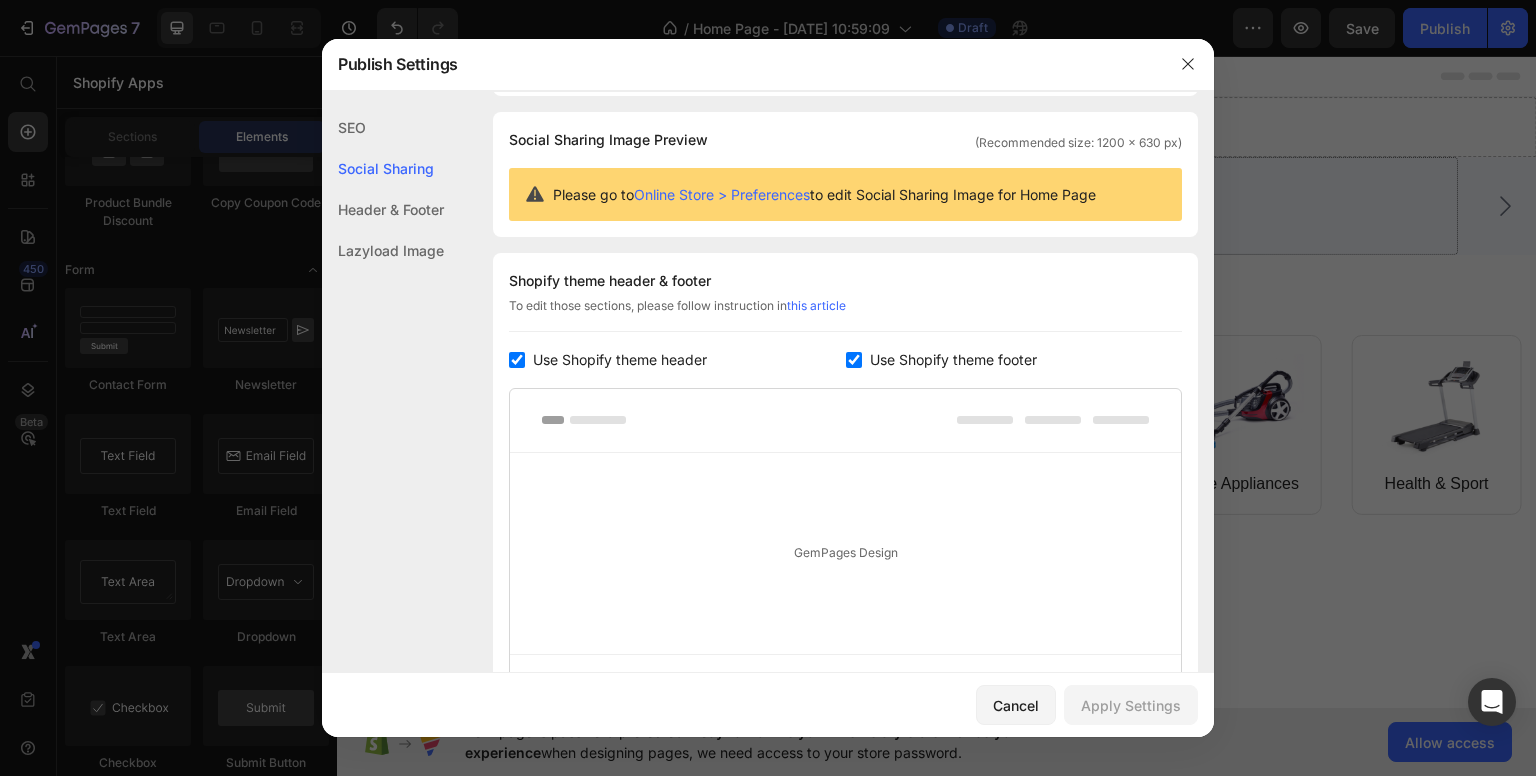 scroll, scrollTop: 128, scrollLeft: 0, axis: vertical 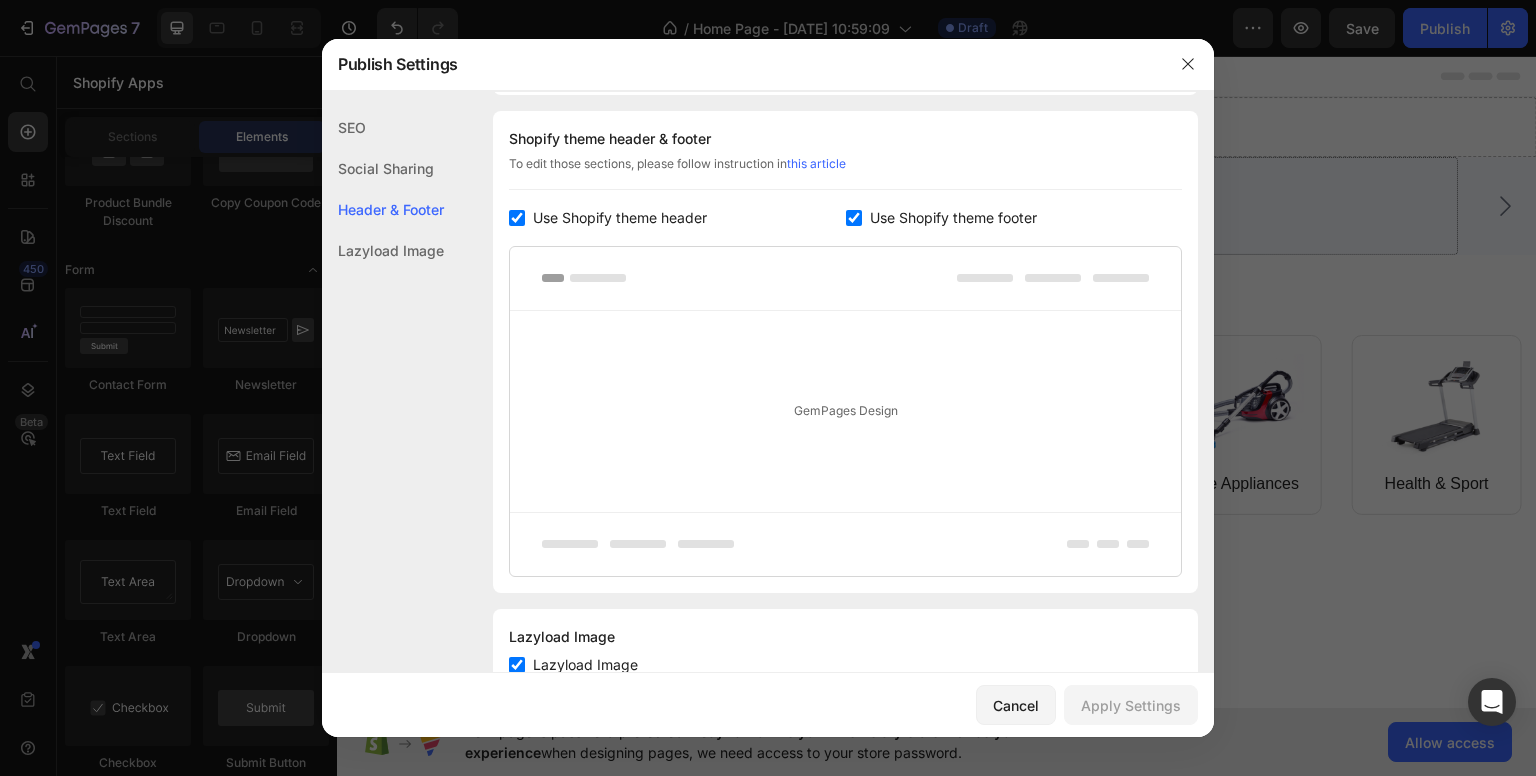 click on "GemPages Design" at bounding box center [845, 411] 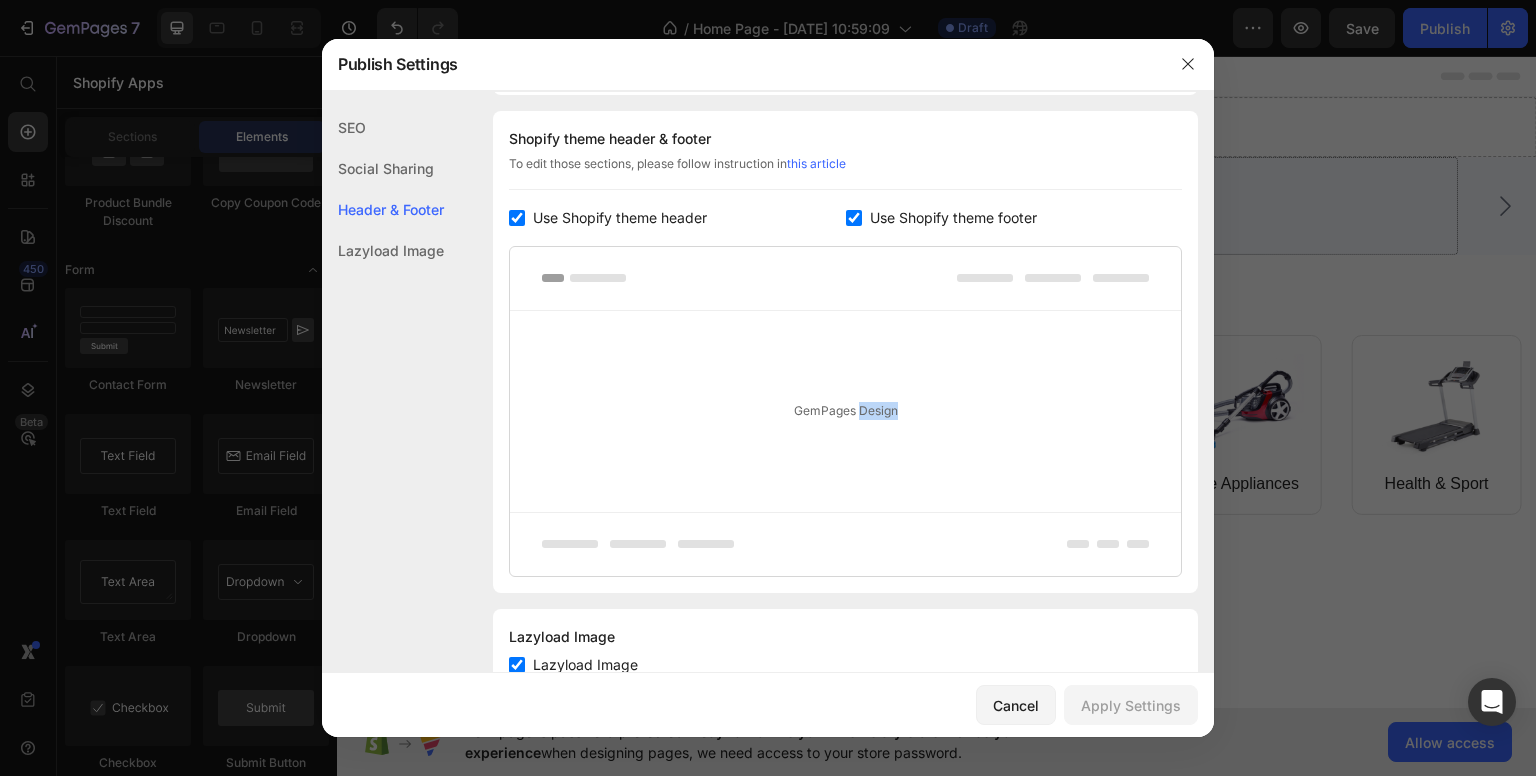 click on "GemPages Design" at bounding box center (845, 411) 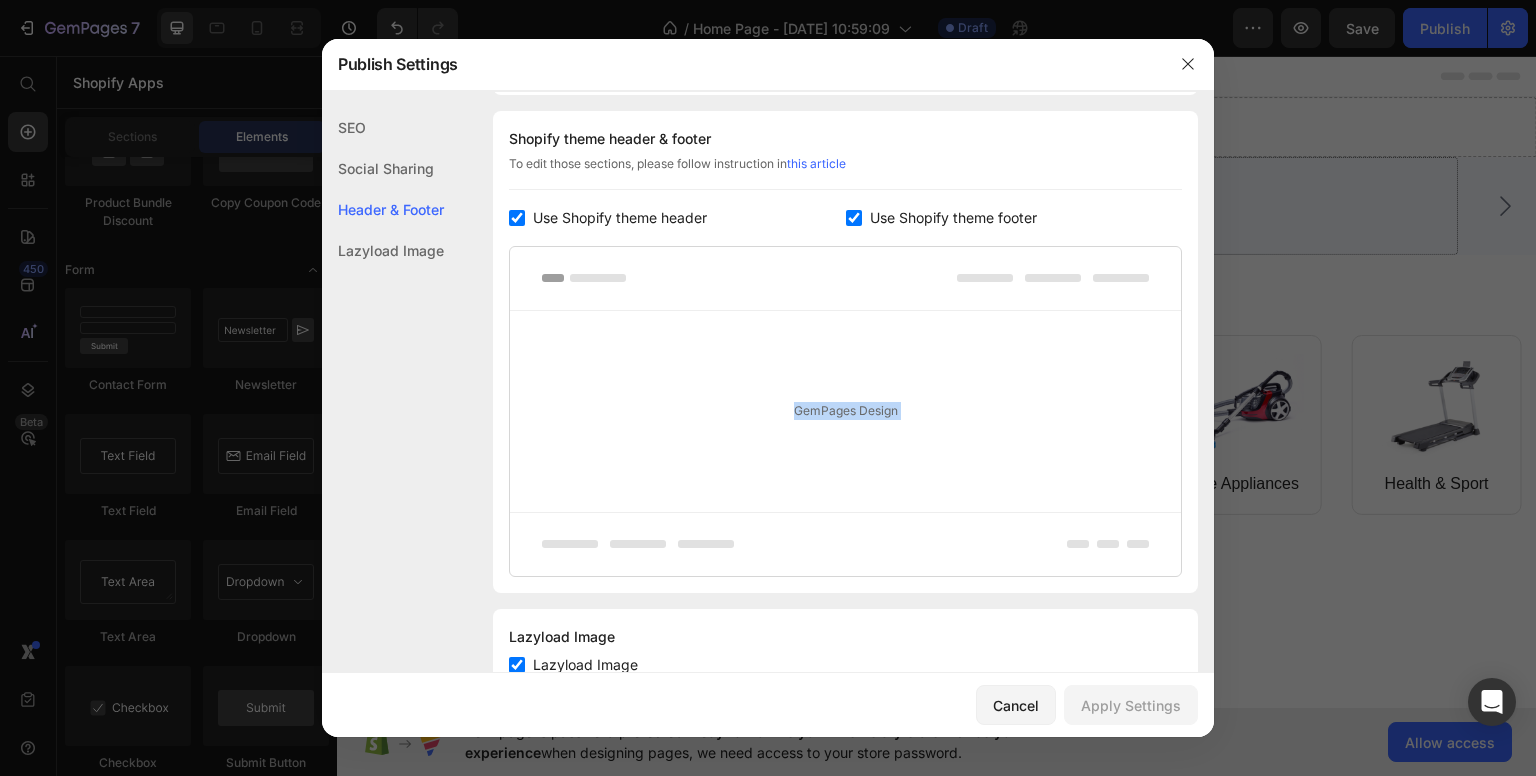click on "GemPages Design" at bounding box center (845, 411) 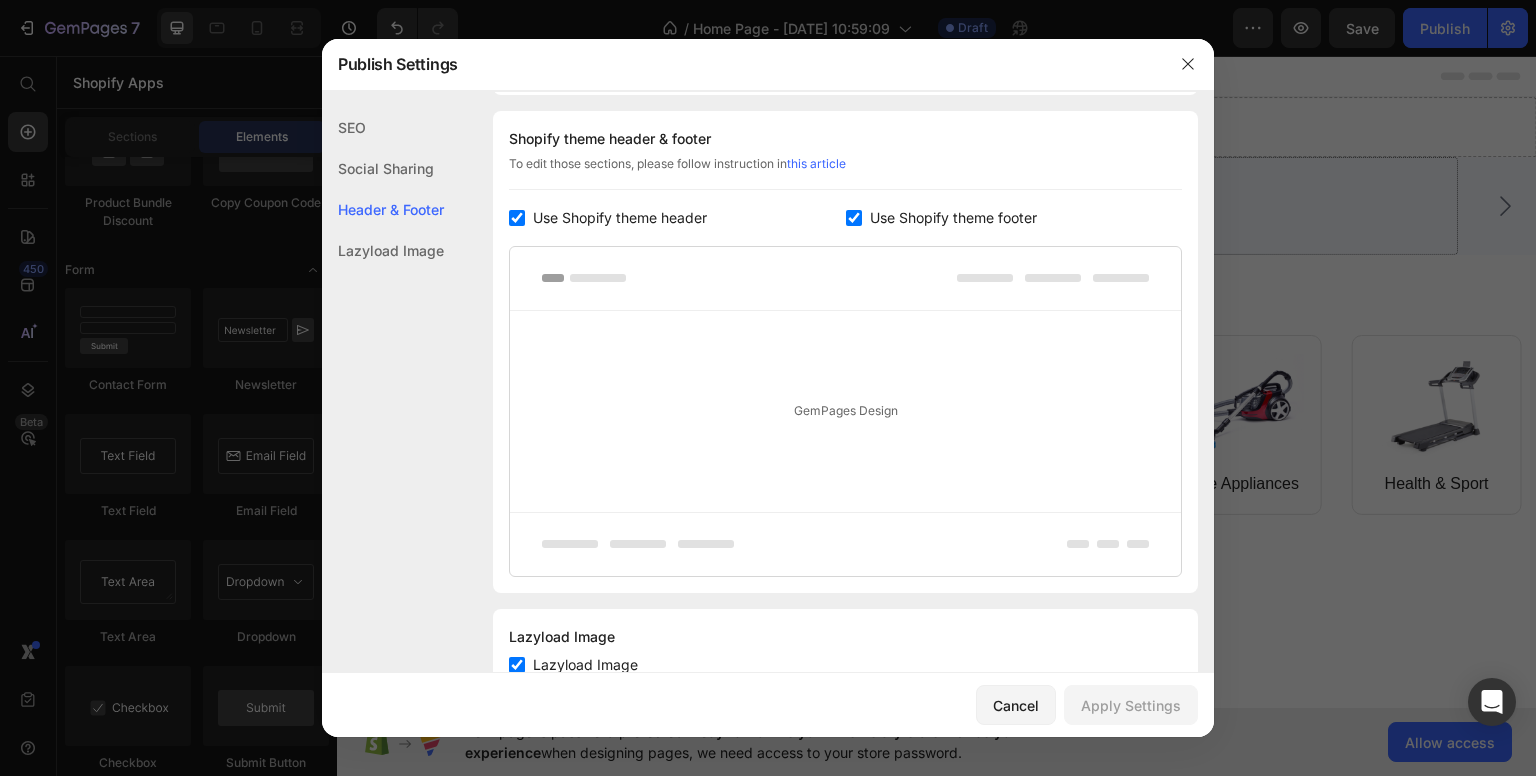 click on "Lazyload Image" 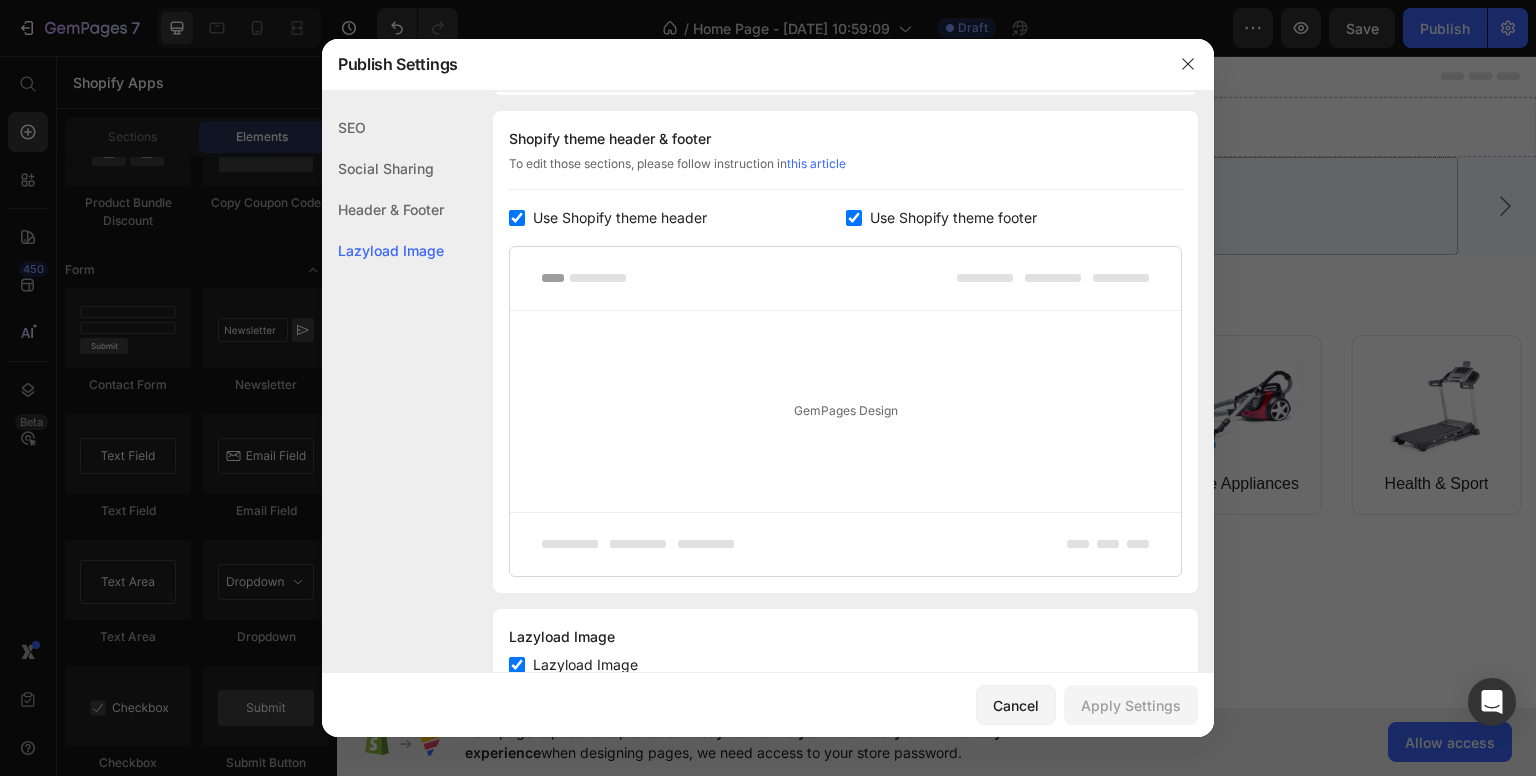 scroll, scrollTop: 336, scrollLeft: 0, axis: vertical 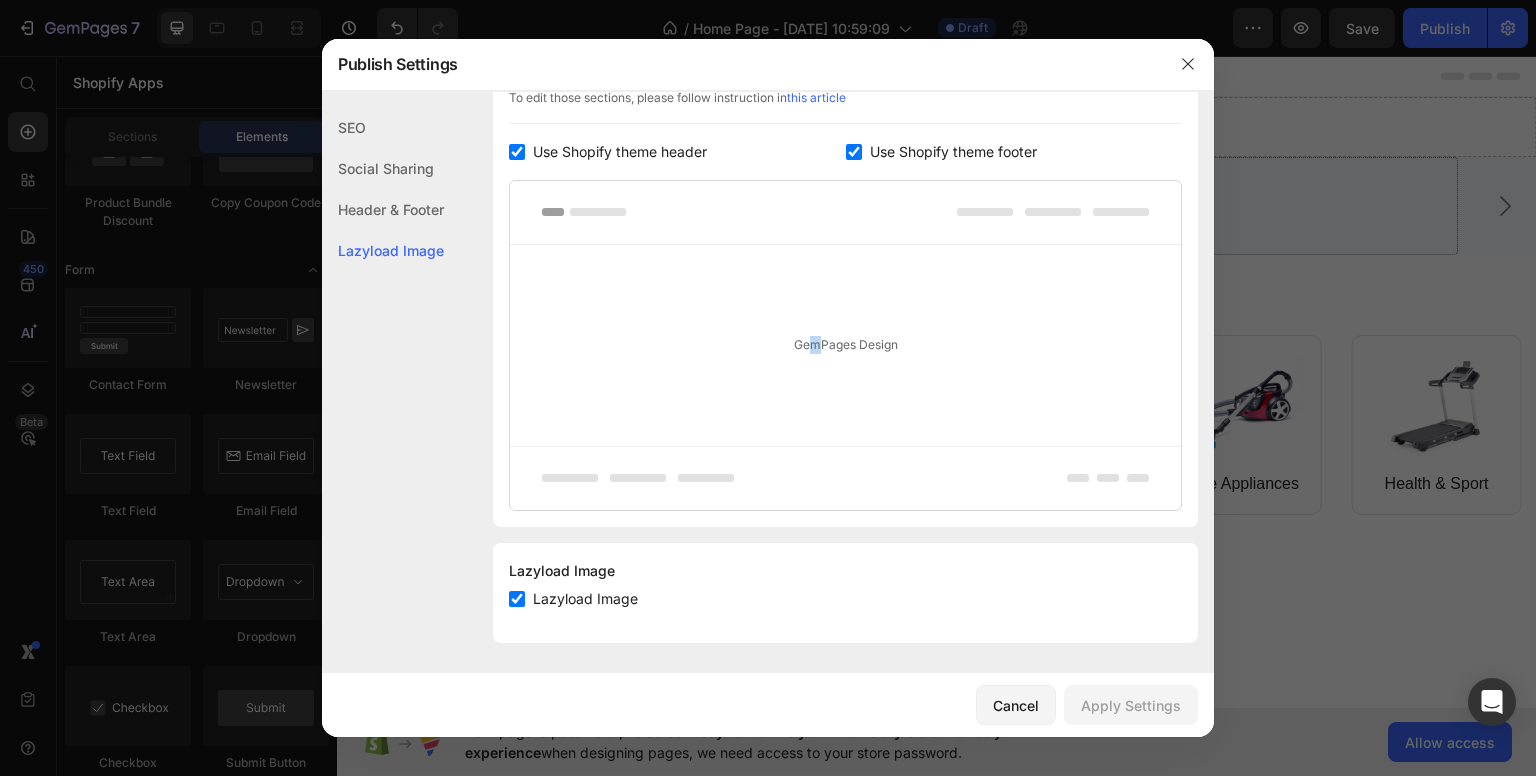 drag, startPoint x: 803, startPoint y: 282, endPoint x: 812, endPoint y: 301, distance: 21.023796 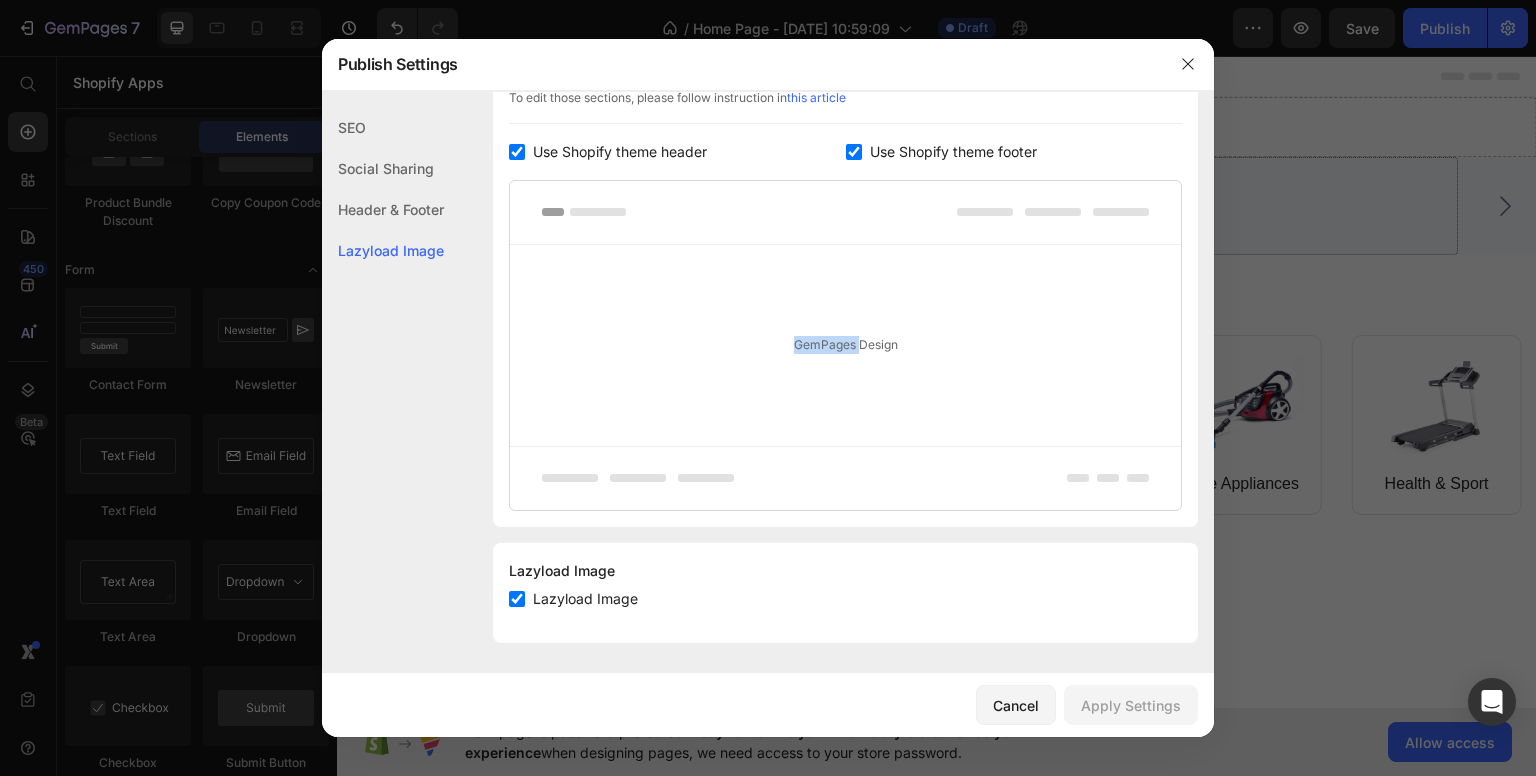 click on "GemPages Design" at bounding box center (845, 345) 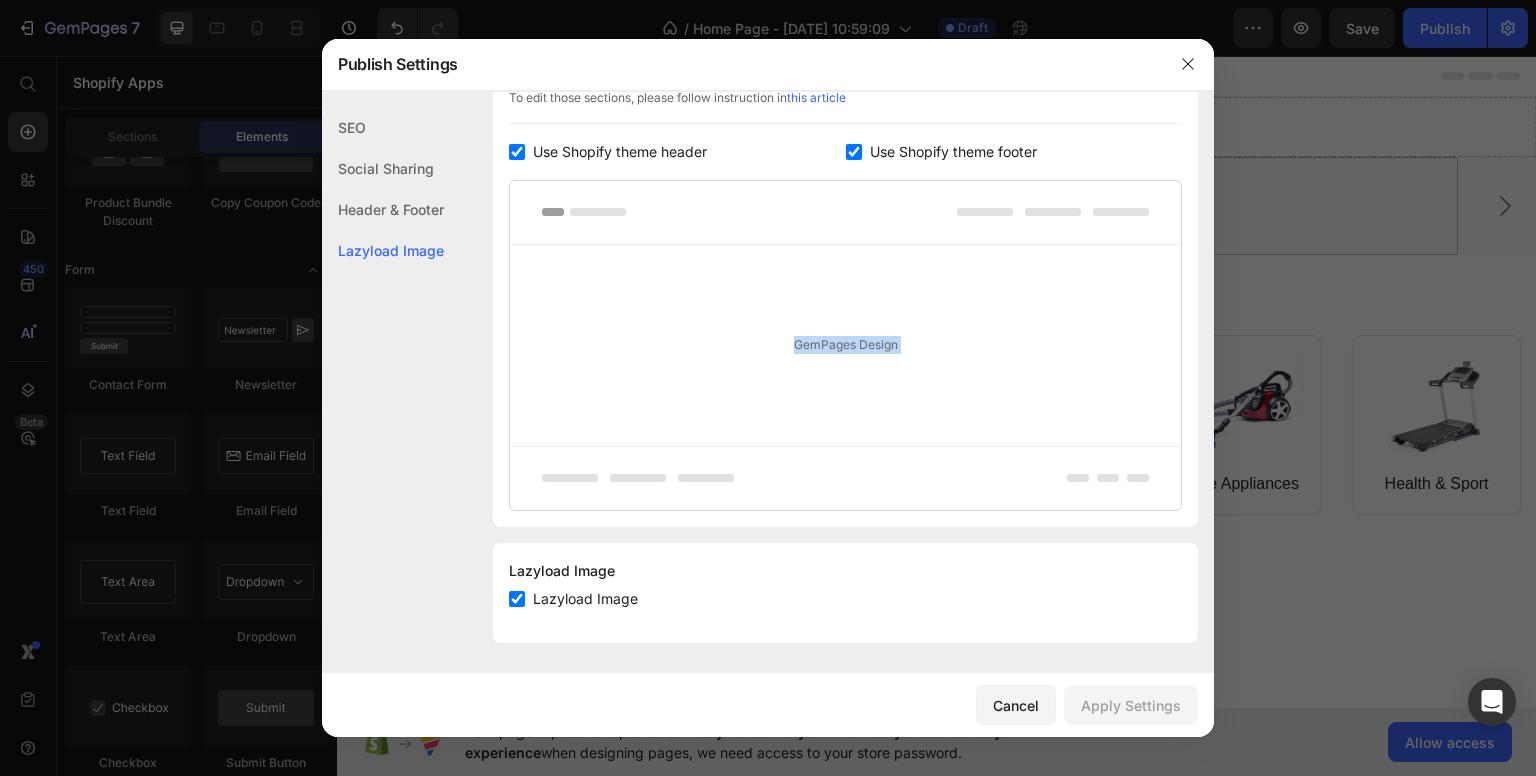 drag, startPoint x: 814, startPoint y: 303, endPoint x: 608, endPoint y: 450, distance: 253.07114 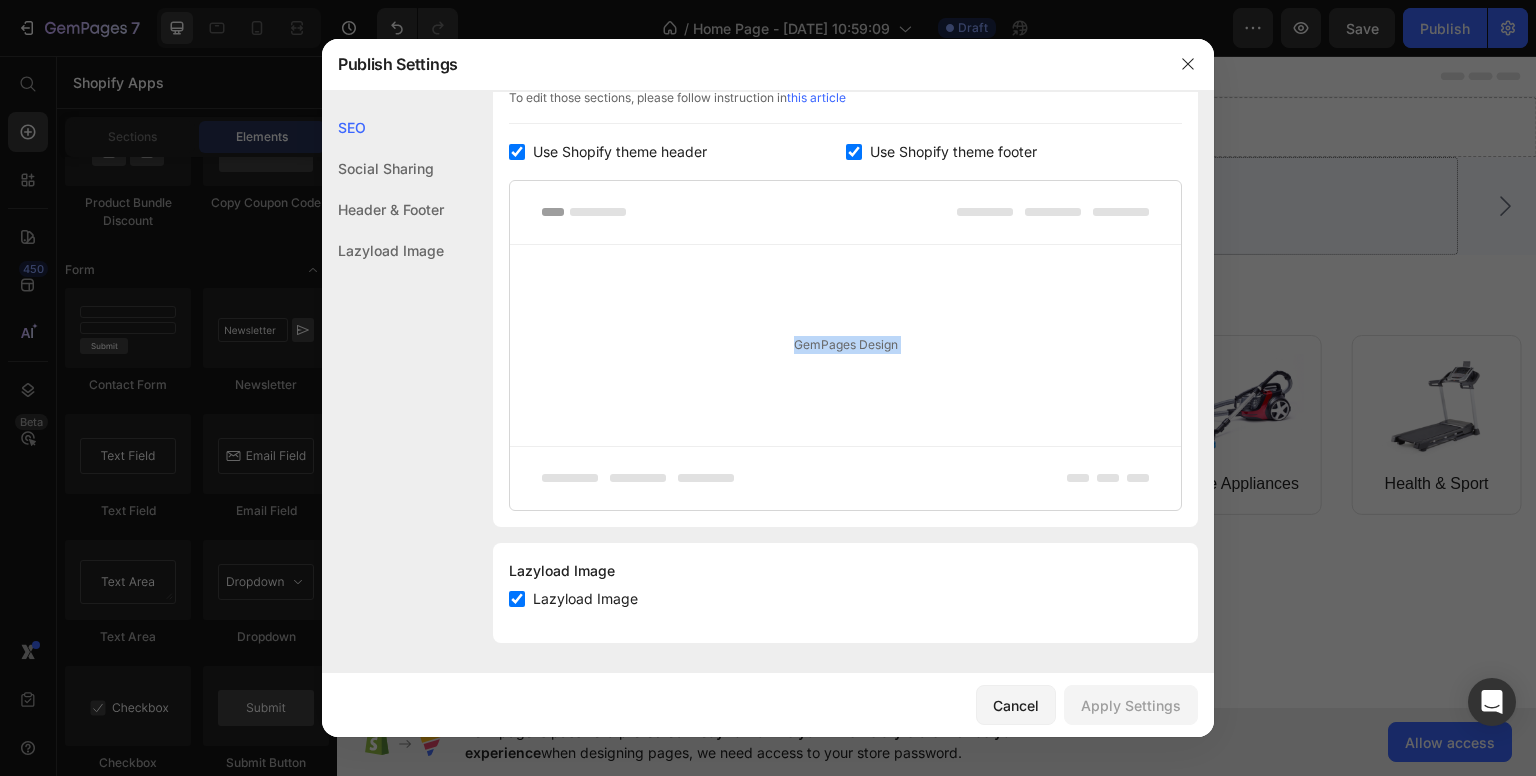 scroll, scrollTop: 0, scrollLeft: 0, axis: both 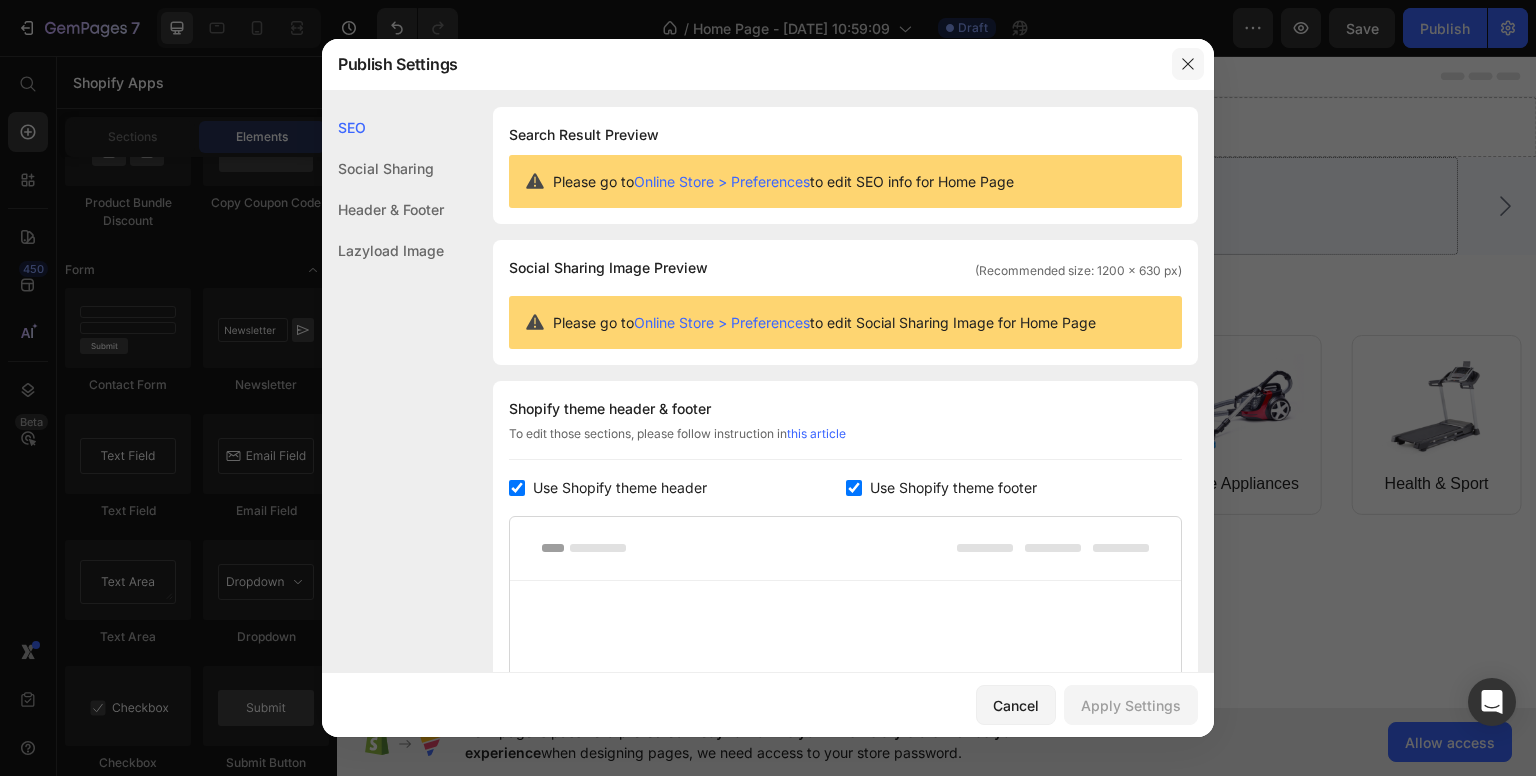 click 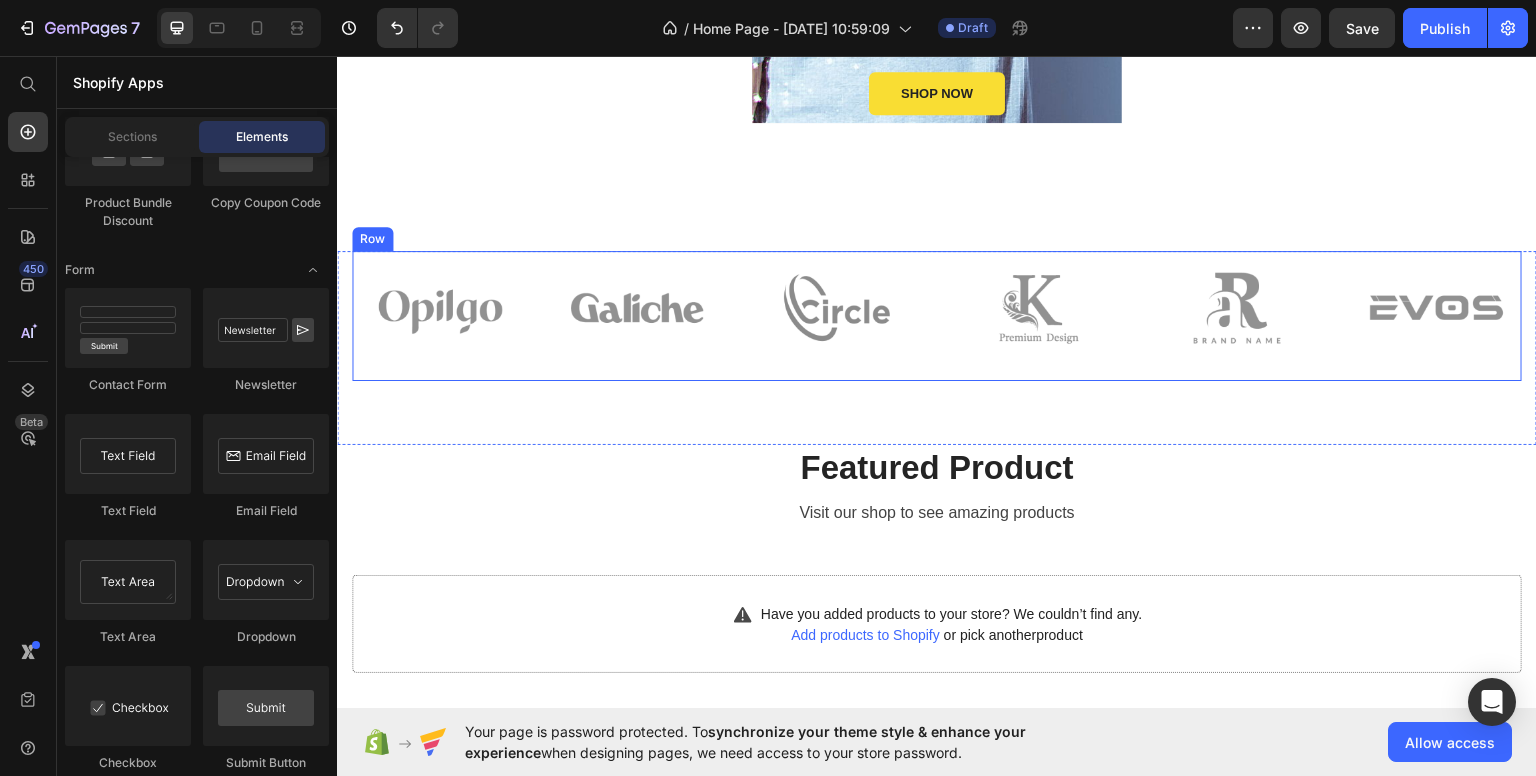 scroll, scrollTop: 4066, scrollLeft: 0, axis: vertical 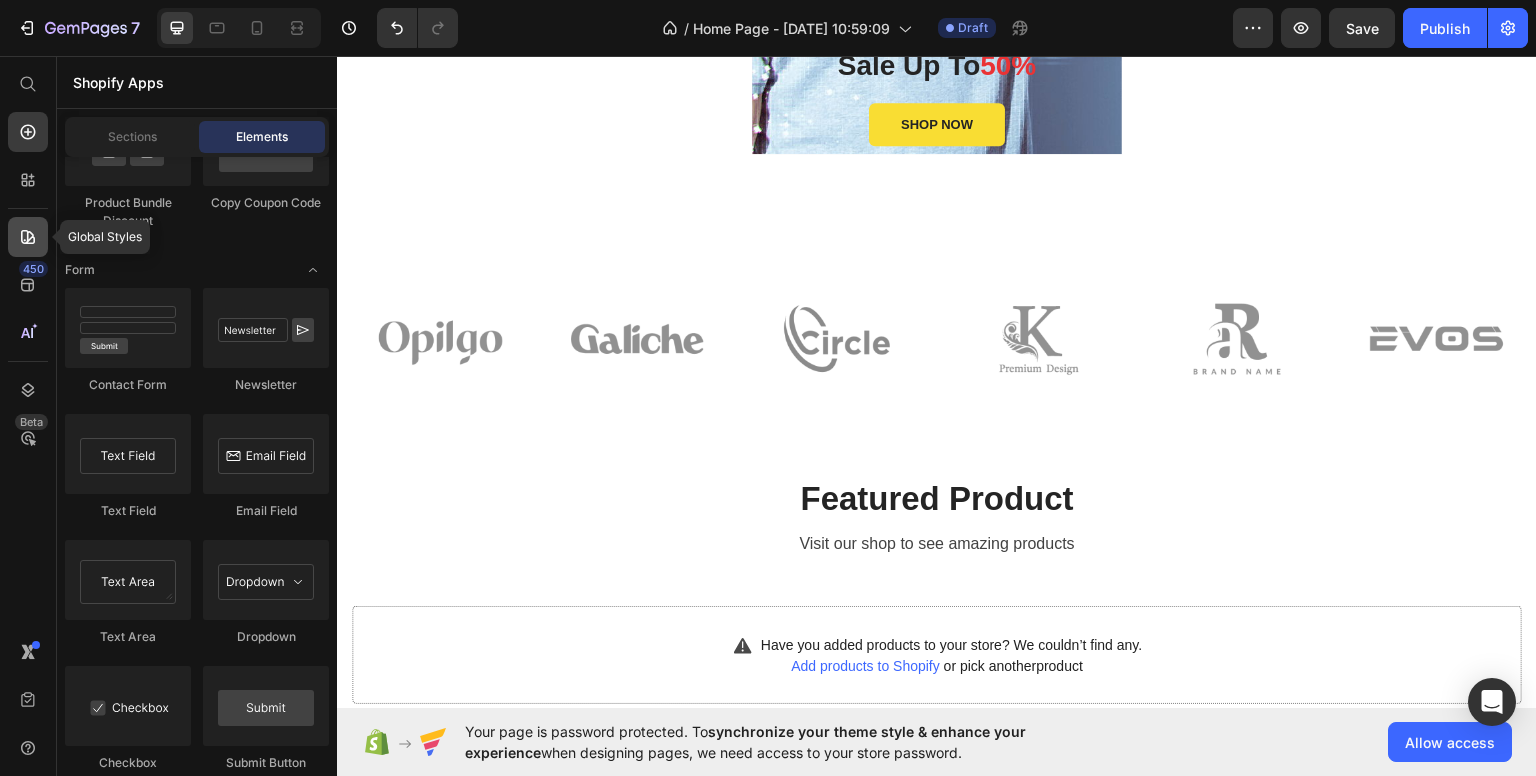 click 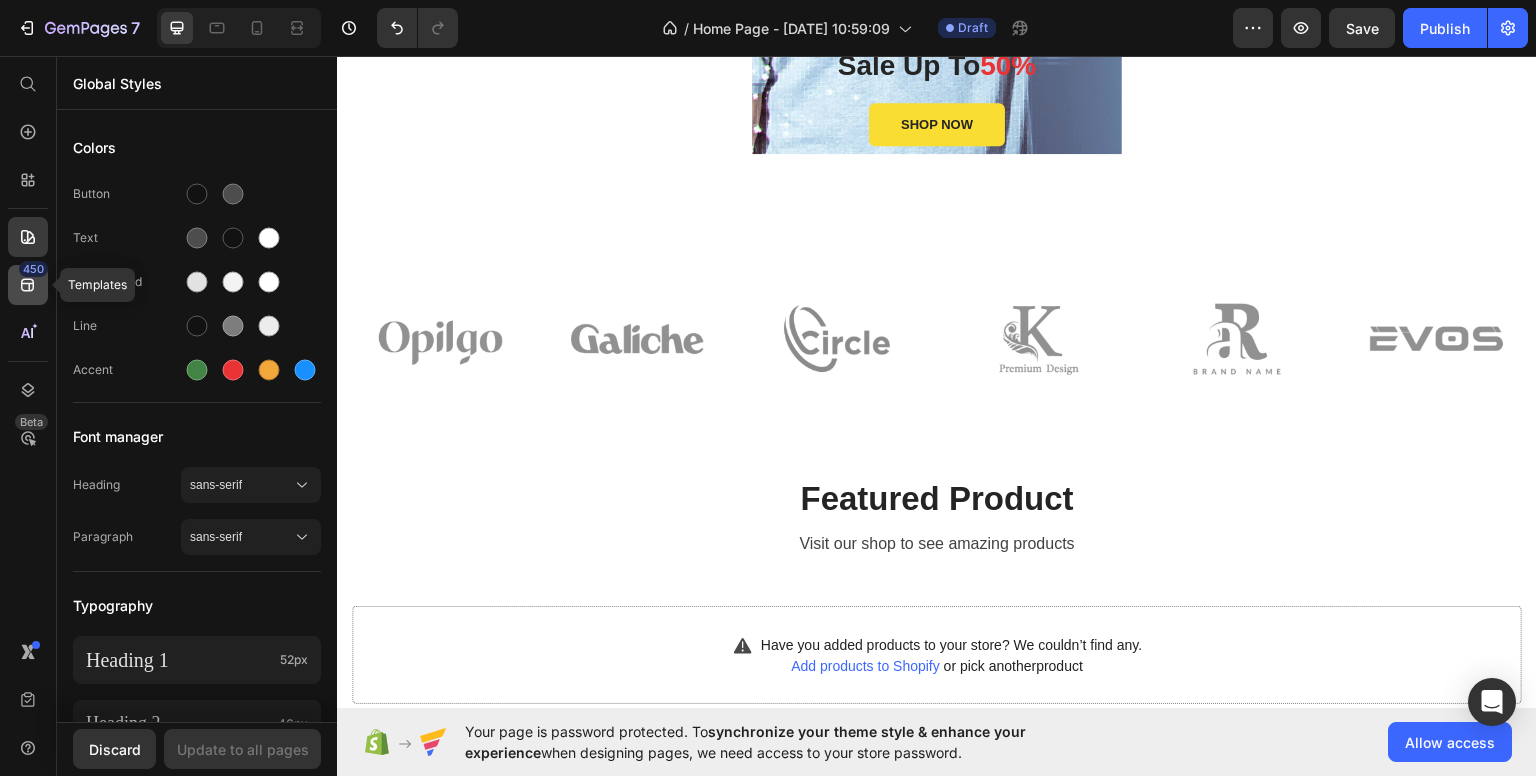 click on "450" 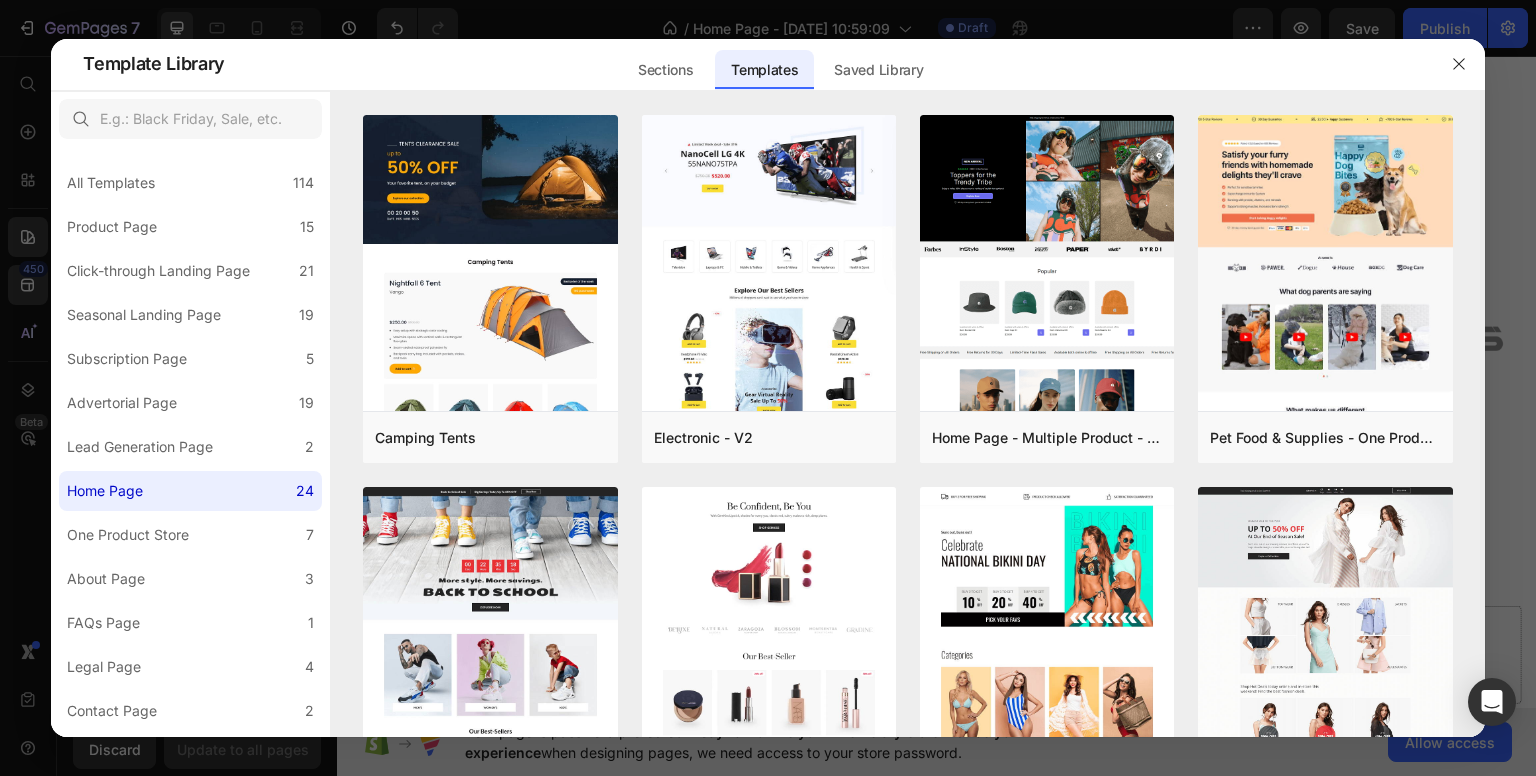drag, startPoint x: 6, startPoint y: 342, endPoint x: 12, endPoint y: 327, distance: 16.155495 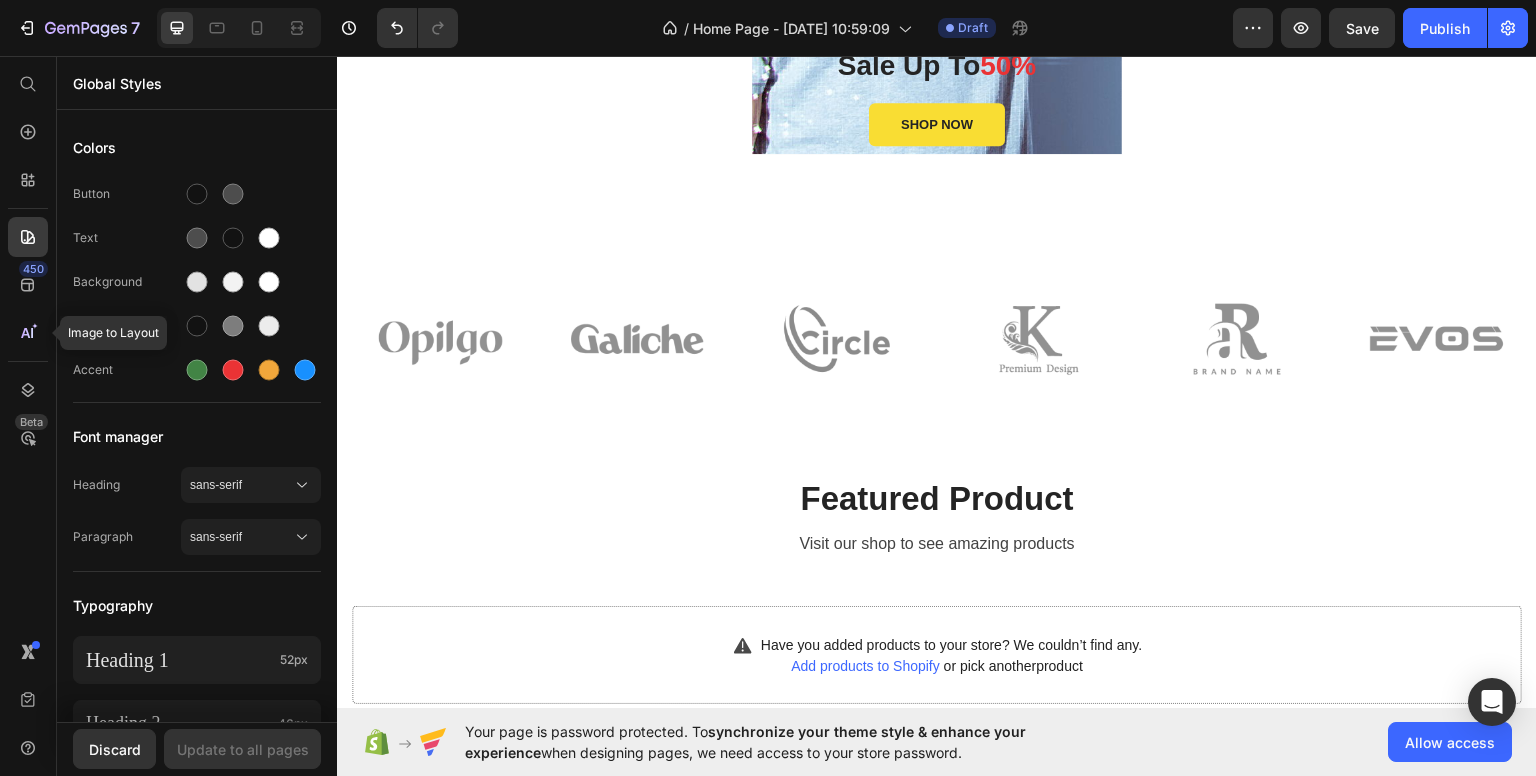 click 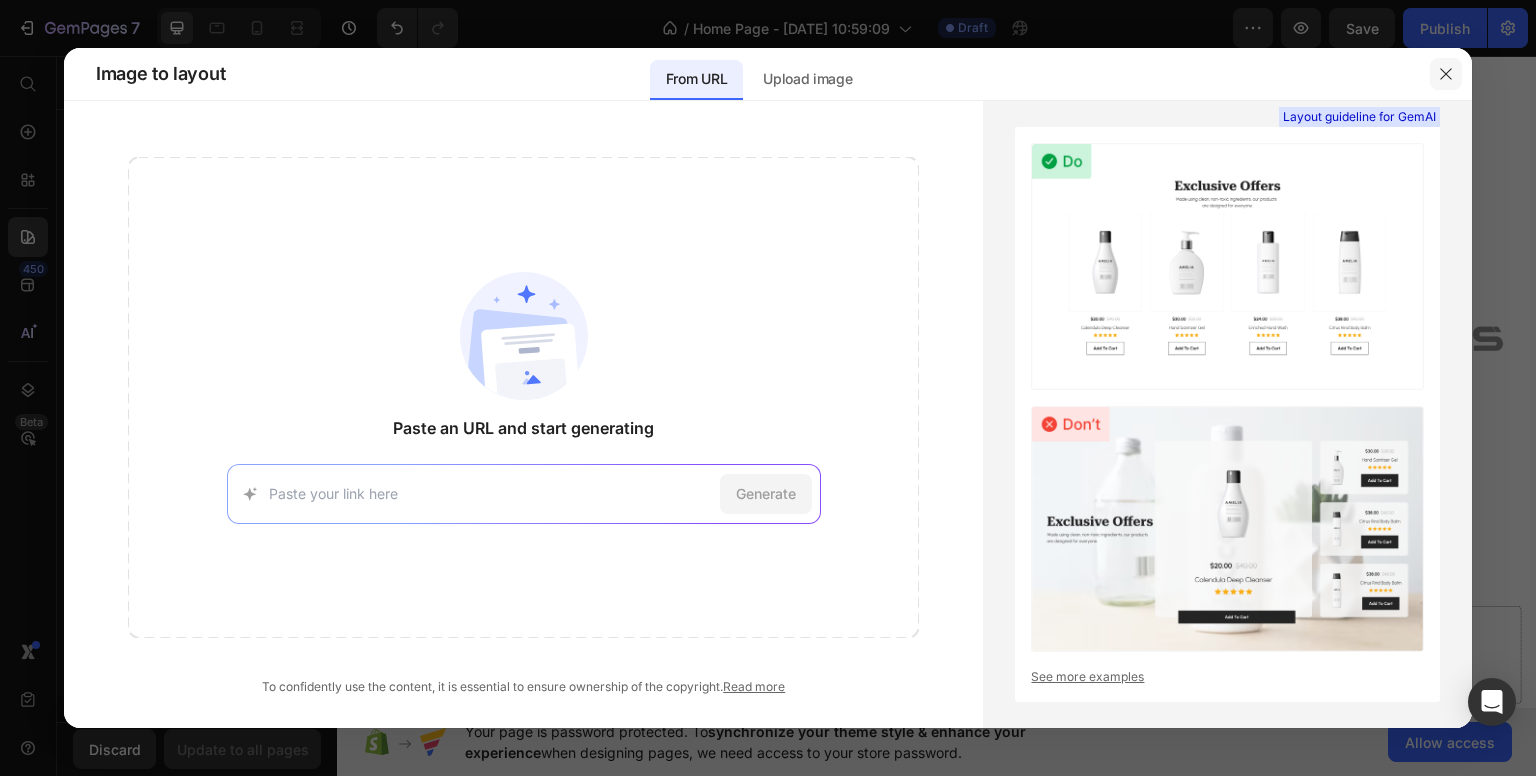 click 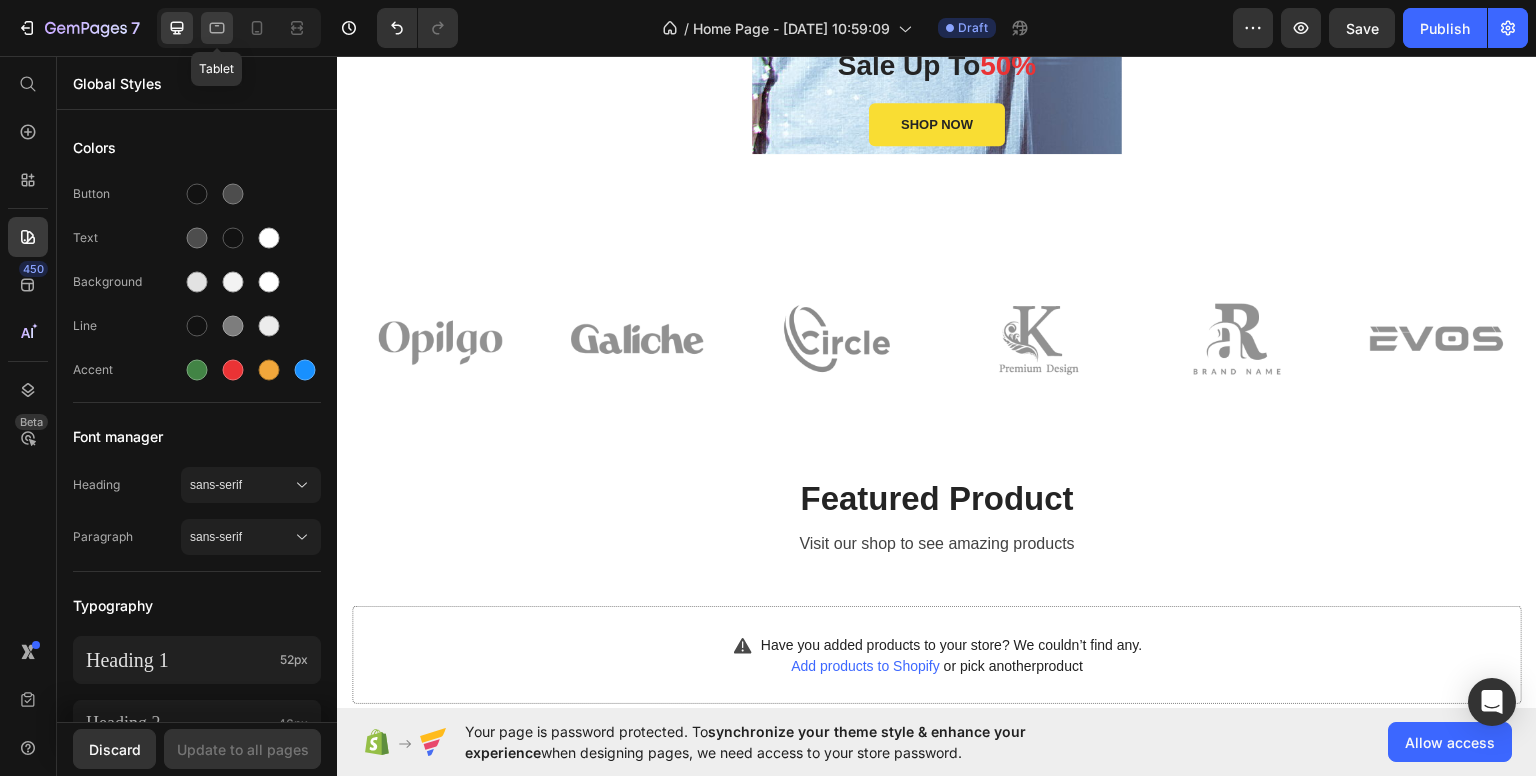 click 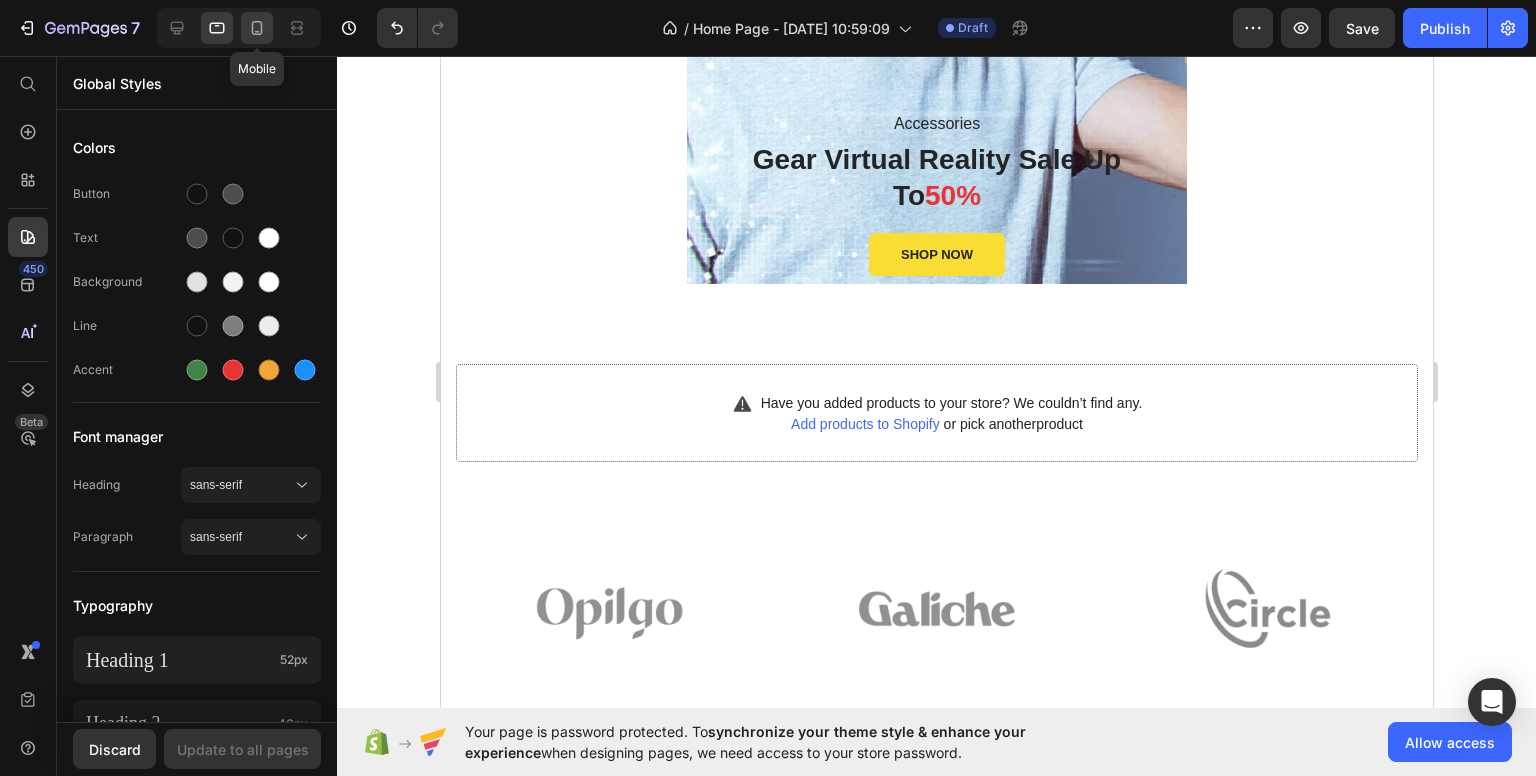 click 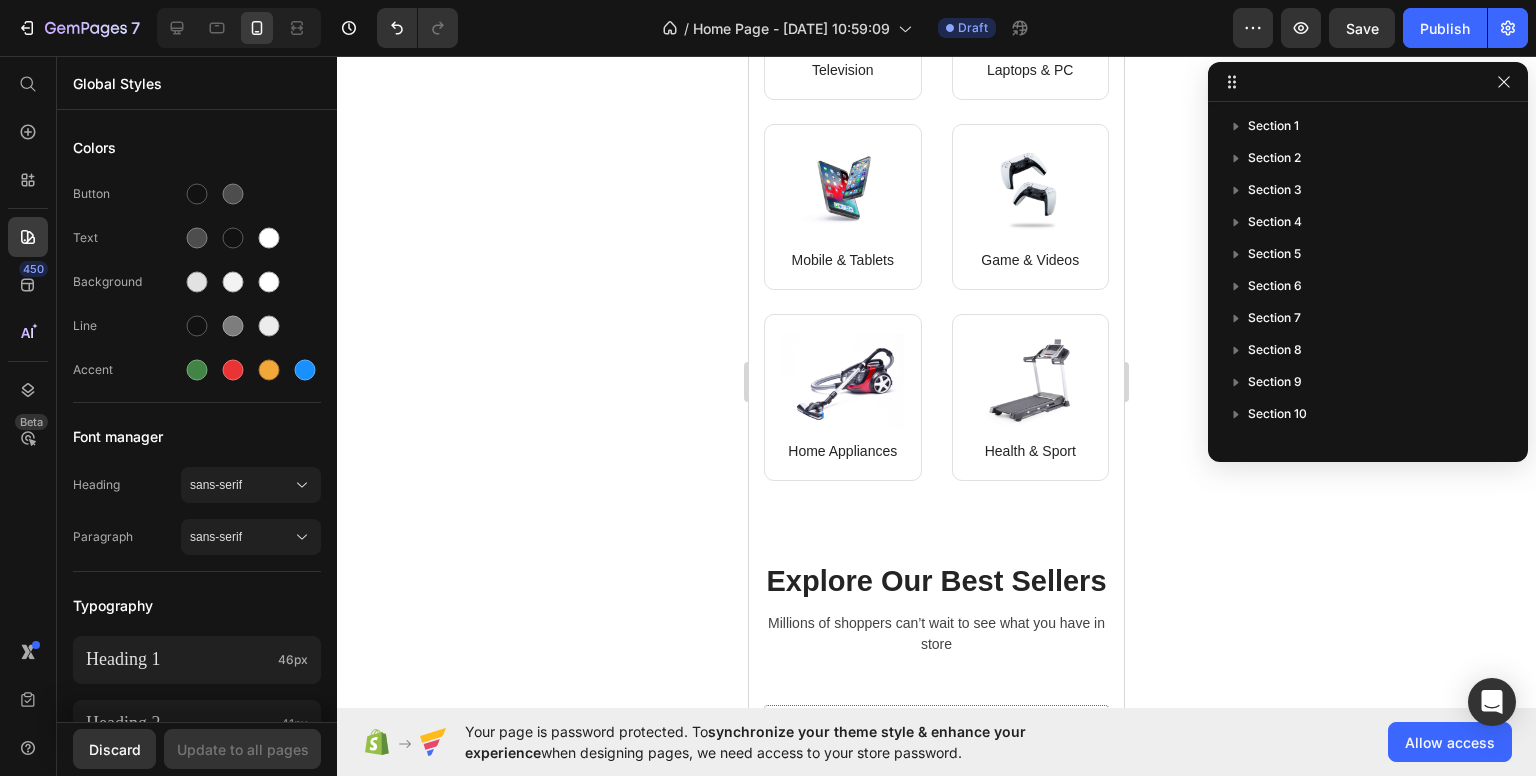 scroll, scrollTop: 808, scrollLeft: 0, axis: vertical 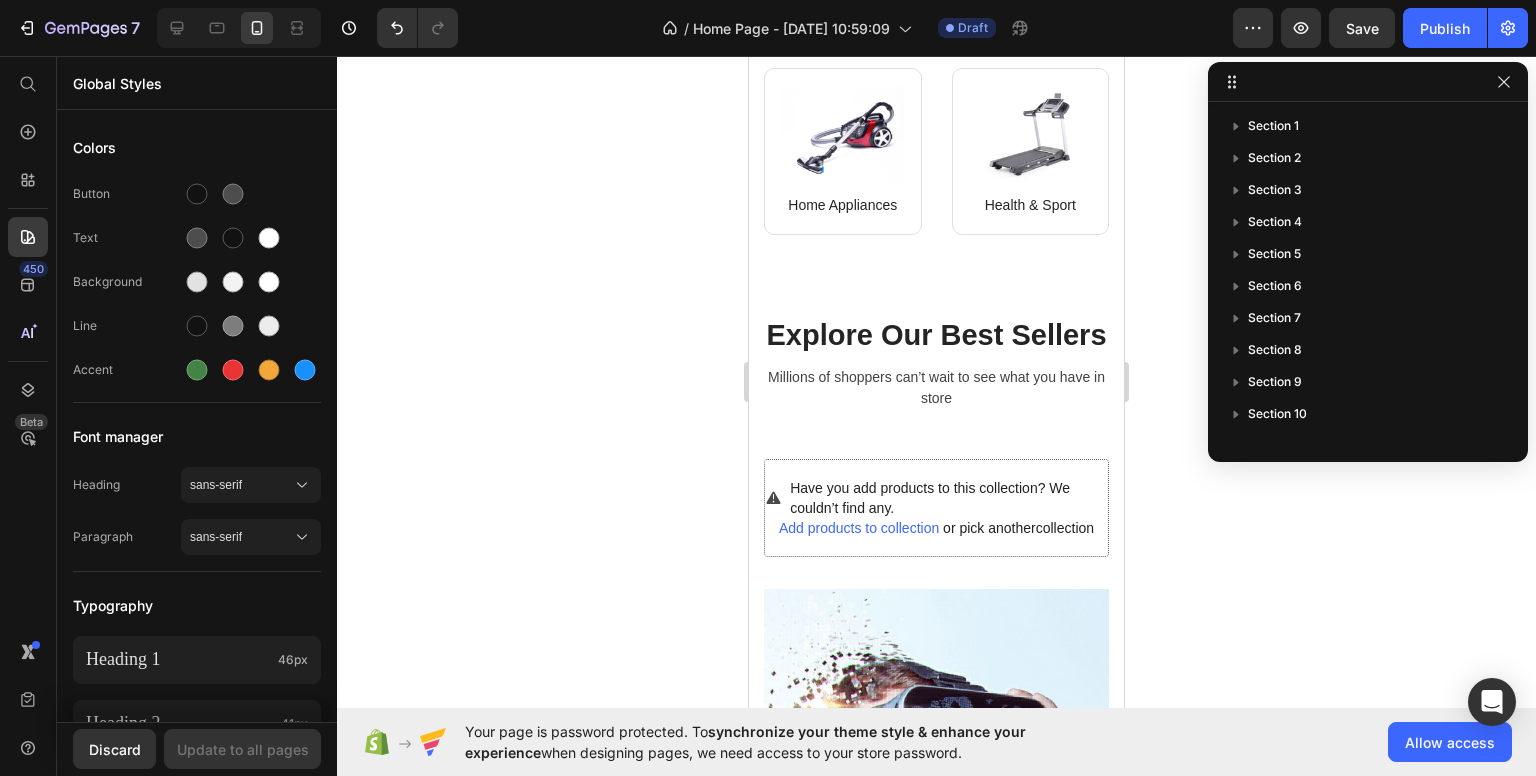click 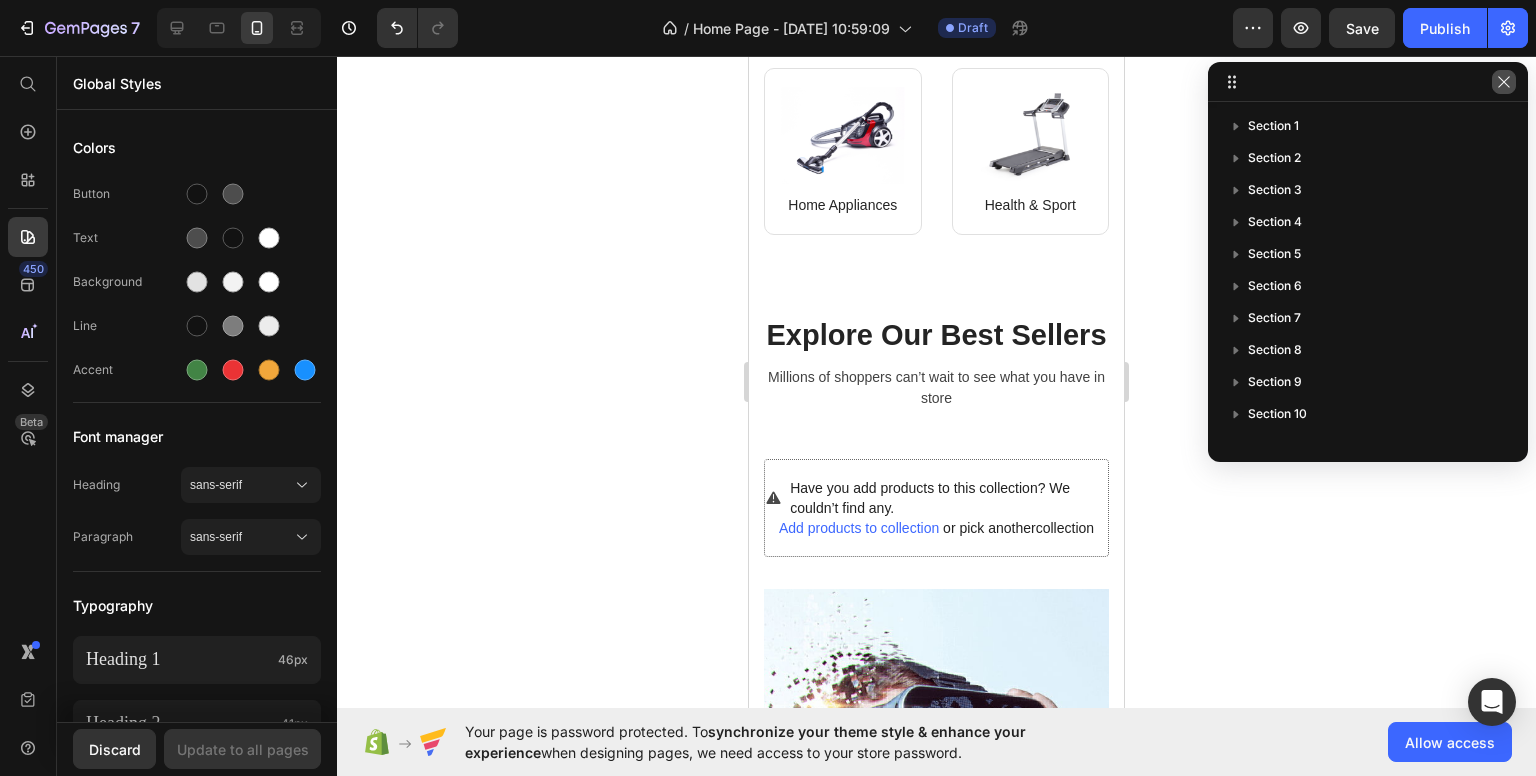 click 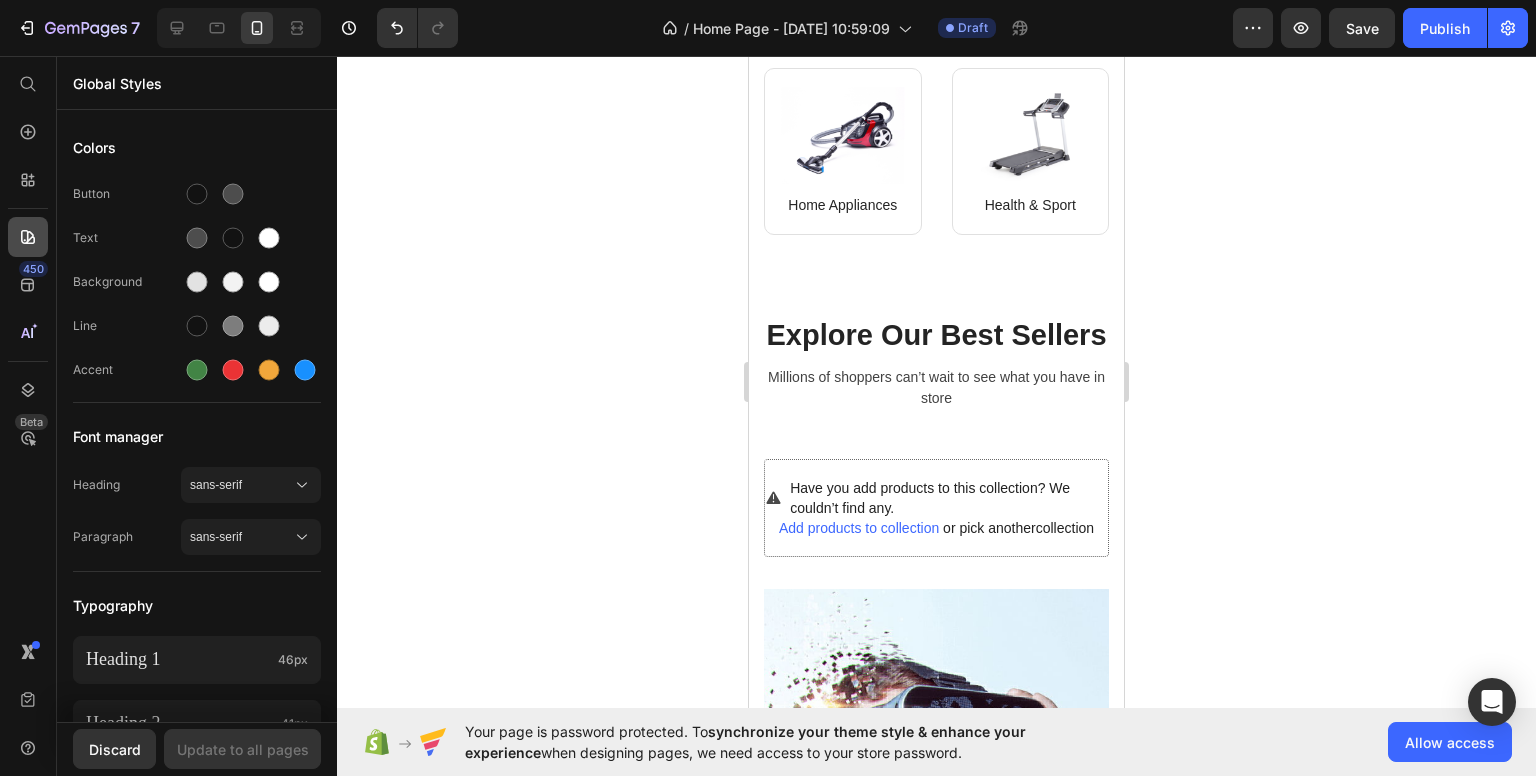 click 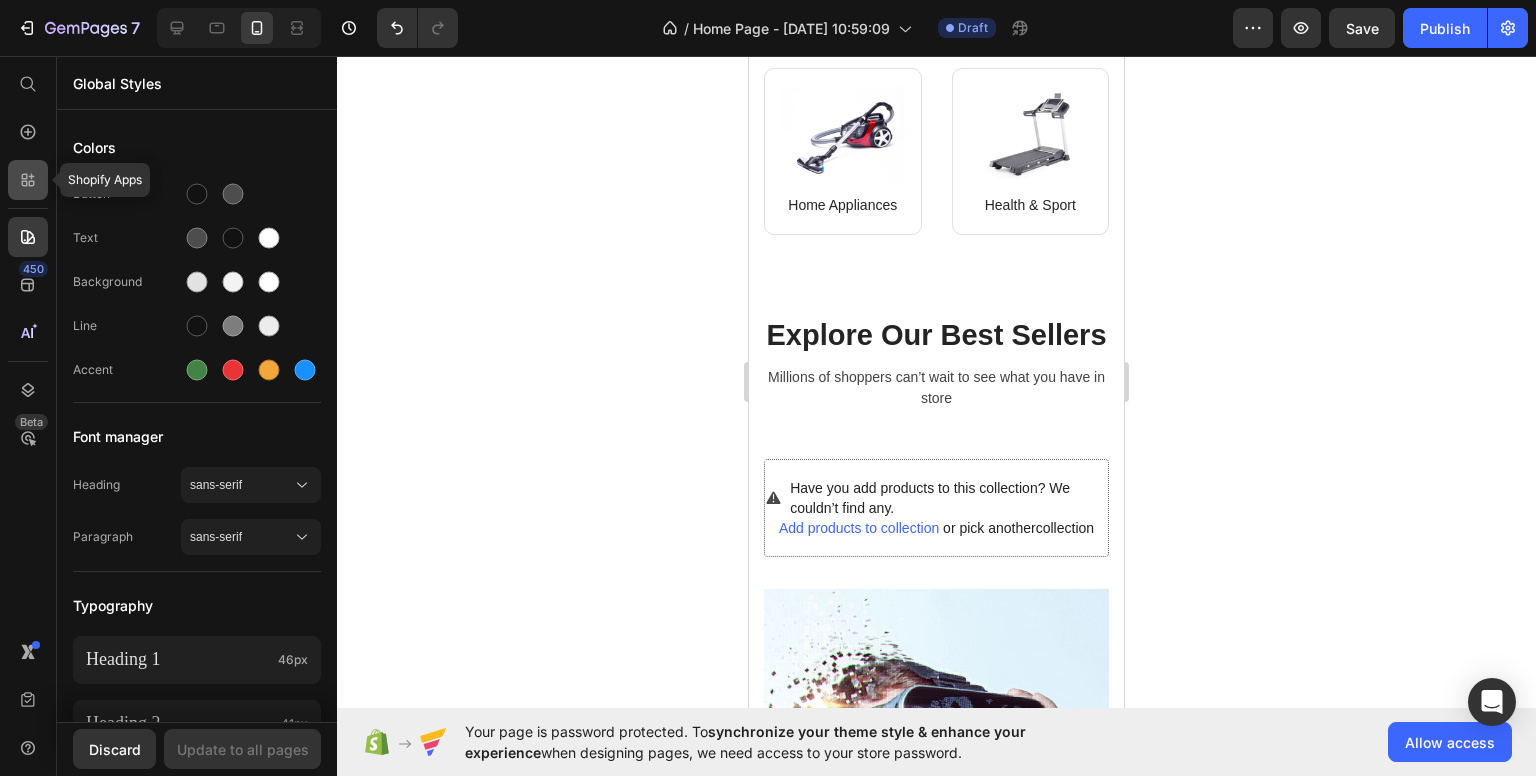 click 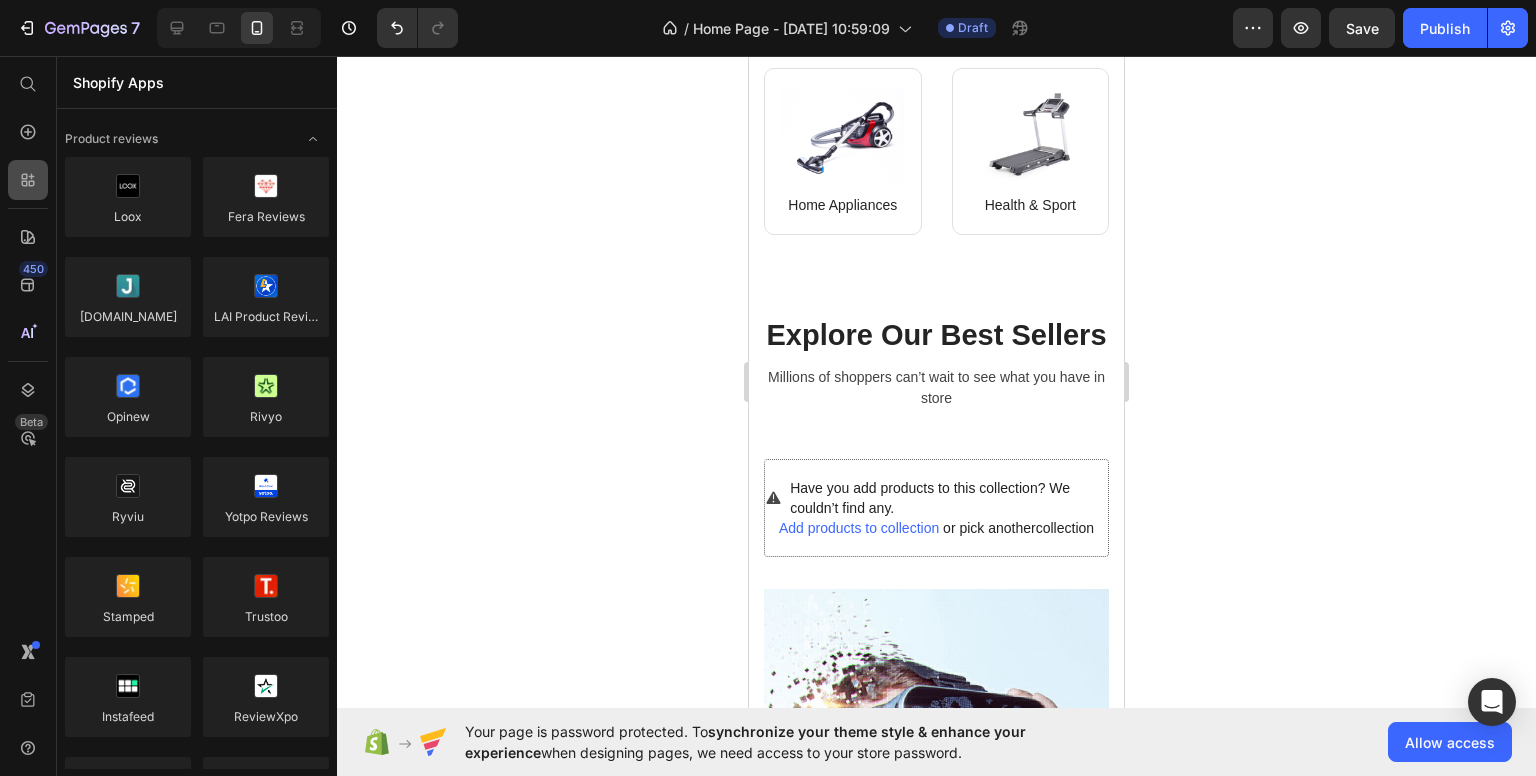 scroll, scrollTop: 4713, scrollLeft: 0, axis: vertical 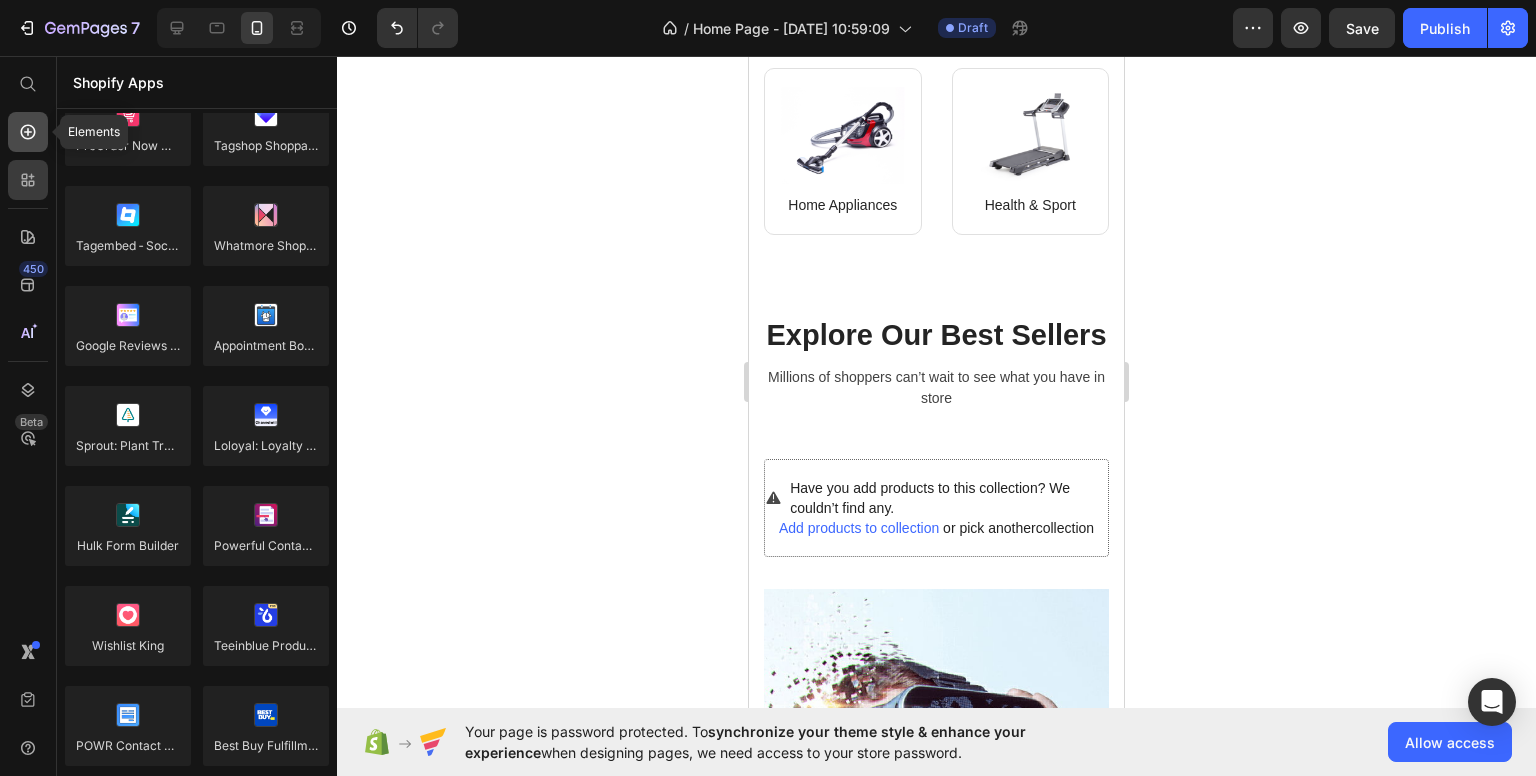 click 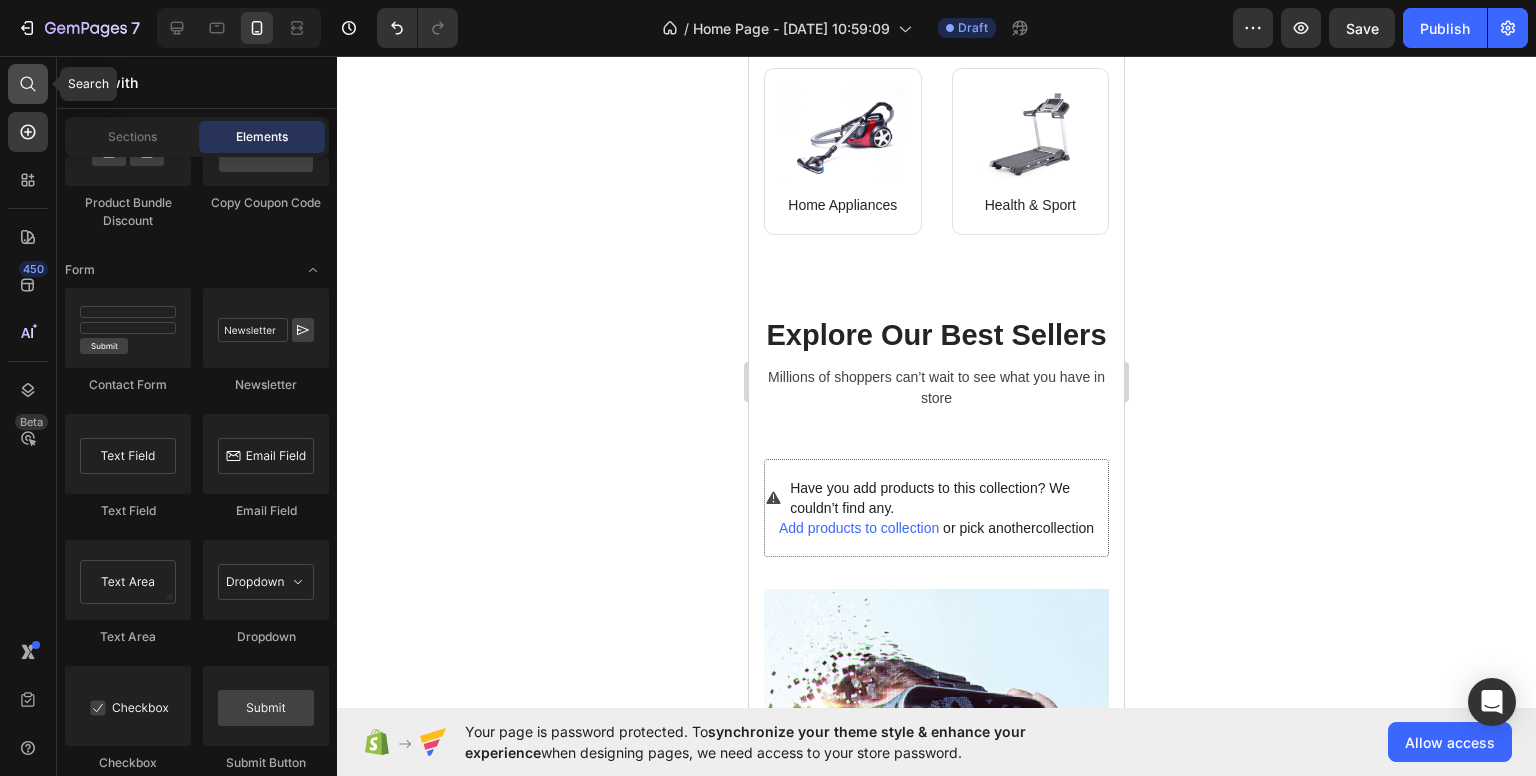 click 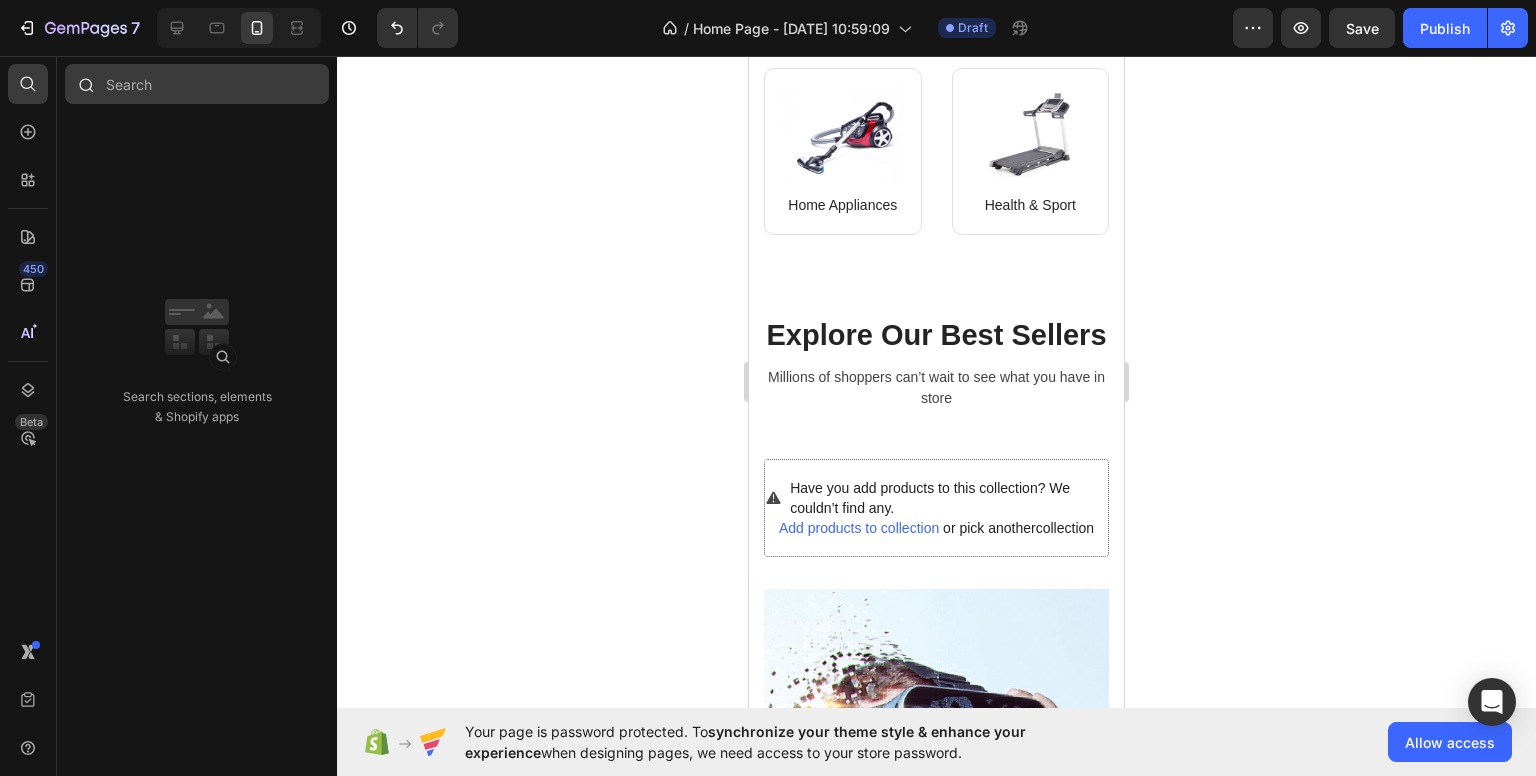 click at bounding box center (197, 84) 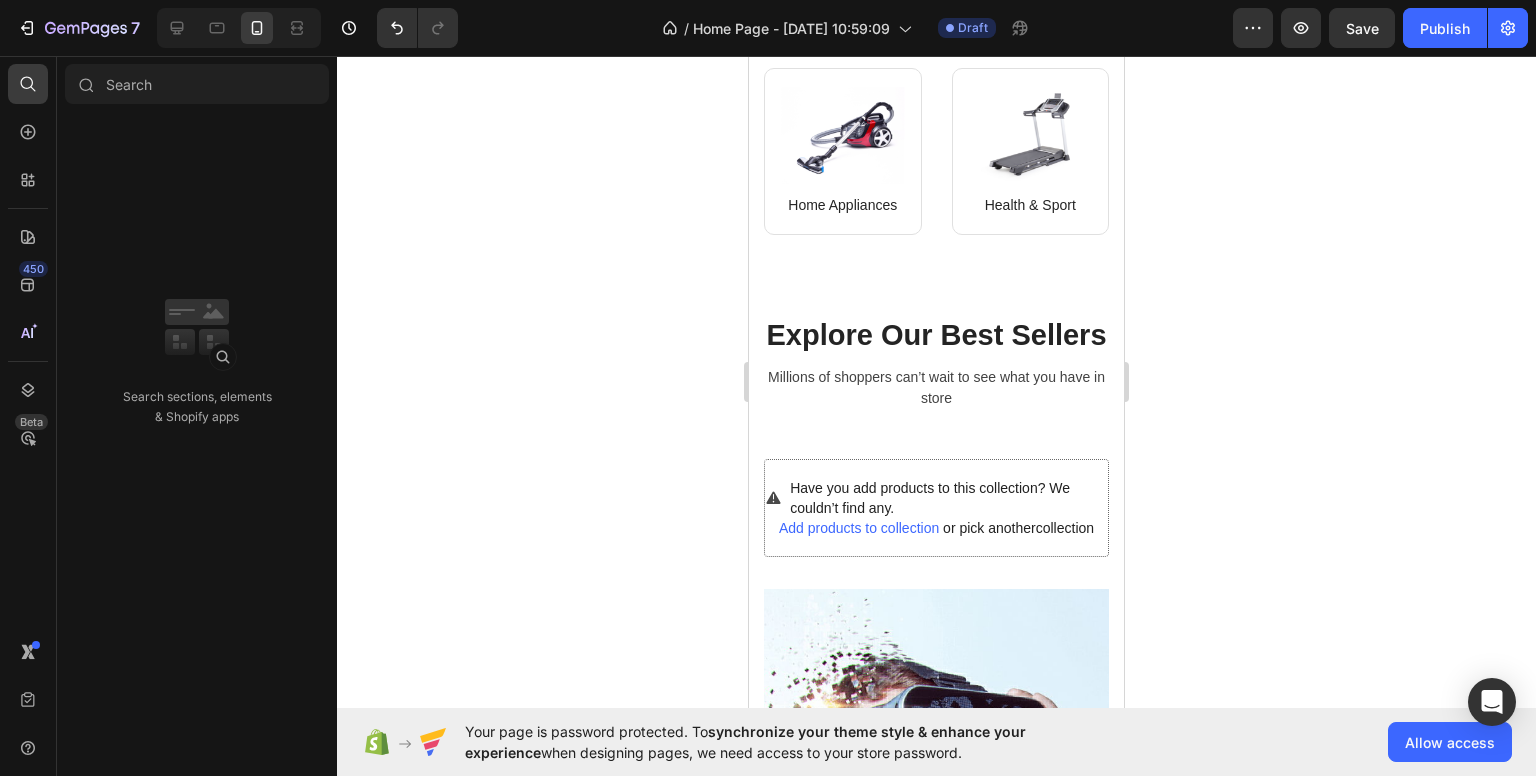 click 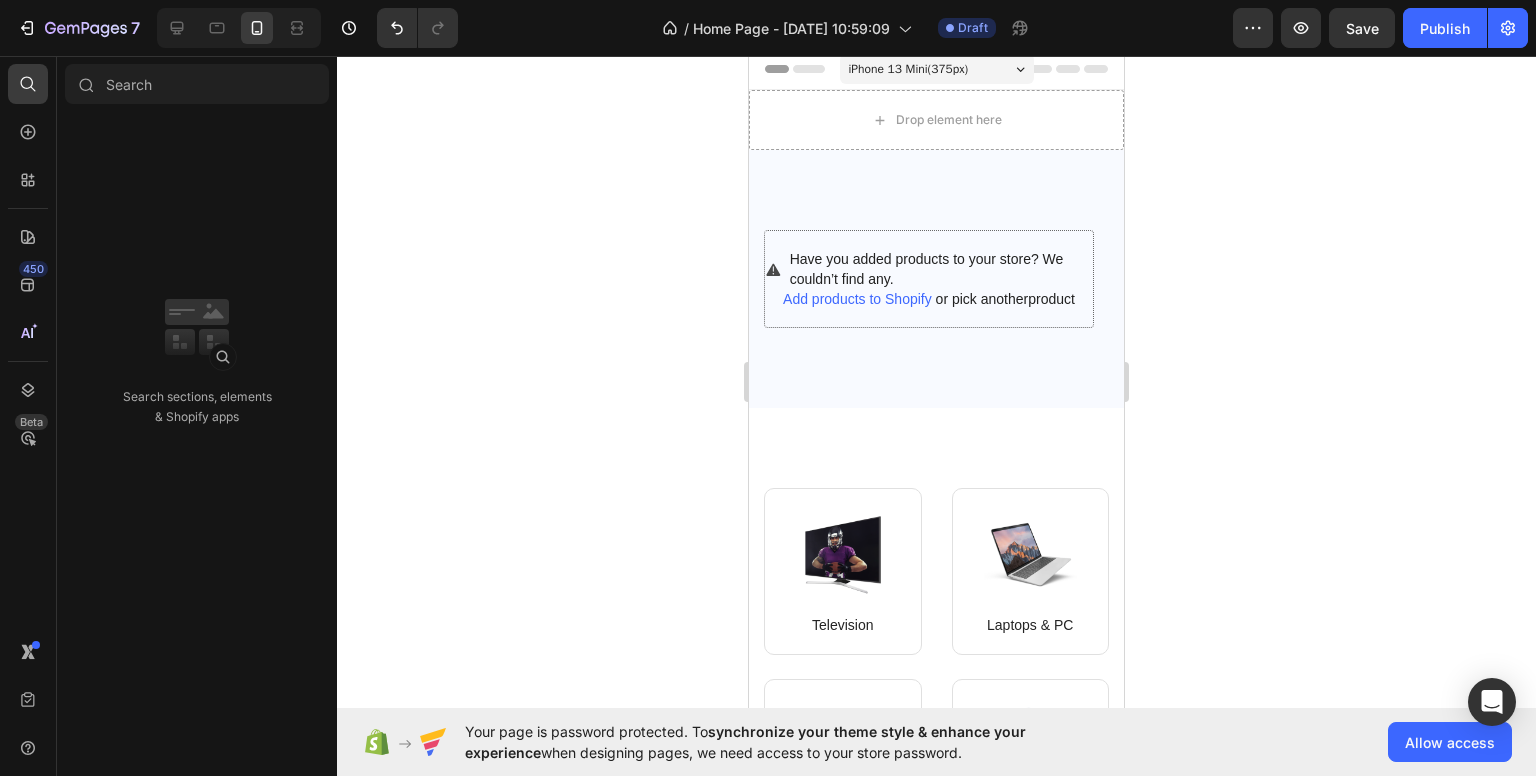 scroll, scrollTop: 0, scrollLeft: 0, axis: both 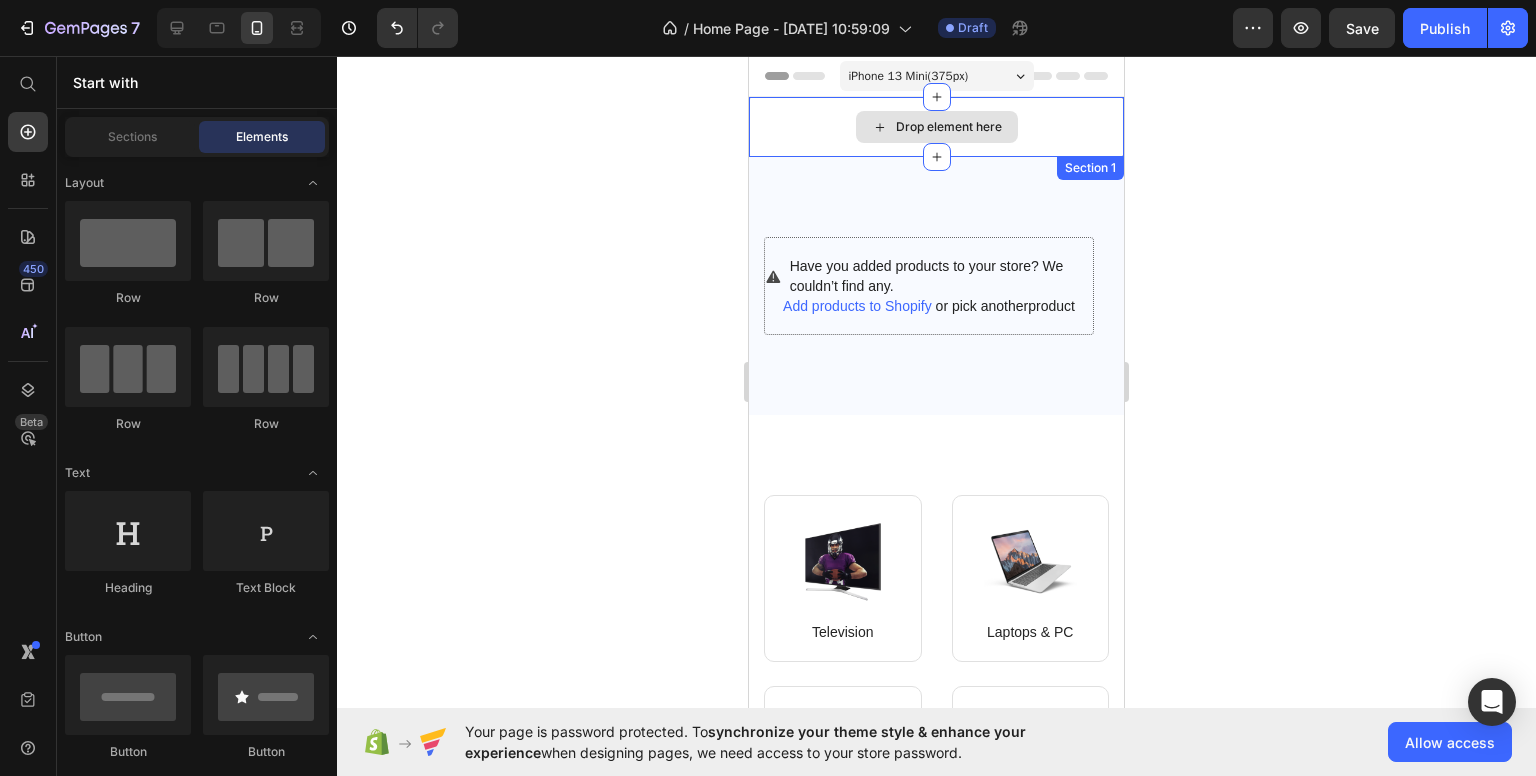 click on "Drop element here" at bounding box center [949, 127] 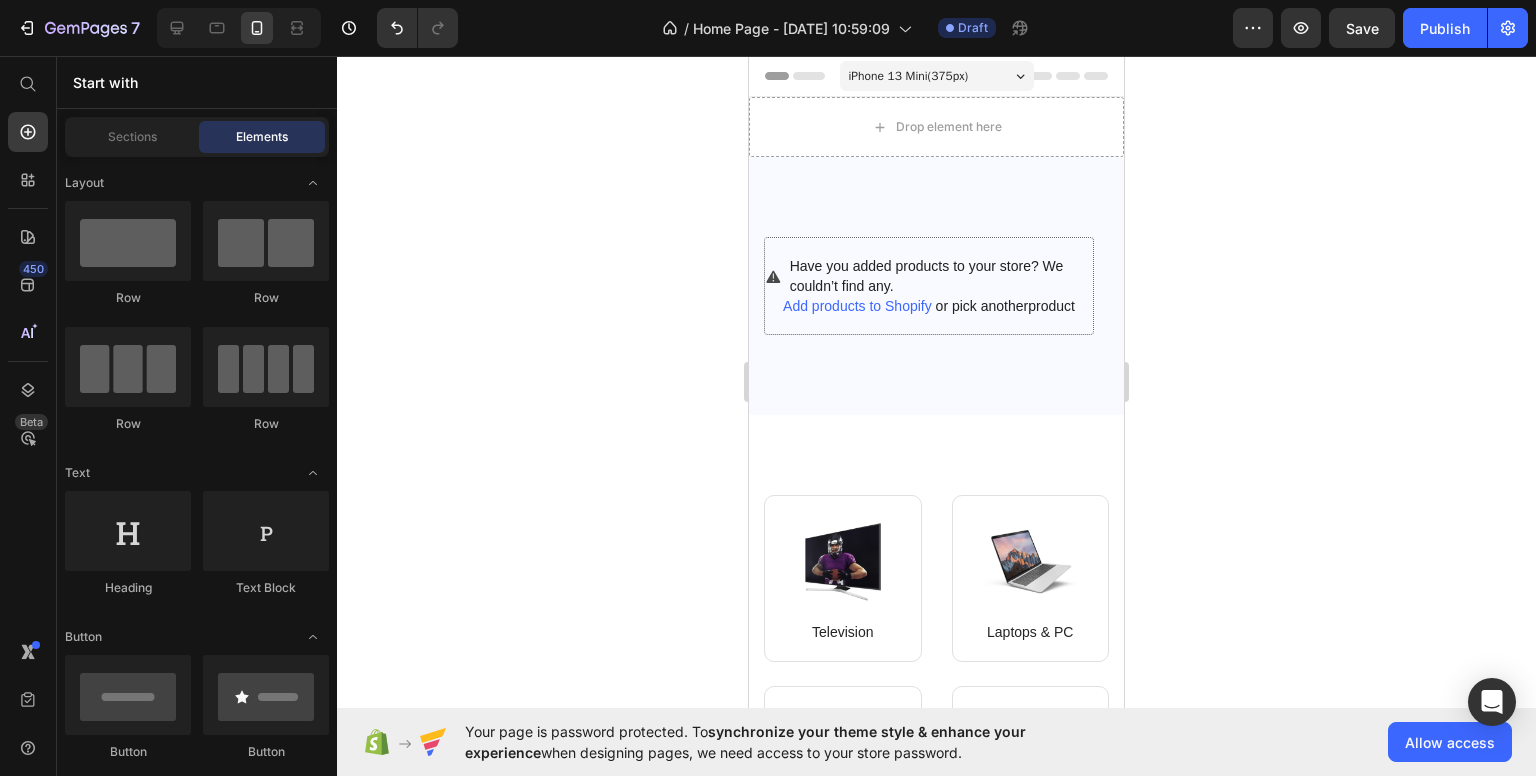 click on "iPhone 13 Mini  ( 375 px)" at bounding box center (937, 76) 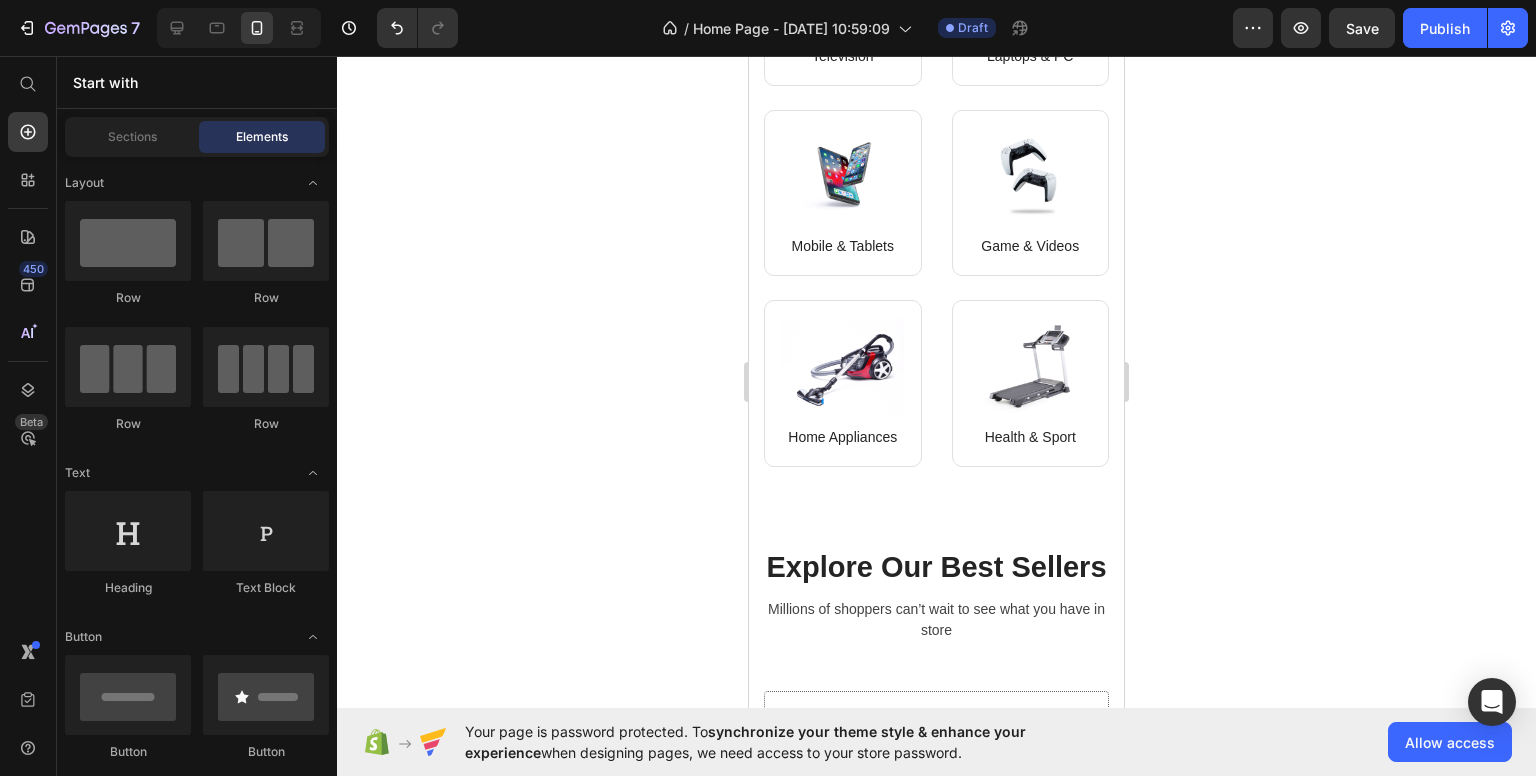 scroll, scrollTop: 0, scrollLeft: 0, axis: both 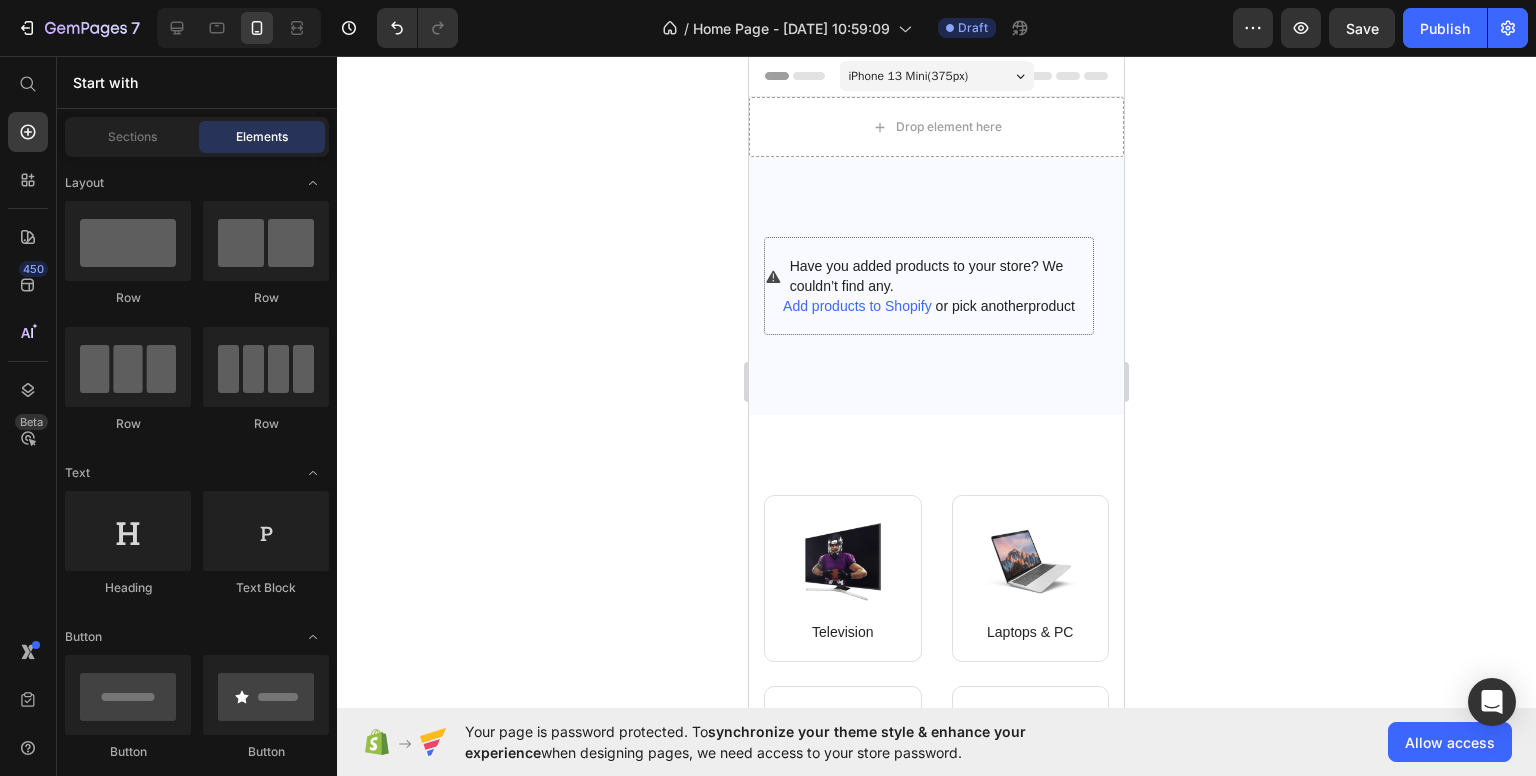 click on "Header" at bounding box center [795, 76] 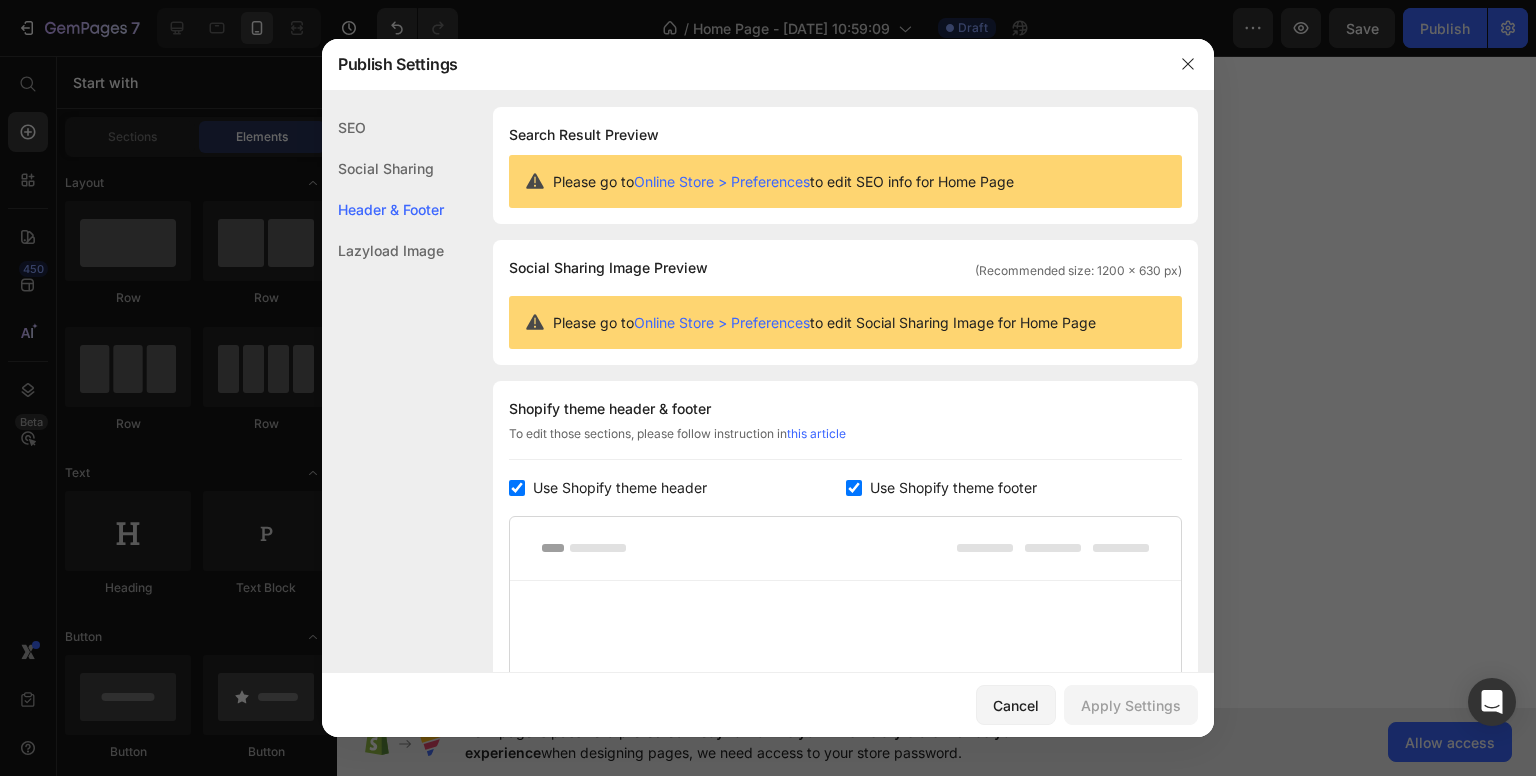 scroll, scrollTop: 270, scrollLeft: 0, axis: vertical 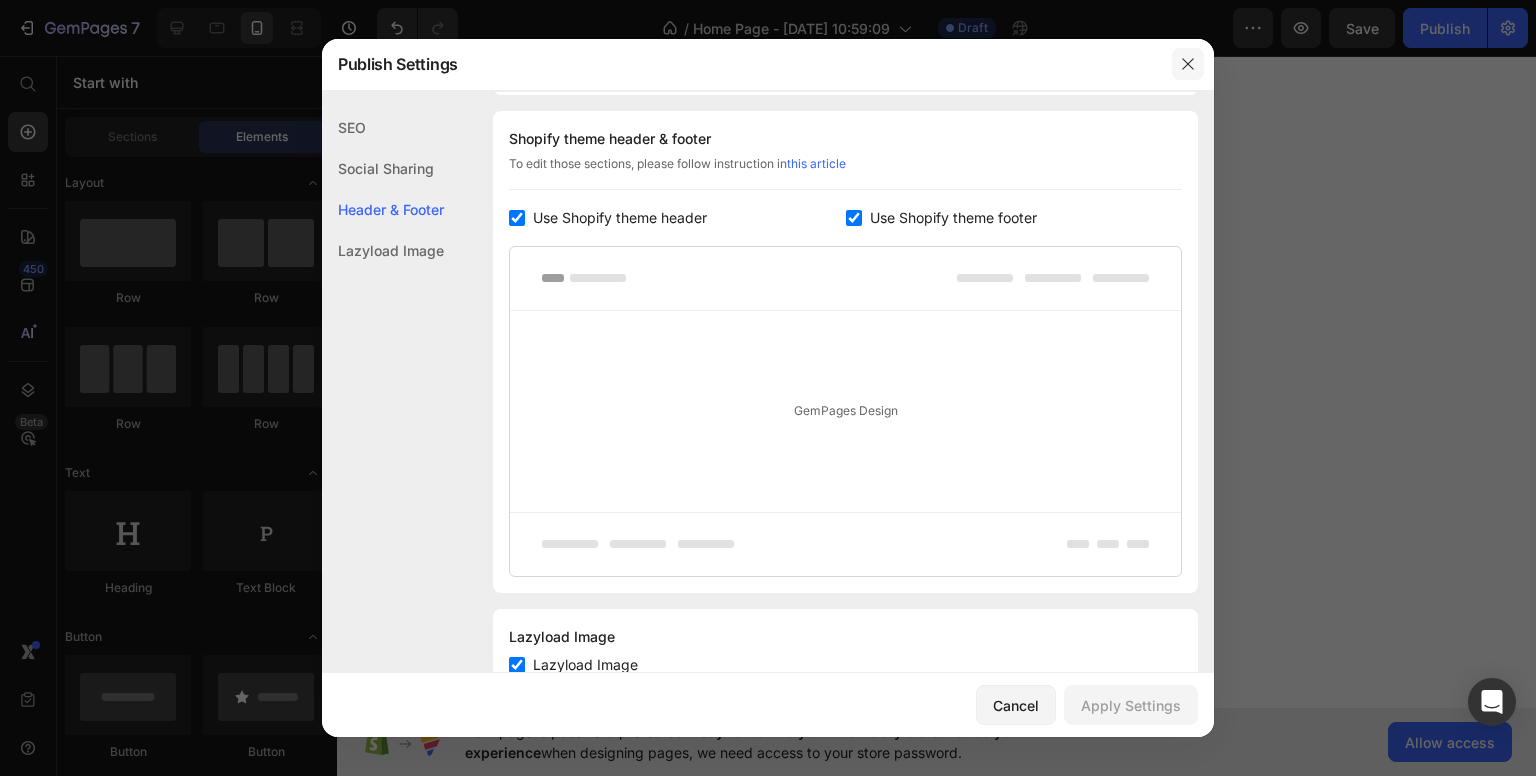 click 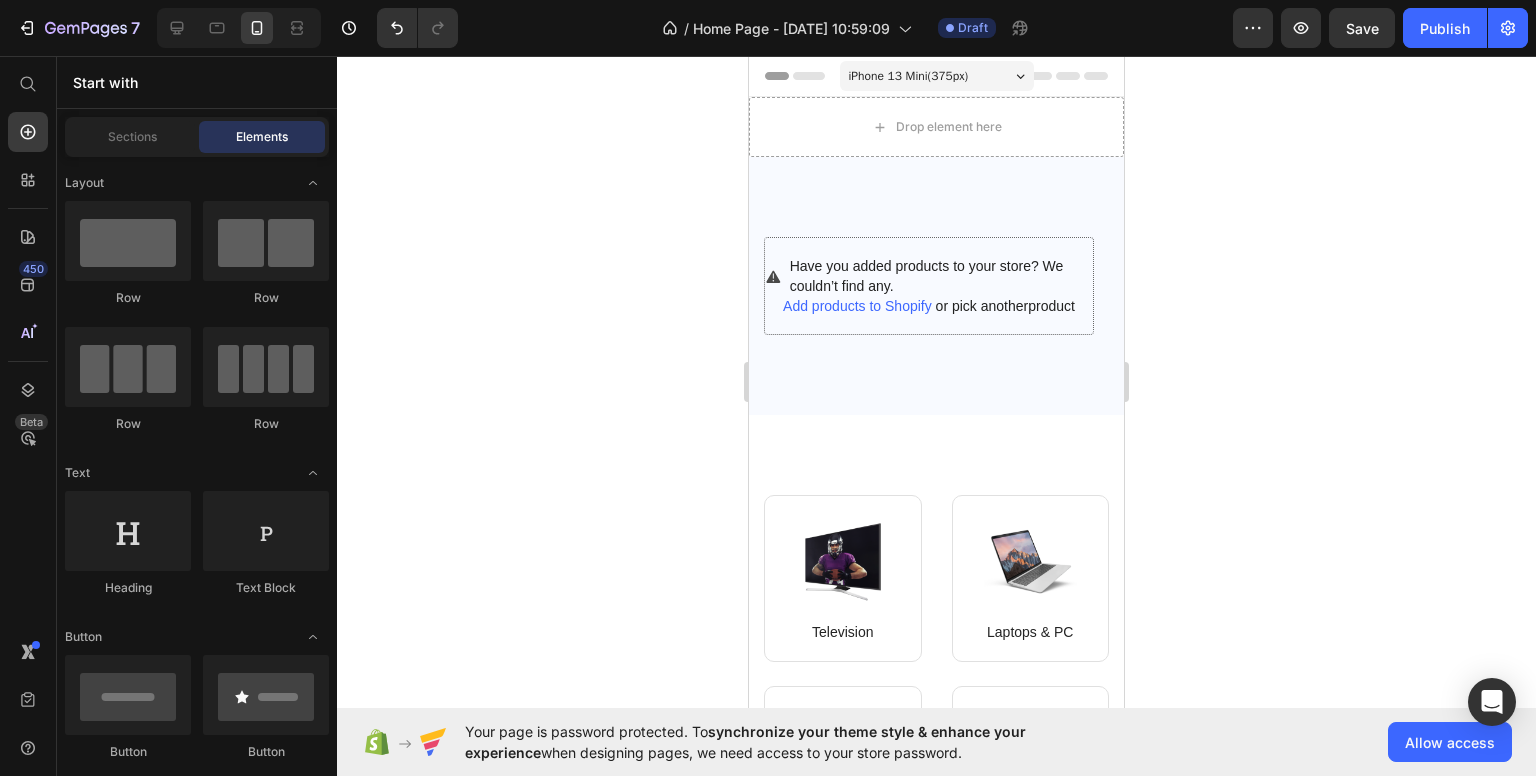 click on "Header" at bounding box center [936, 76] 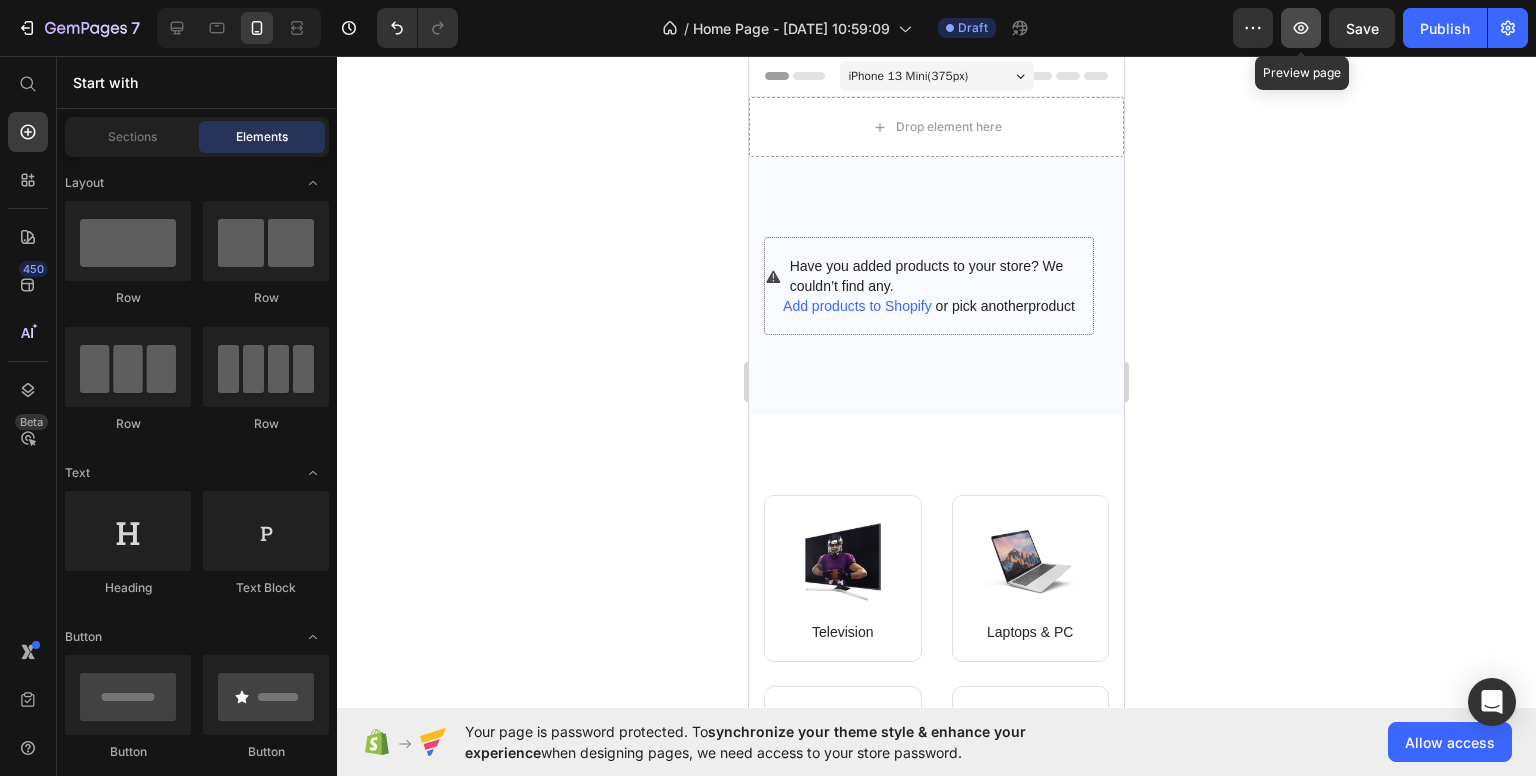 click 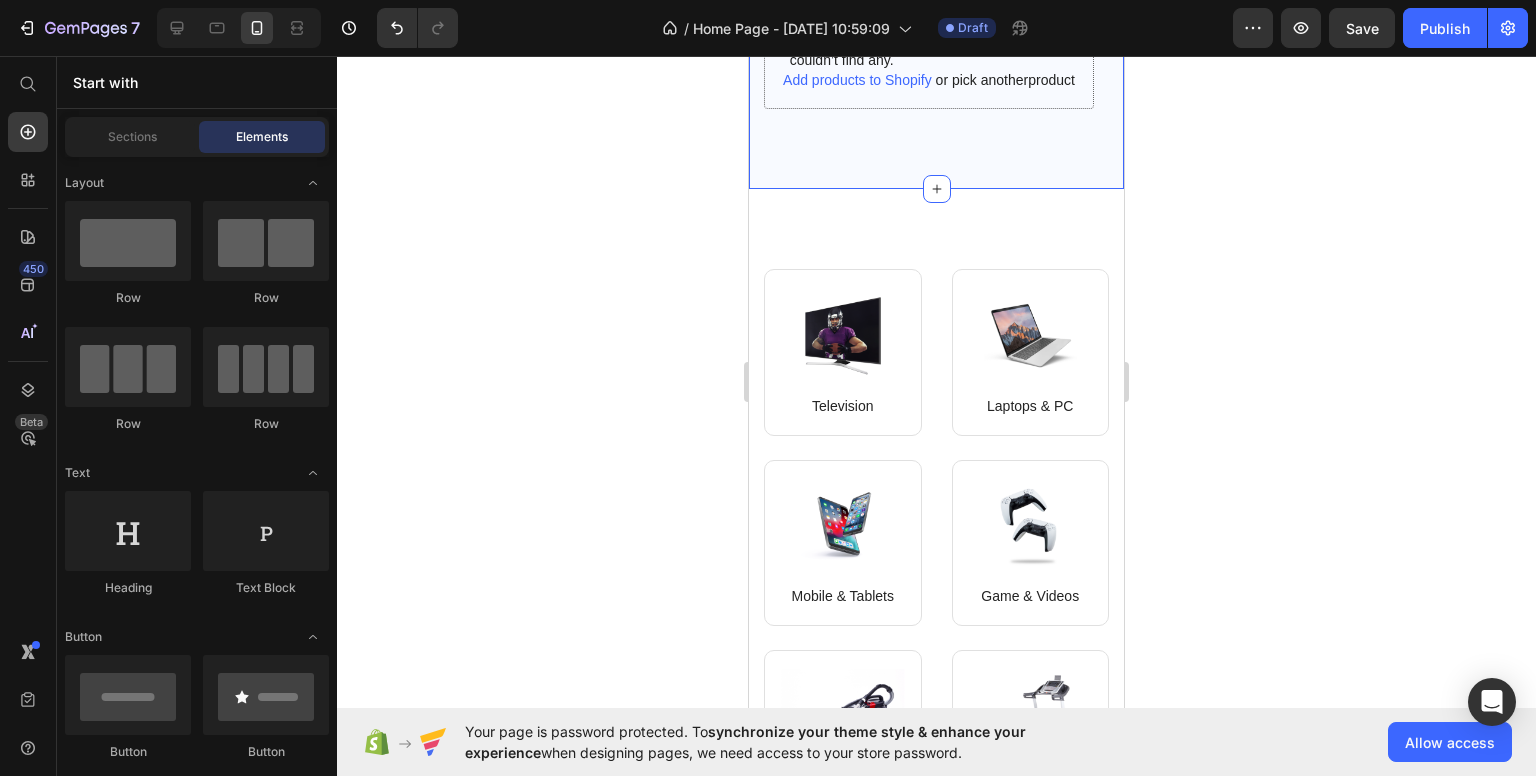 scroll, scrollTop: 228, scrollLeft: 0, axis: vertical 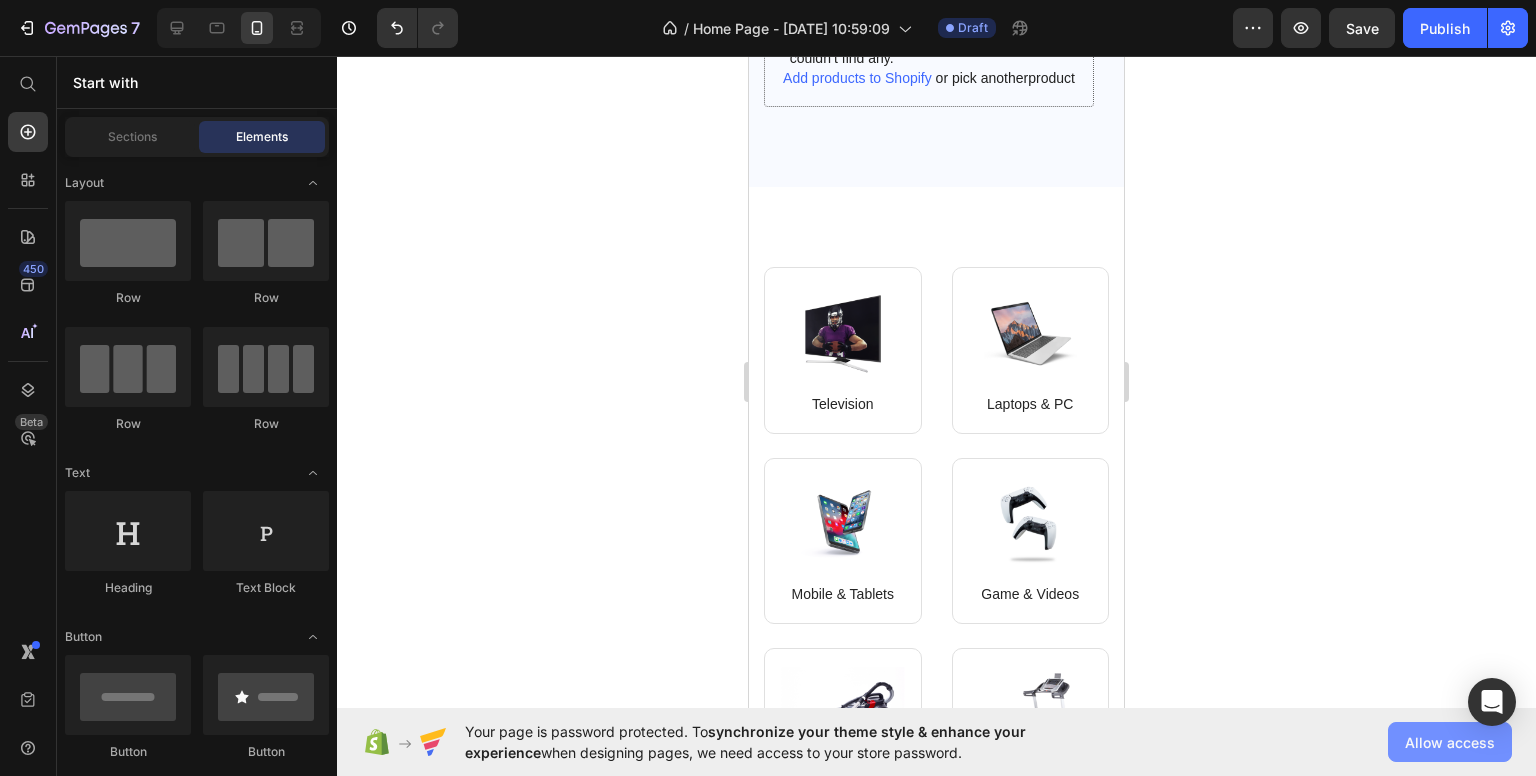 click on "Allow access" 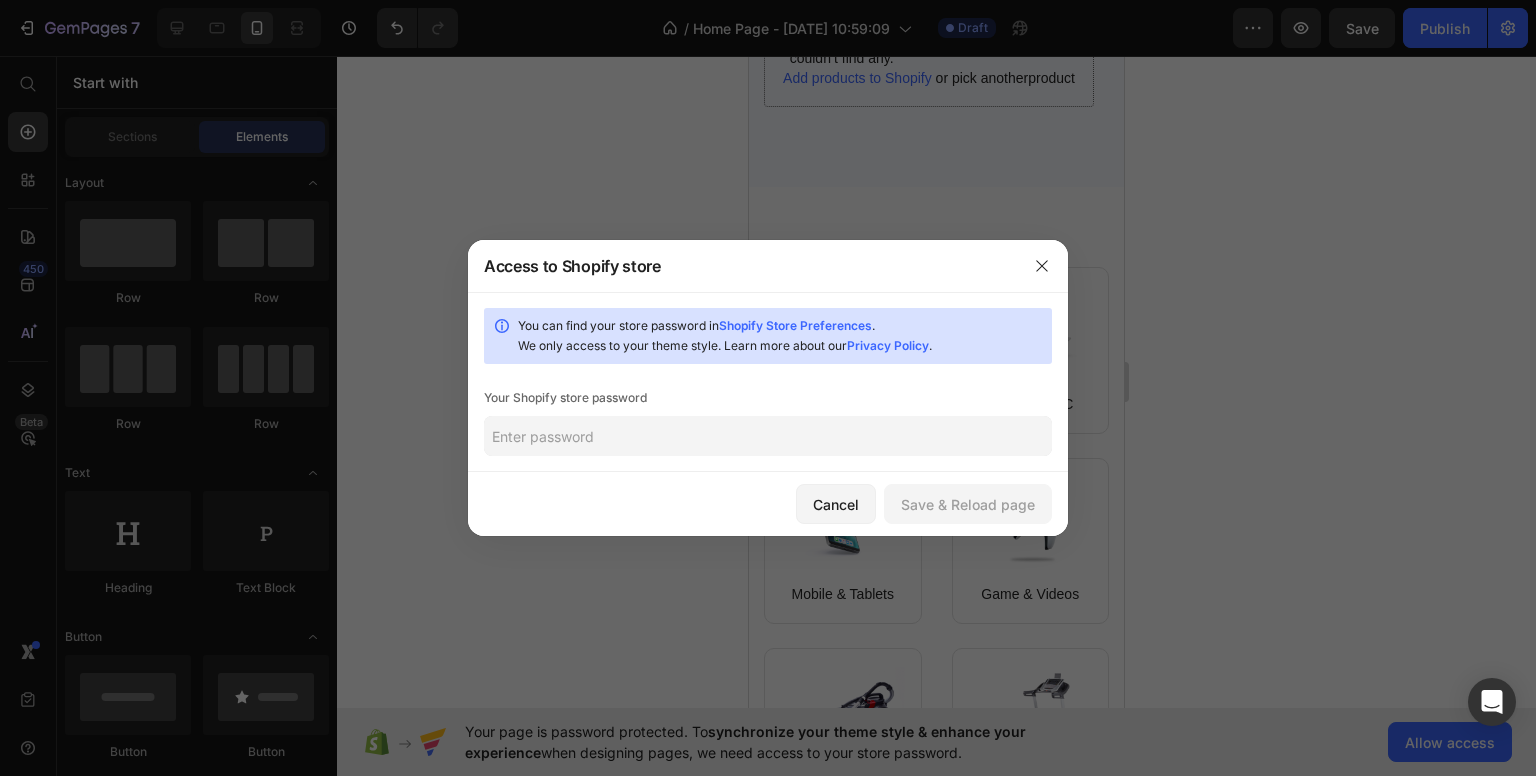 click 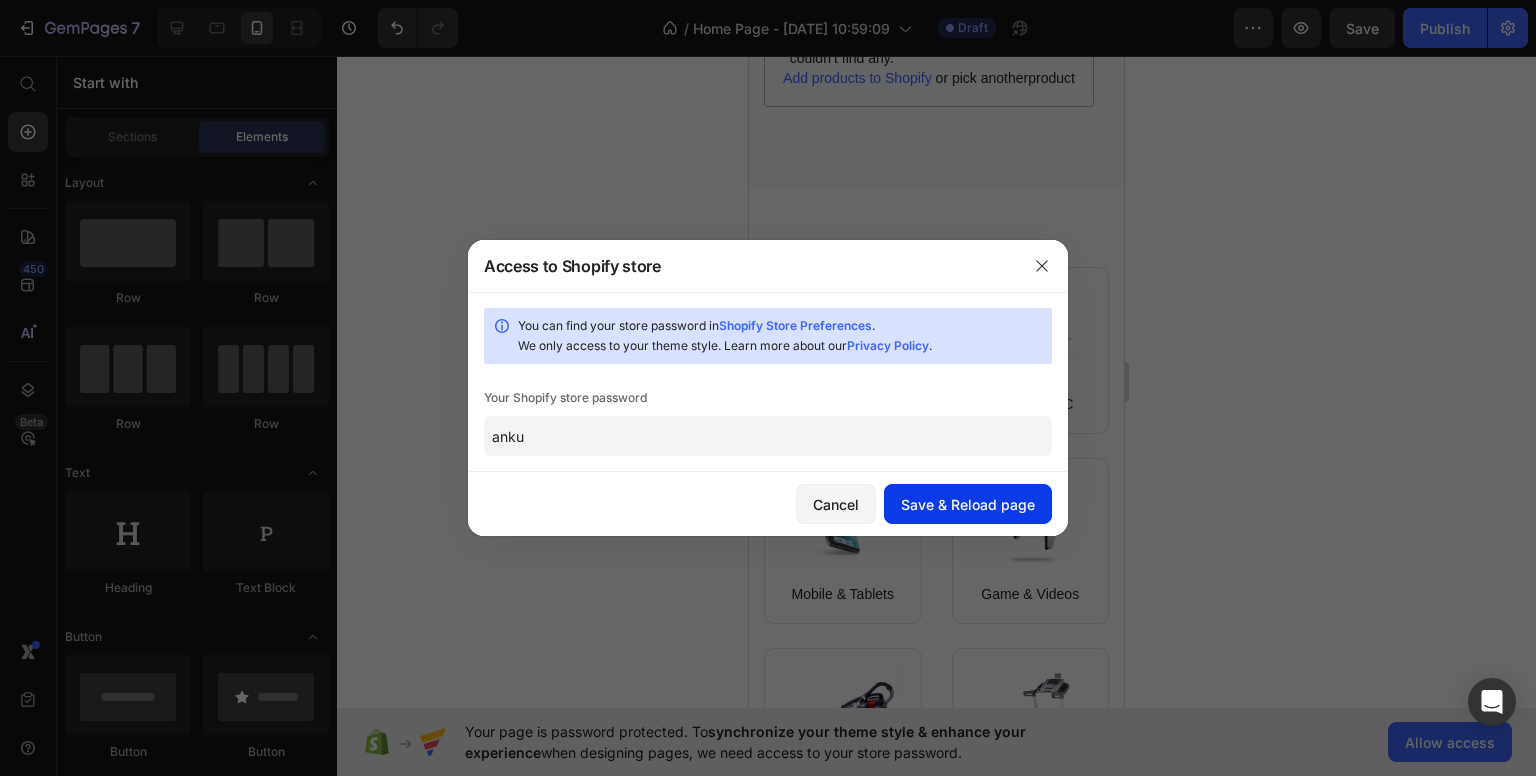 type on "anku" 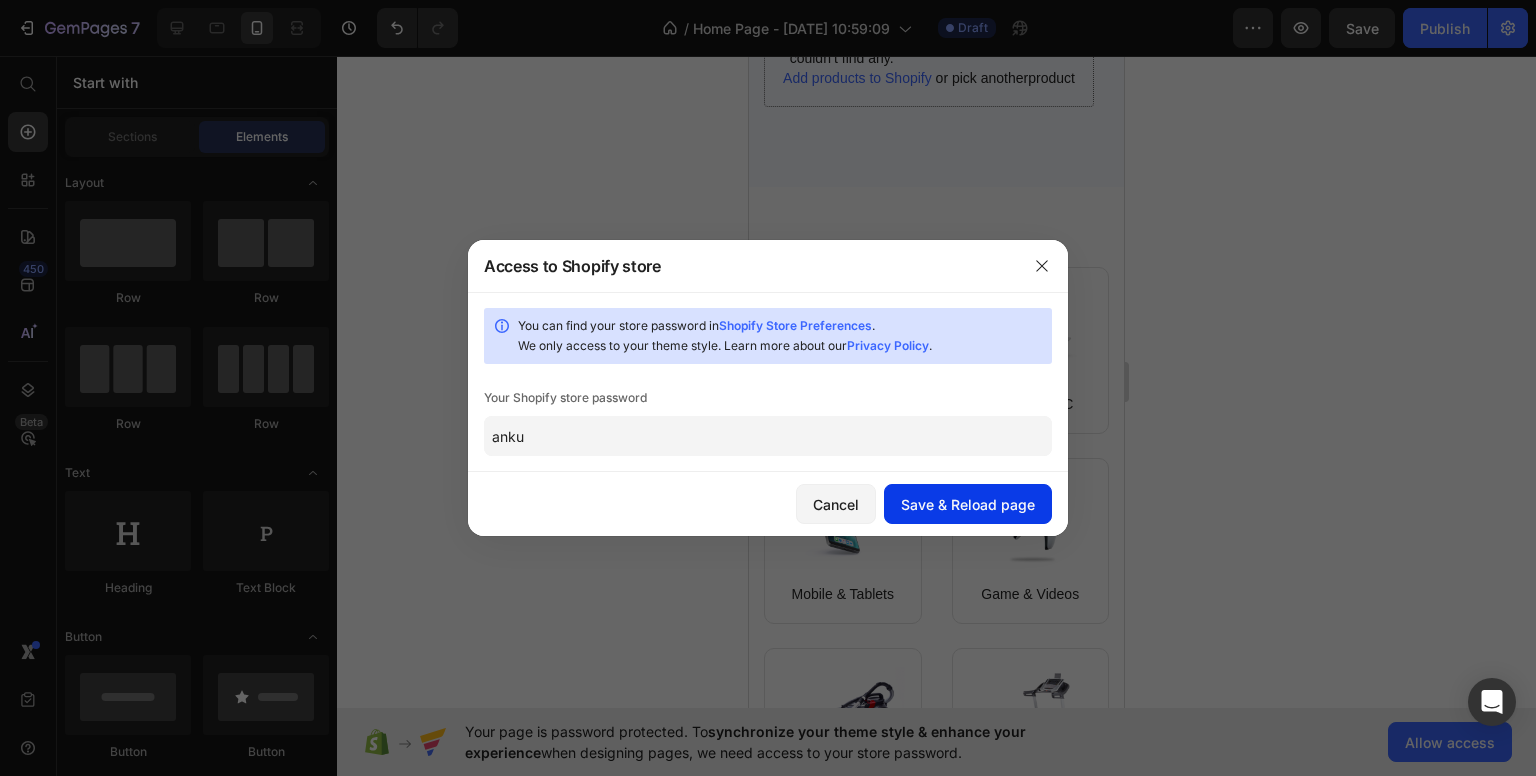 click on "Save & Reload page" at bounding box center (968, 504) 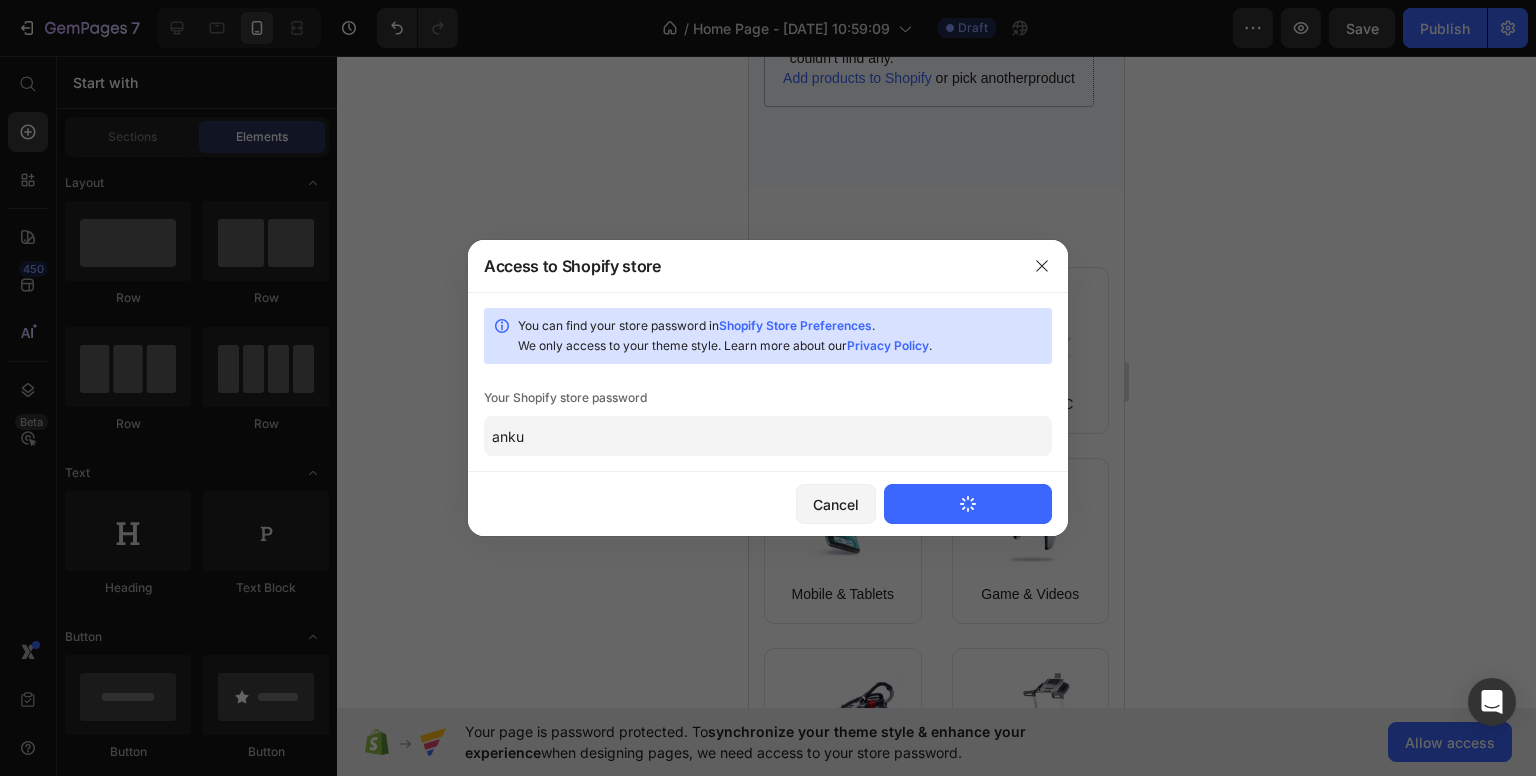 type 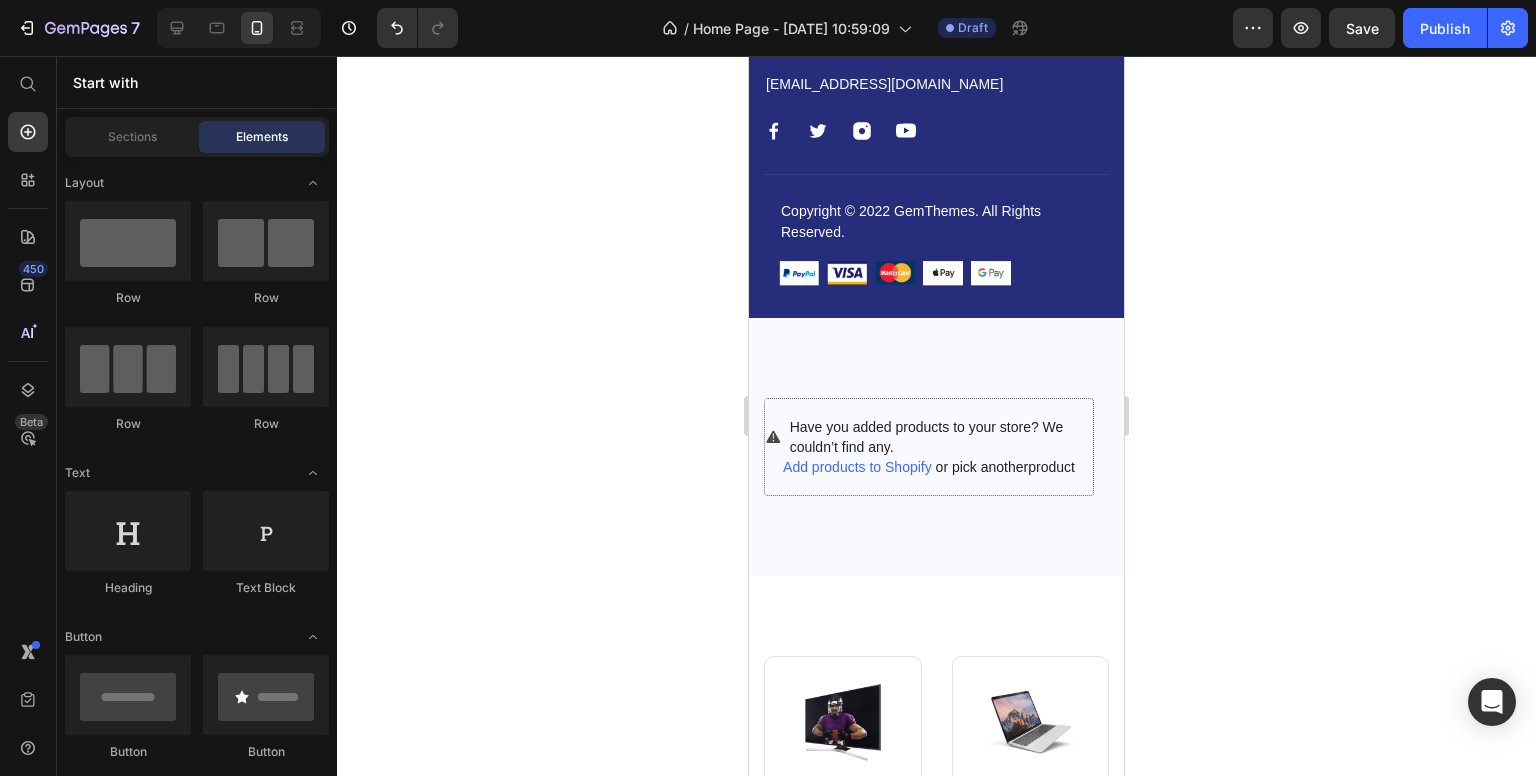 scroll, scrollTop: 5063, scrollLeft: 0, axis: vertical 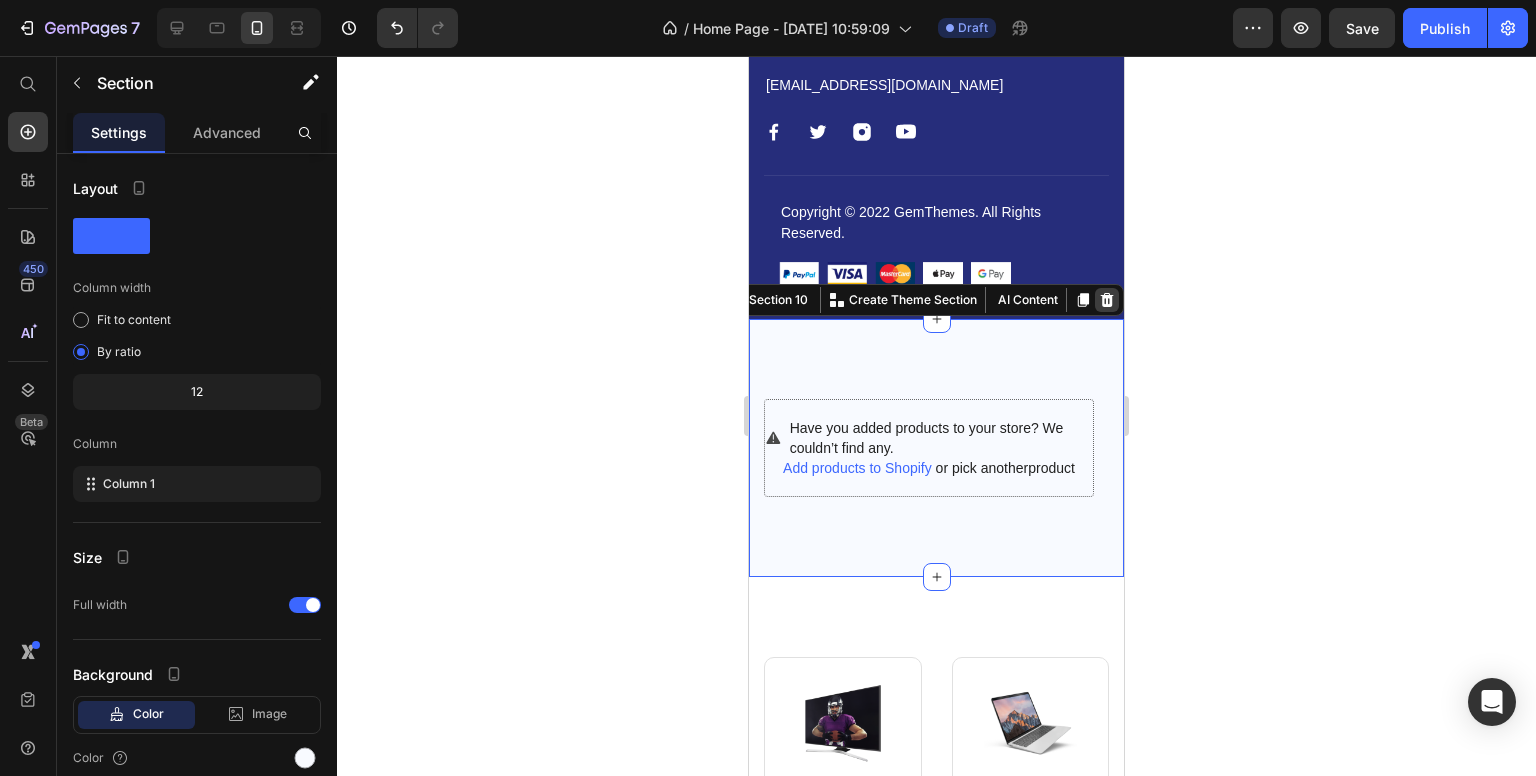 click 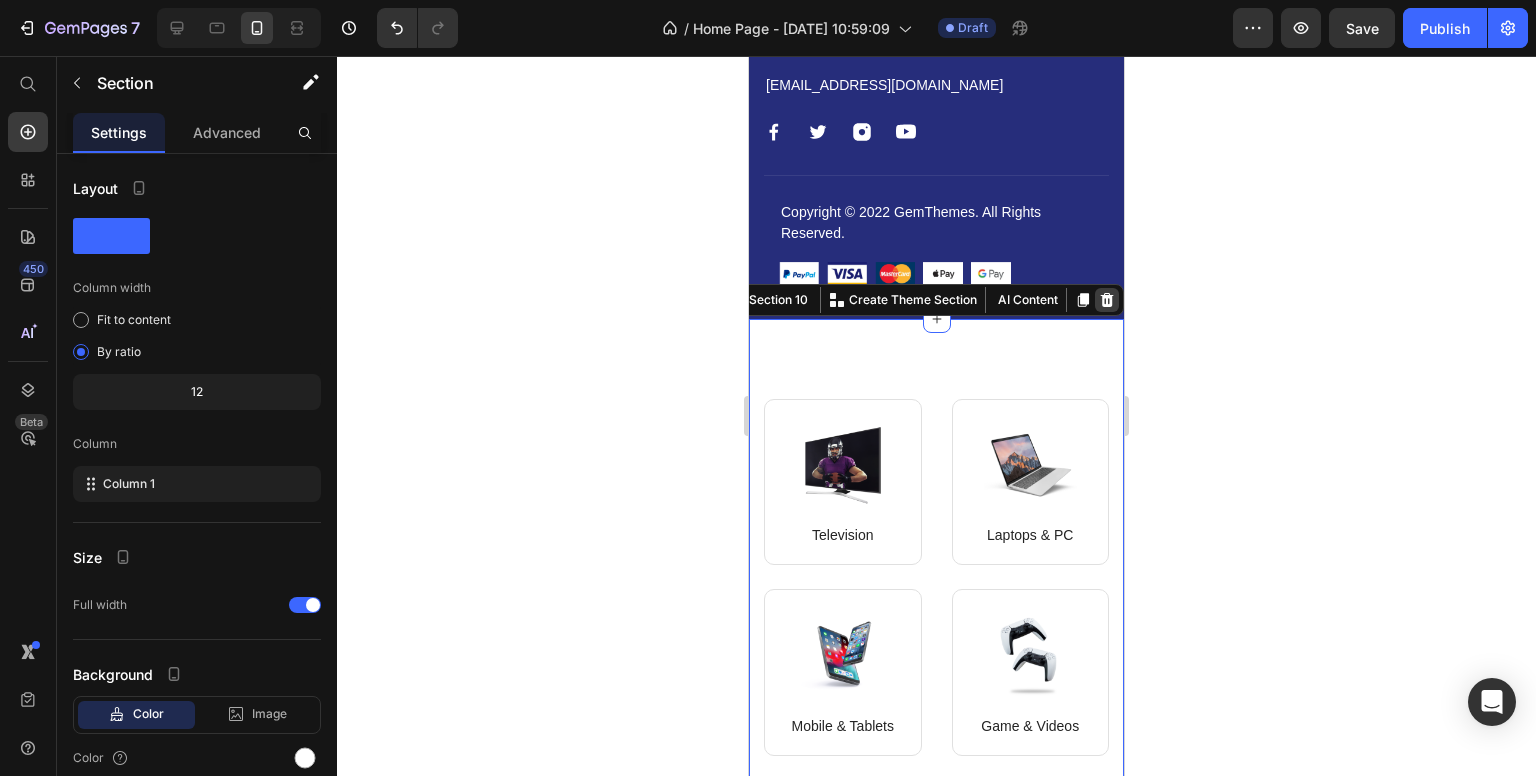 click at bounding box center (1107, 300) 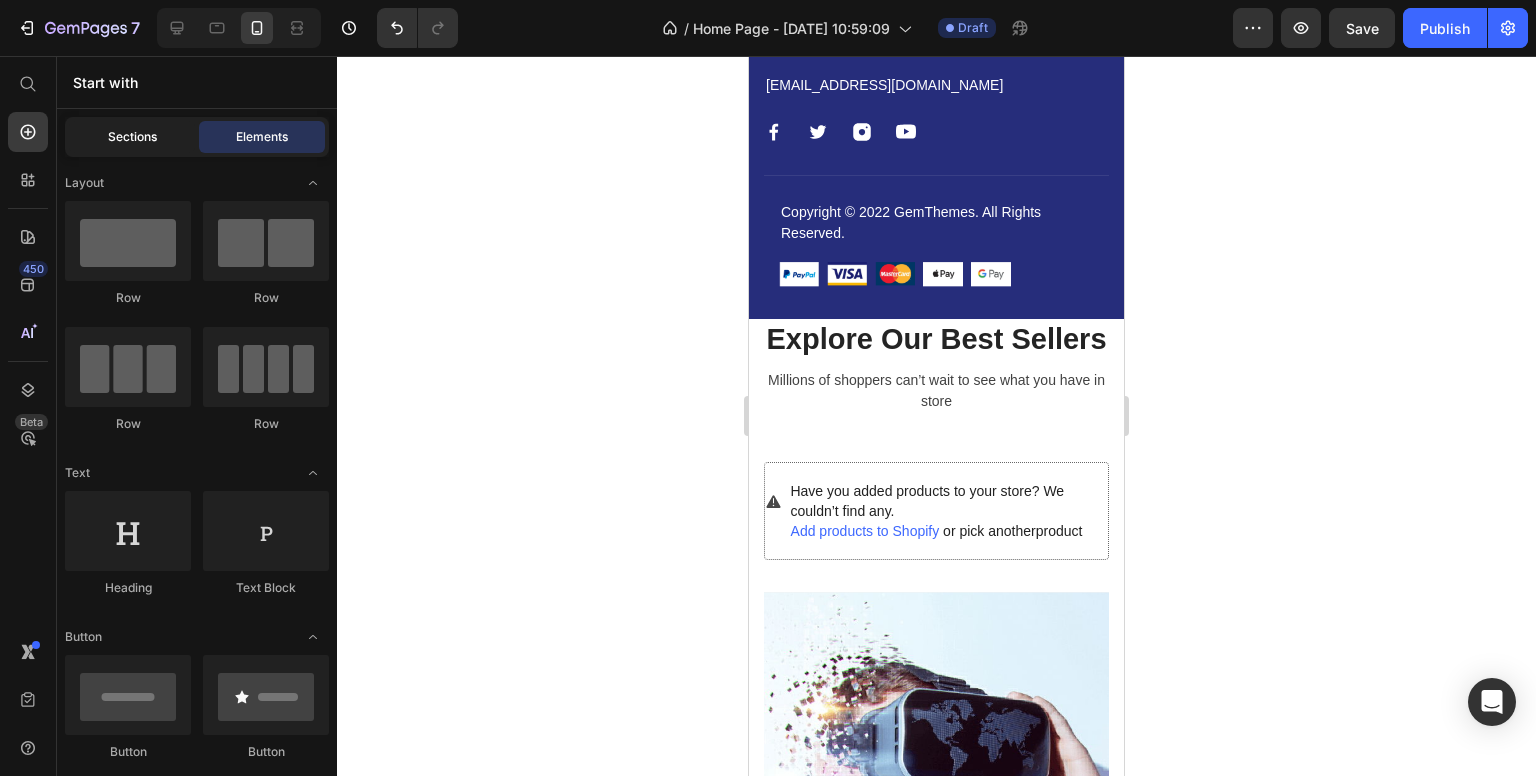 click on "Sections" 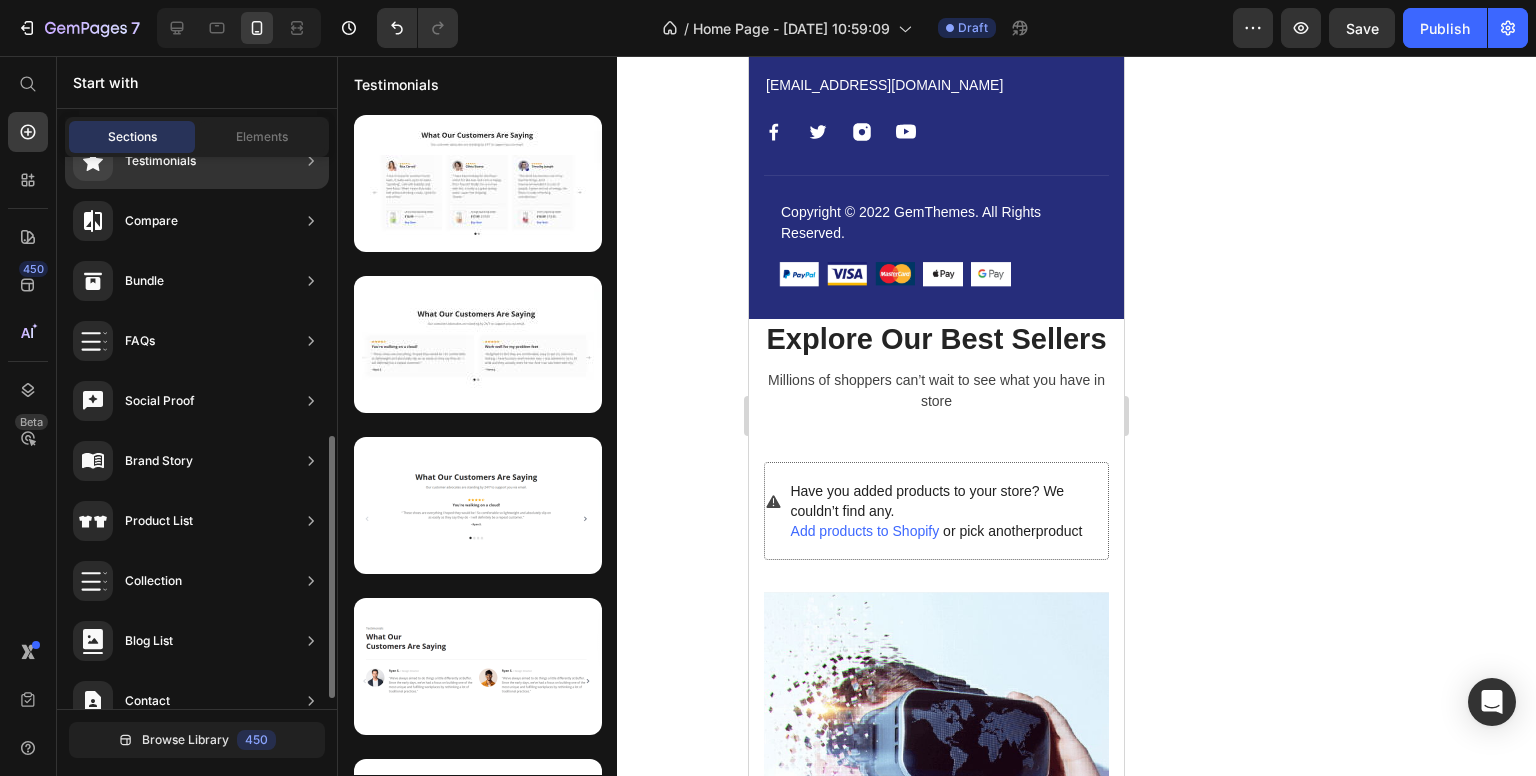 scroll, scrollTop: 608, scrollLeft: 0, axis: vertical 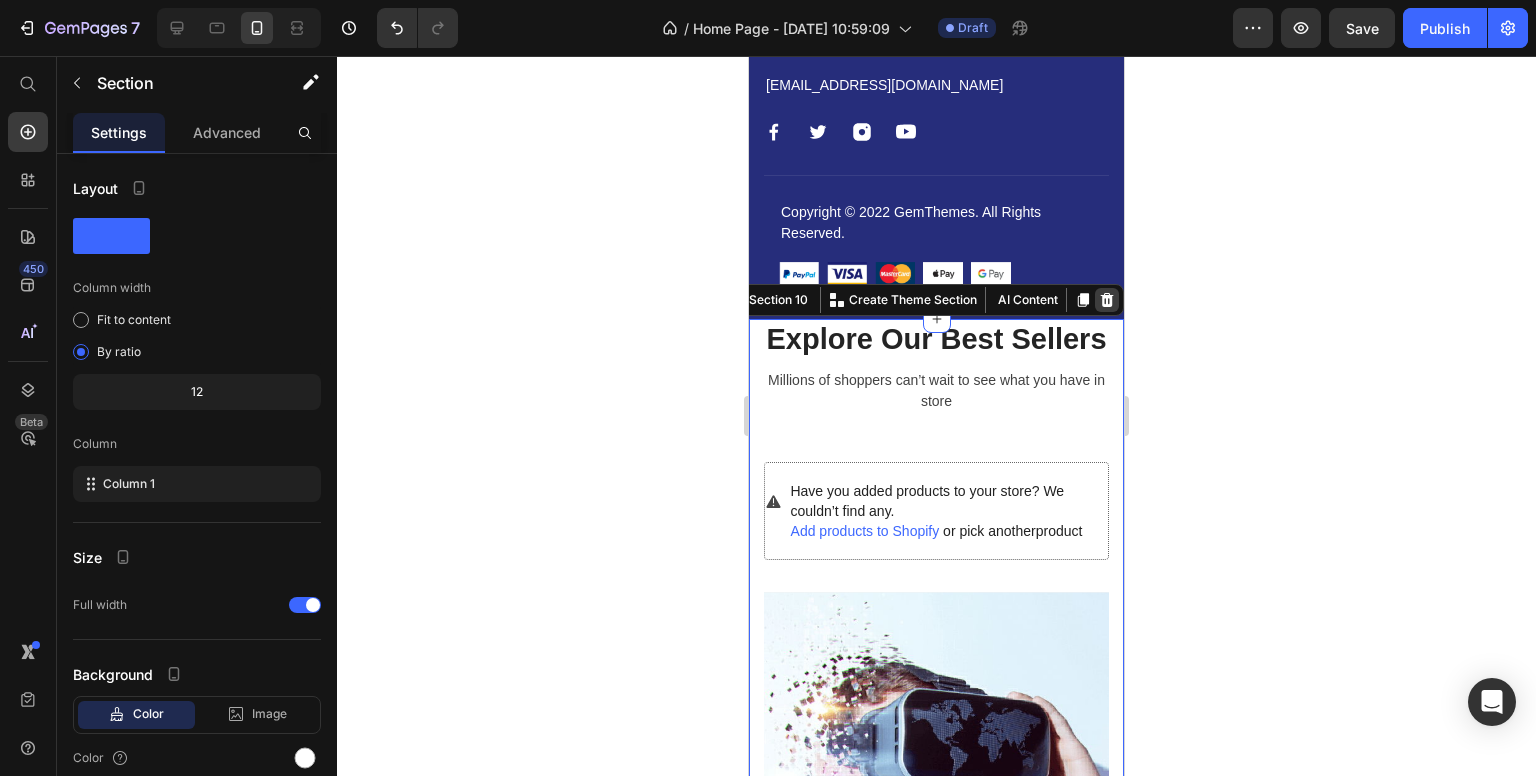 click 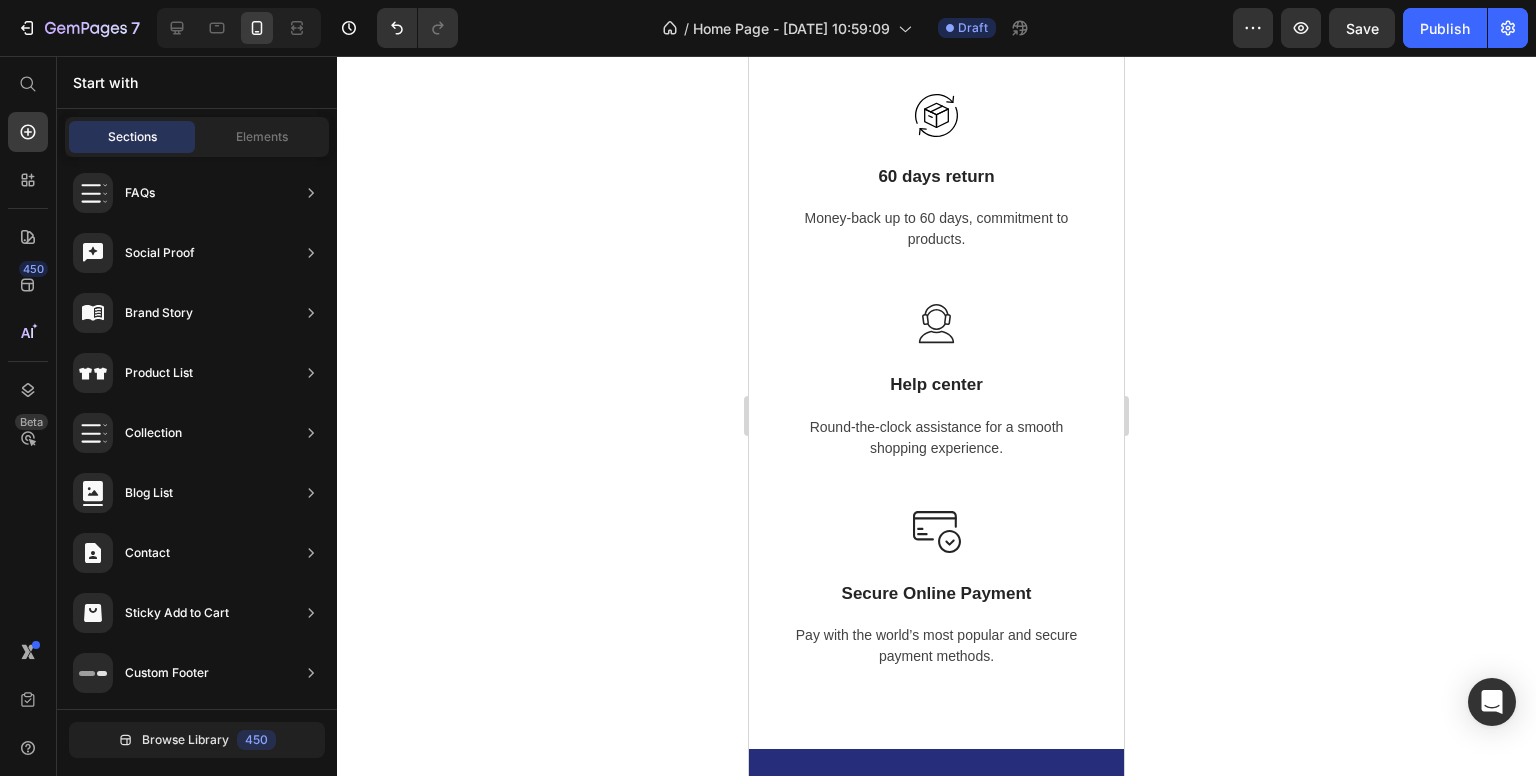 scroll, scrollTop: 6417, scrollLeft: 0, axis: vertical 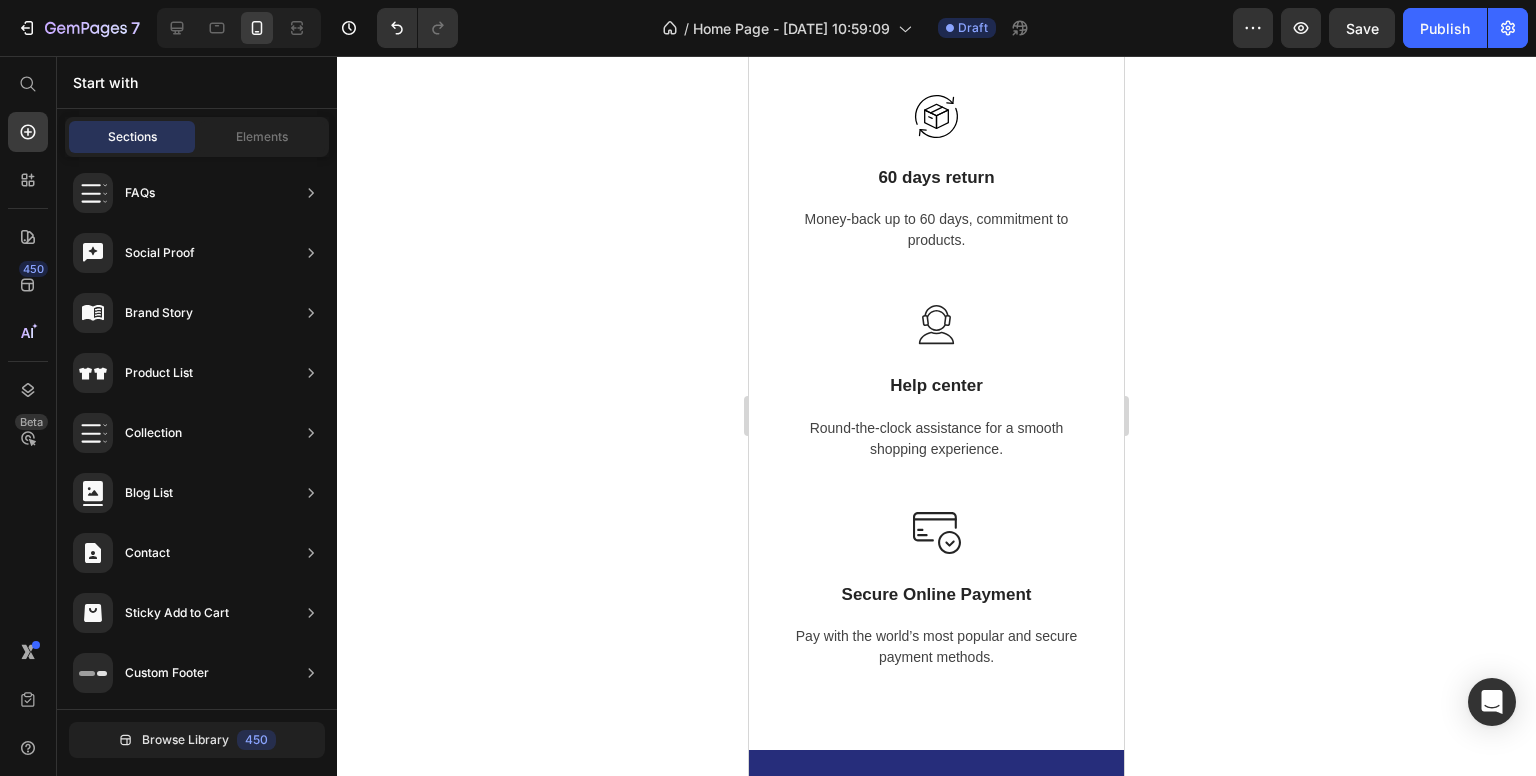 click 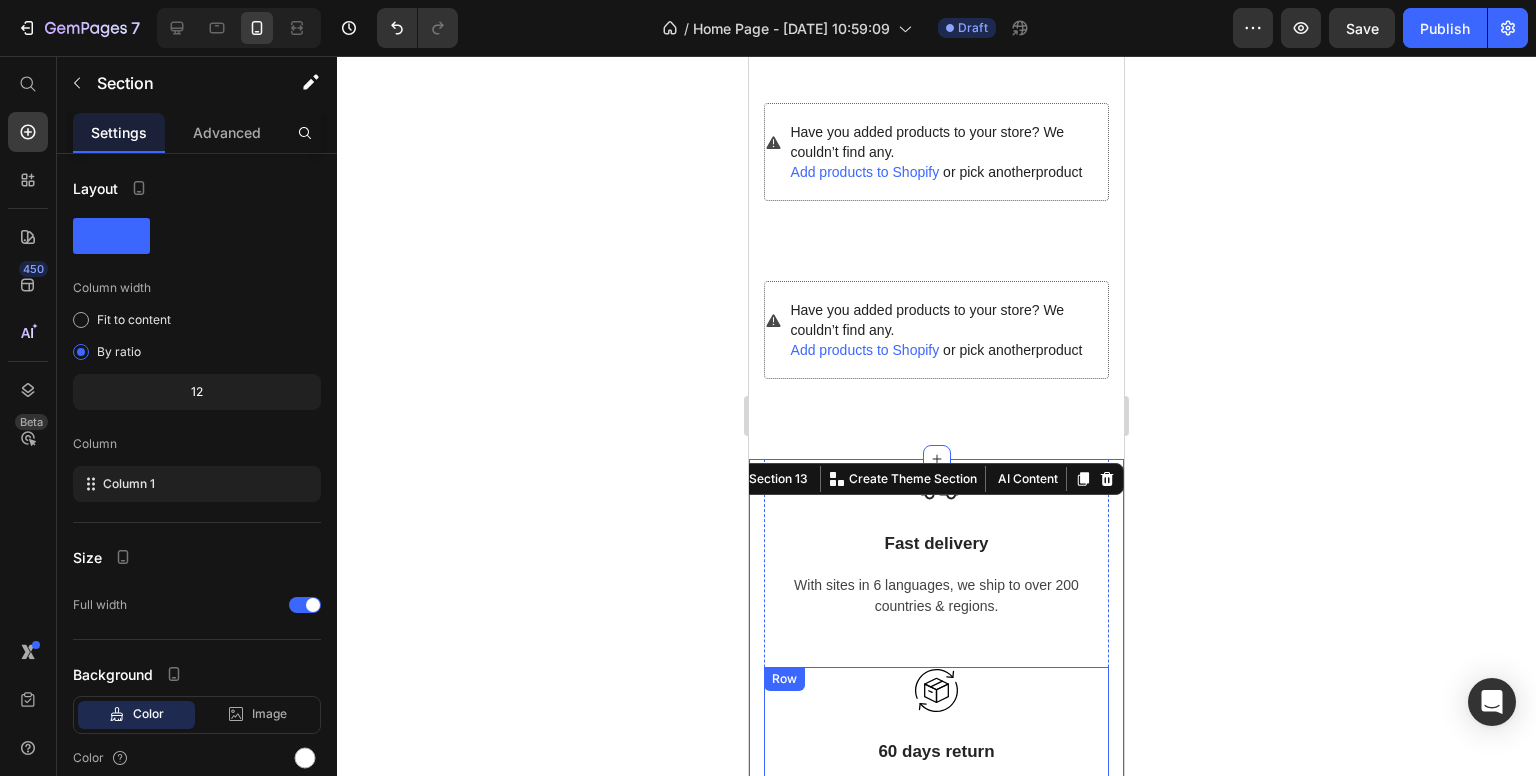 scroll, scrollTop: 5857, scrollLeft: 0, axis: vertical 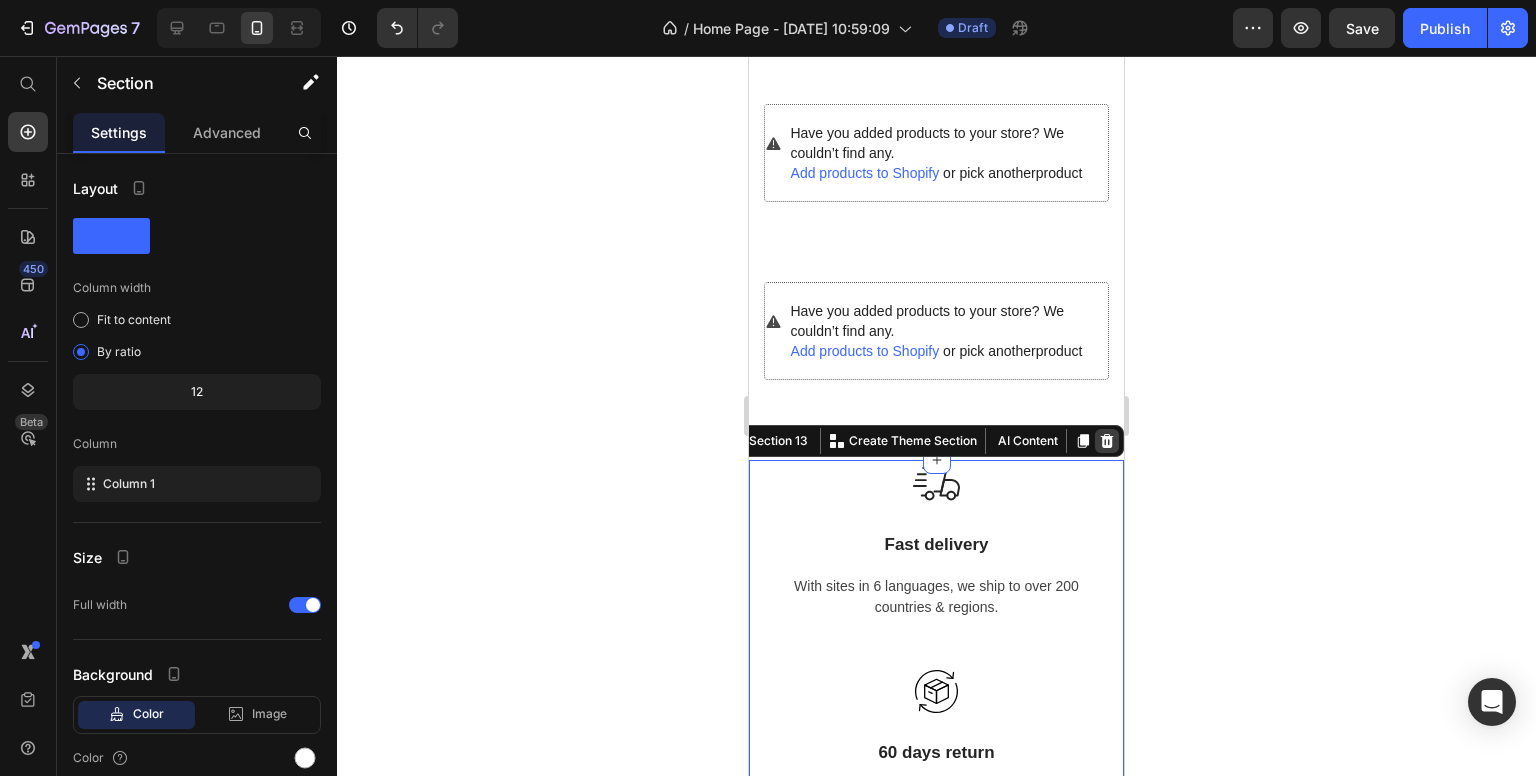 click 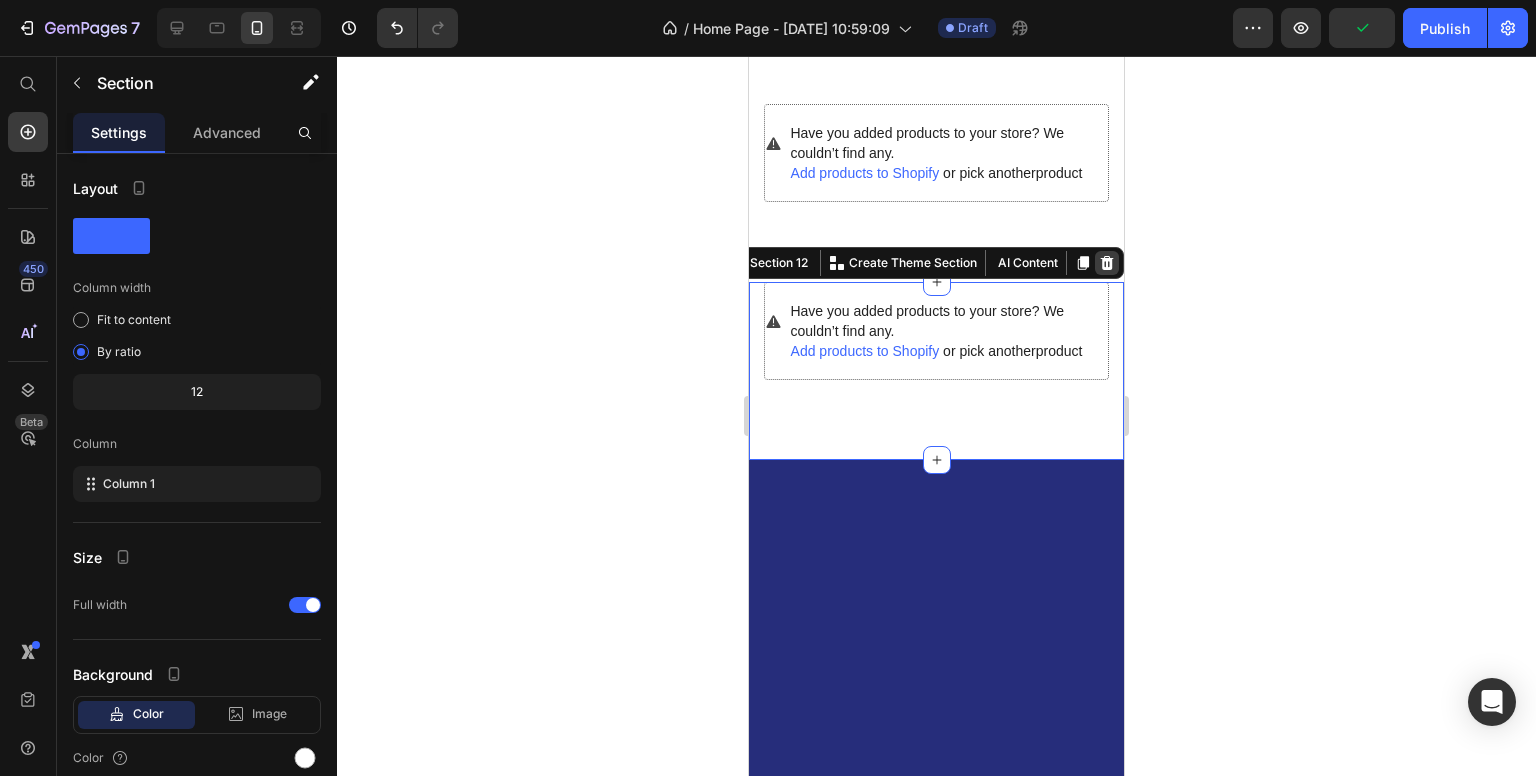 click 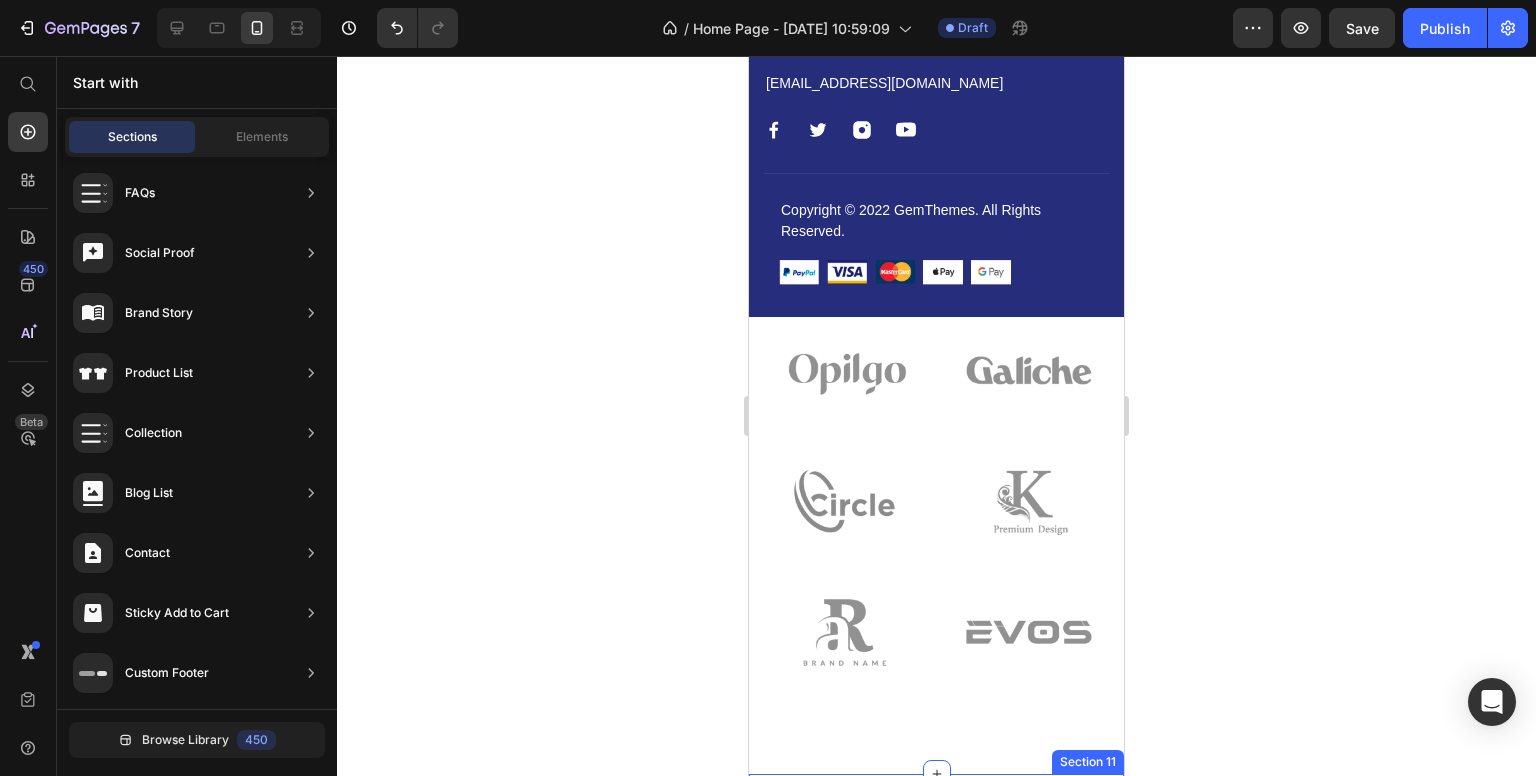 scroll, scrollTop: 5098, scrollLeft: 0, axis: vertical 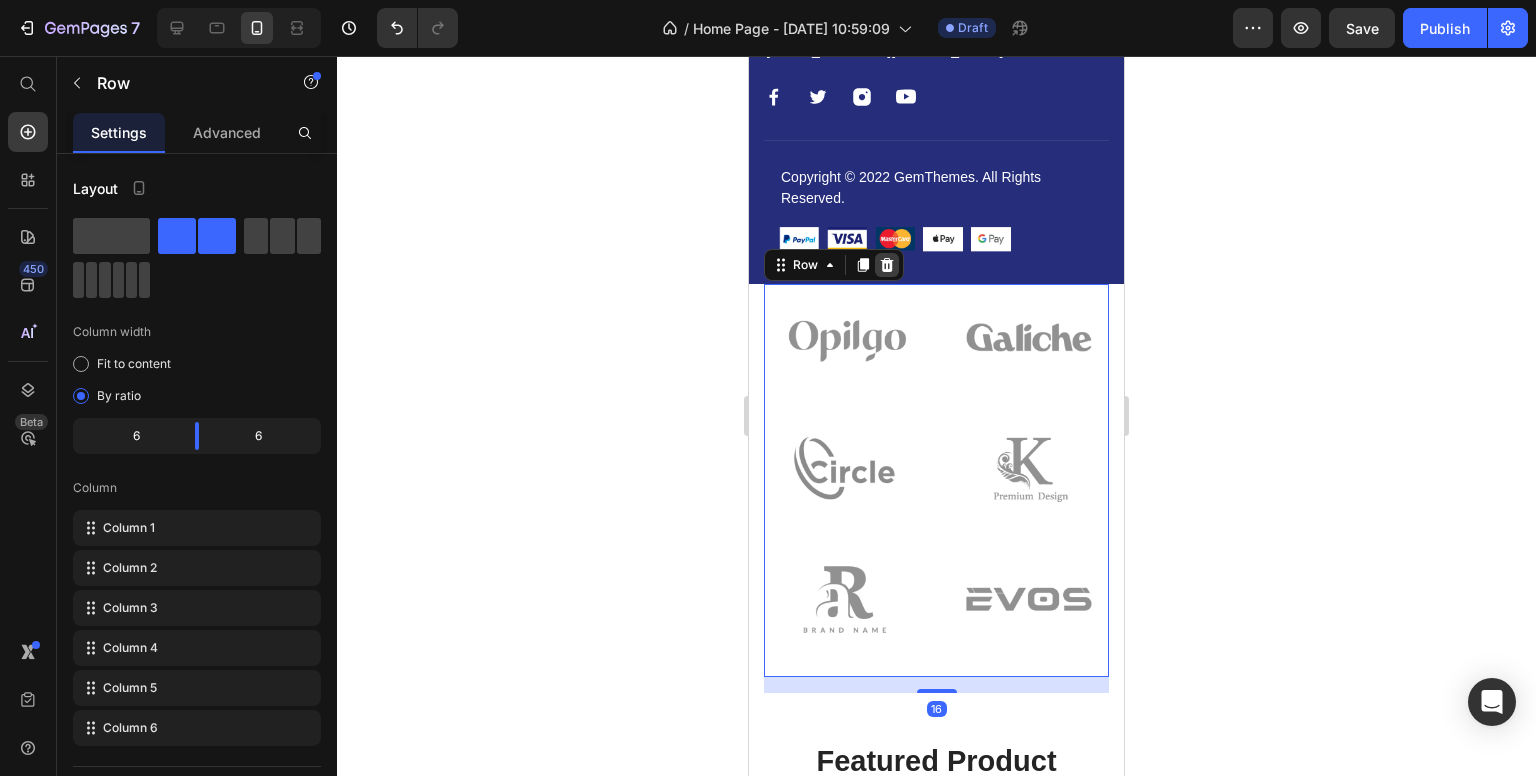 click 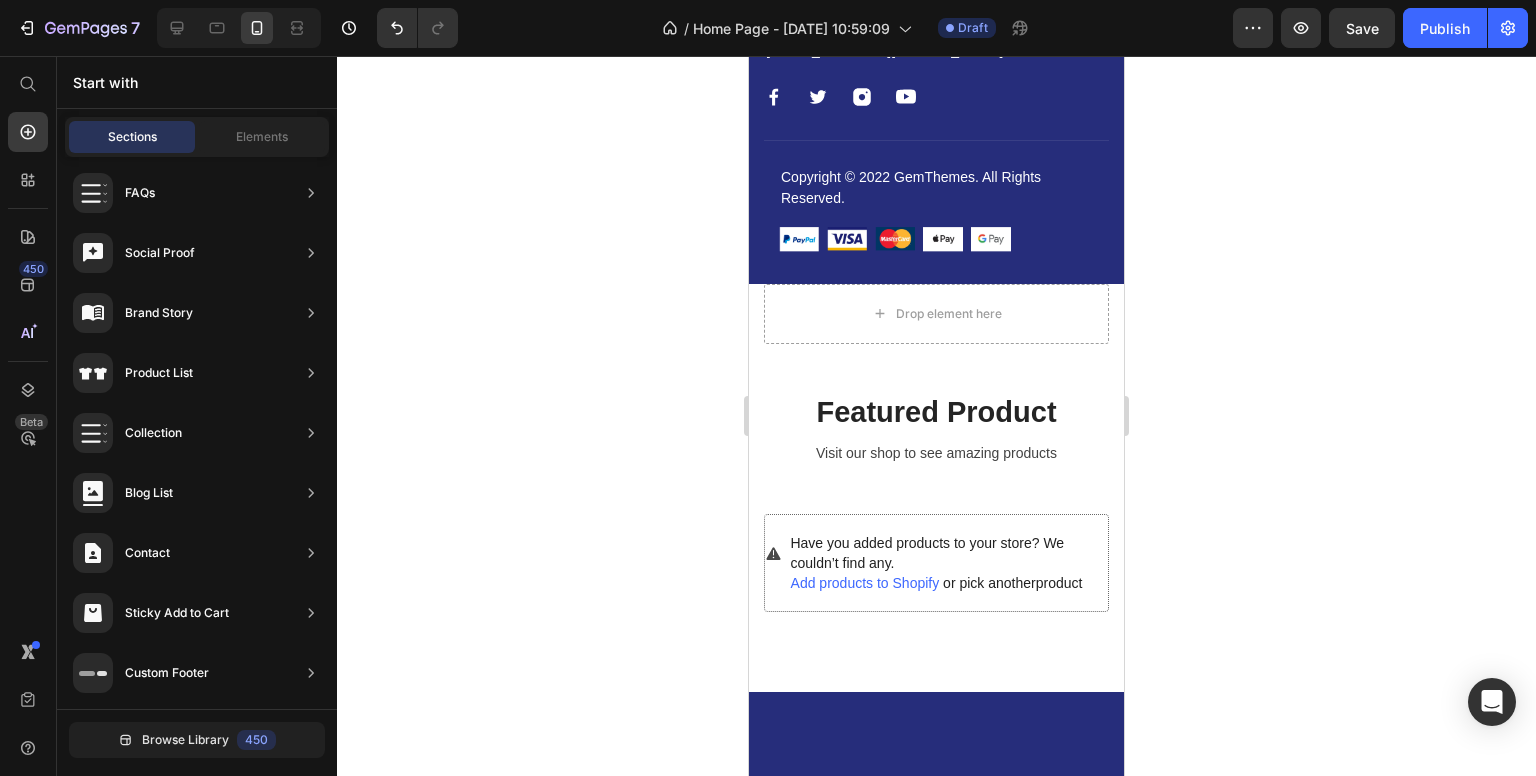 scroll, scrollTop: 4468, scrollLeft: 0, axis: vertical 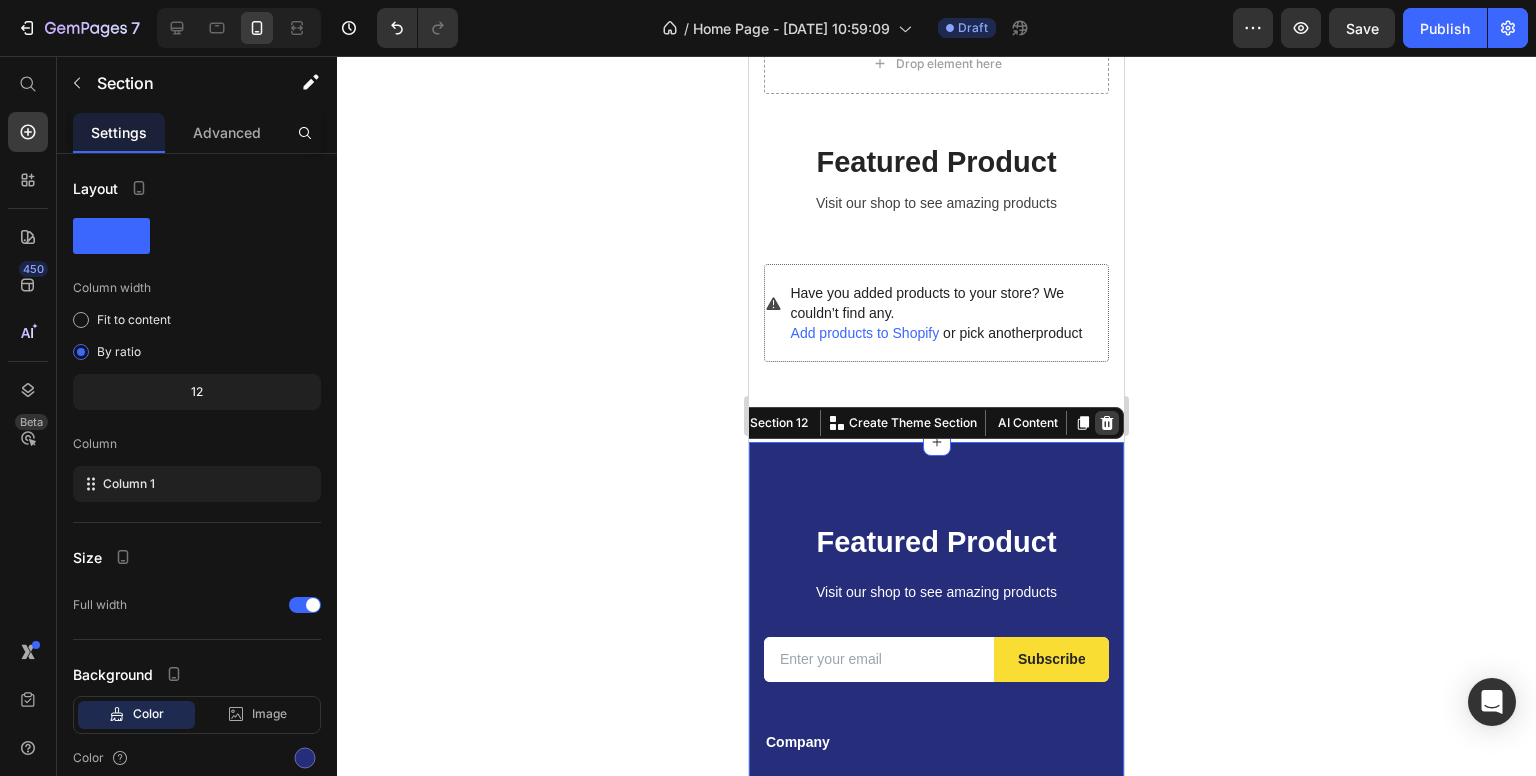 click 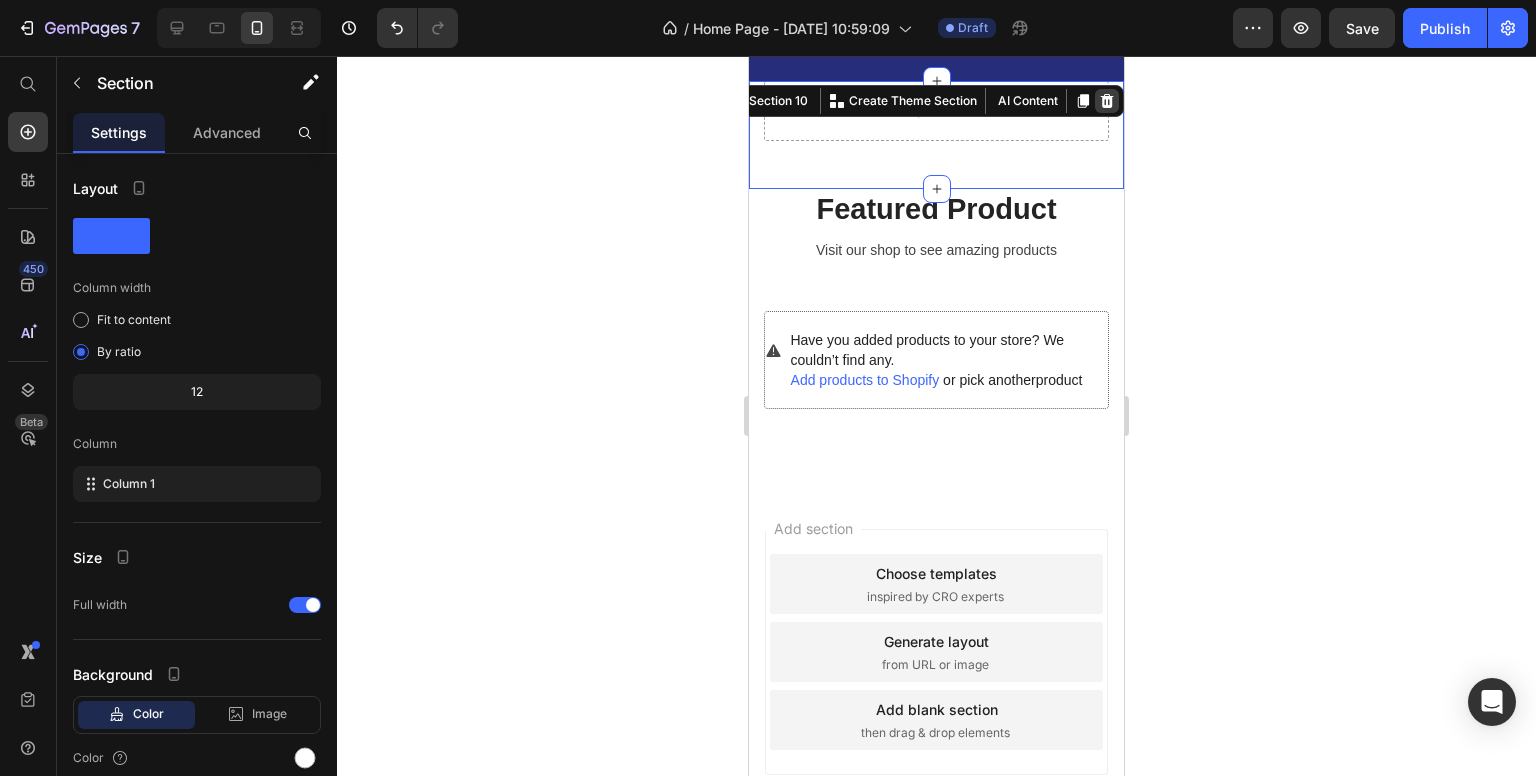 click 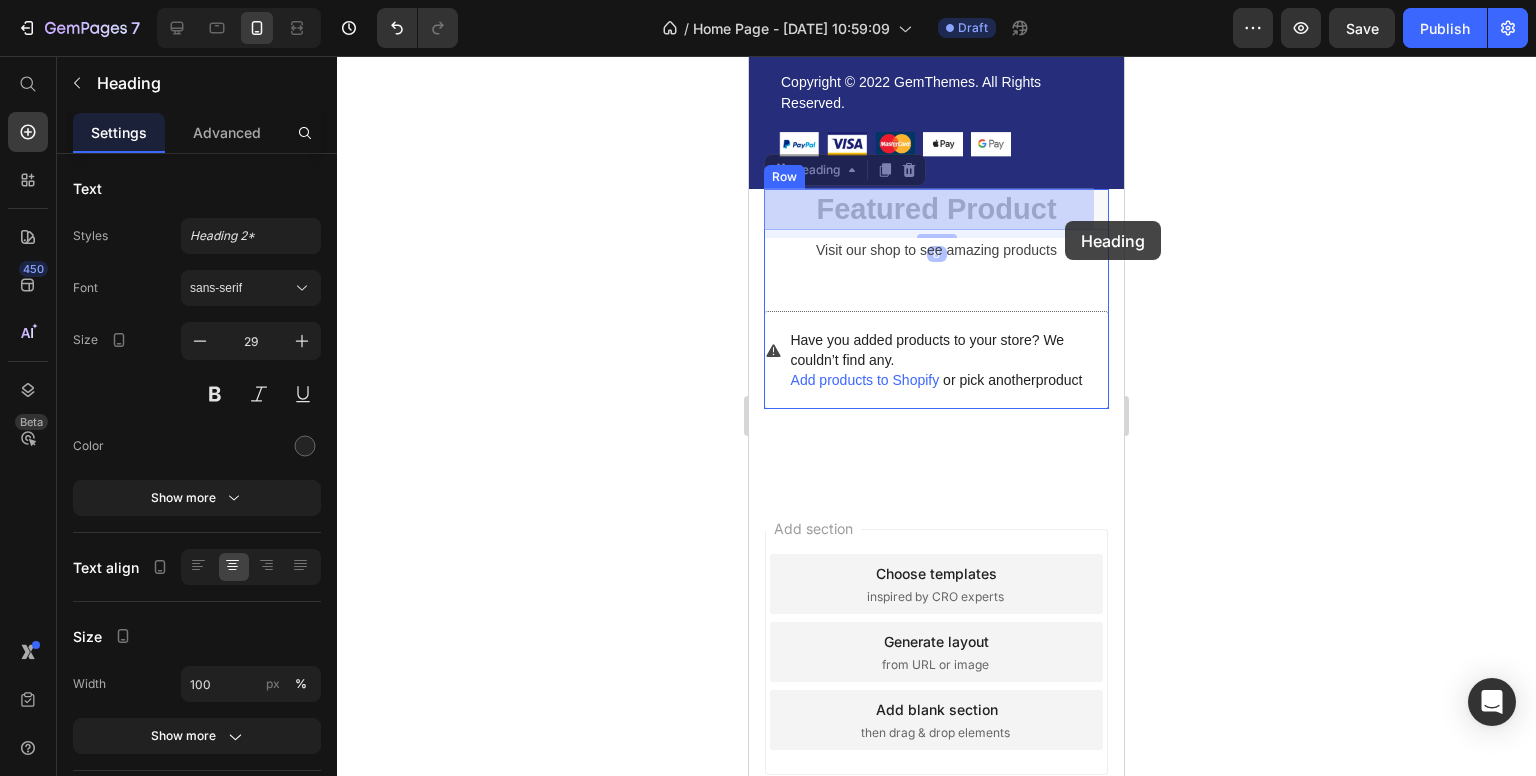 drag, startPoint x: 1081, startPoint y: 208, endPoint x: 1069, endPoint y: 221, distance: 17.691807 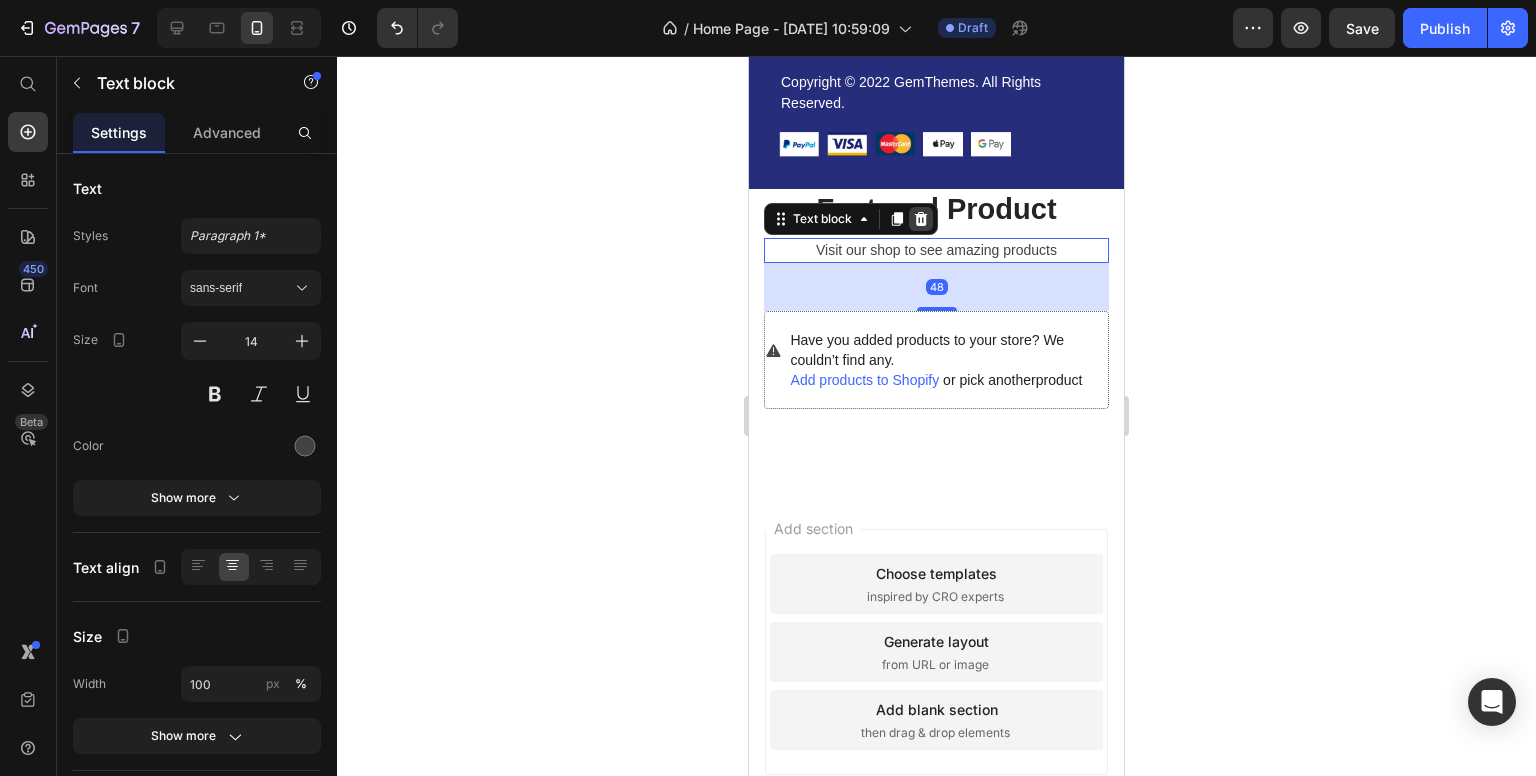 click 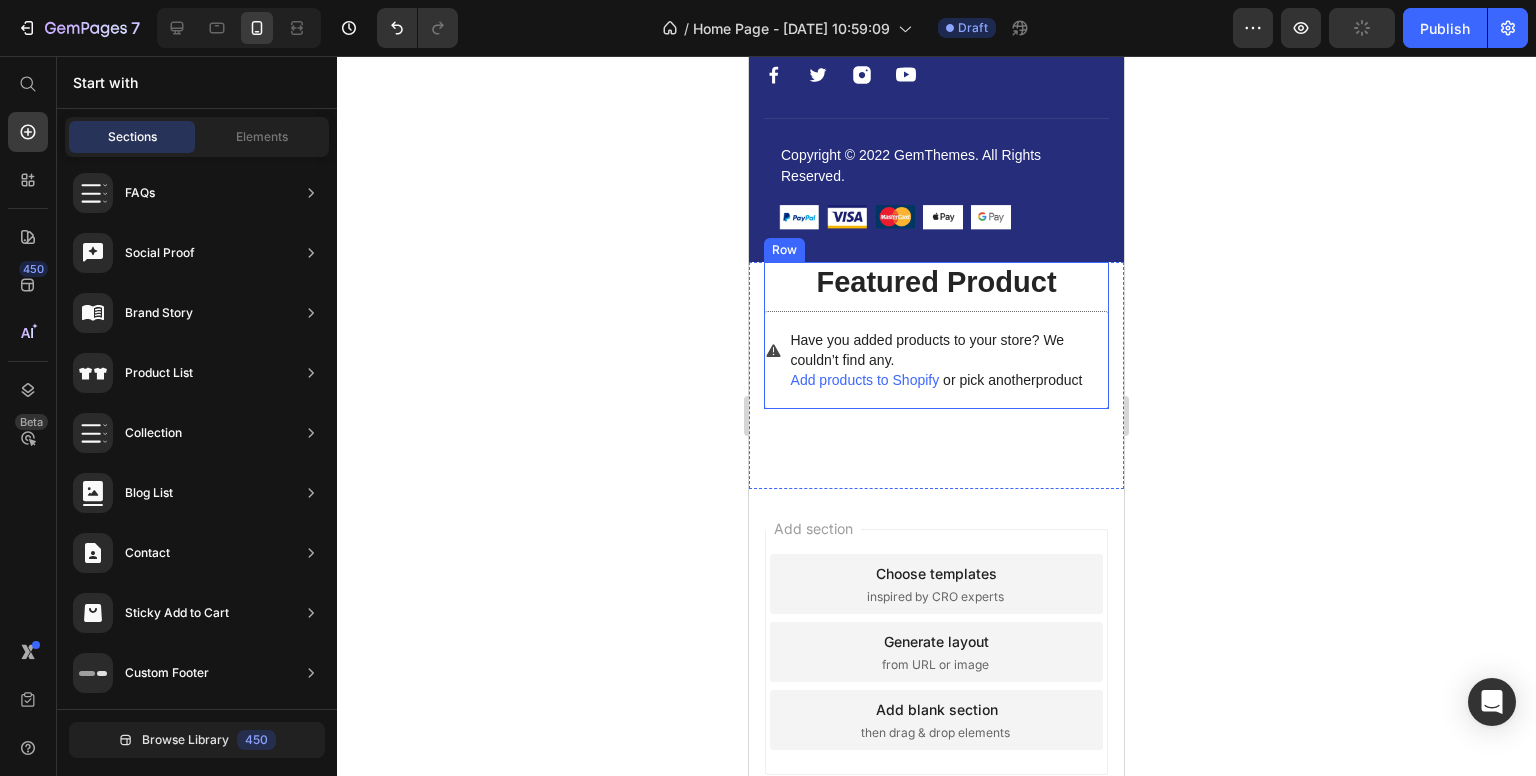 click on "Featured Product Heading Have you added products to your store? We couldn’t find any. Add products to Shopify   or pick another  product Product List" at bounding box center [936, 336] 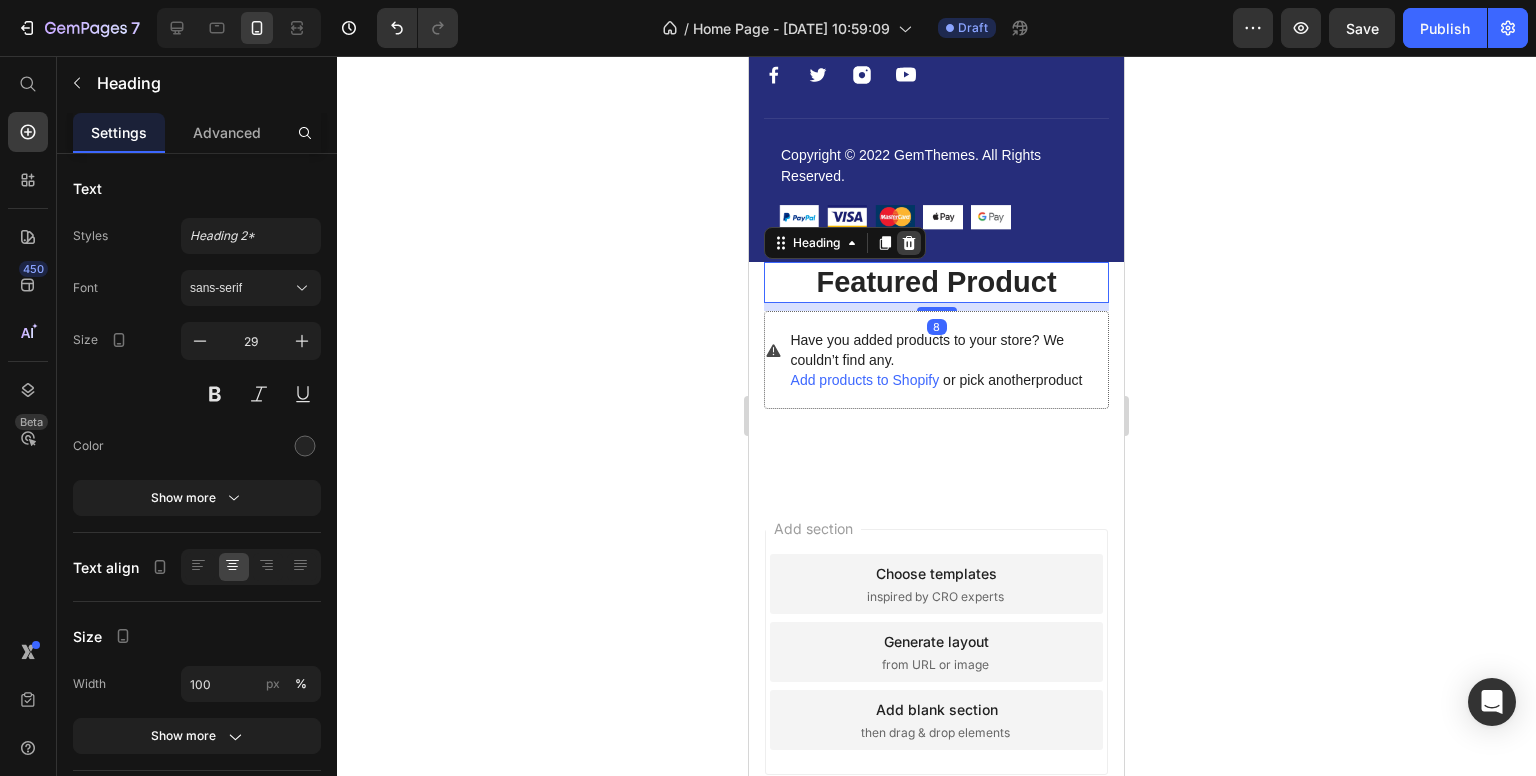 click at bounding box center (909, 243) 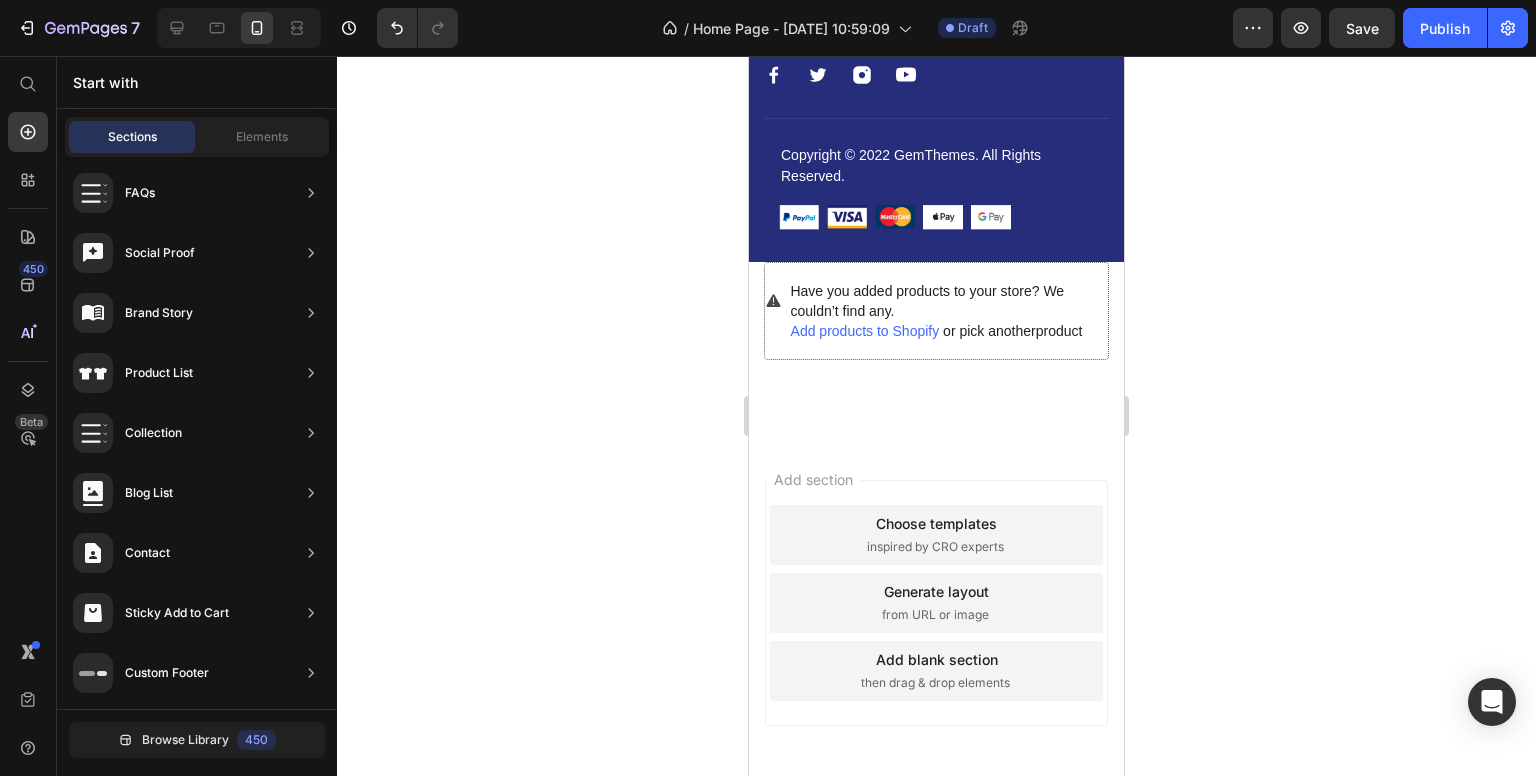 scroll, scrollTop: 5070, scrollLeft: 0, axis: vertical 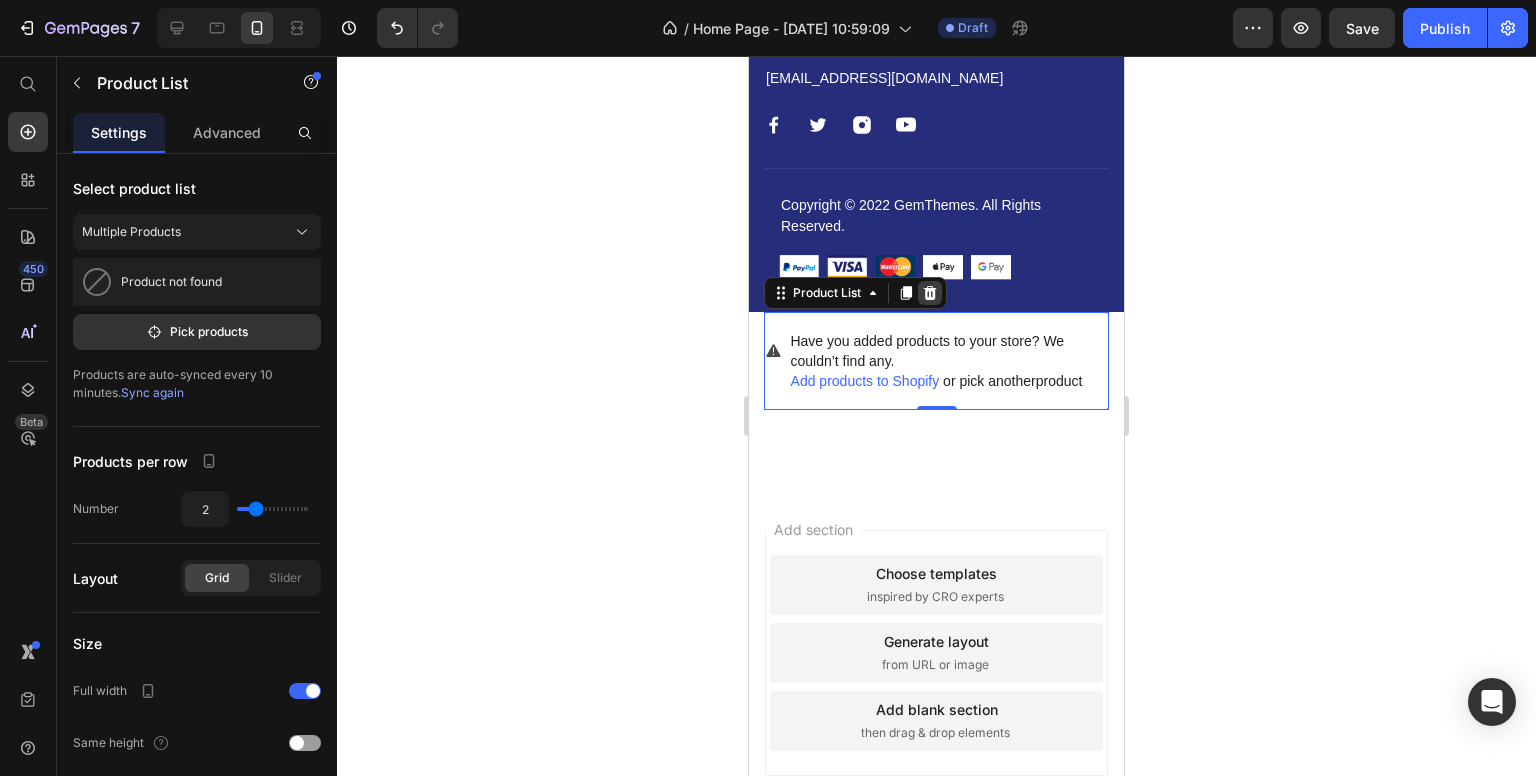 click 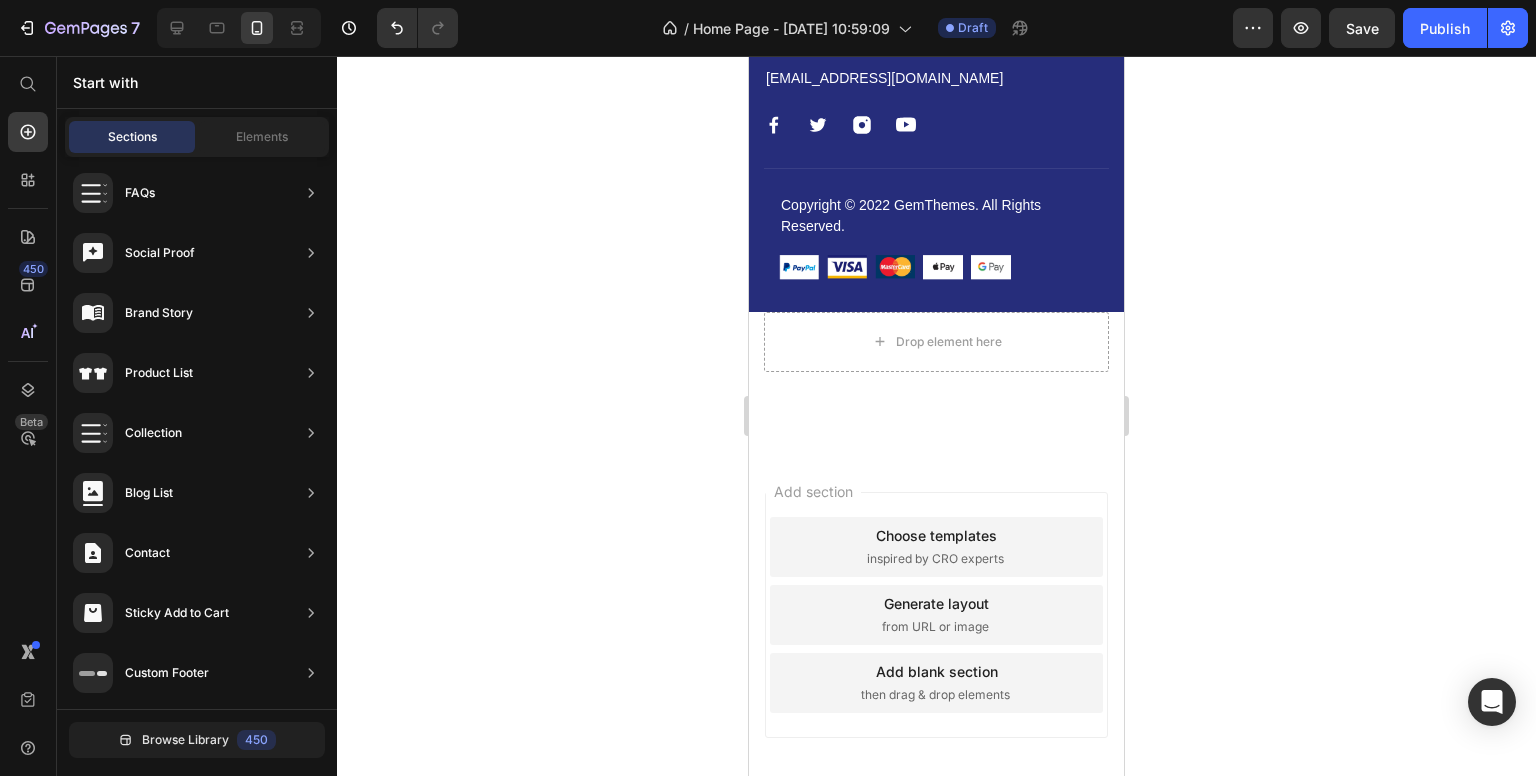 scroll, scrollTop: 5032, scrollLeft: 0, axis: vertical 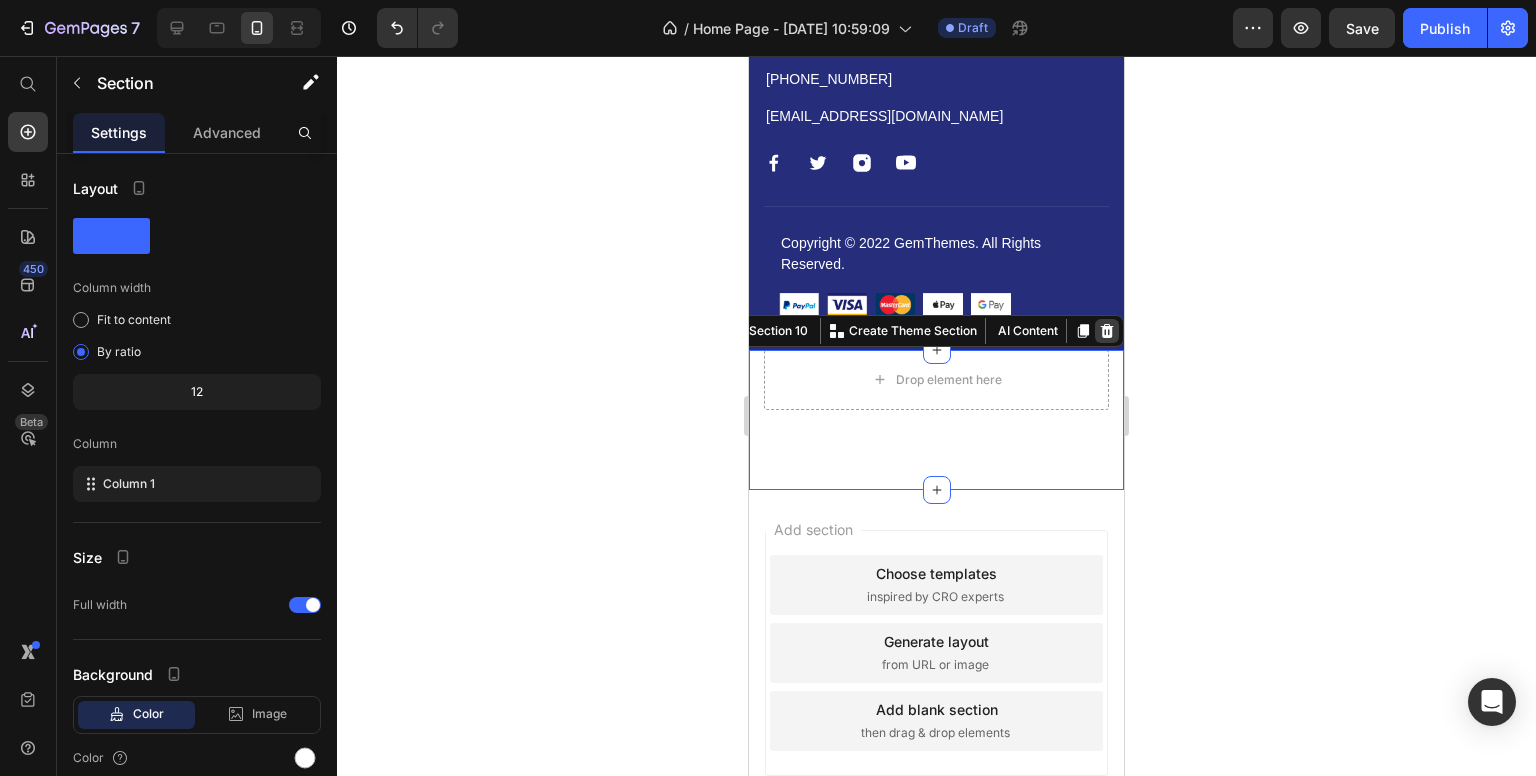 click 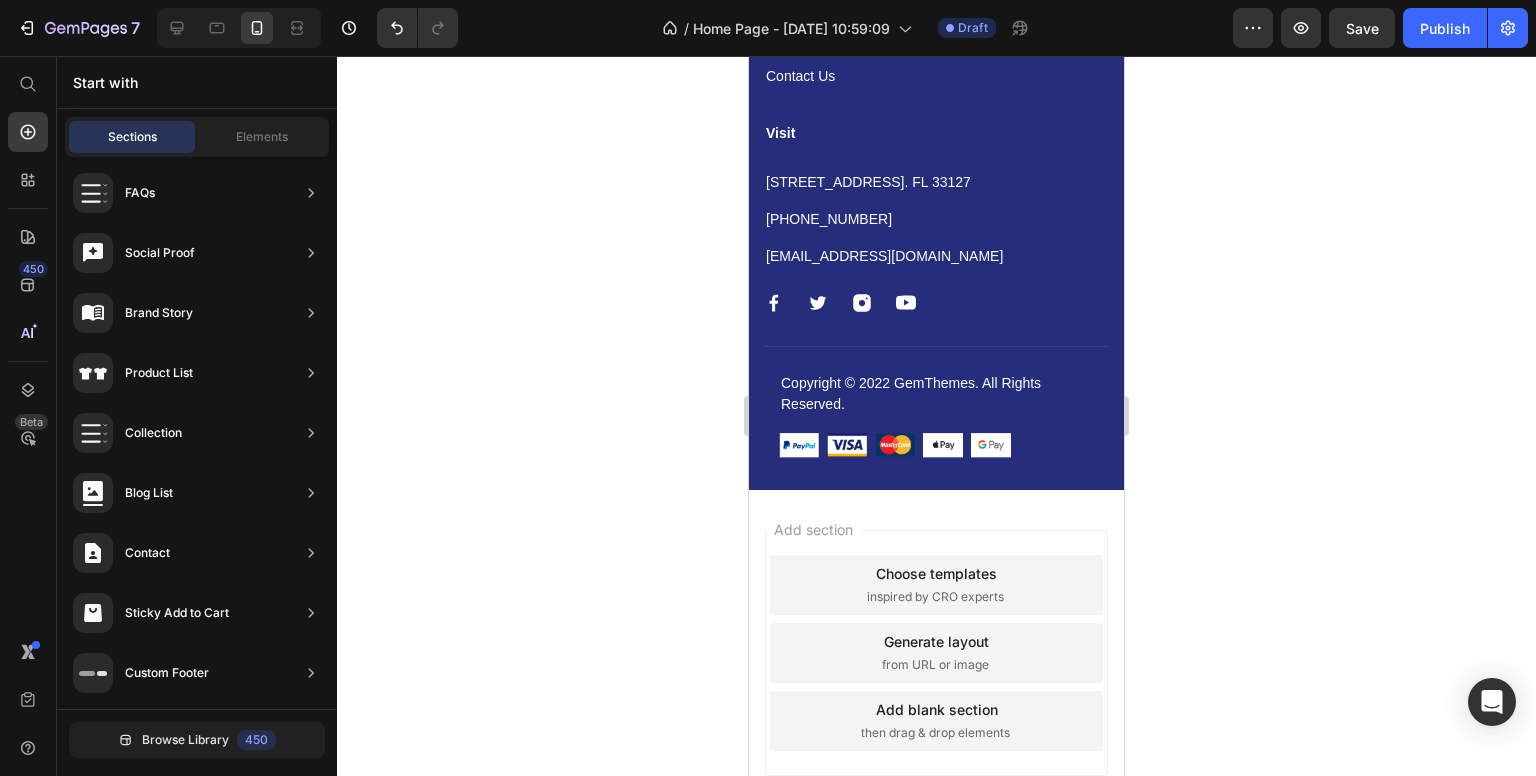 drag, startPoint x: 1065, startPoint y: 547, endPoint x: 1092, endPoint y: 526, distance: 34.20526 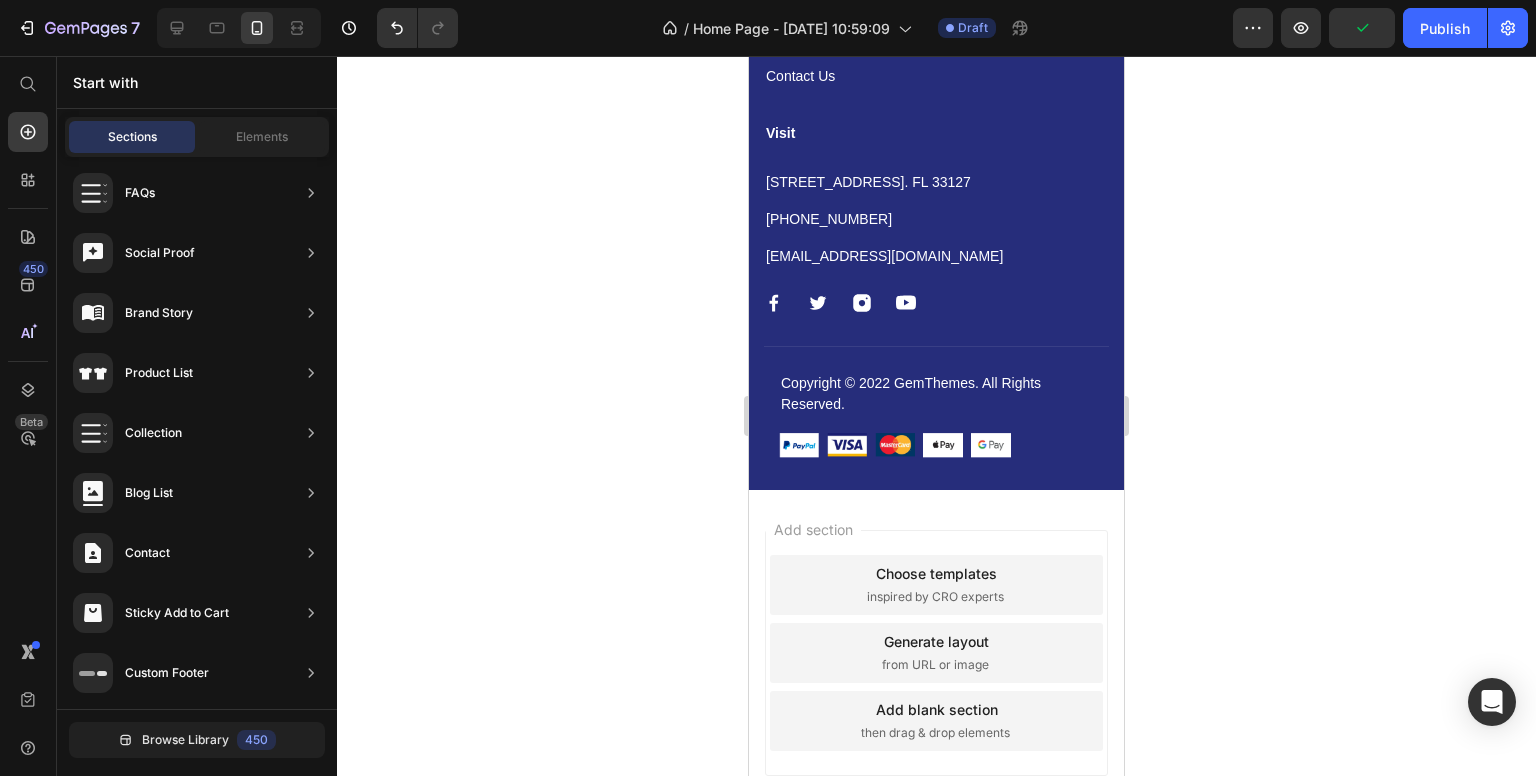 drag, startPoint x: 992, startPoint y: 568, endPoint x: 956, endPoint y: 570, distance: 36.05551 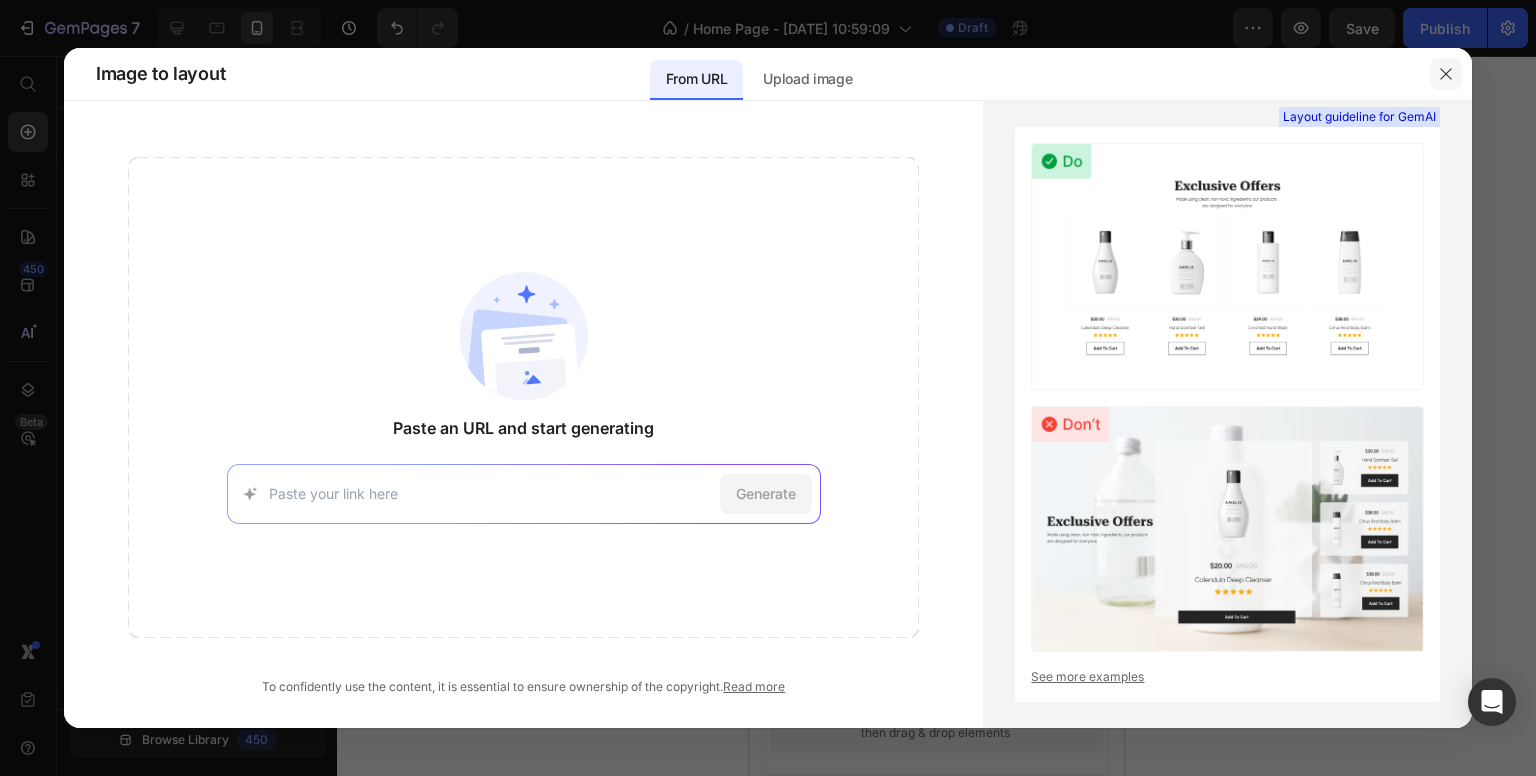 click 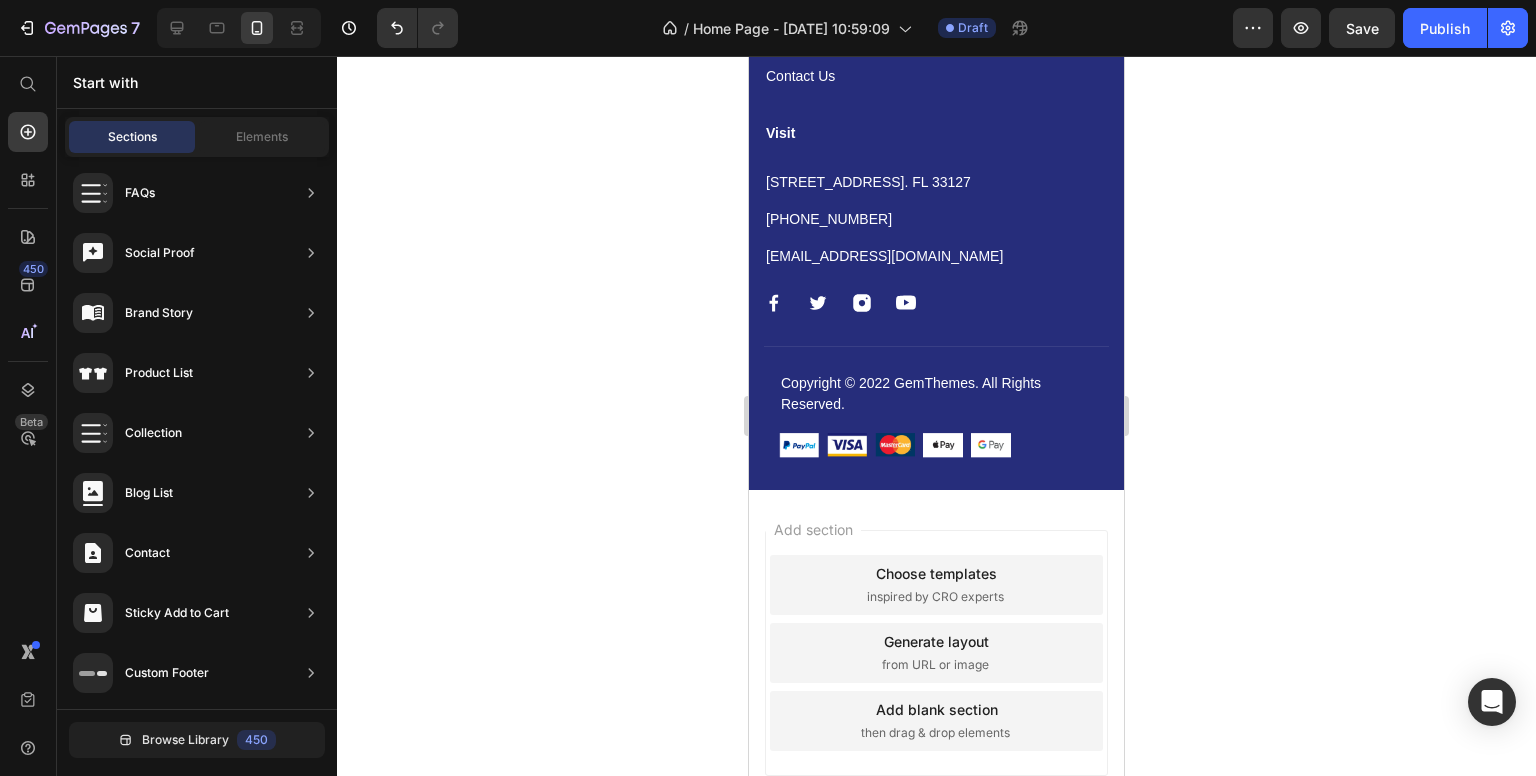 click on "Add section Choose templates inspired by CRO experts Generate layout from URL or image Add blank section then drag & drop elements" at bounding box center [936, 681] 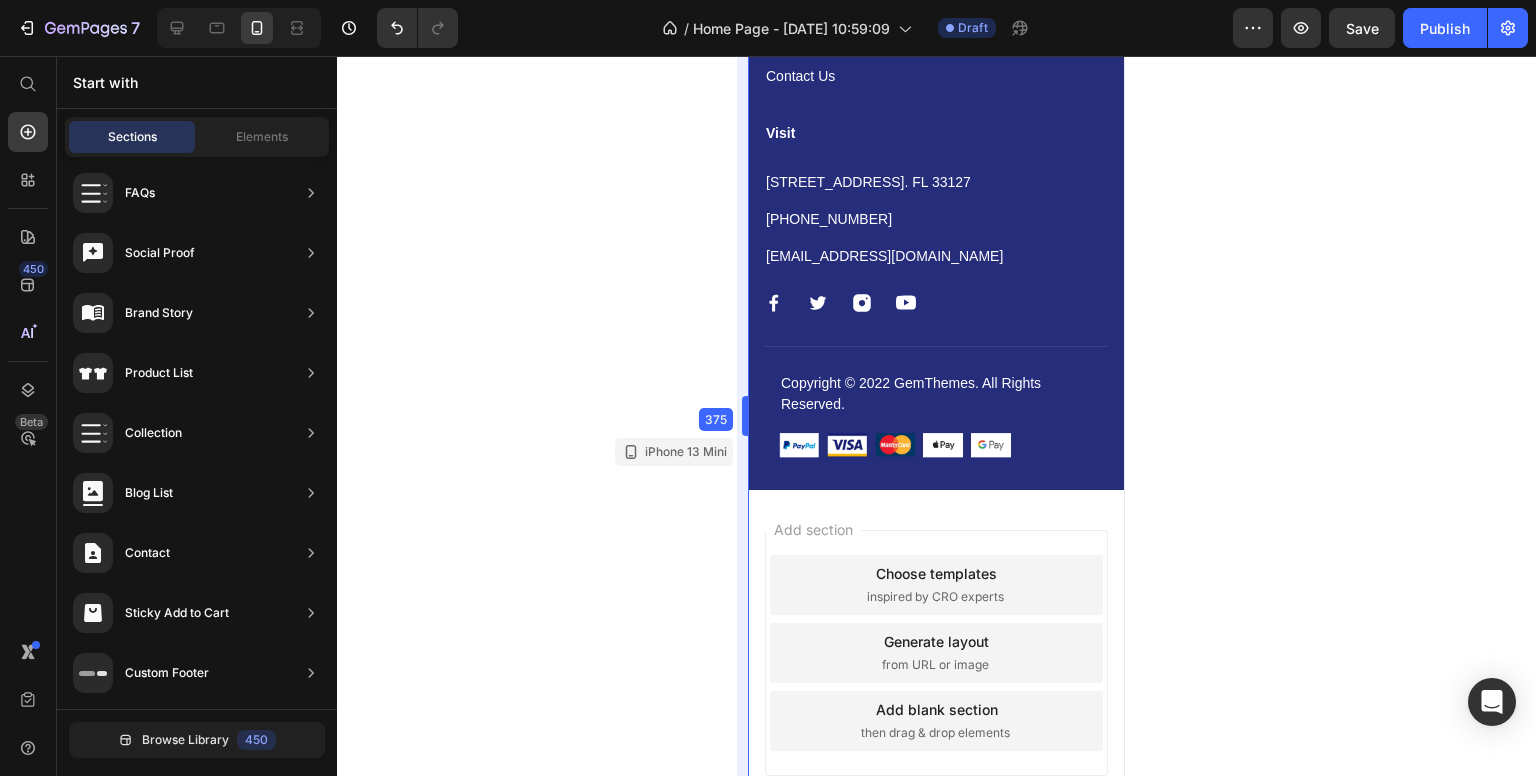 scroll, scrollTop: 5028, scrollLeft: 0, axis: vertical 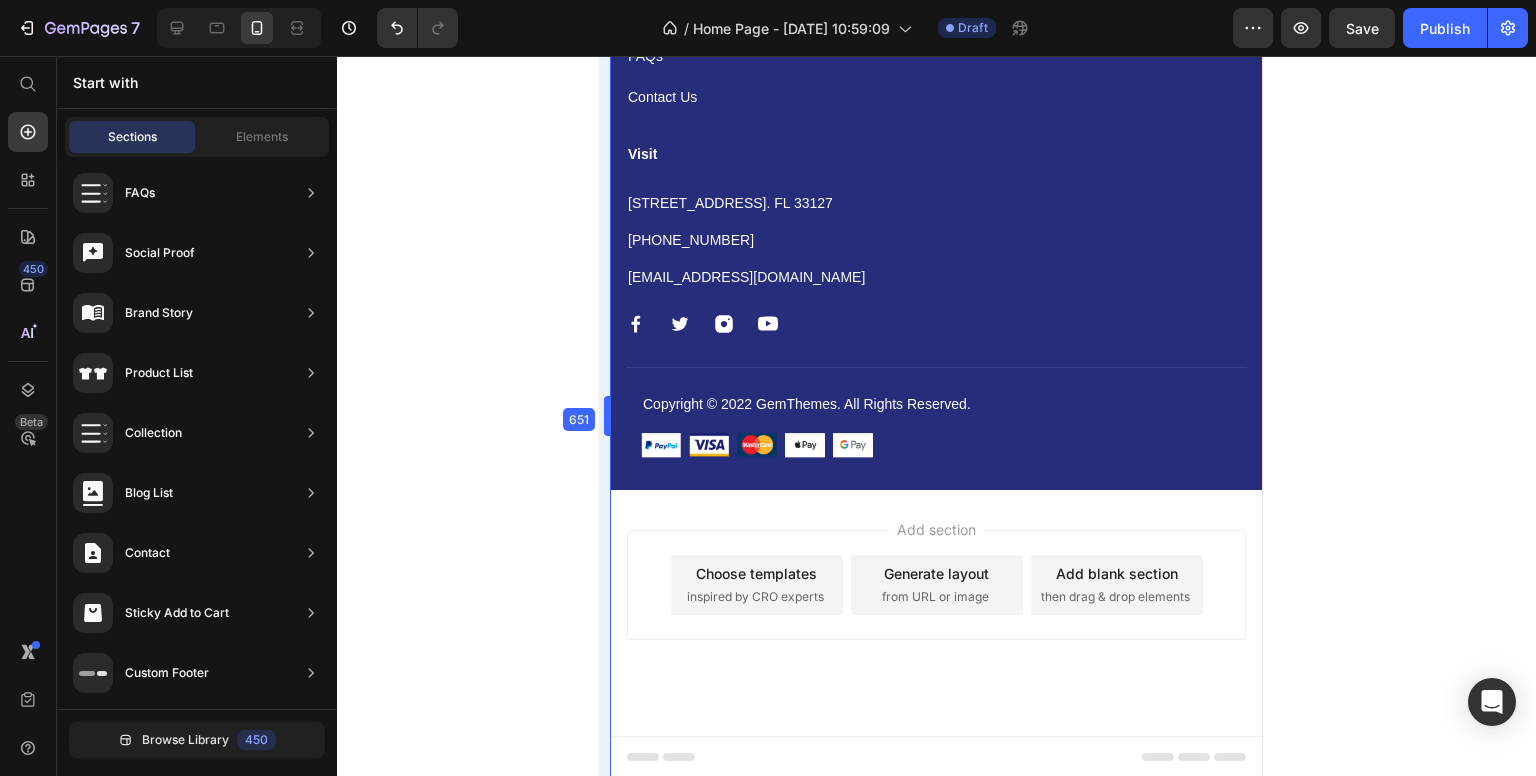 drag, startPoint x: 744, startPoint y: 530, endPoint x: 464, endPoint y: 604, distance: 289.61353 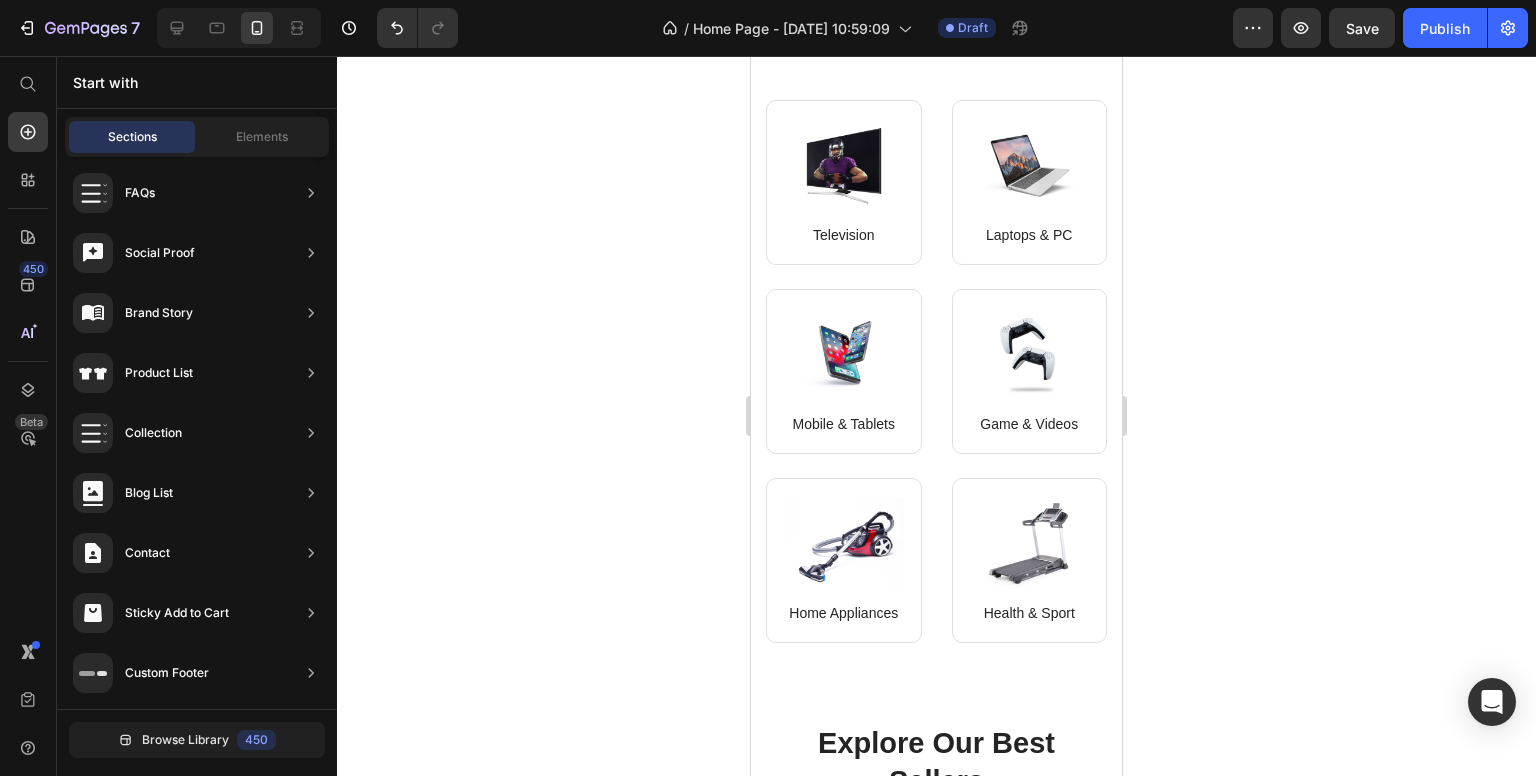 scroll, scrollTop: 0, scrollLeft: 0, axis: both 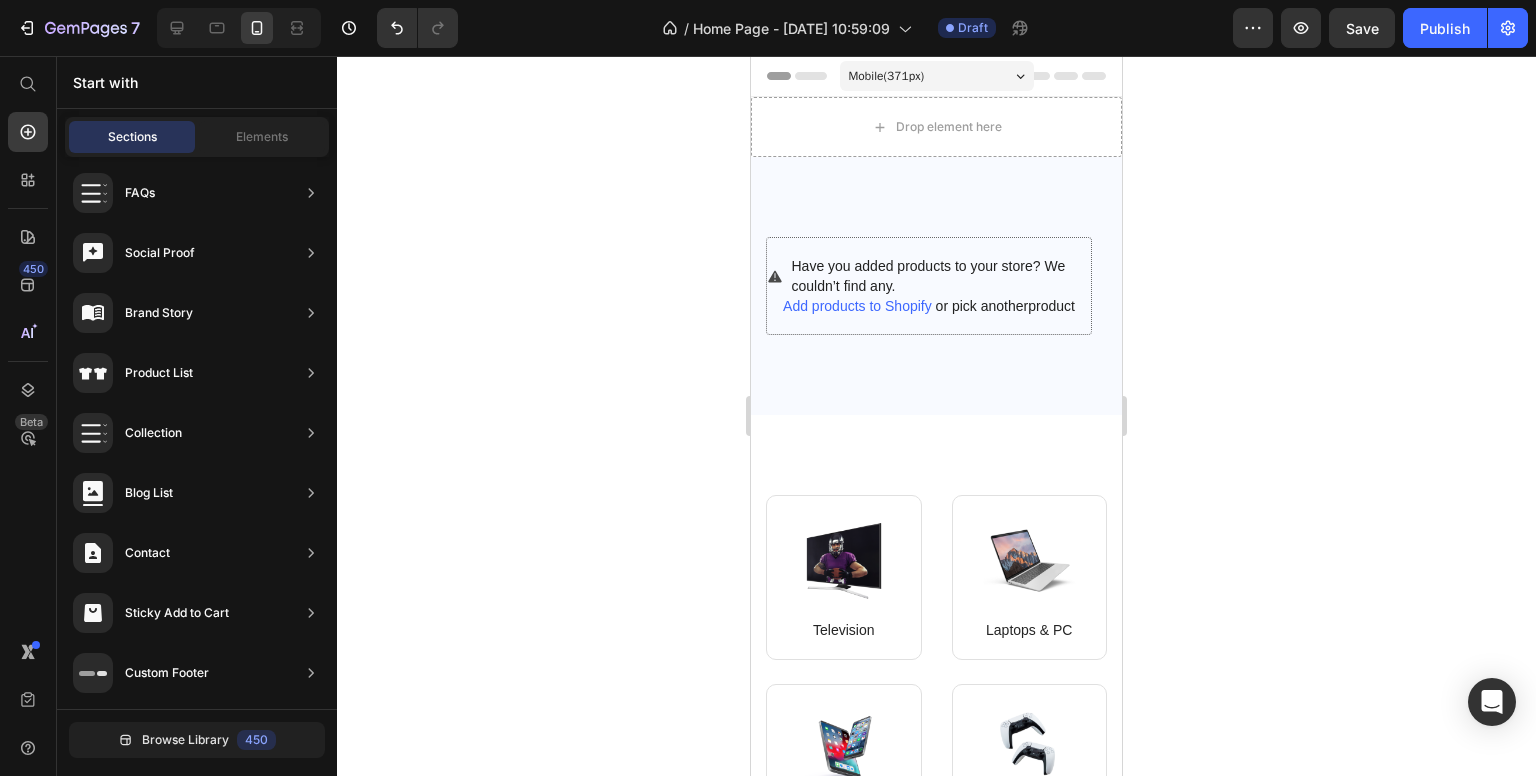 click on "Preview  Save   Publish" at bounding box center (1380, 28) 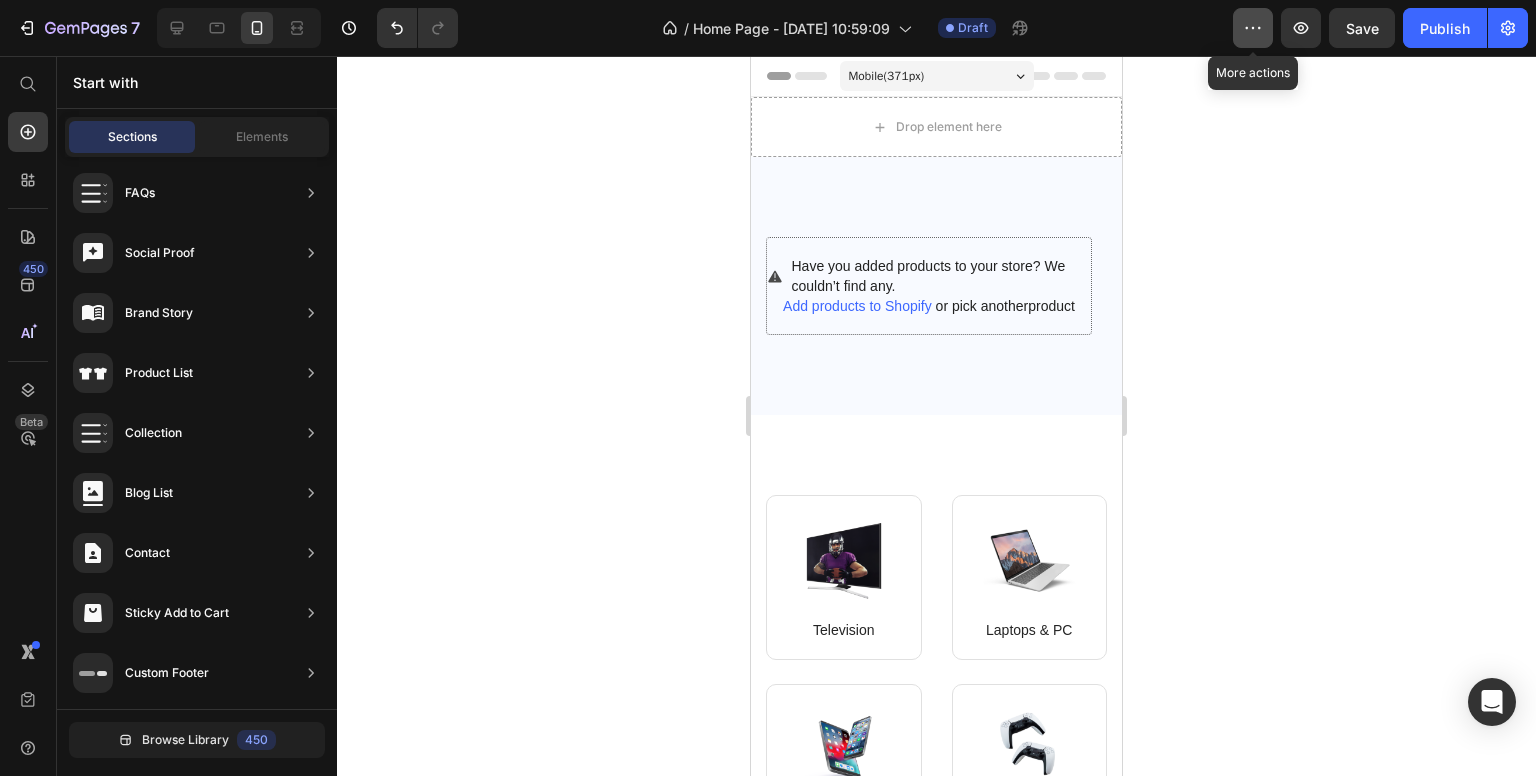 click 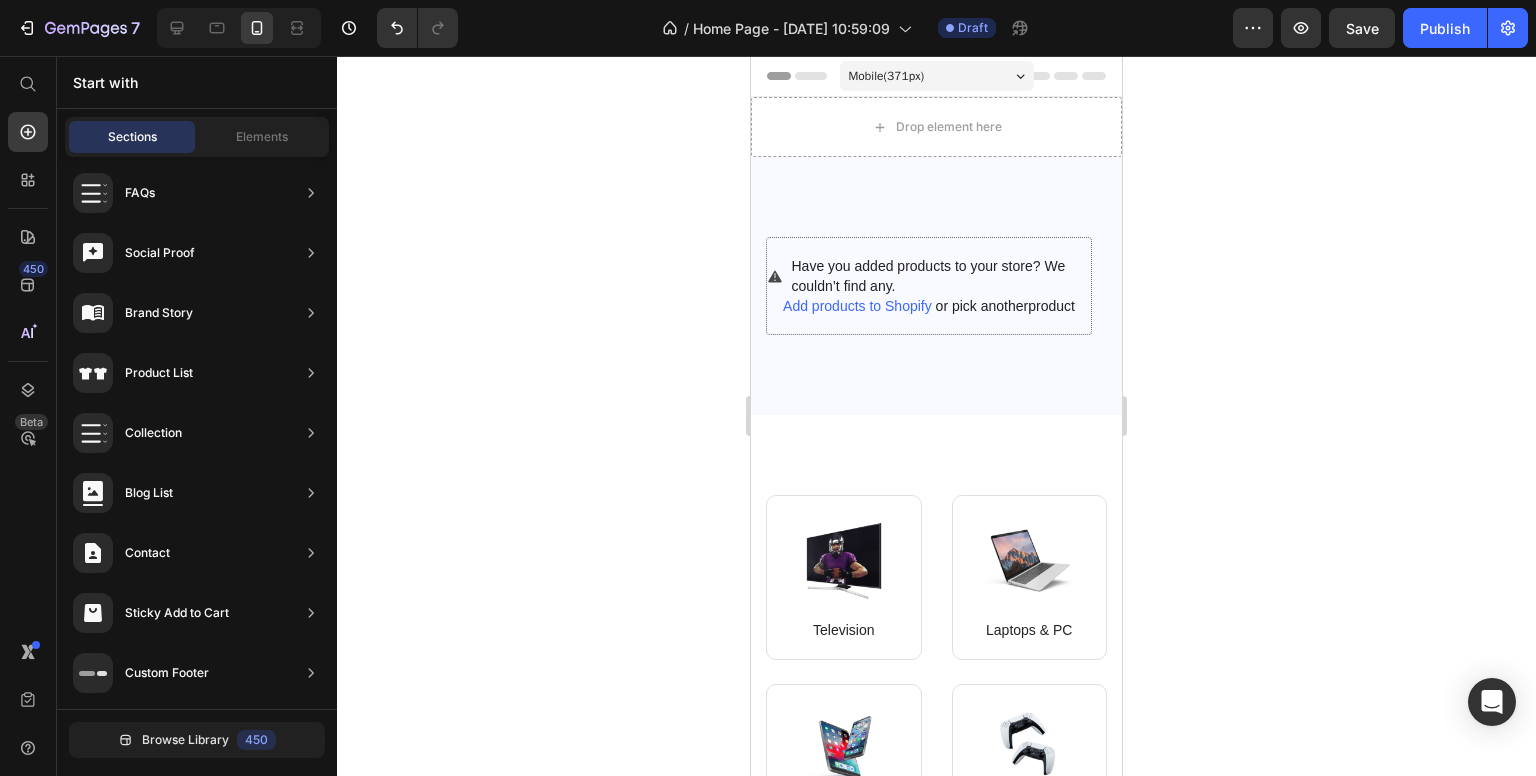 click 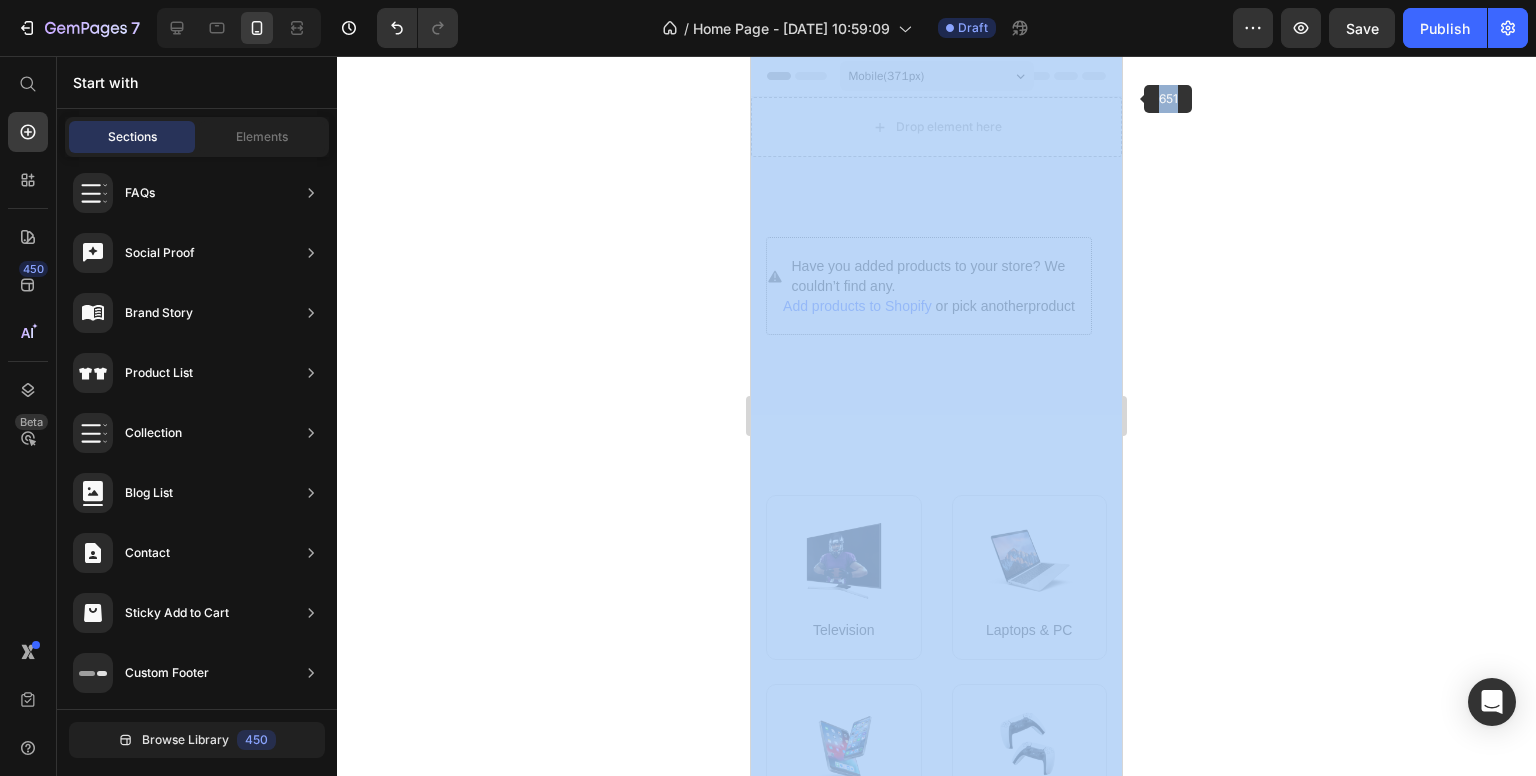 drag, startPoint x: 1935, startPoint y: 271, endPoint x: 1108, endPoint y: 119, distance: 840.85254 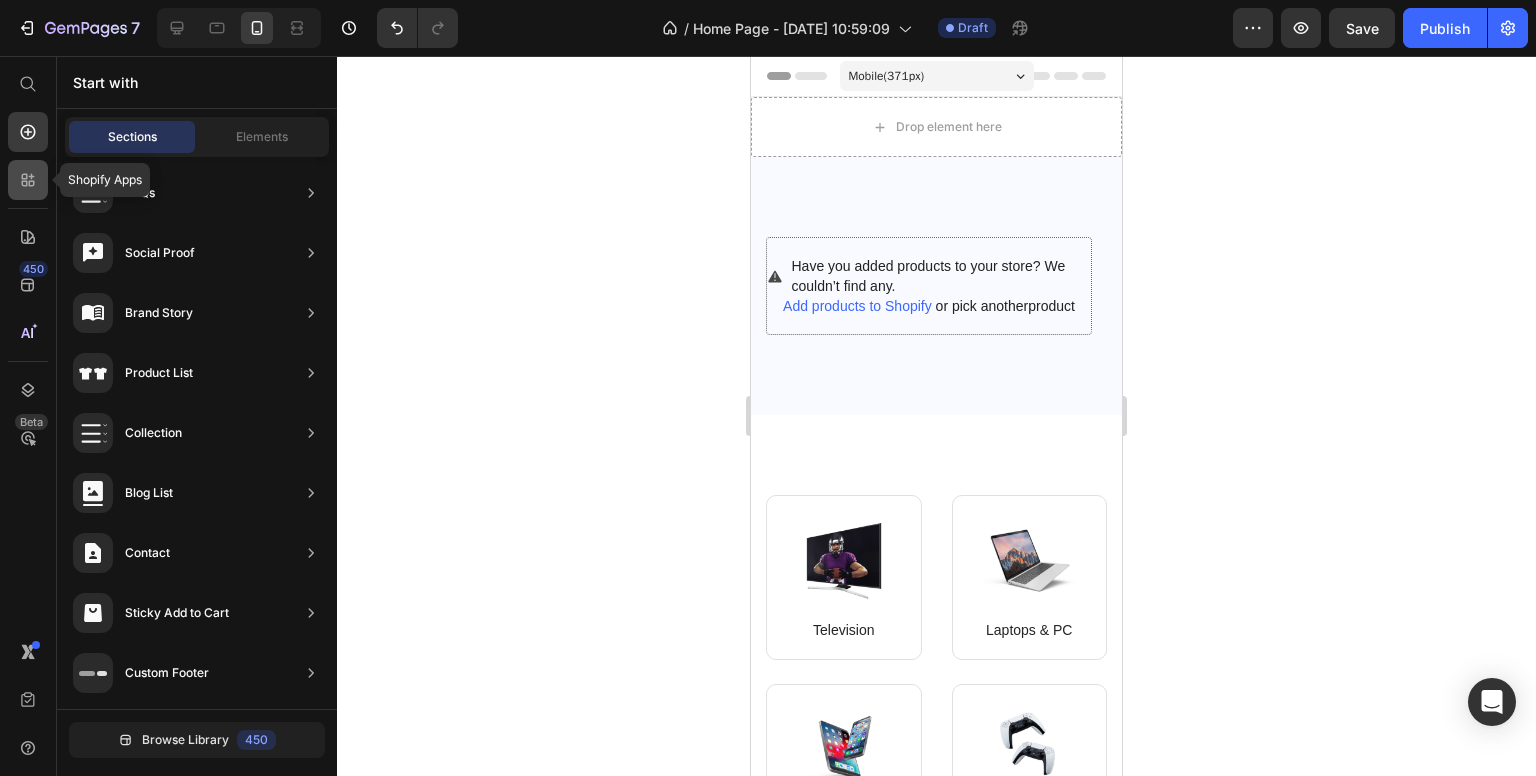 click 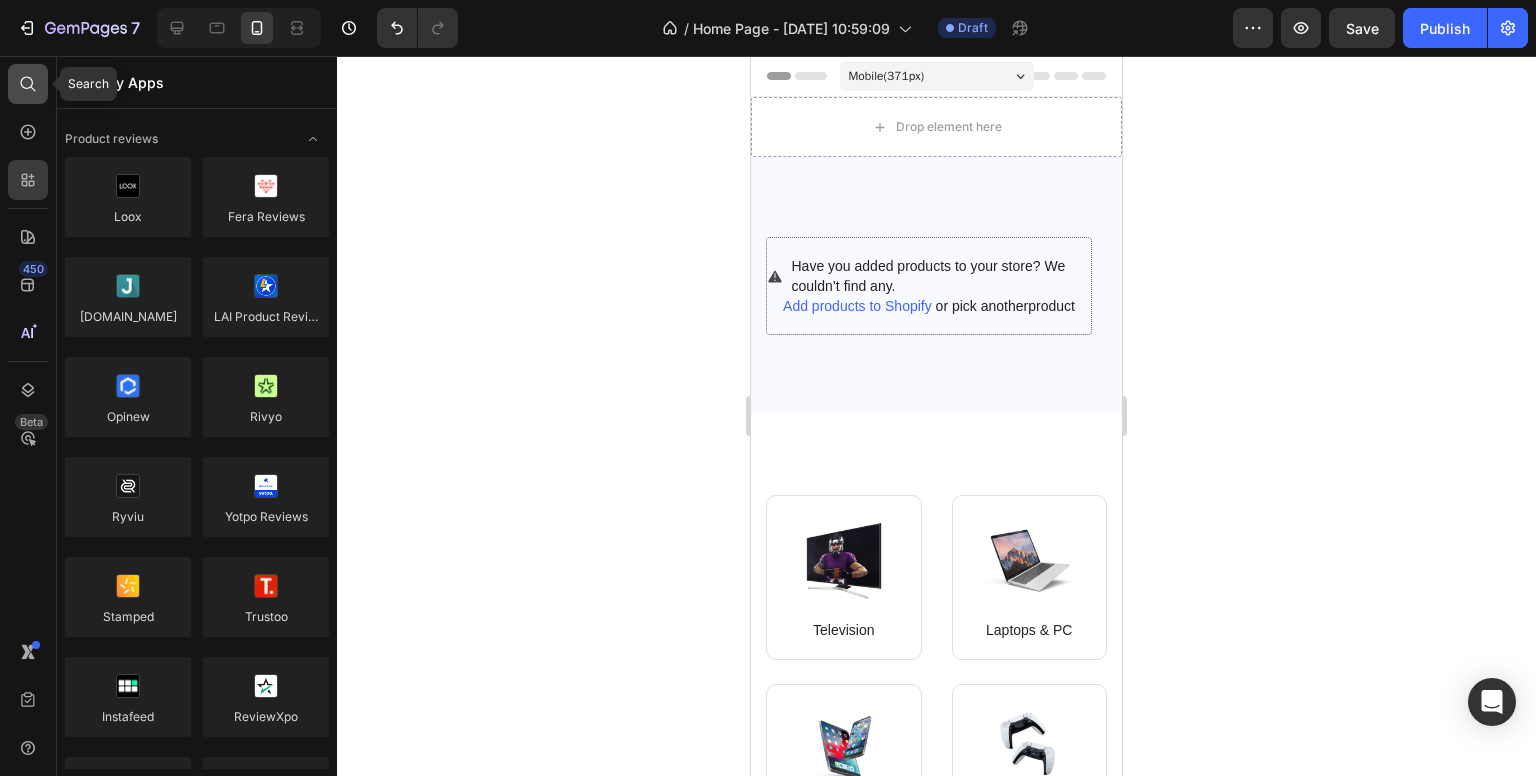 click 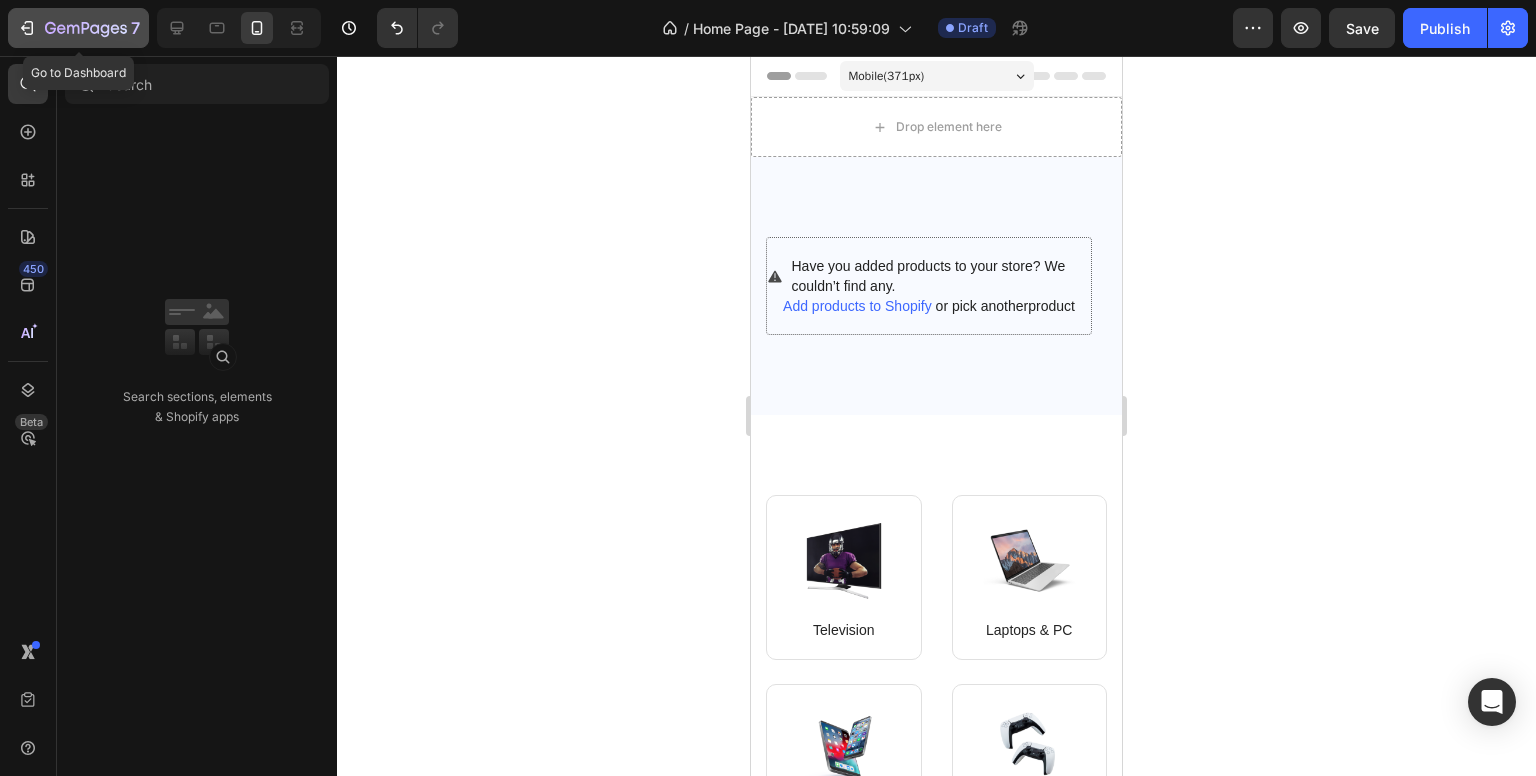 click on "7" 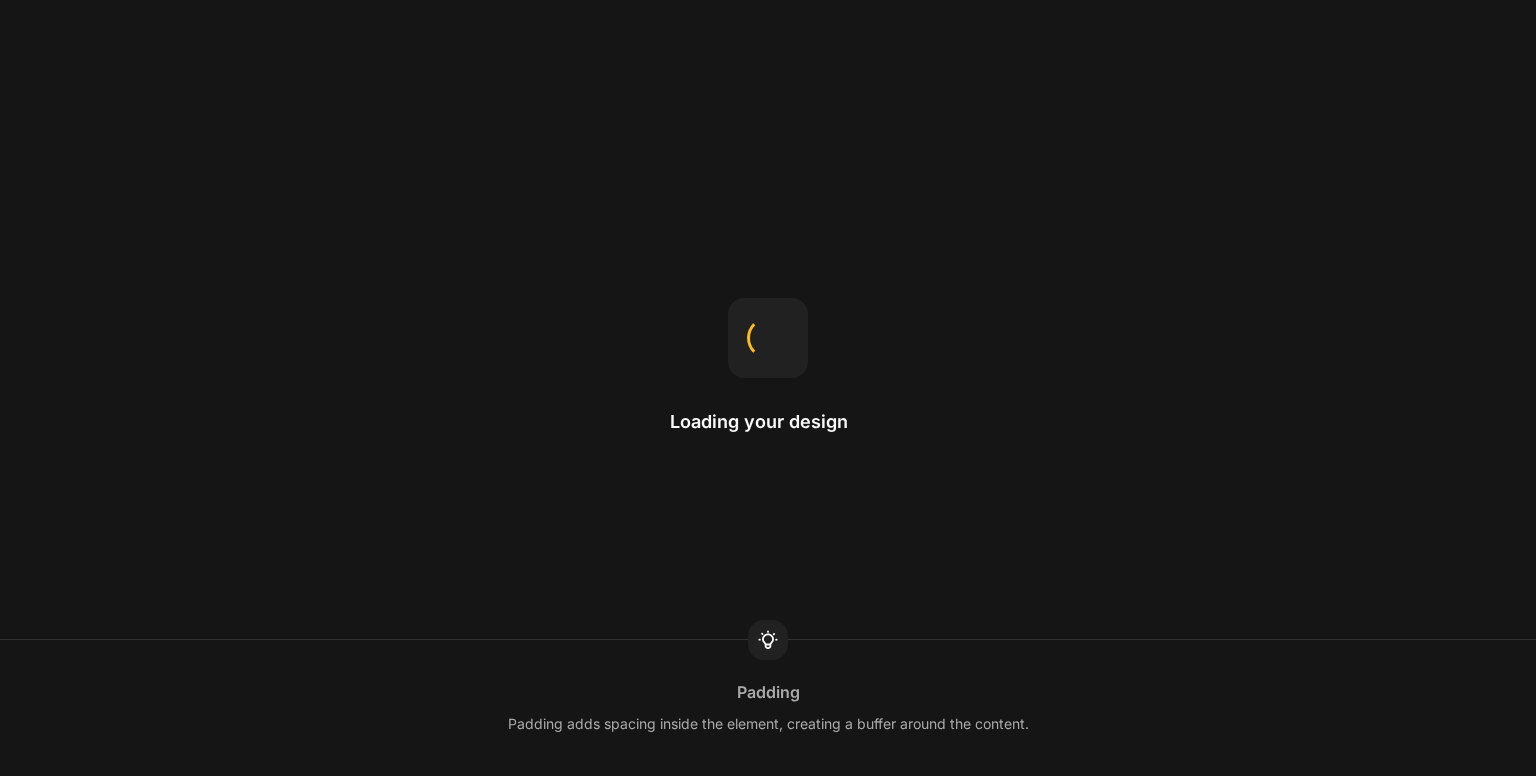 scroll, scrollTop: 0, scrollLeft: 0, axis: both 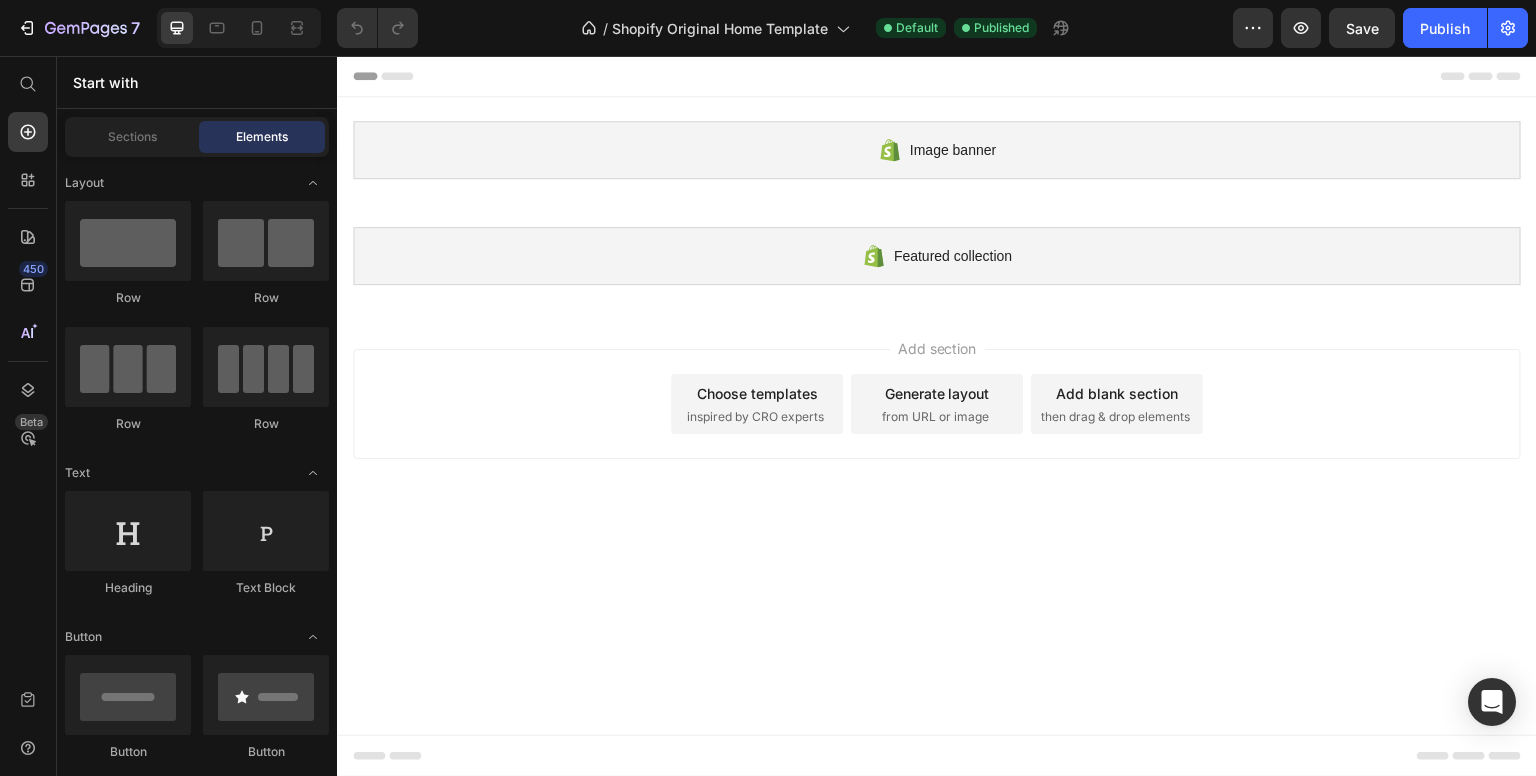 click on "Choose templates inspired by CRO experts" at bounding box center [757, 404] 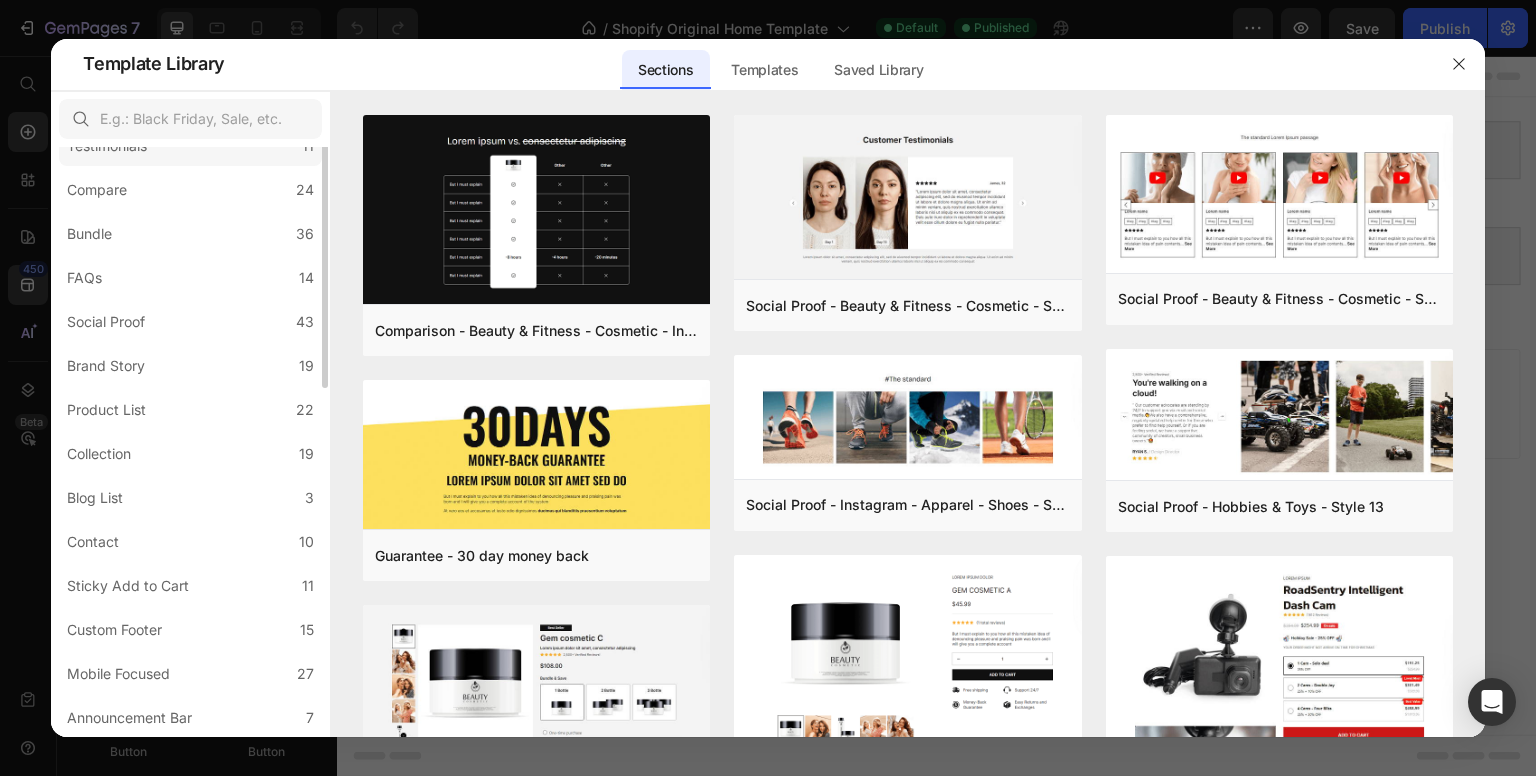 scroll, scrollTop: 0, scrollLeft: 0, axis: both 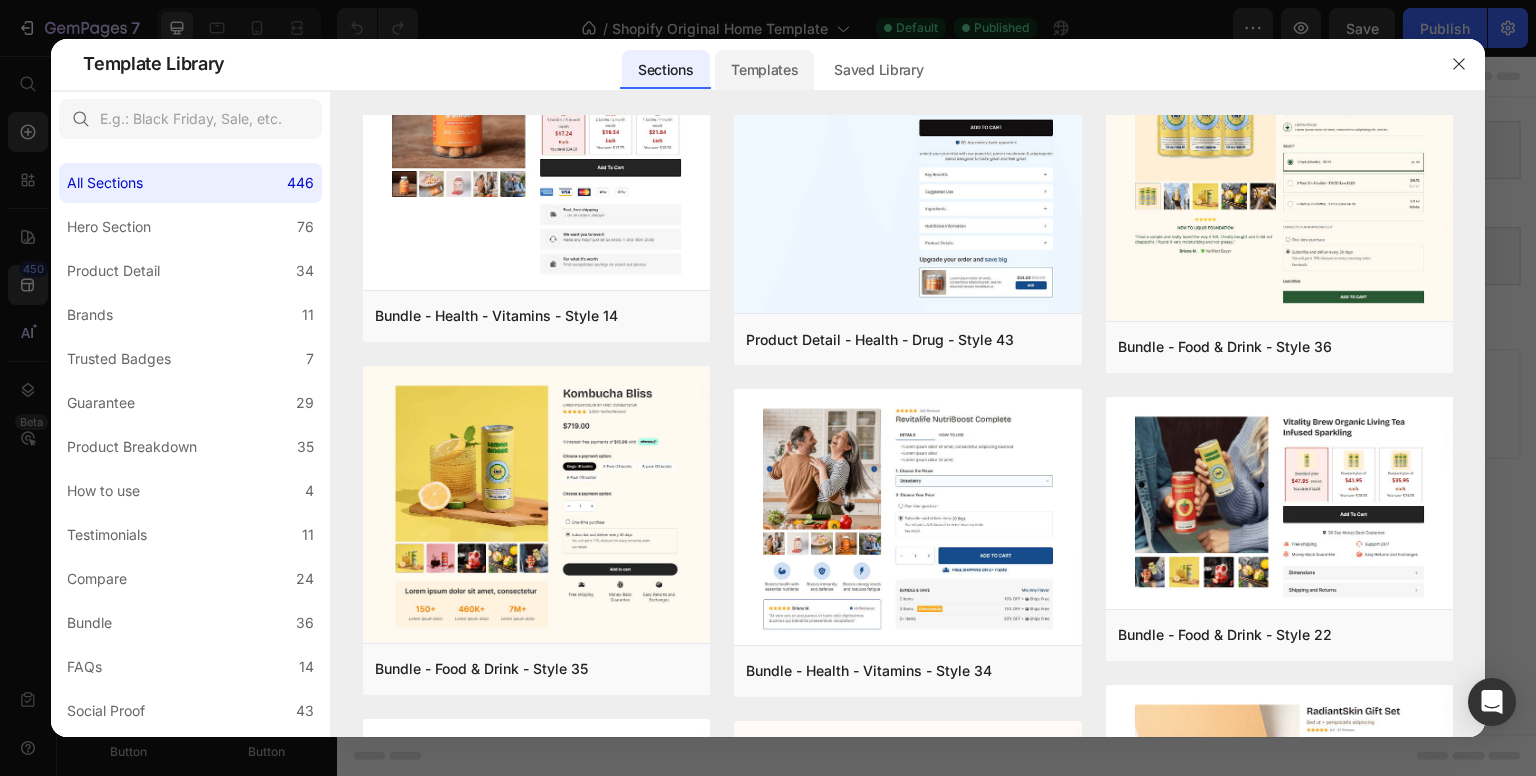 click on "Templates" 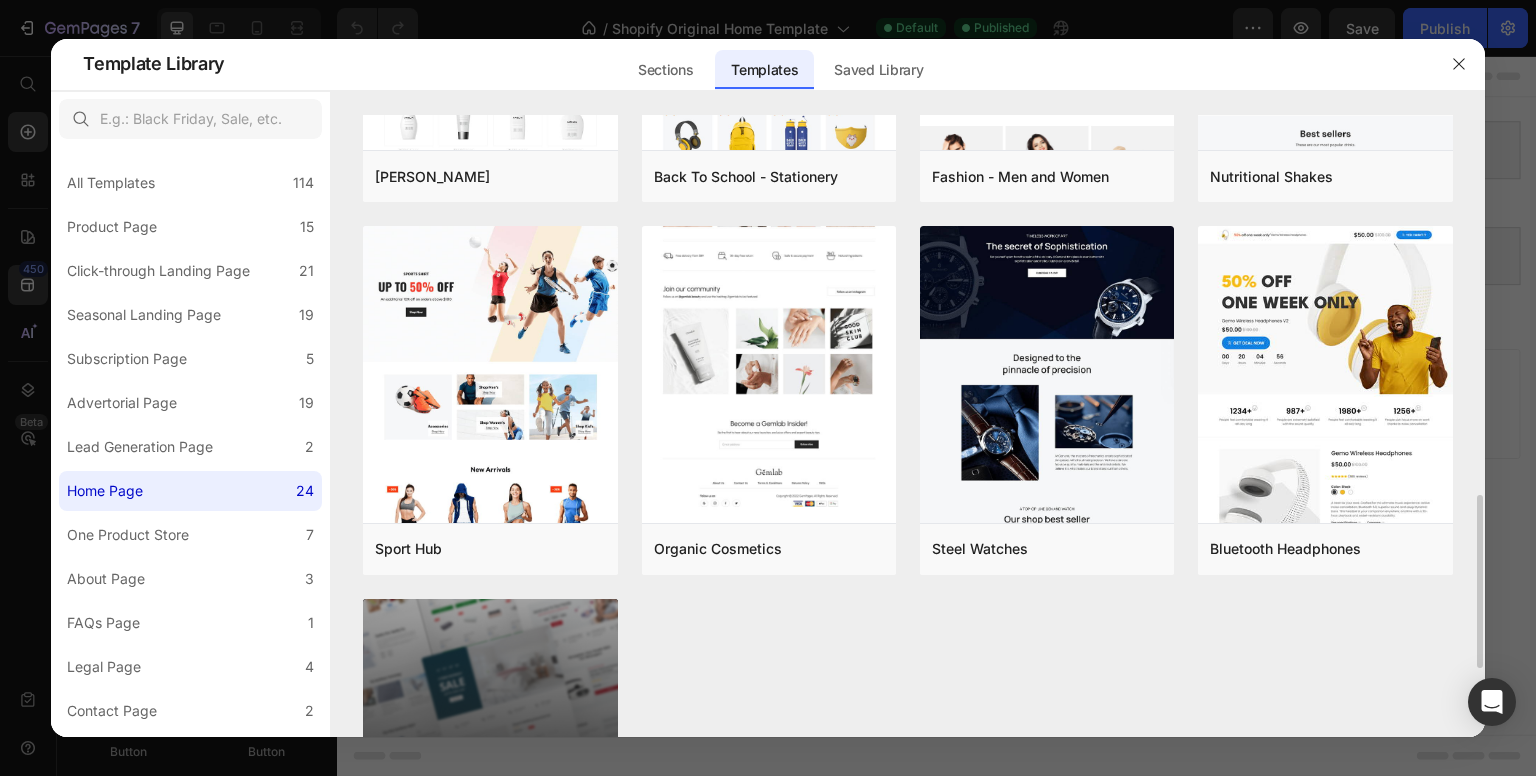 scroll, scrollTop: 1374, scrollLeft: 0, axis: vertical 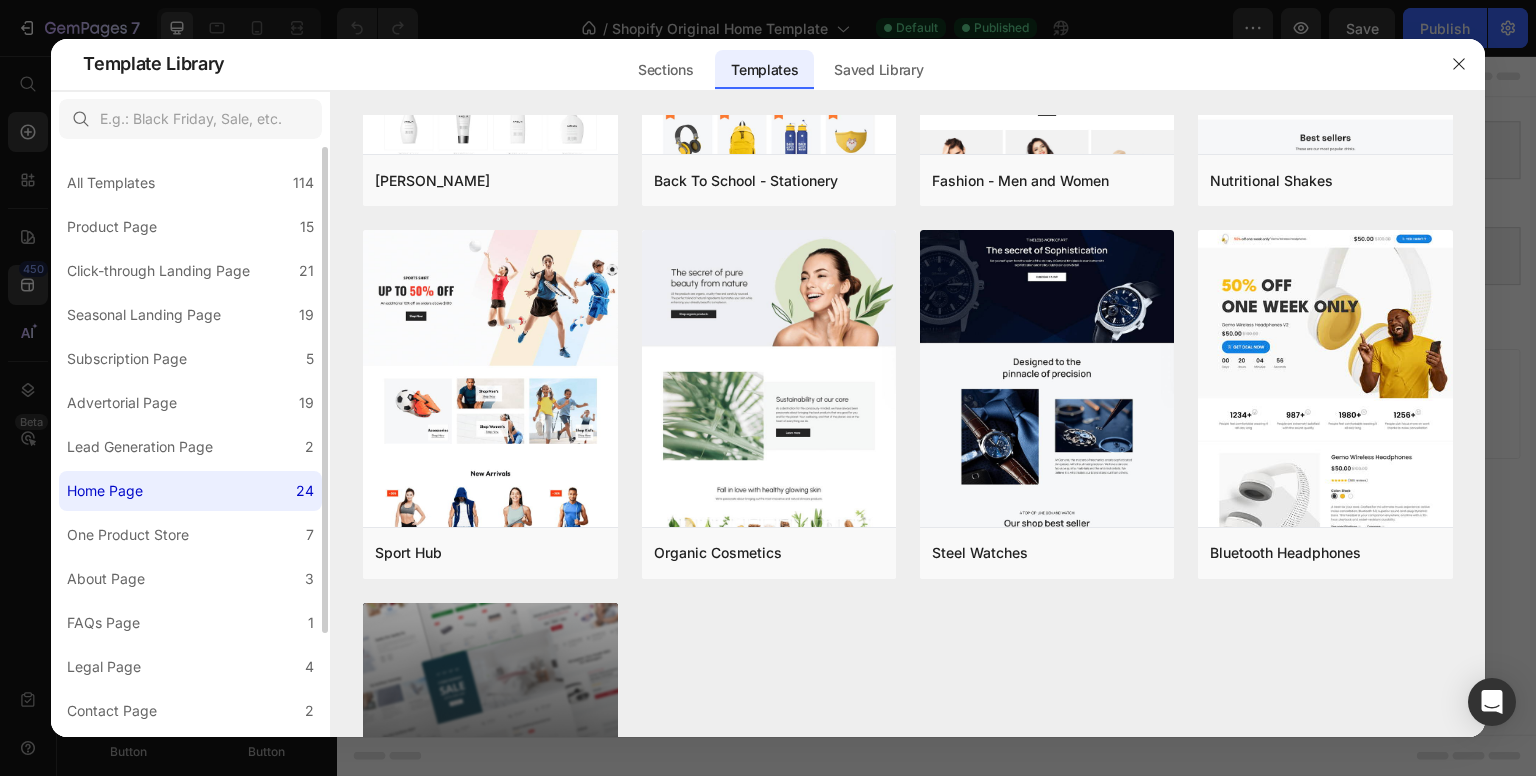 click on "Home Page 24" 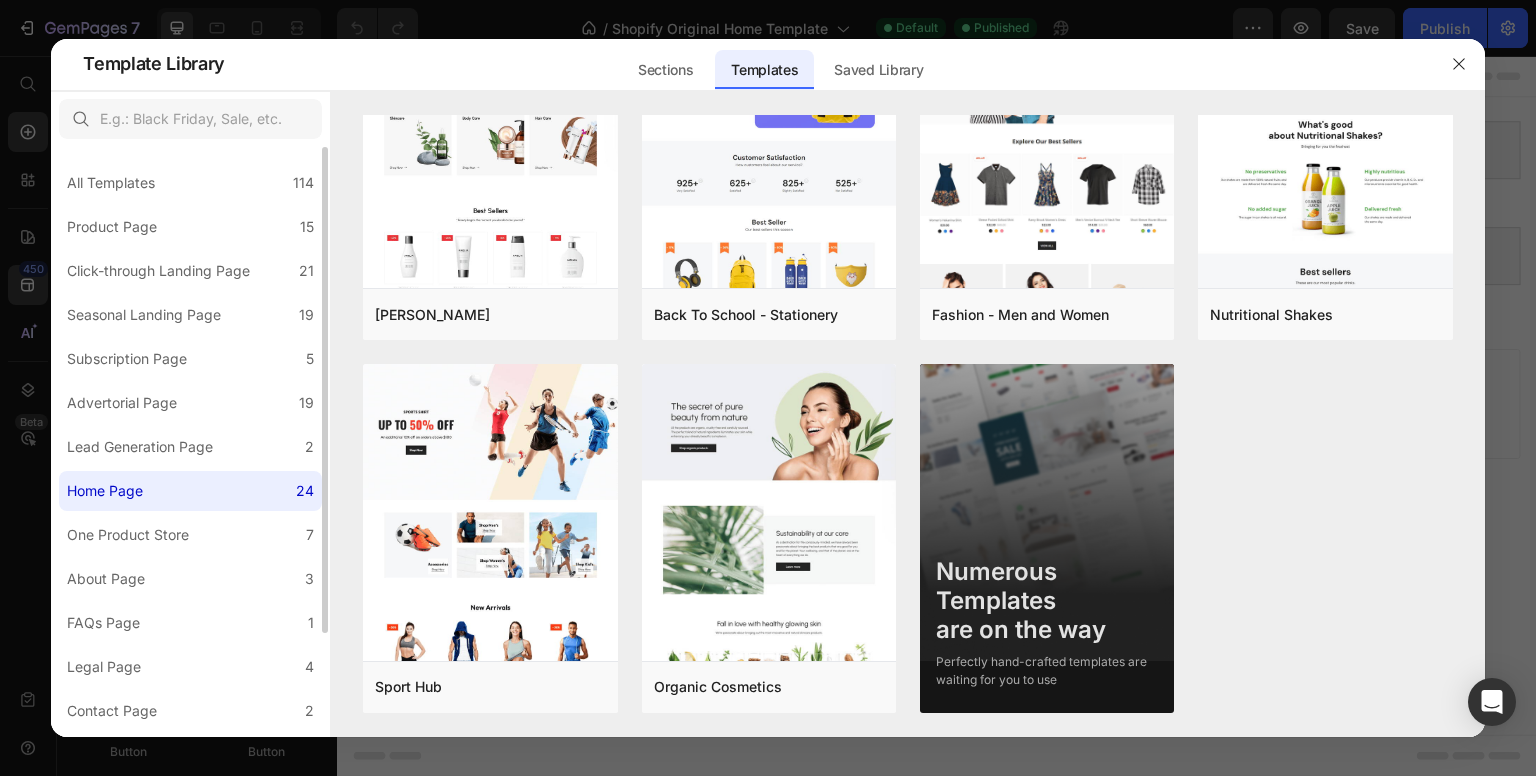 scroll, scrollTop: 0, scrollLeft: 0, axis: both 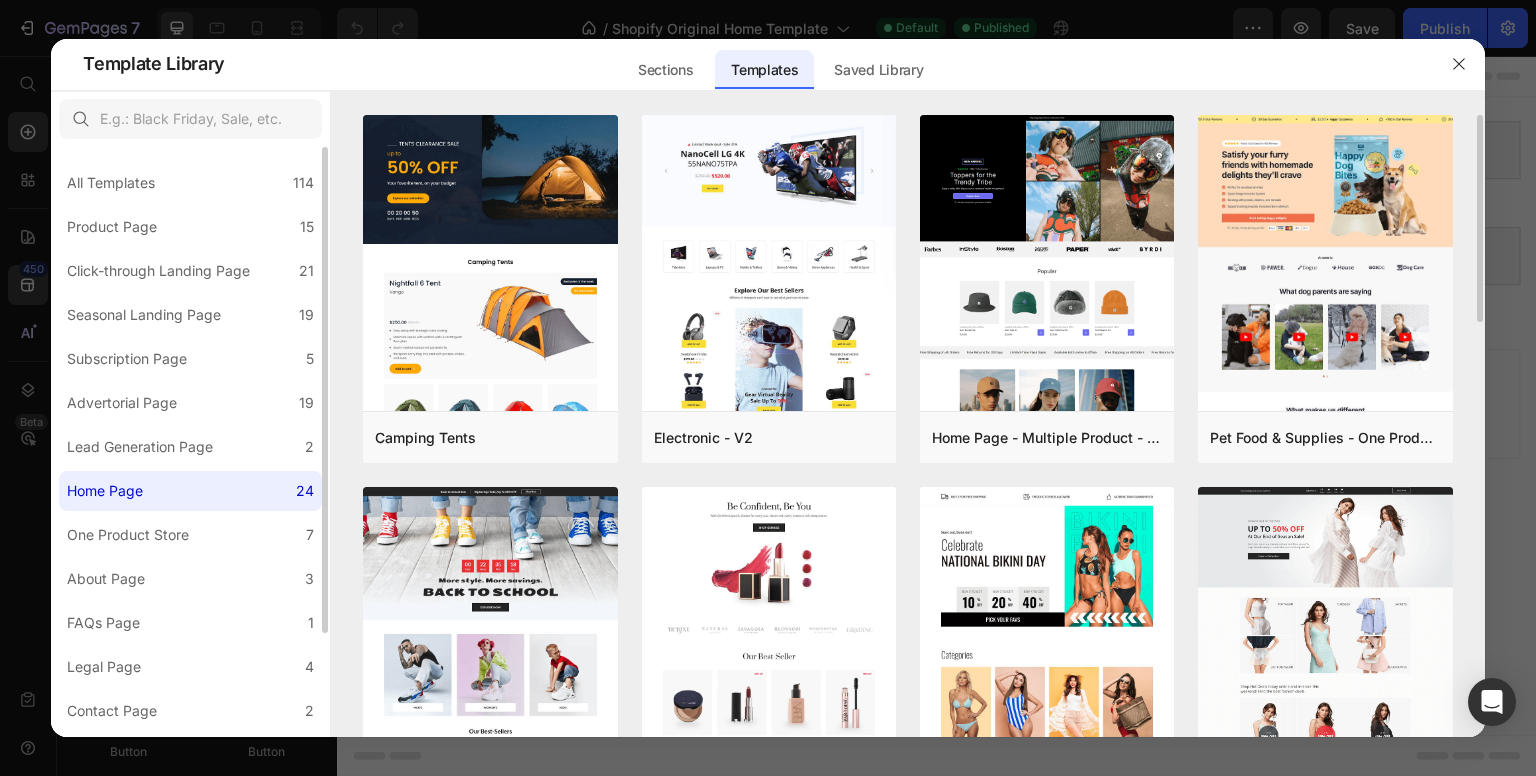 click on "Home Page 24" 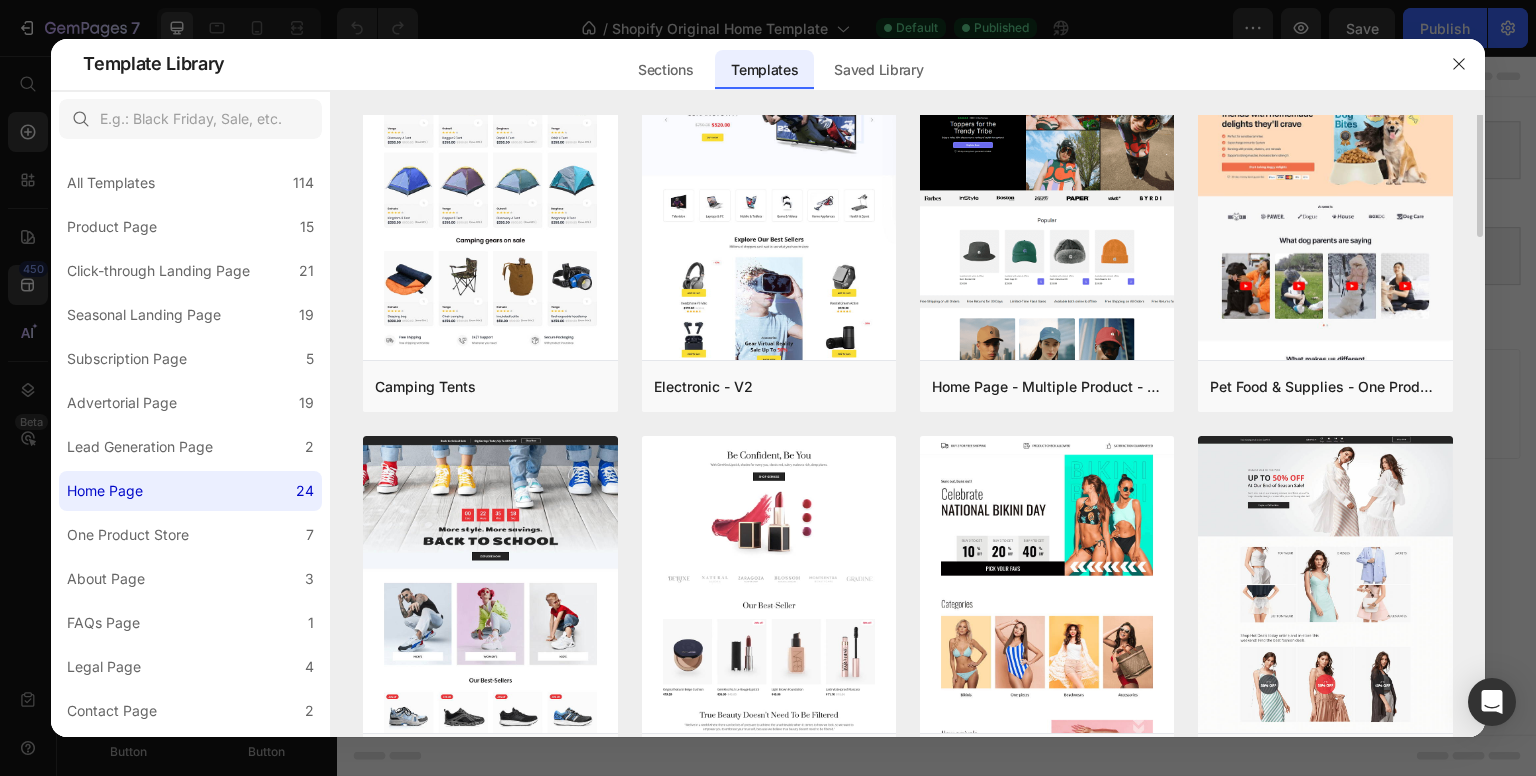 scroll, scrollTop: 0, scrollLeft: 0, axis: both 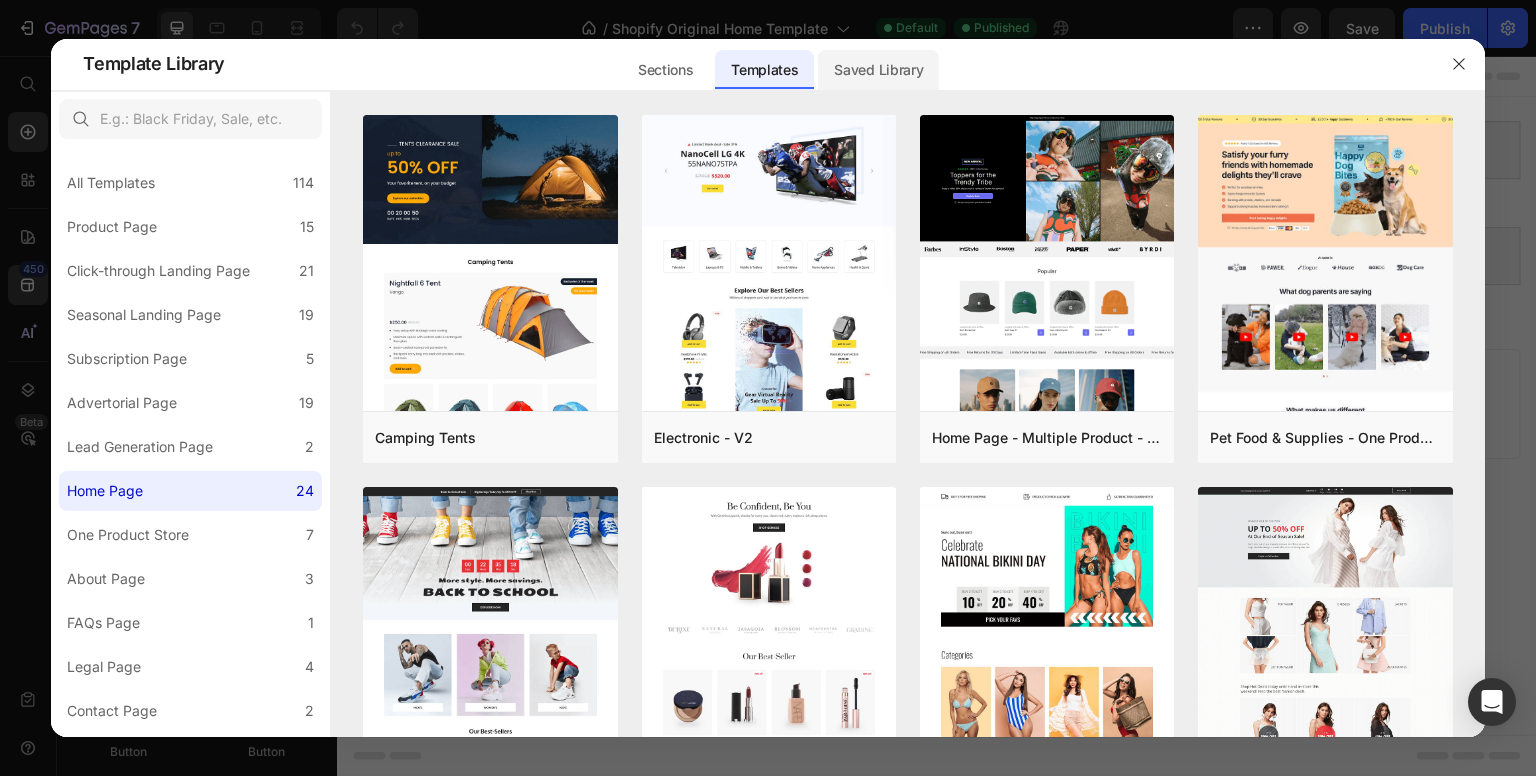 click on "Saved Library" 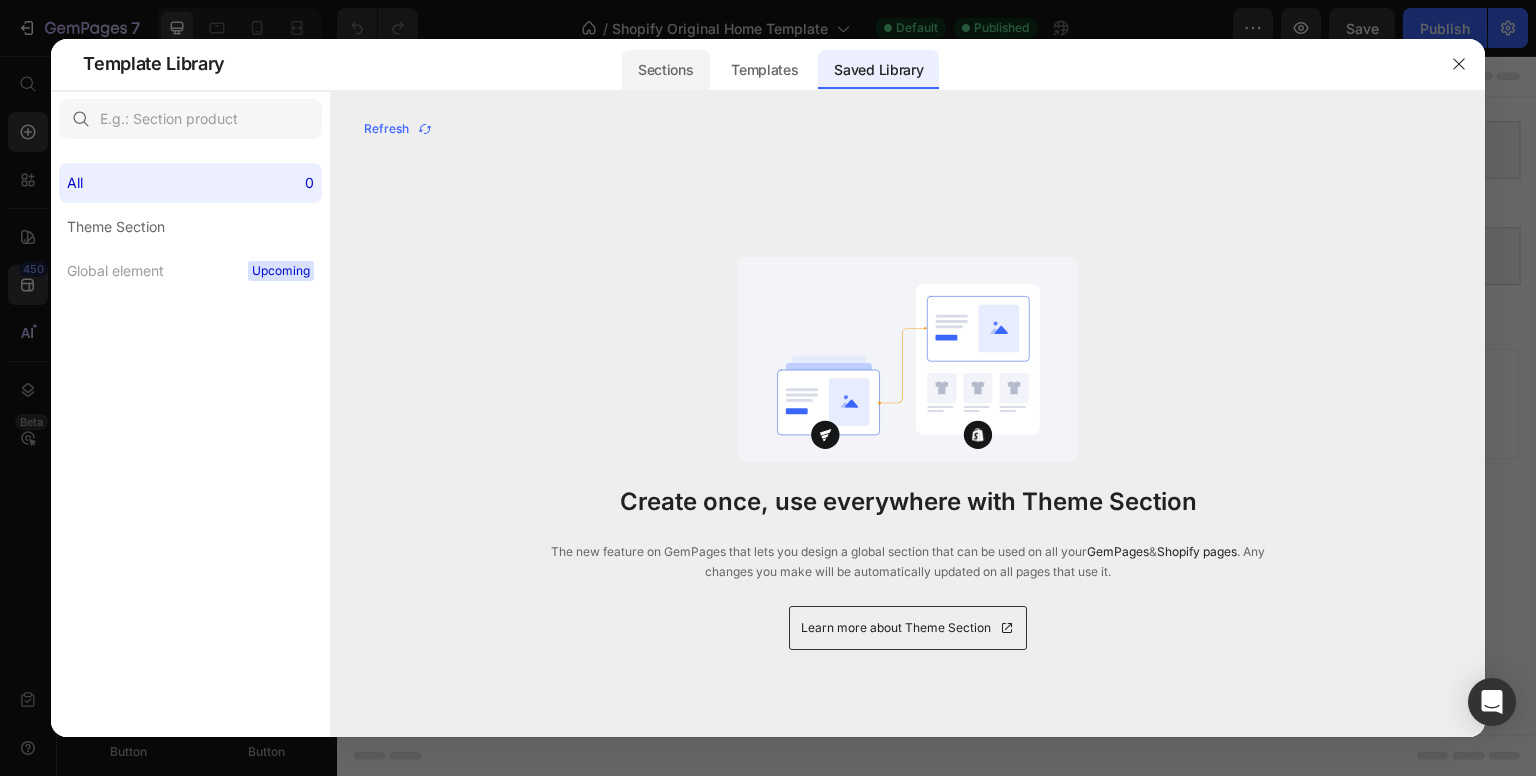 click on "Sections" 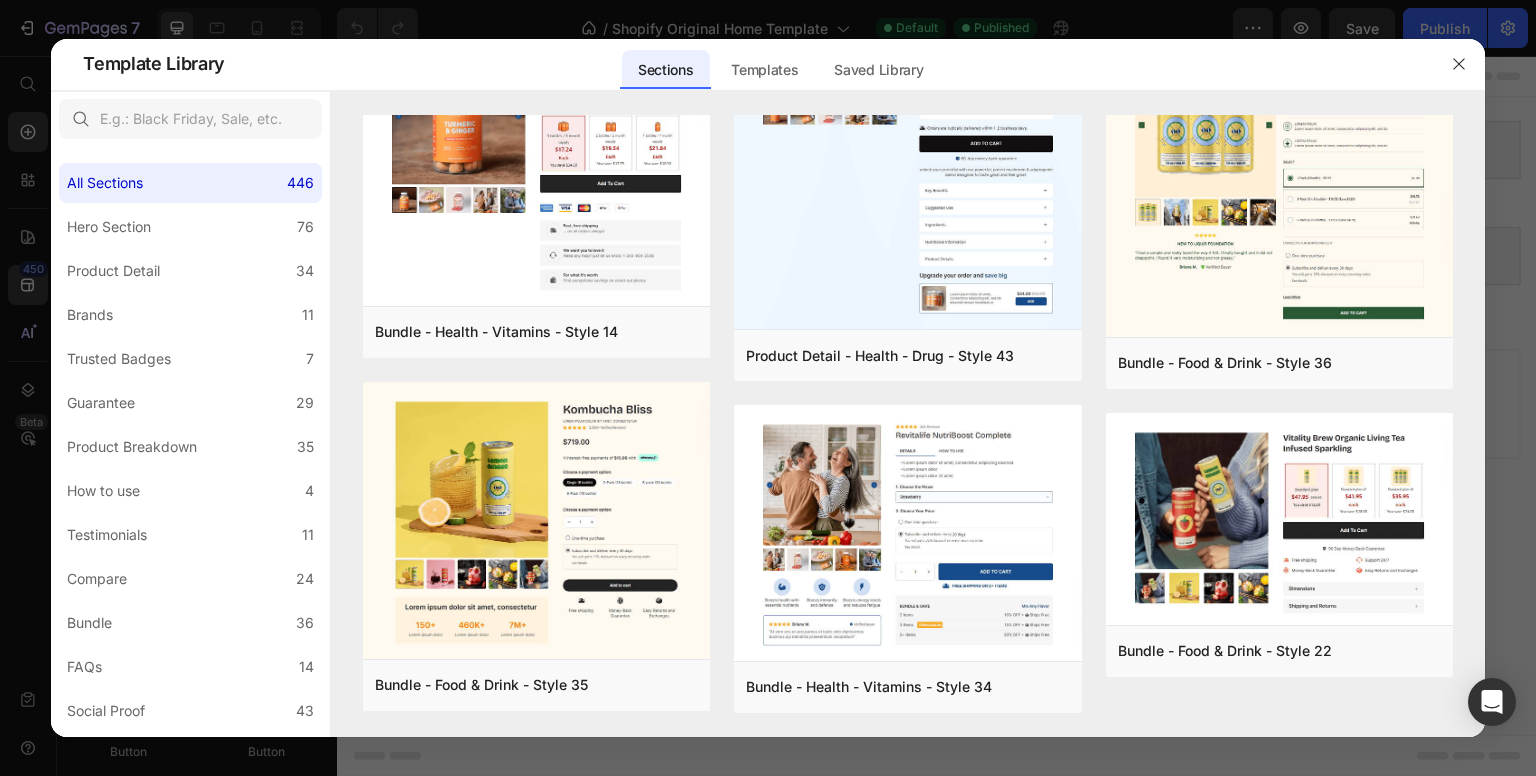scroll, scrollTop: 0, scrollLeft: 0, axis: both 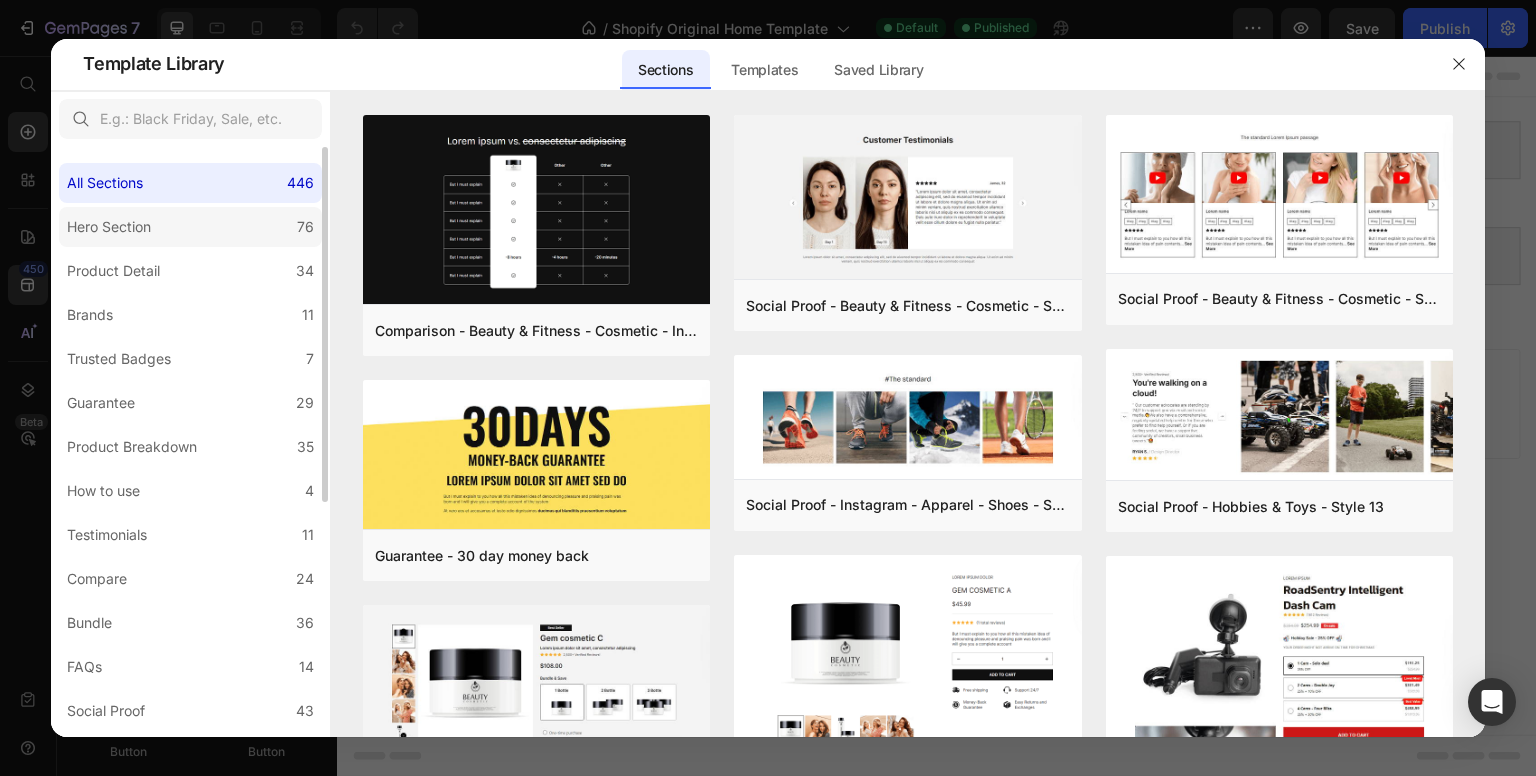 click on "Hero Section" at bounding box center [109, 227] 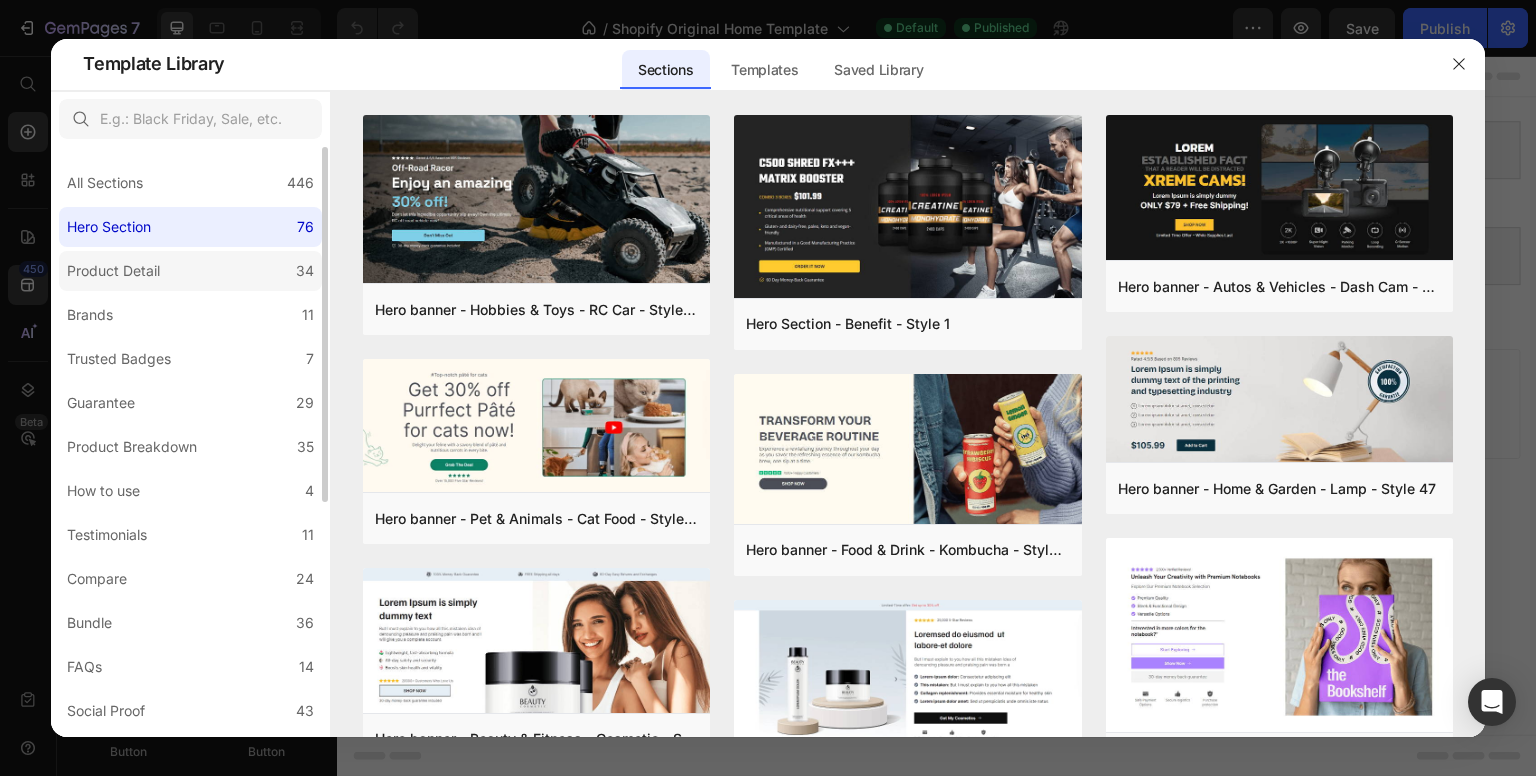 click on "Product Detail" at bounding box center [113, 271] 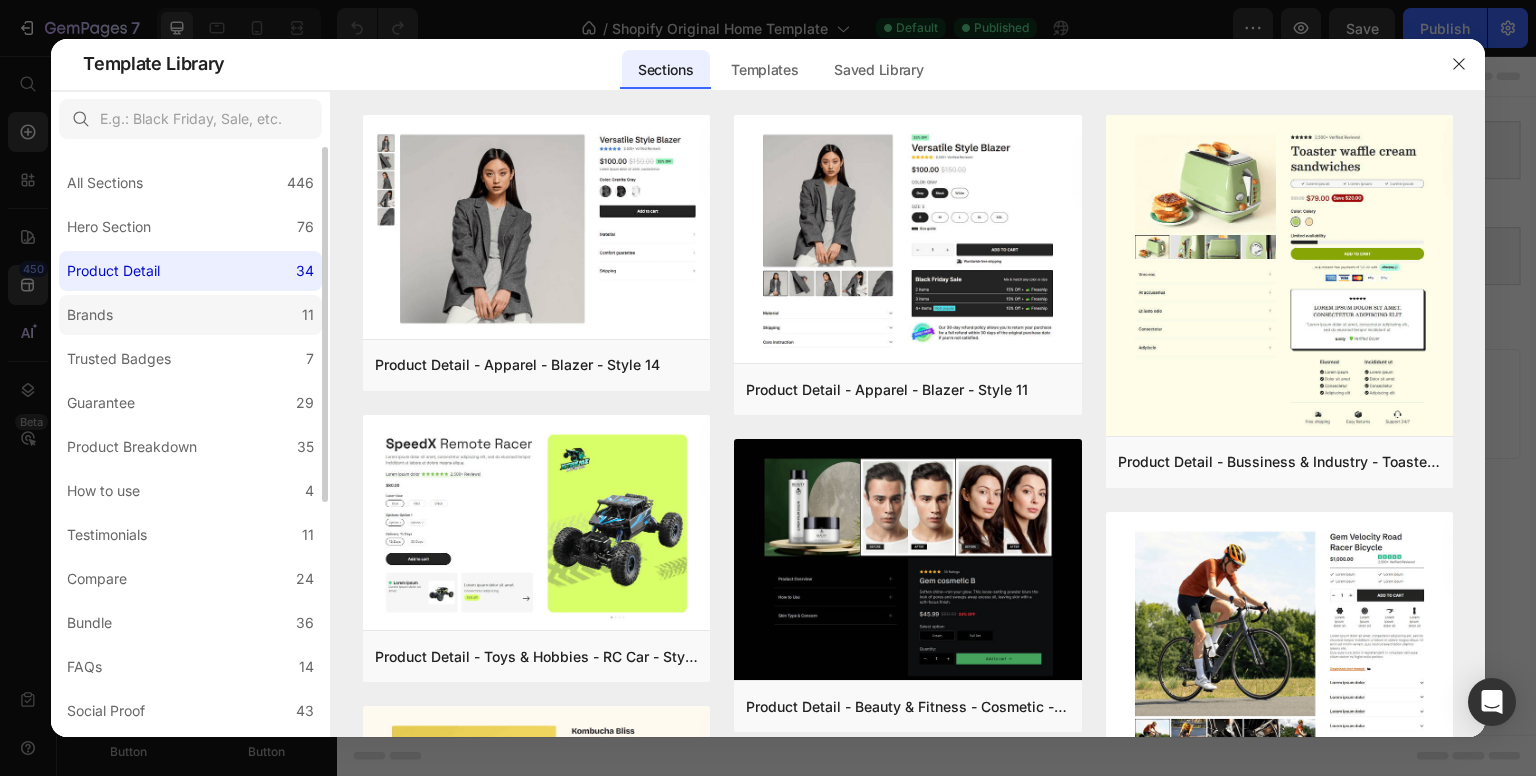 click on "Brands 11" 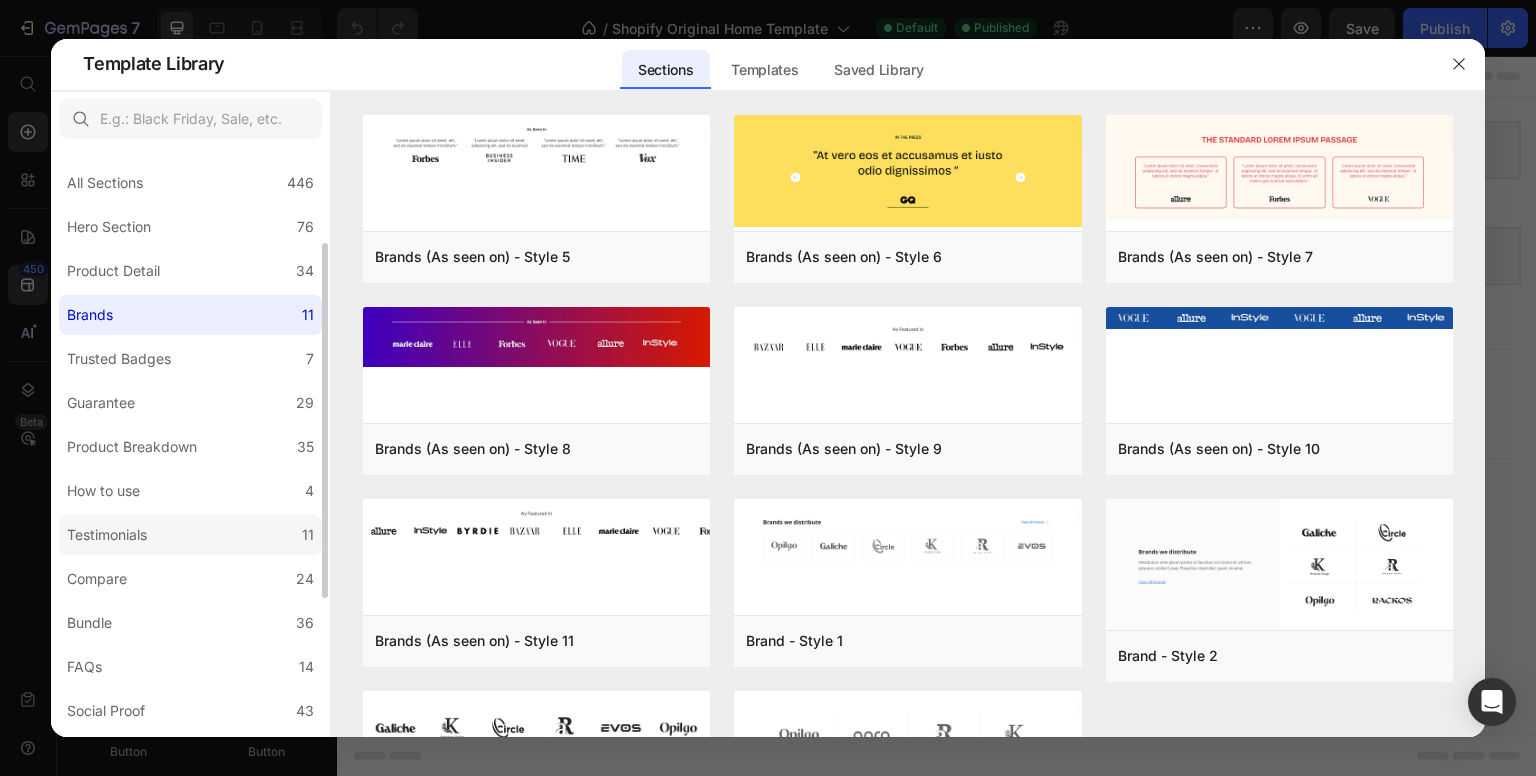 scroll, scrollTop: 389, scrollLeft: 0, axis: vertical 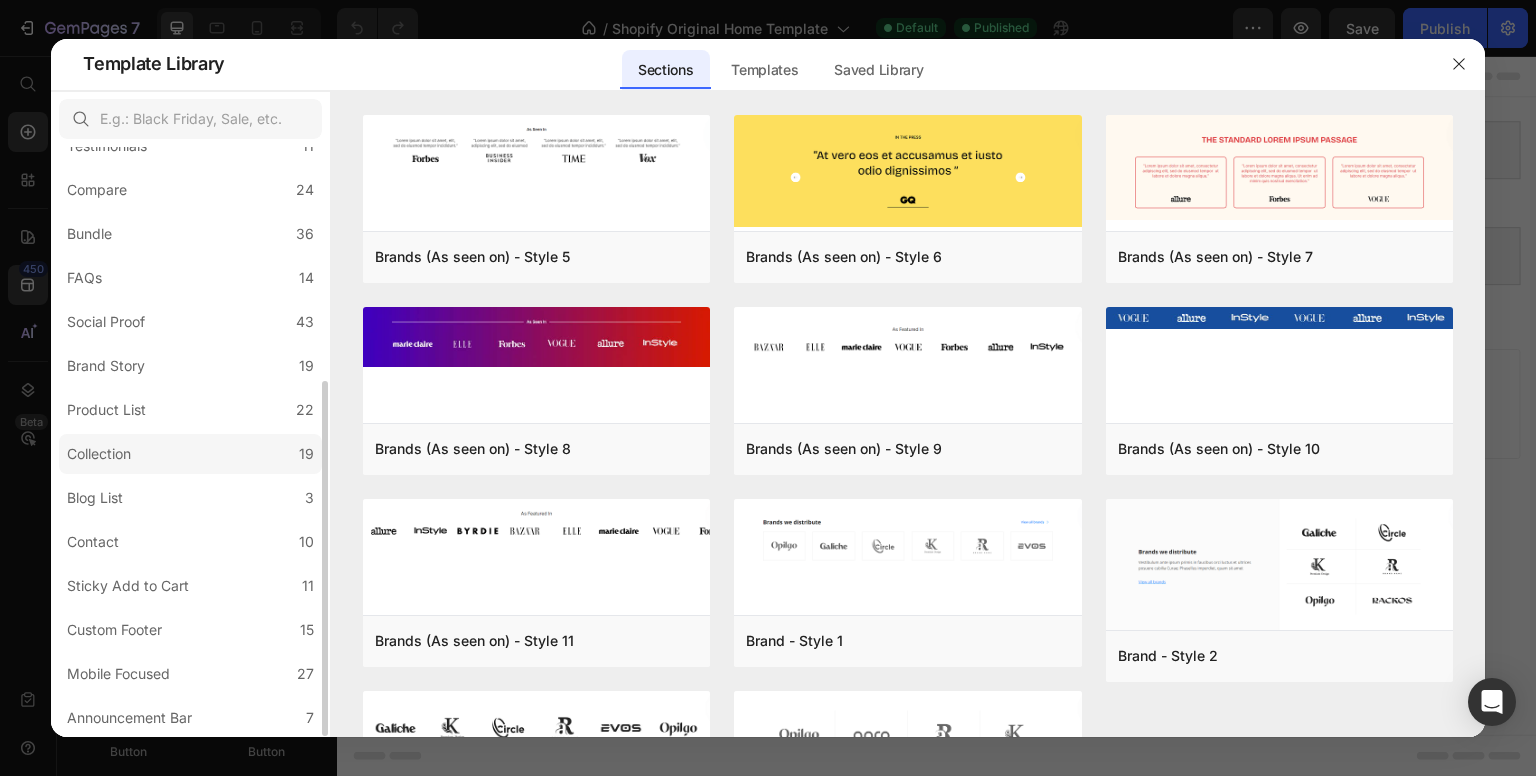 click on "Collection 19" 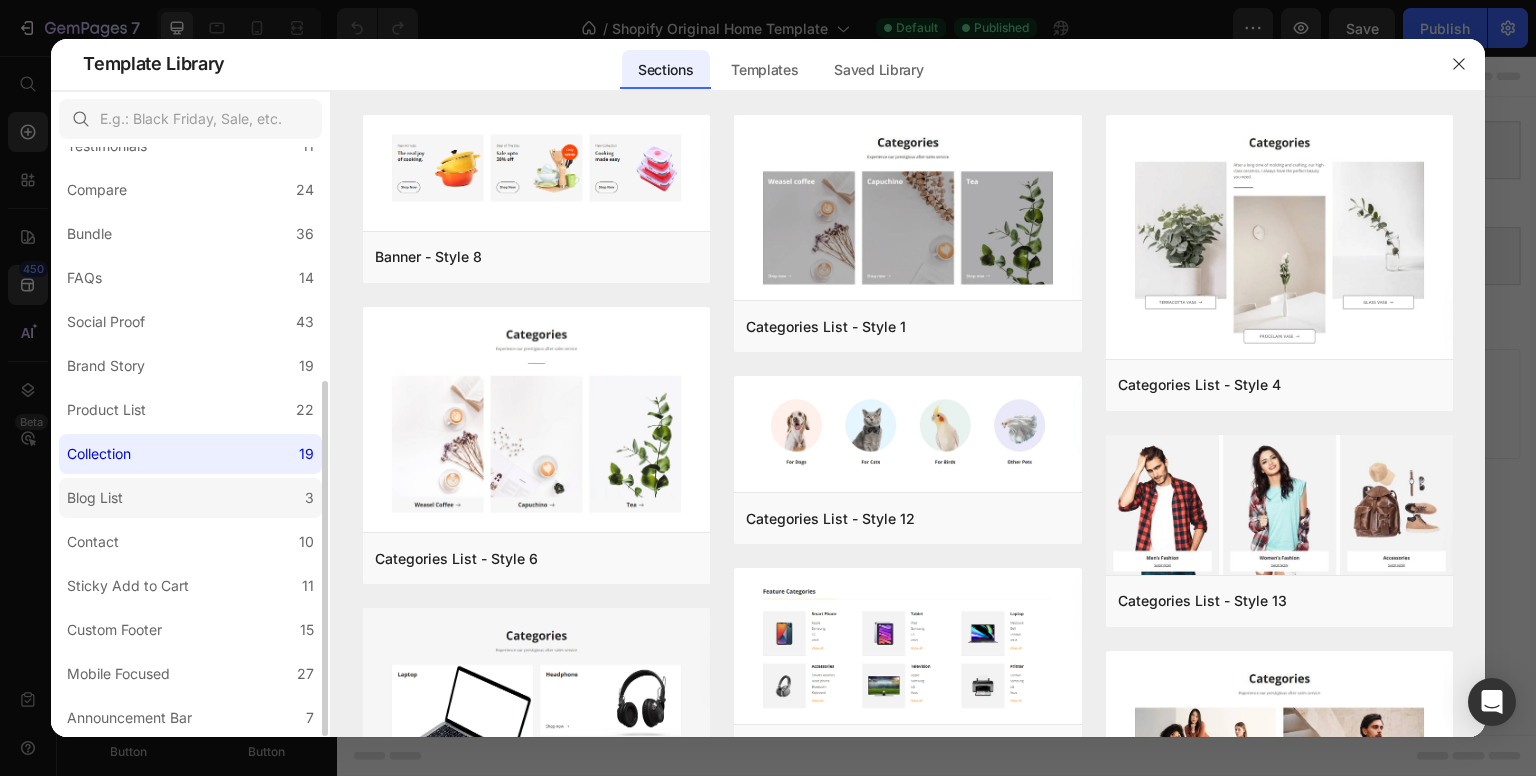 click on "Blog List 3" 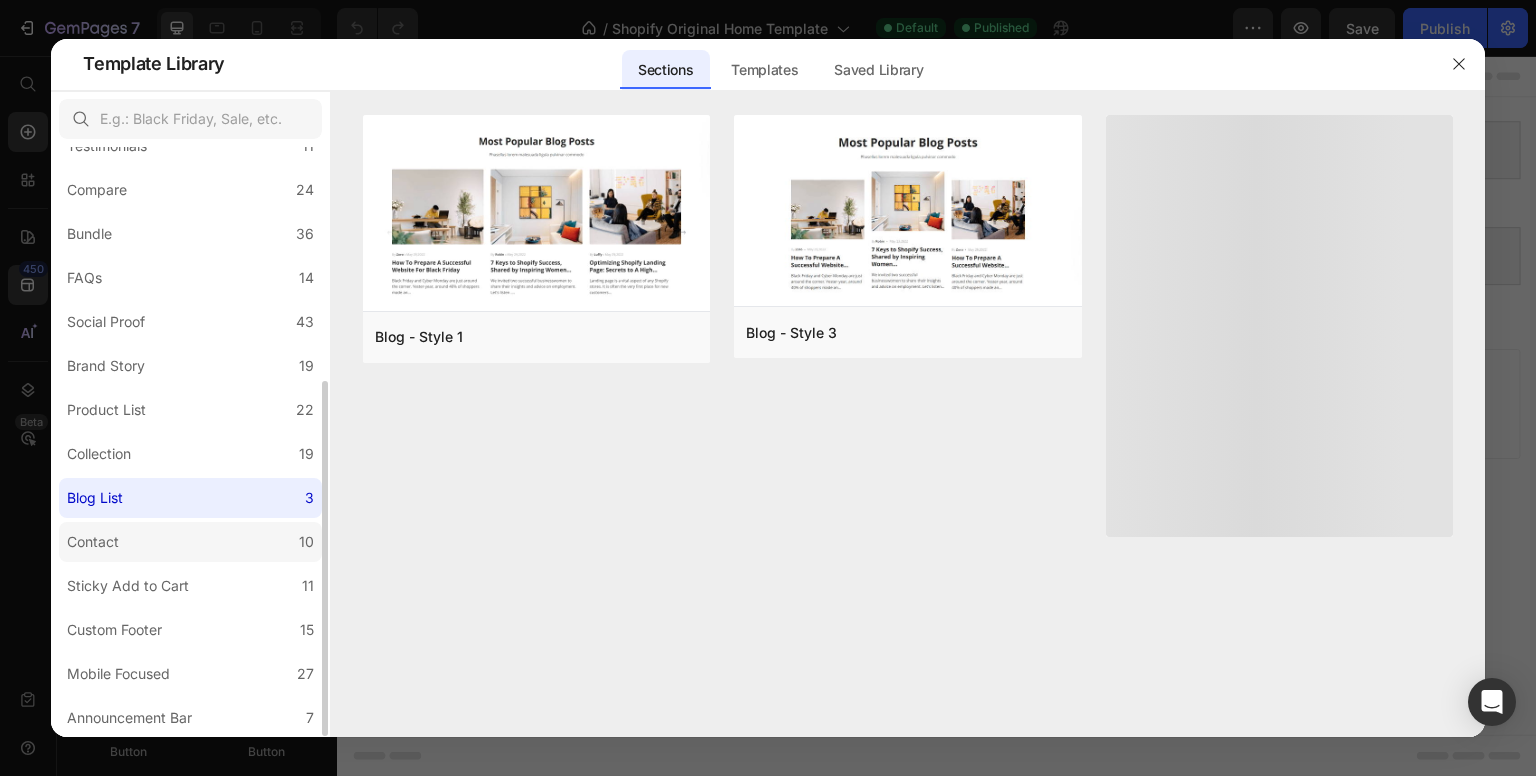 click on "Contact 10" 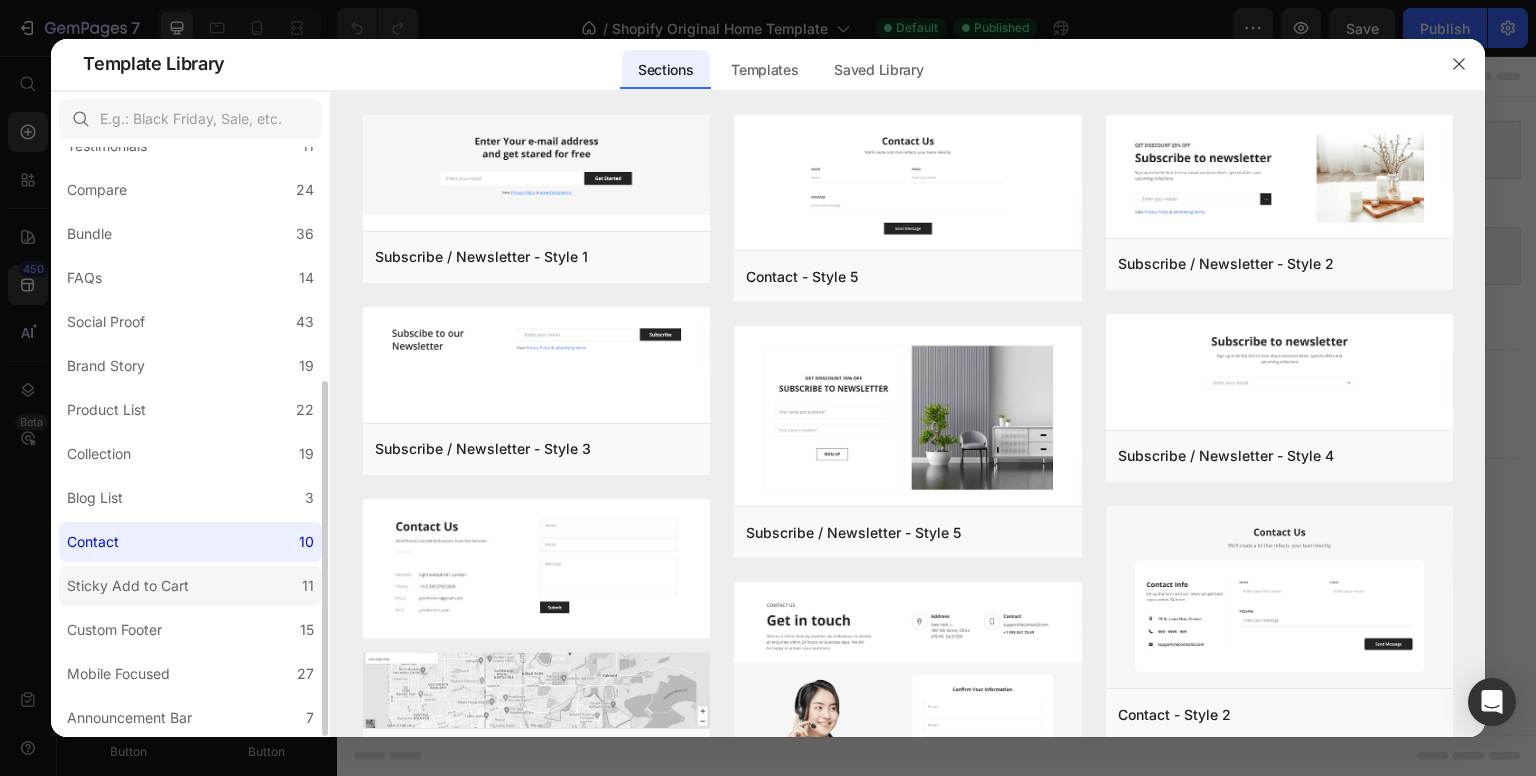 click on "Sticky Add to Cart 11" 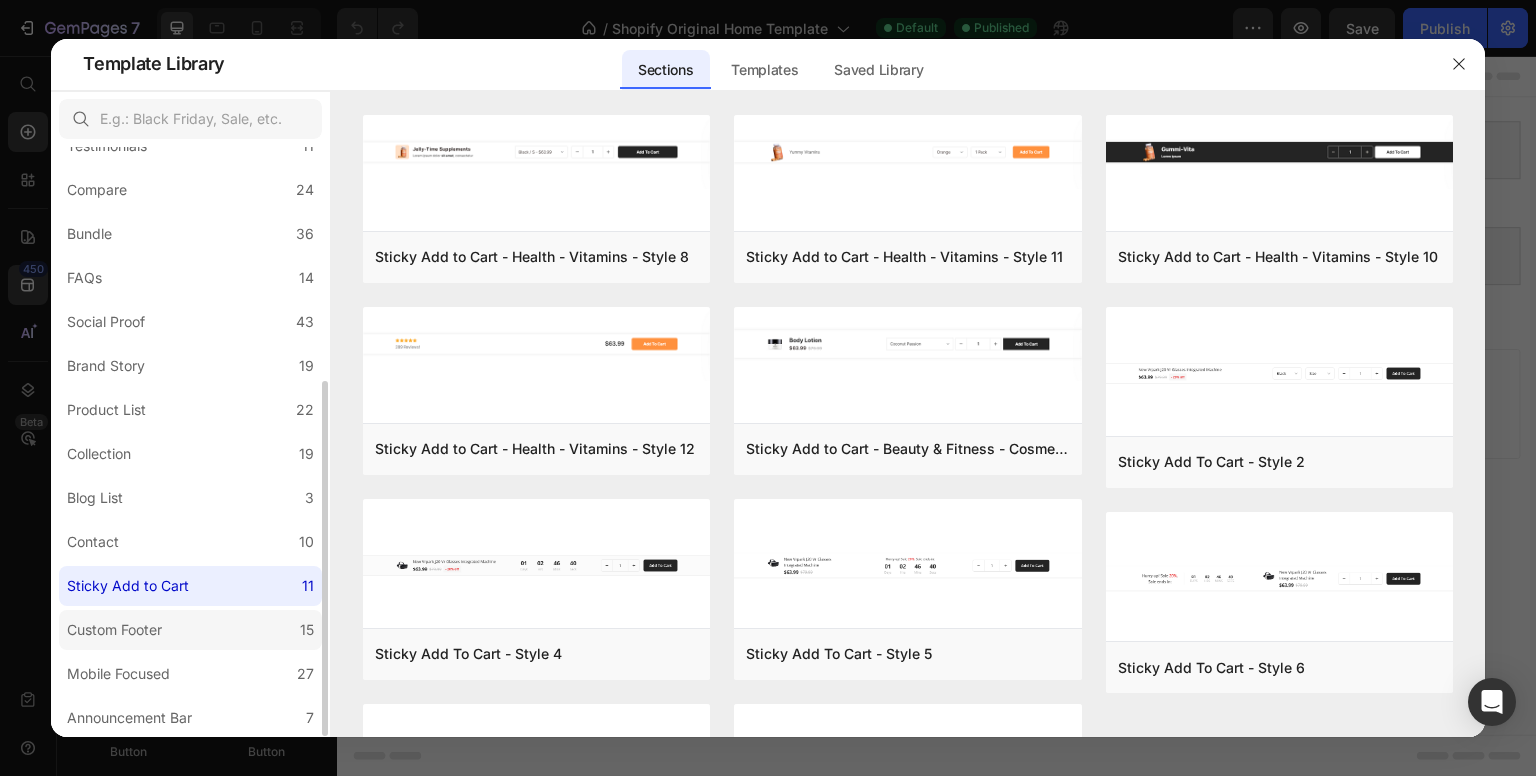 click on "Custom Footer" at bounding box center [114, 630] 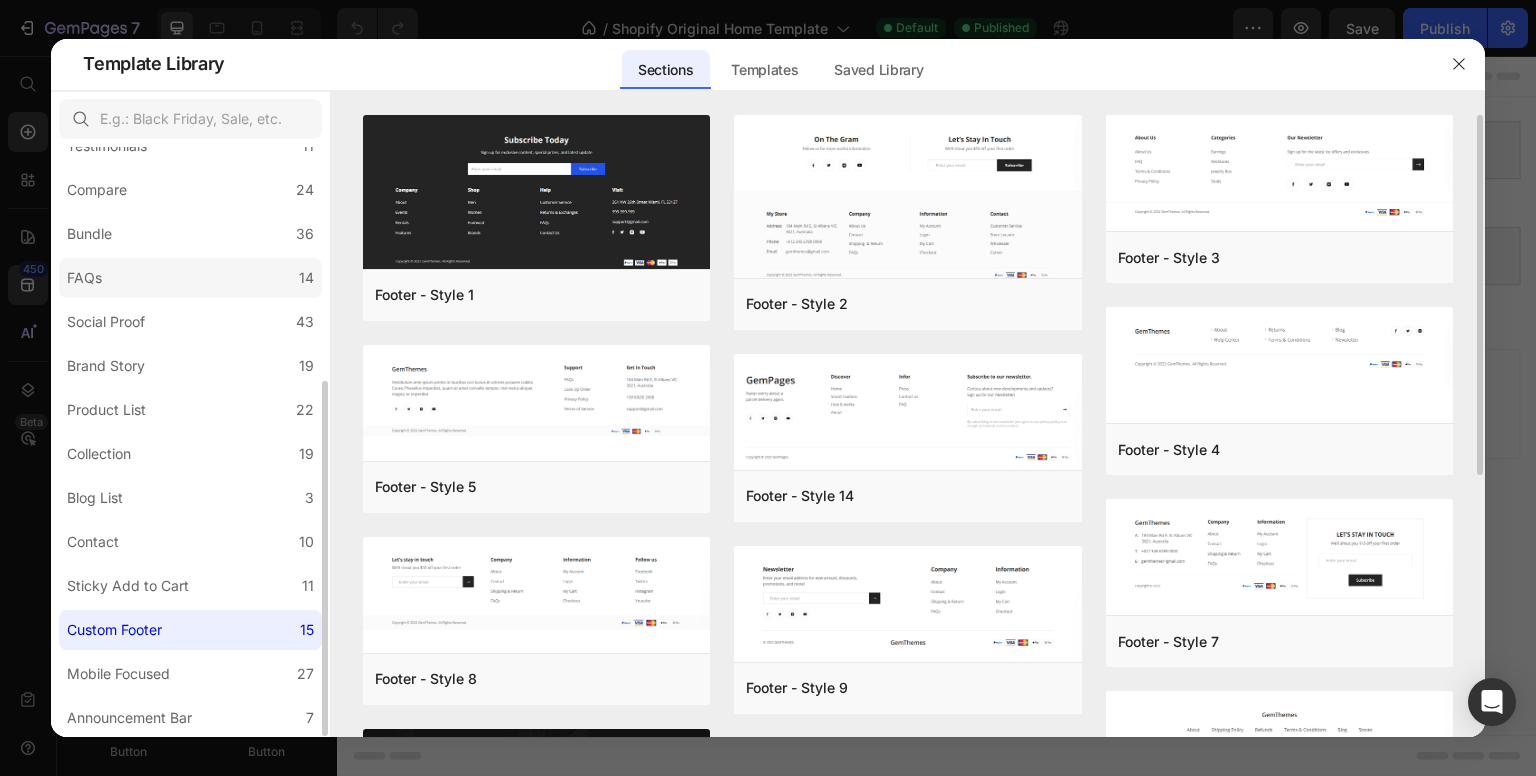 scroll, scrollTop: 0, scrollLeft: 0, axis: both 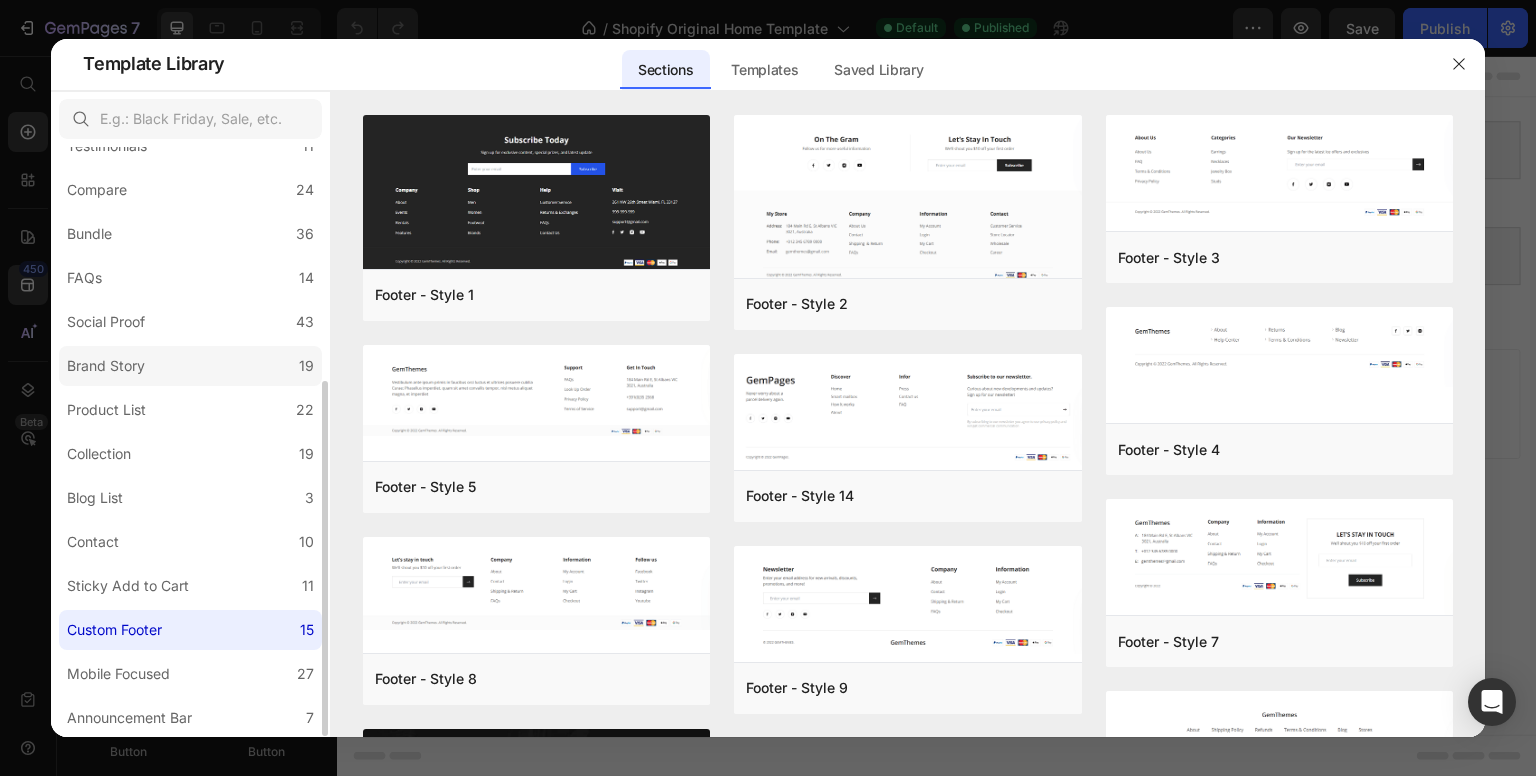 click on "Brand Story" at bounding box center [110, 366] 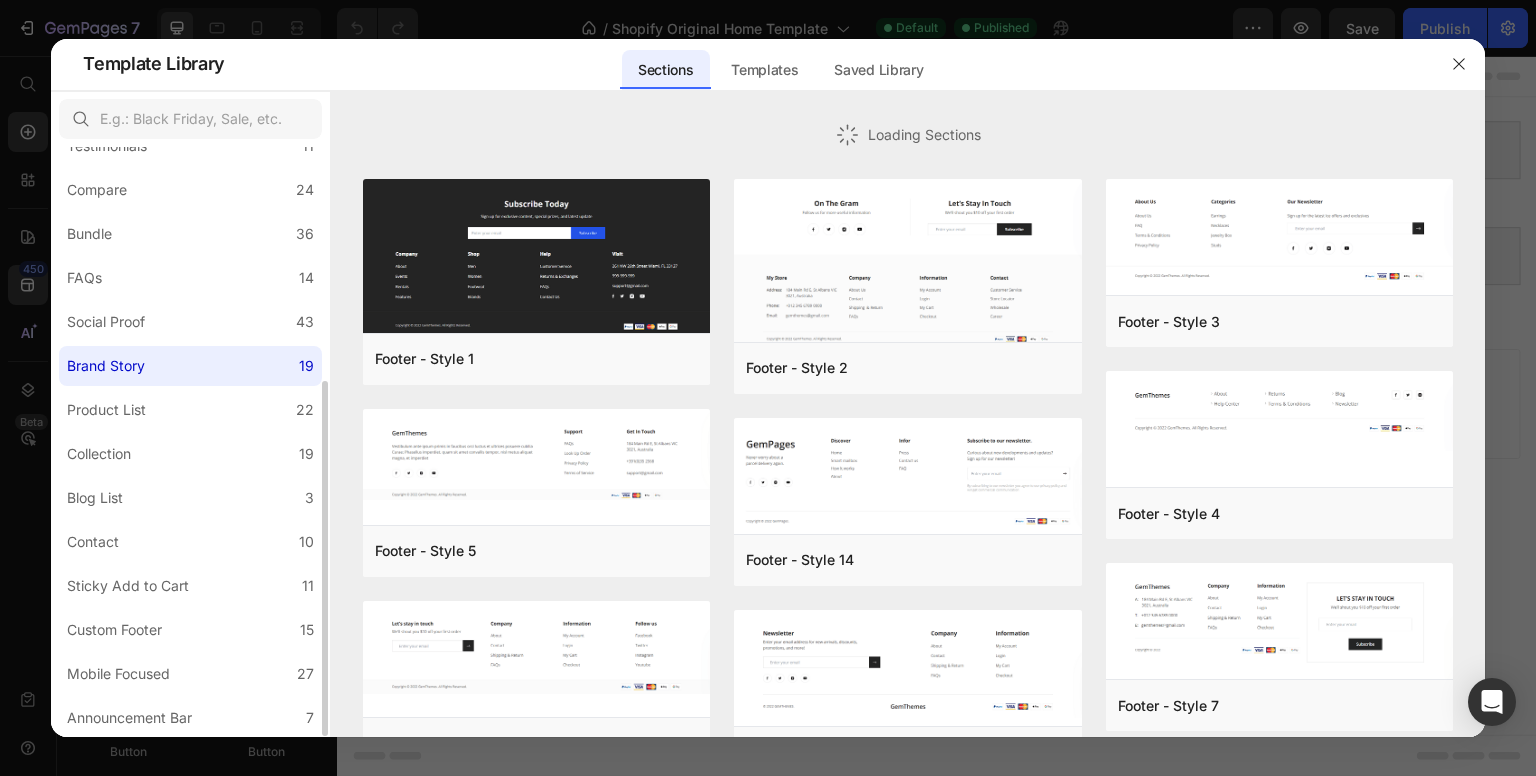 scroll, scrollTop: 0, scrollLeft: 0, axis: both 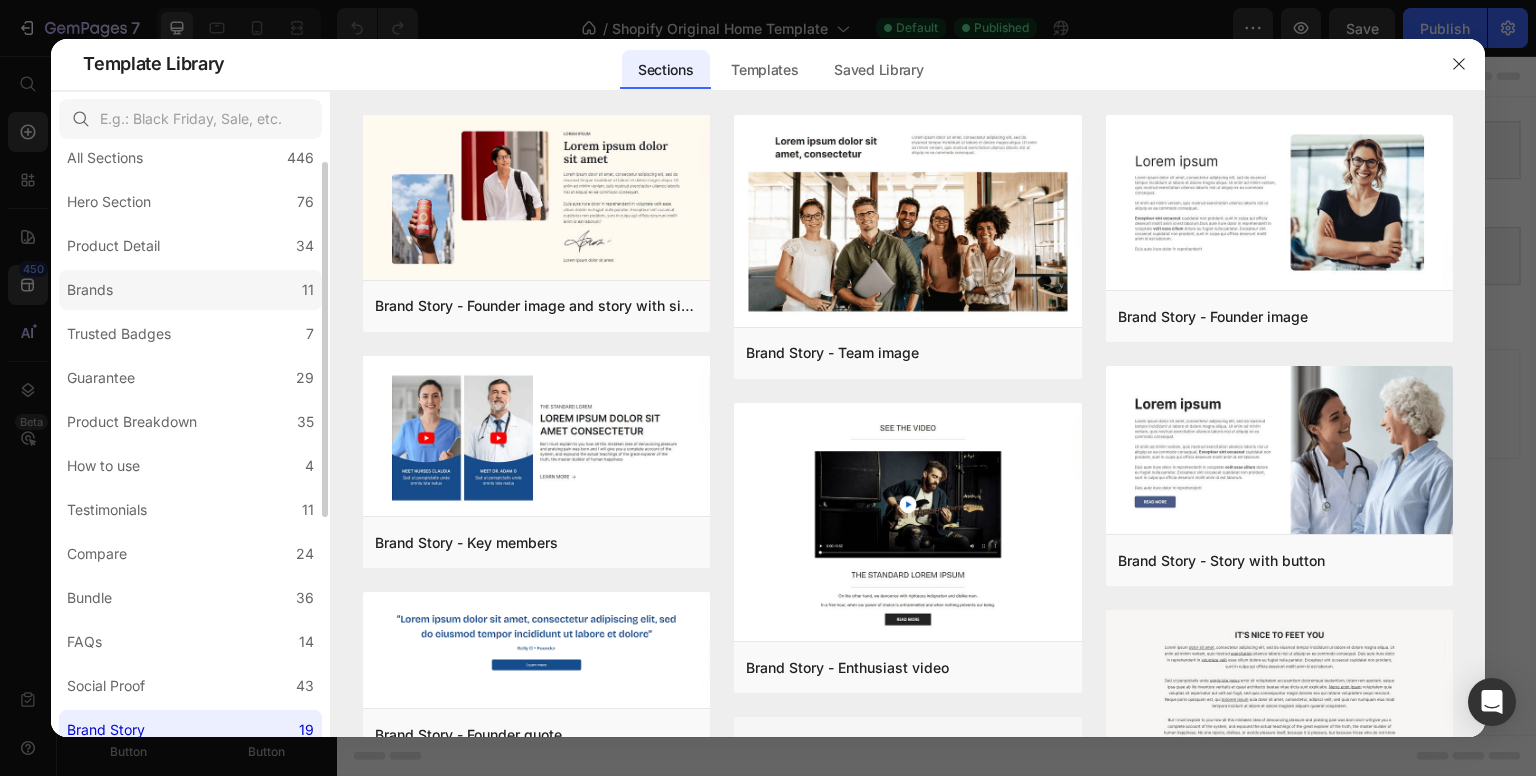 click on "Brands 11" 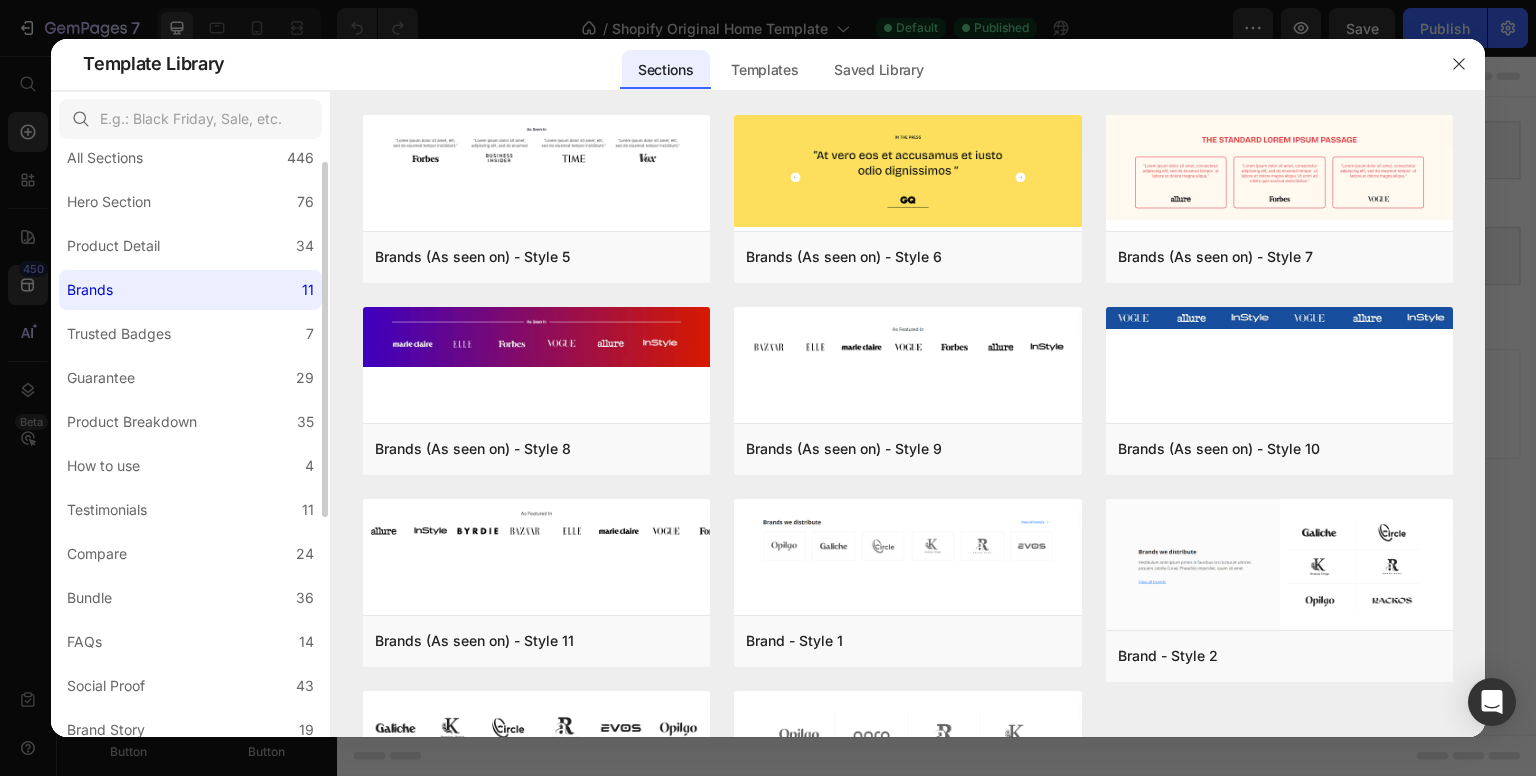 scroll, scrollTop: 0, scrollLeft: 0, axis: both 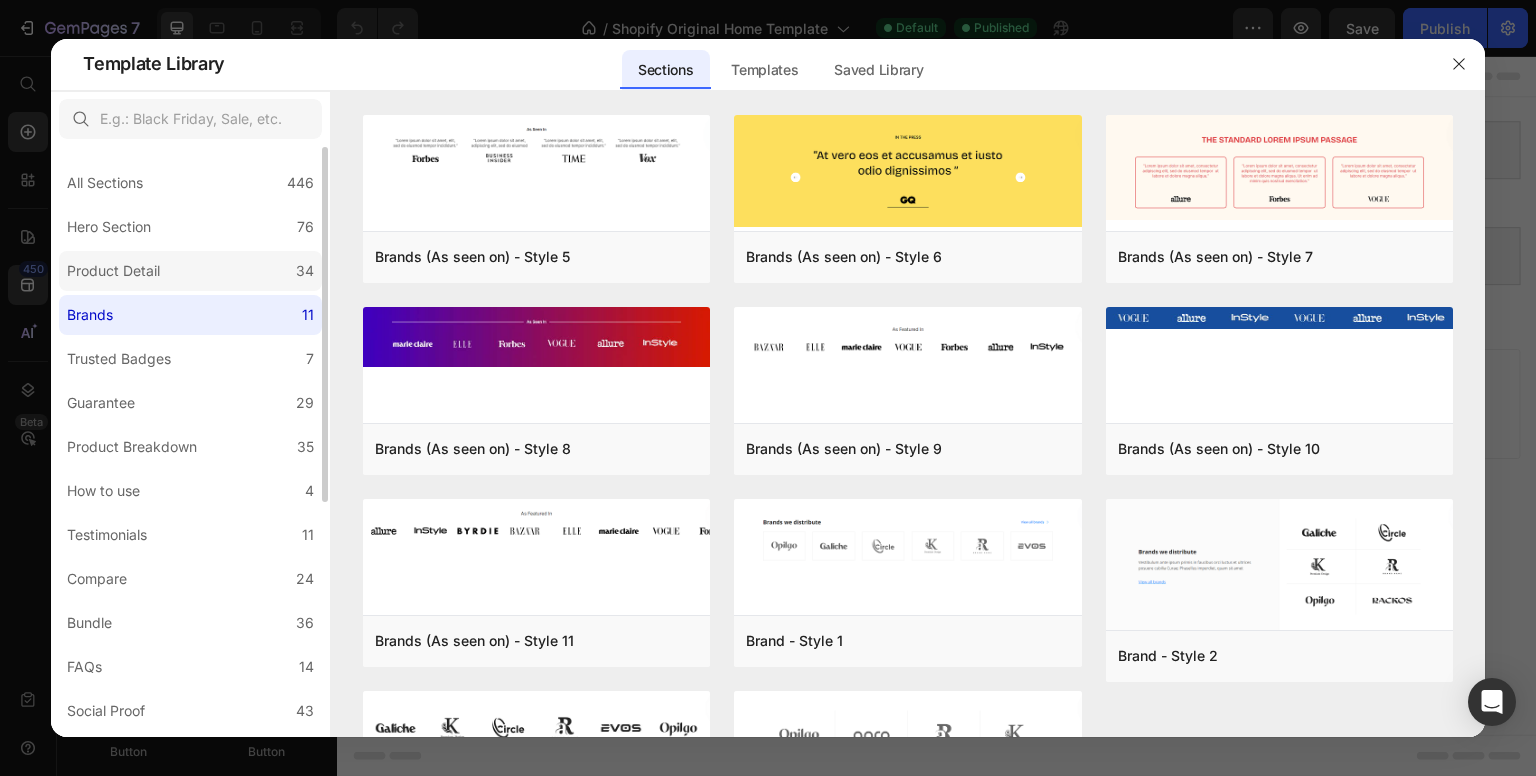 click on "Product Detail 34" 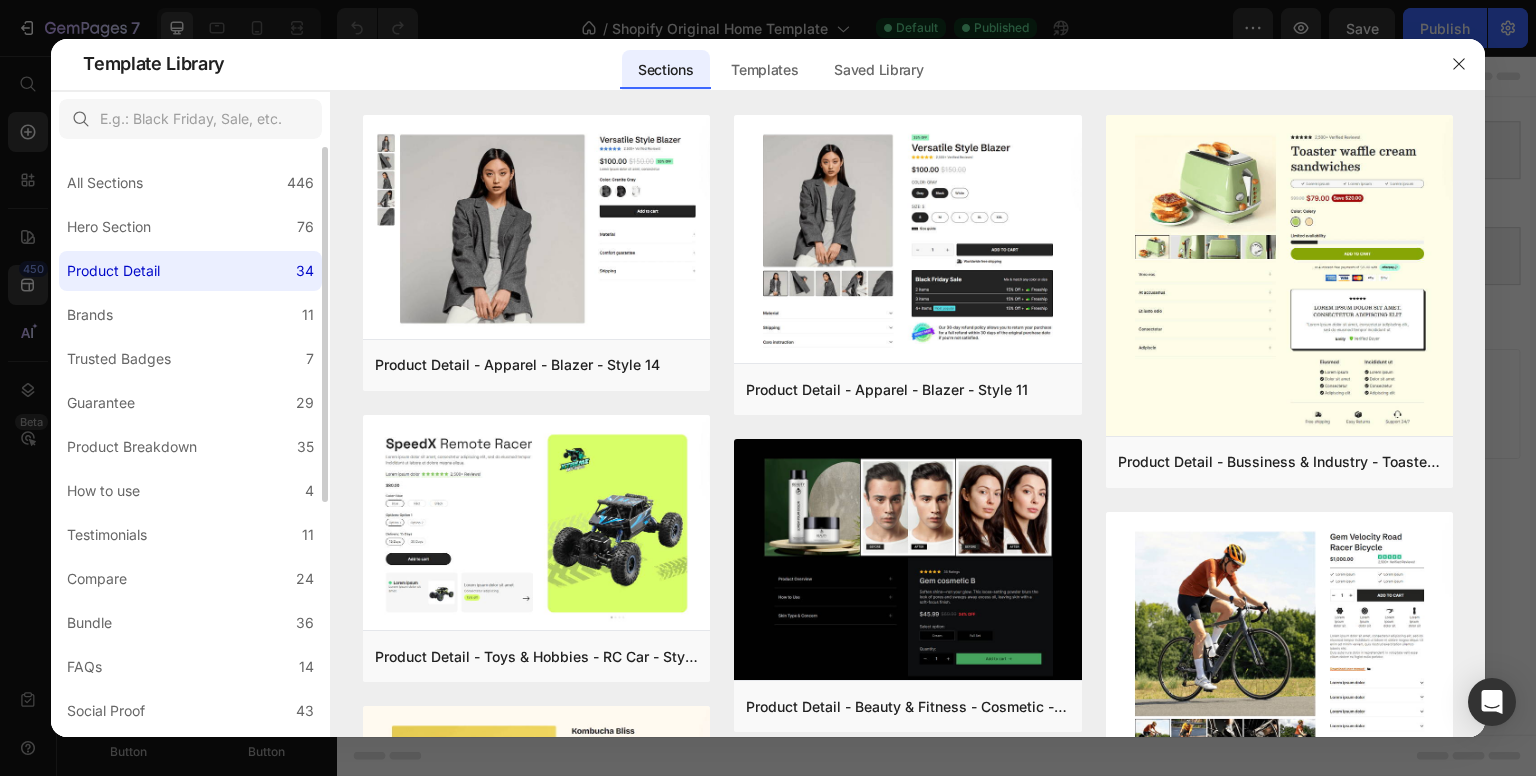 click on "Product Detail 34" 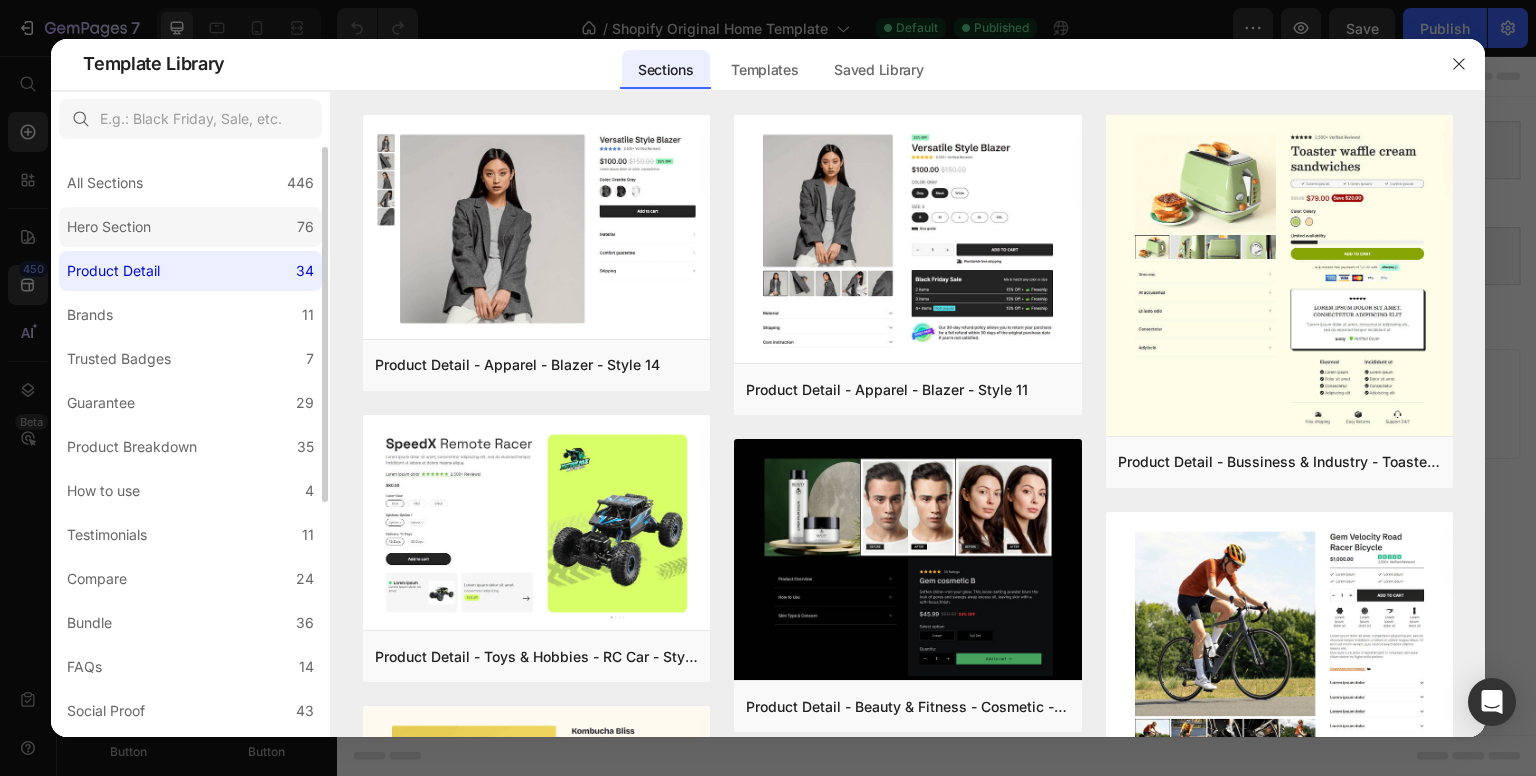 click on "Hero Section 76" 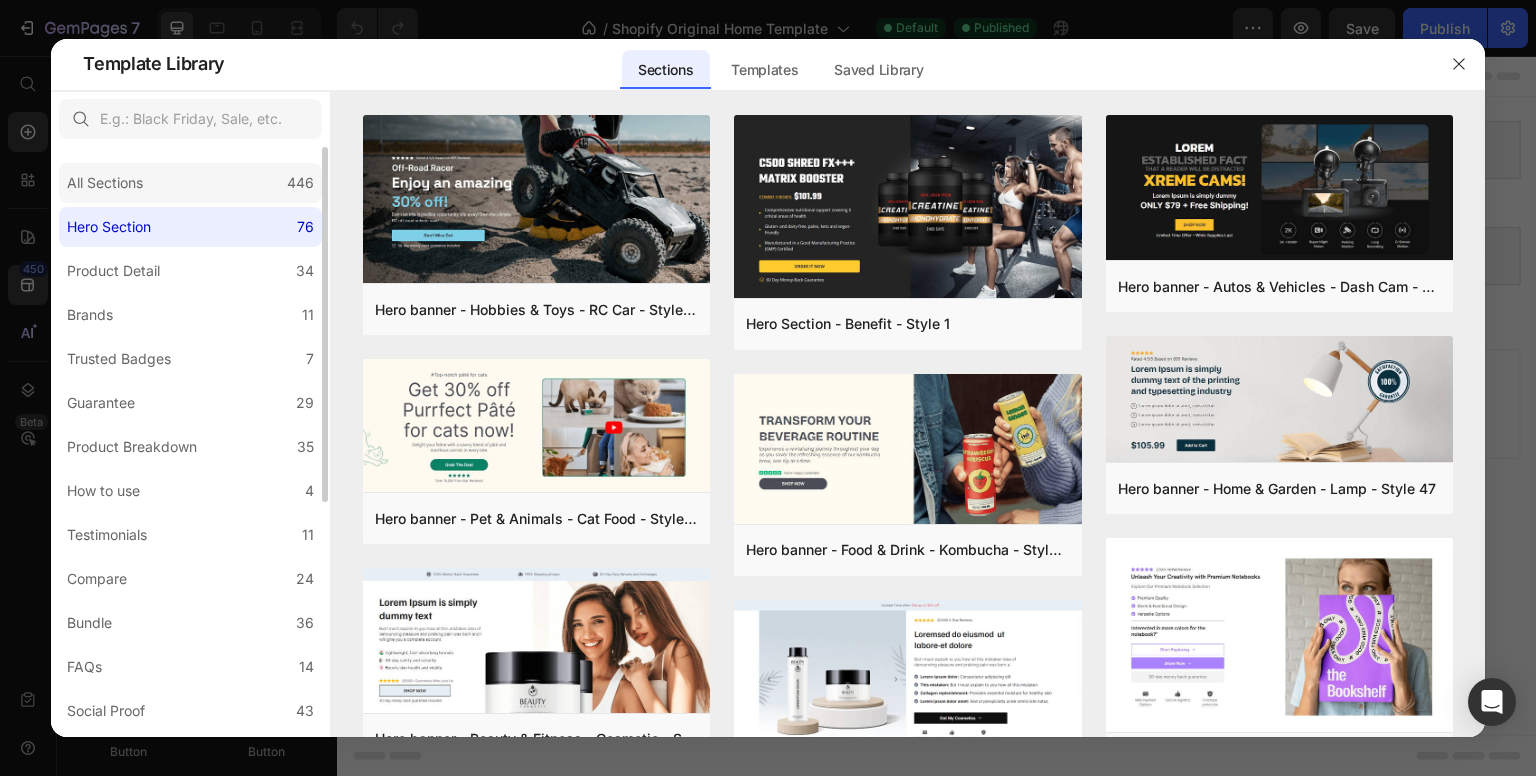 click on "All Sections 446" 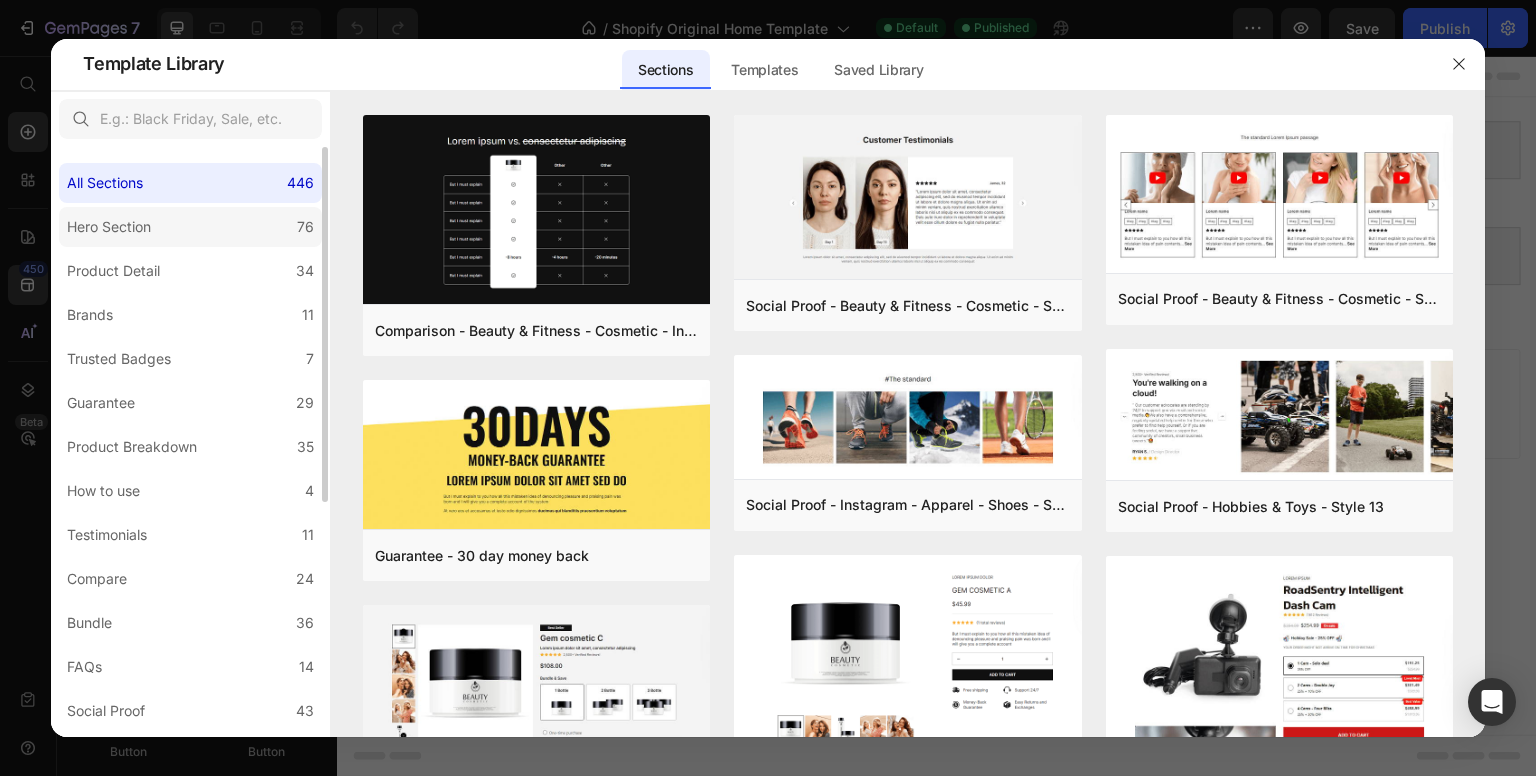 click on "Hero Section 76" 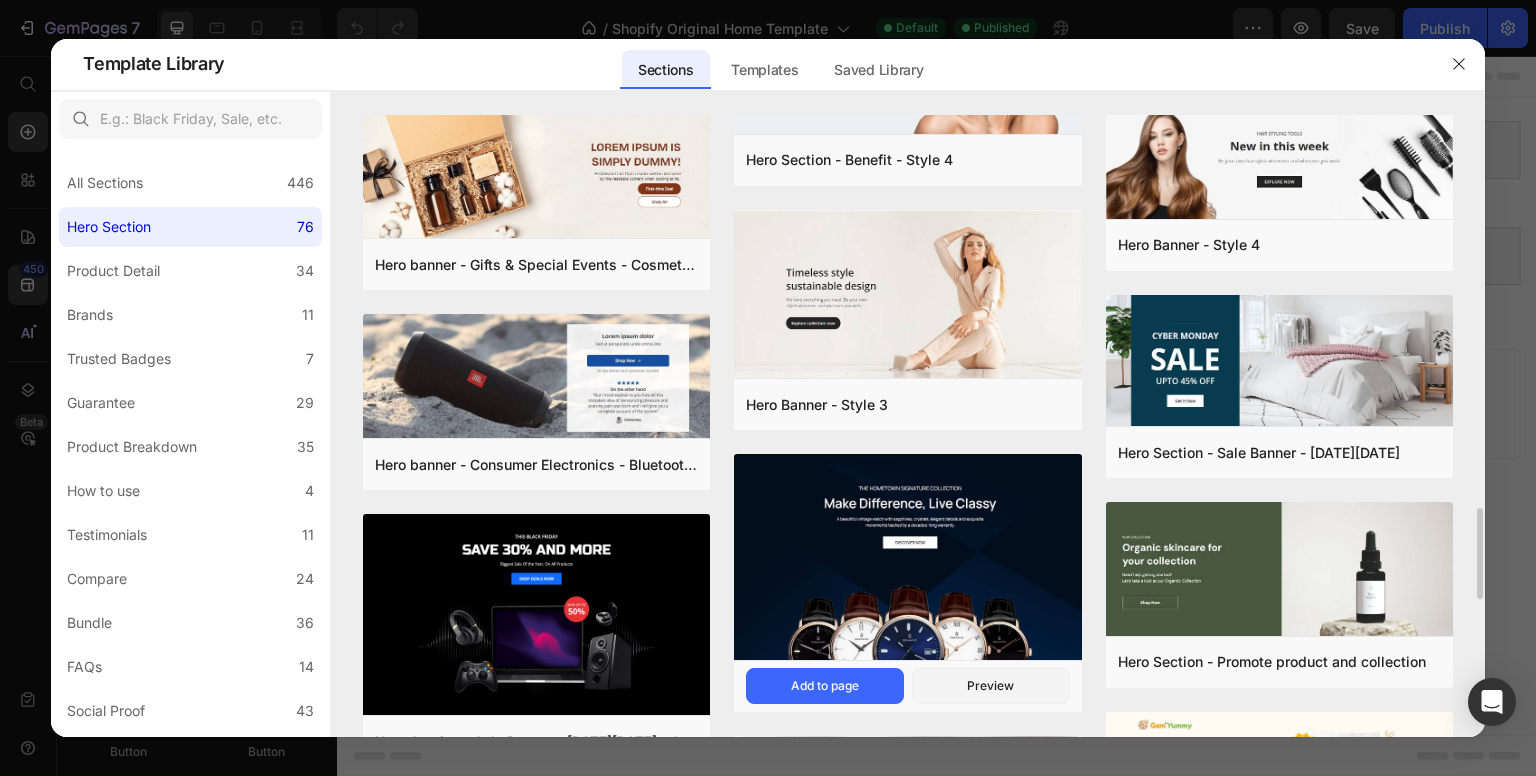 scroll, scrollTop: 2618, scrollLeft: 0, axis: vertical 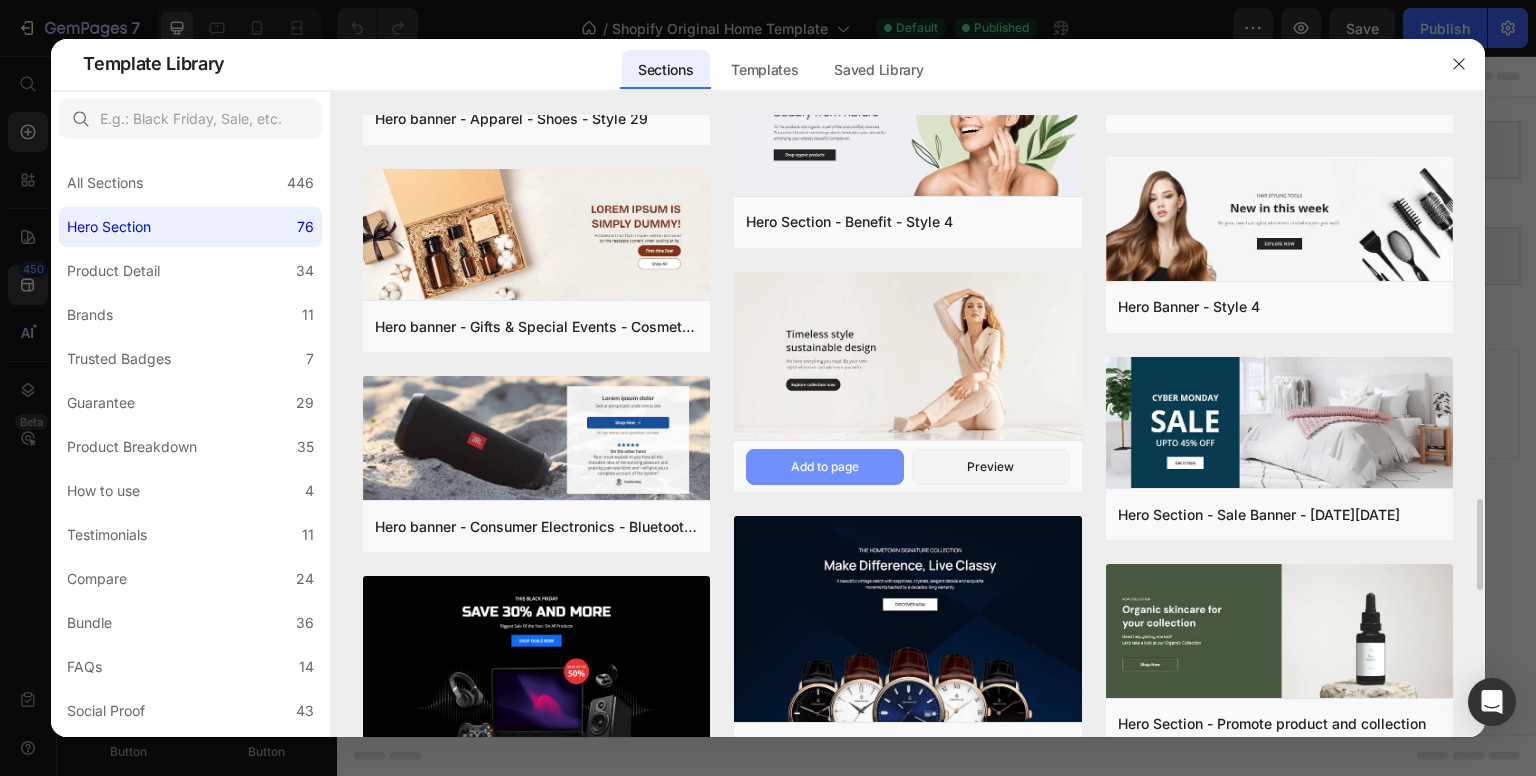 click on "Add to page" at bounding box center (825, 467) 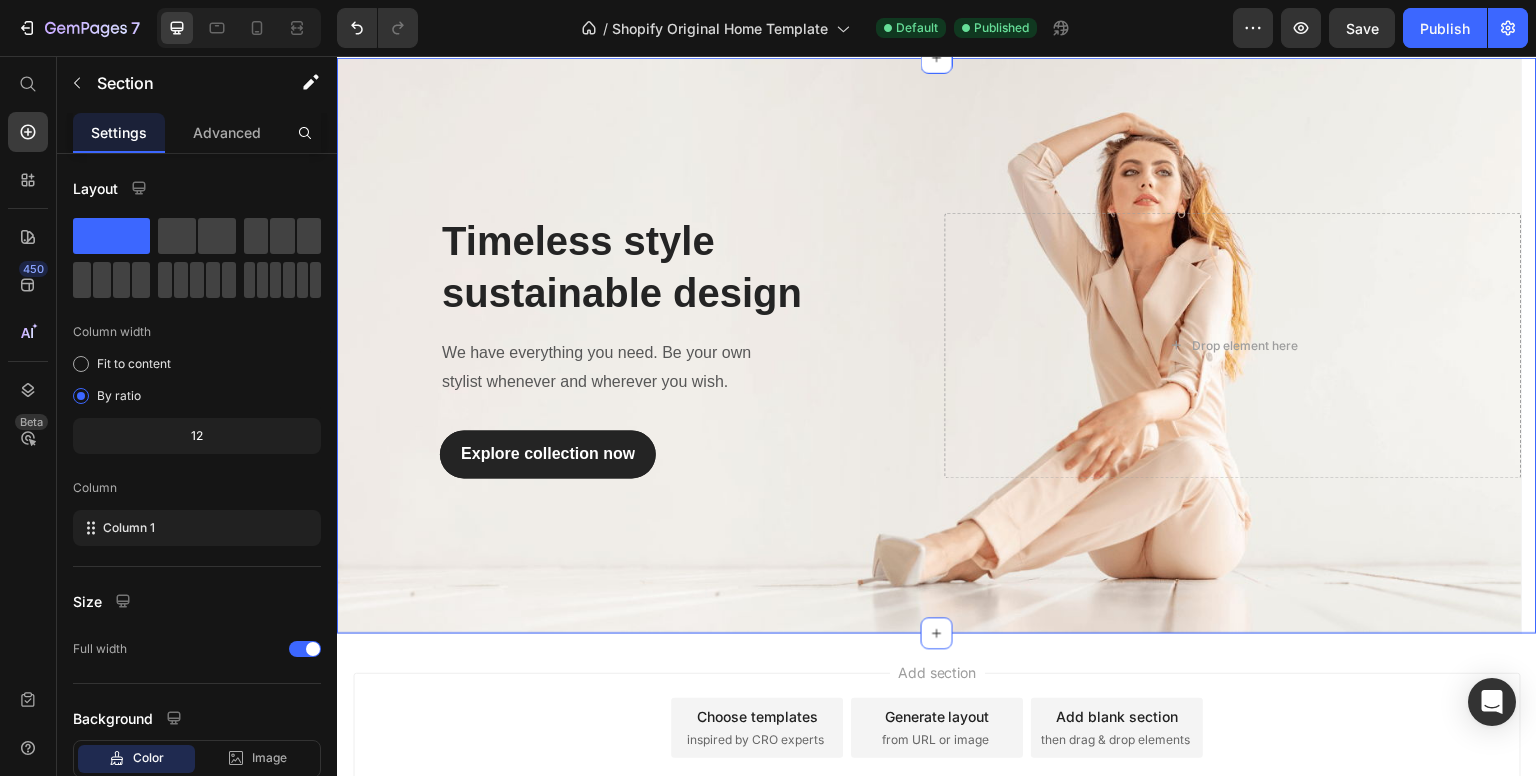 scroll, scrollTop: 0, scrollLeft: 0, axis: both 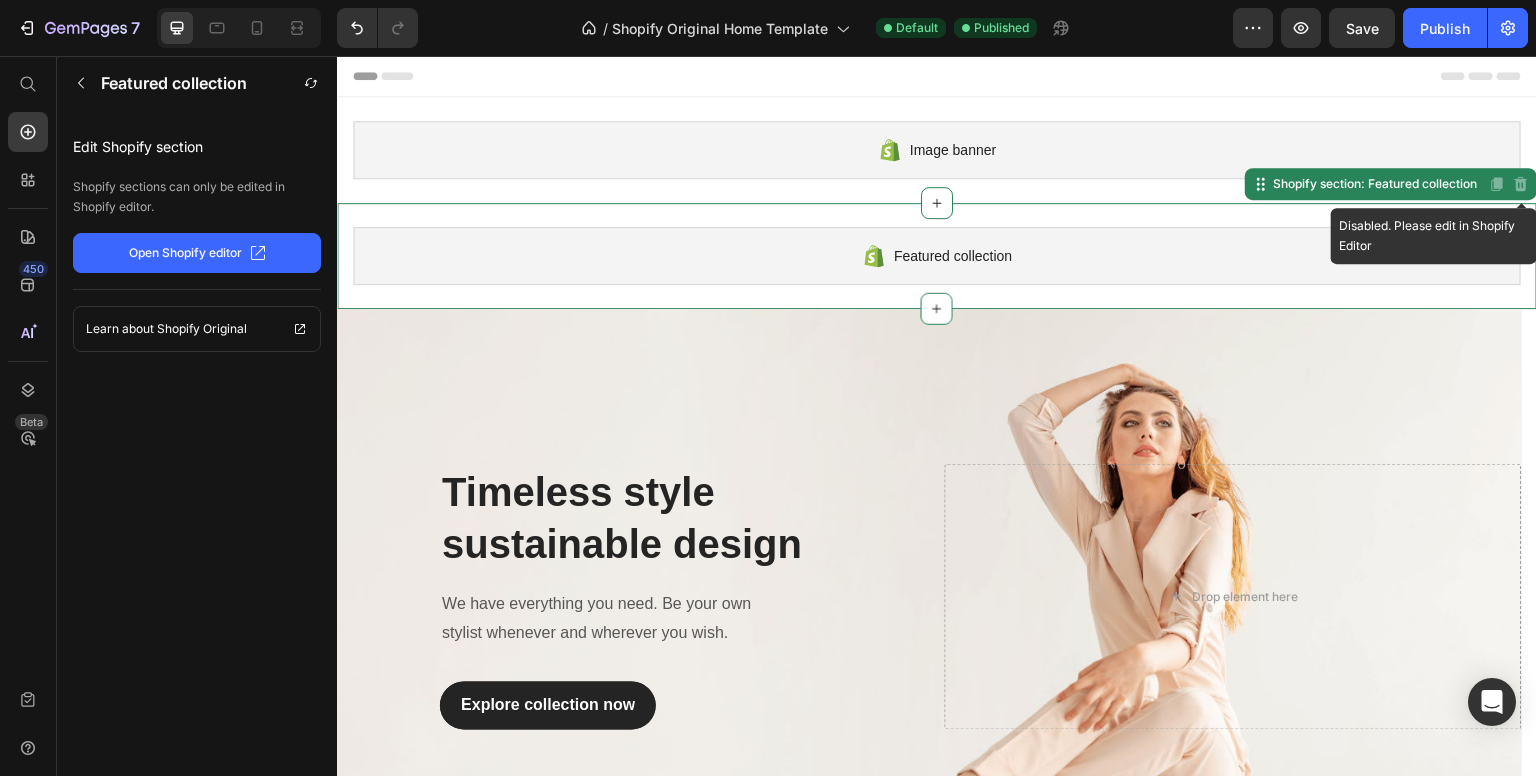 click 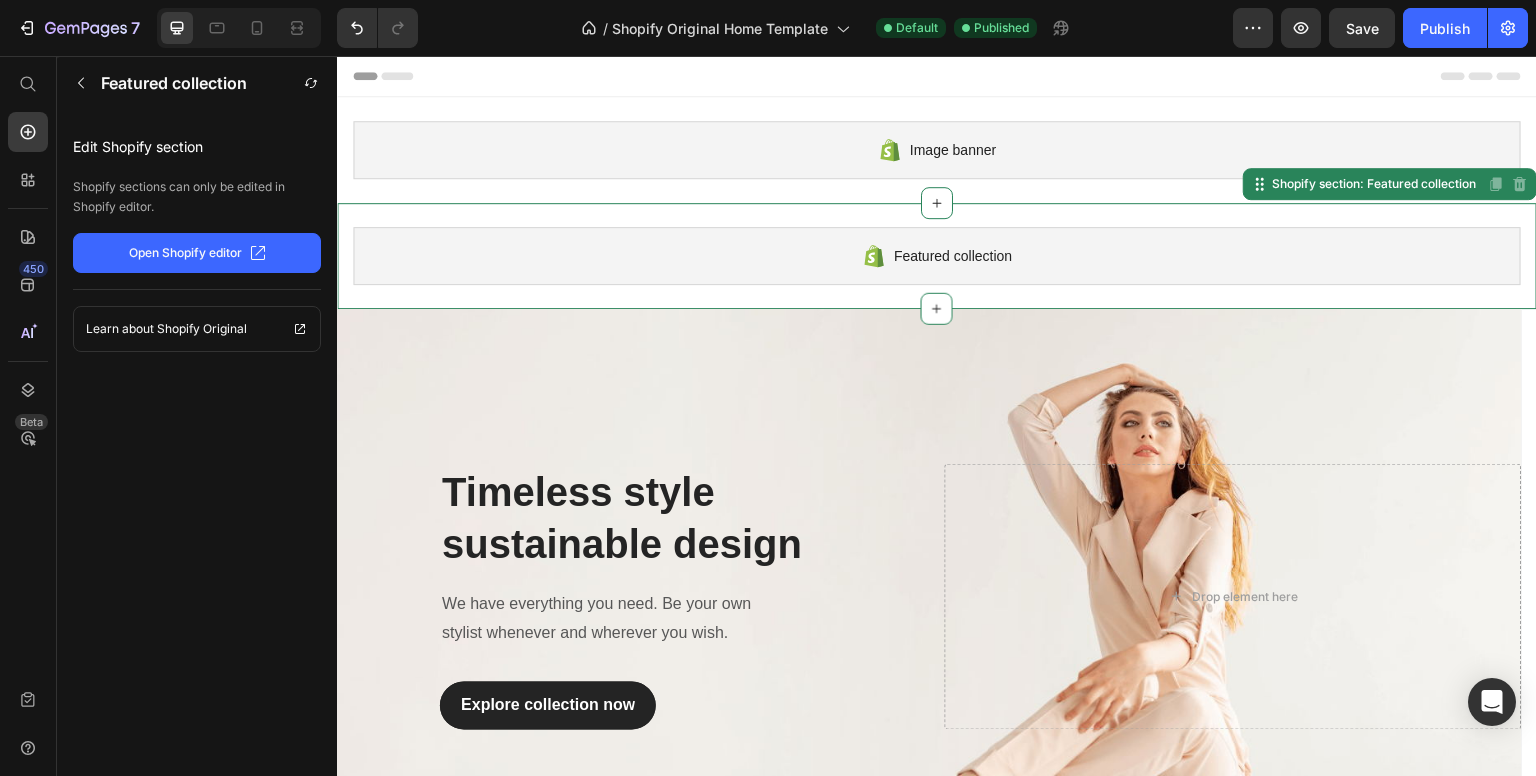 click on "Open Shopify editor" 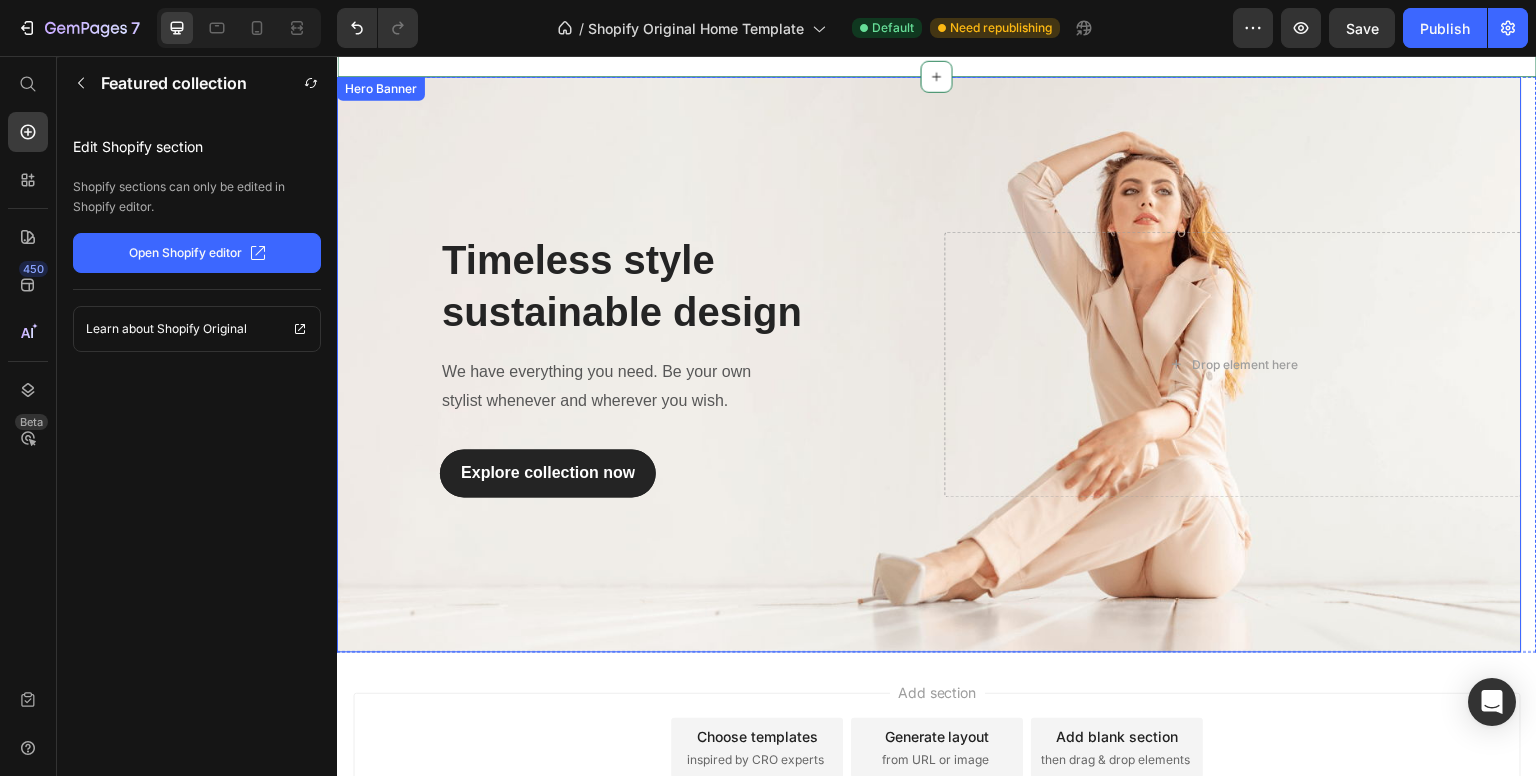 scroll, scrollTop: 346, scrollLeft: 0, axis: vertical 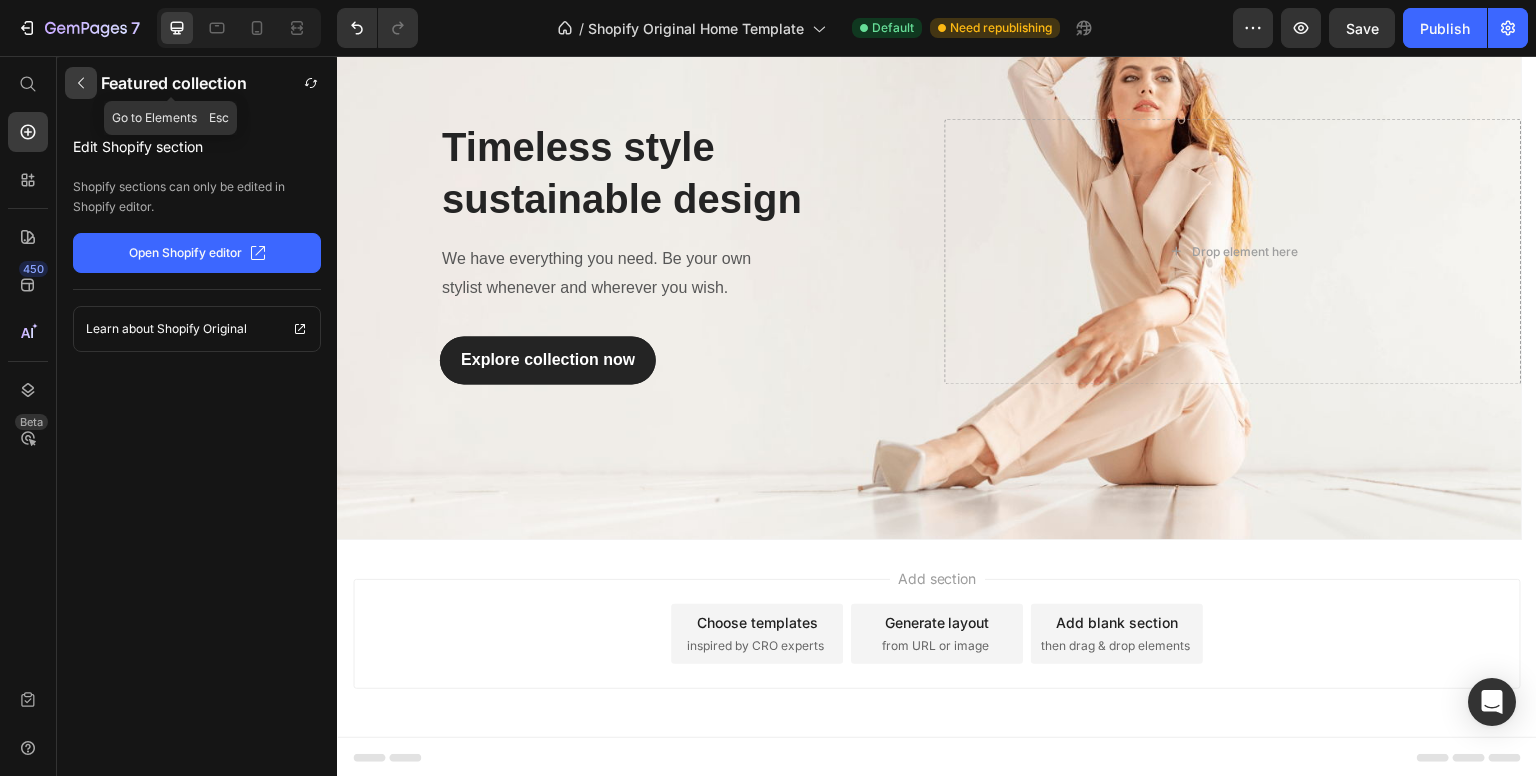 click at bounding box center [81, 83] 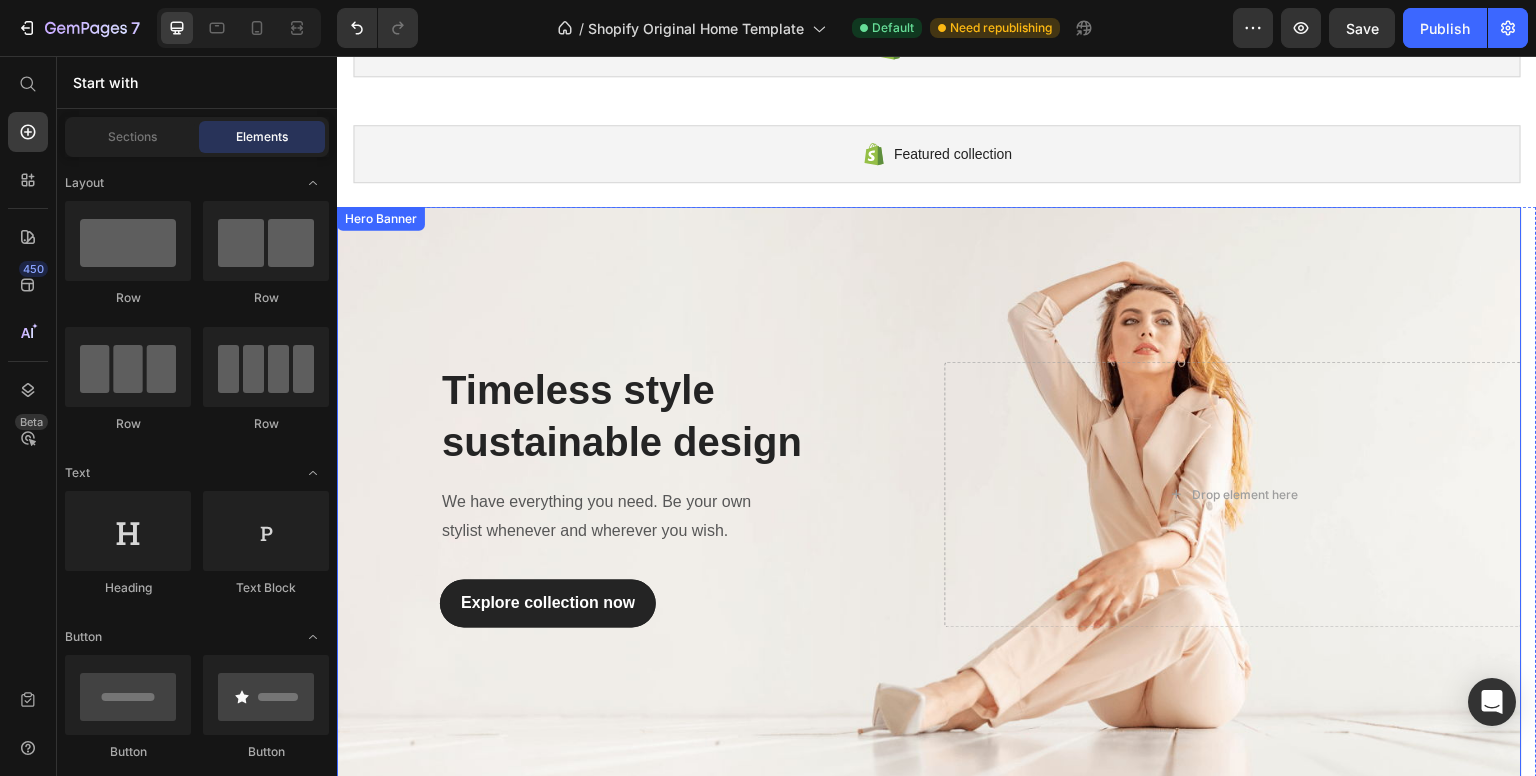 scroll, scrollTop: 0, scrollLeft: 0, axis: both 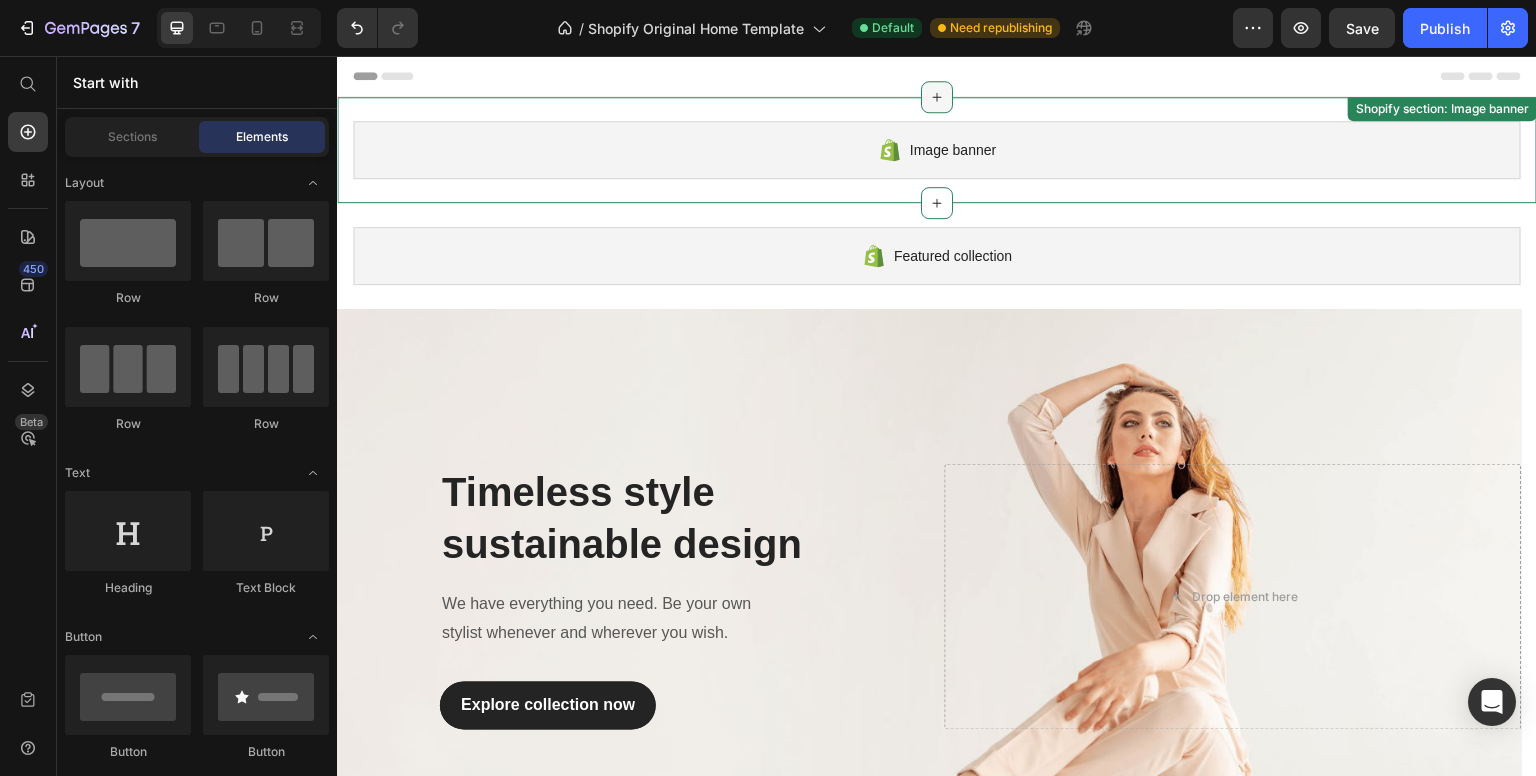 click at bounding box center [937, 97] 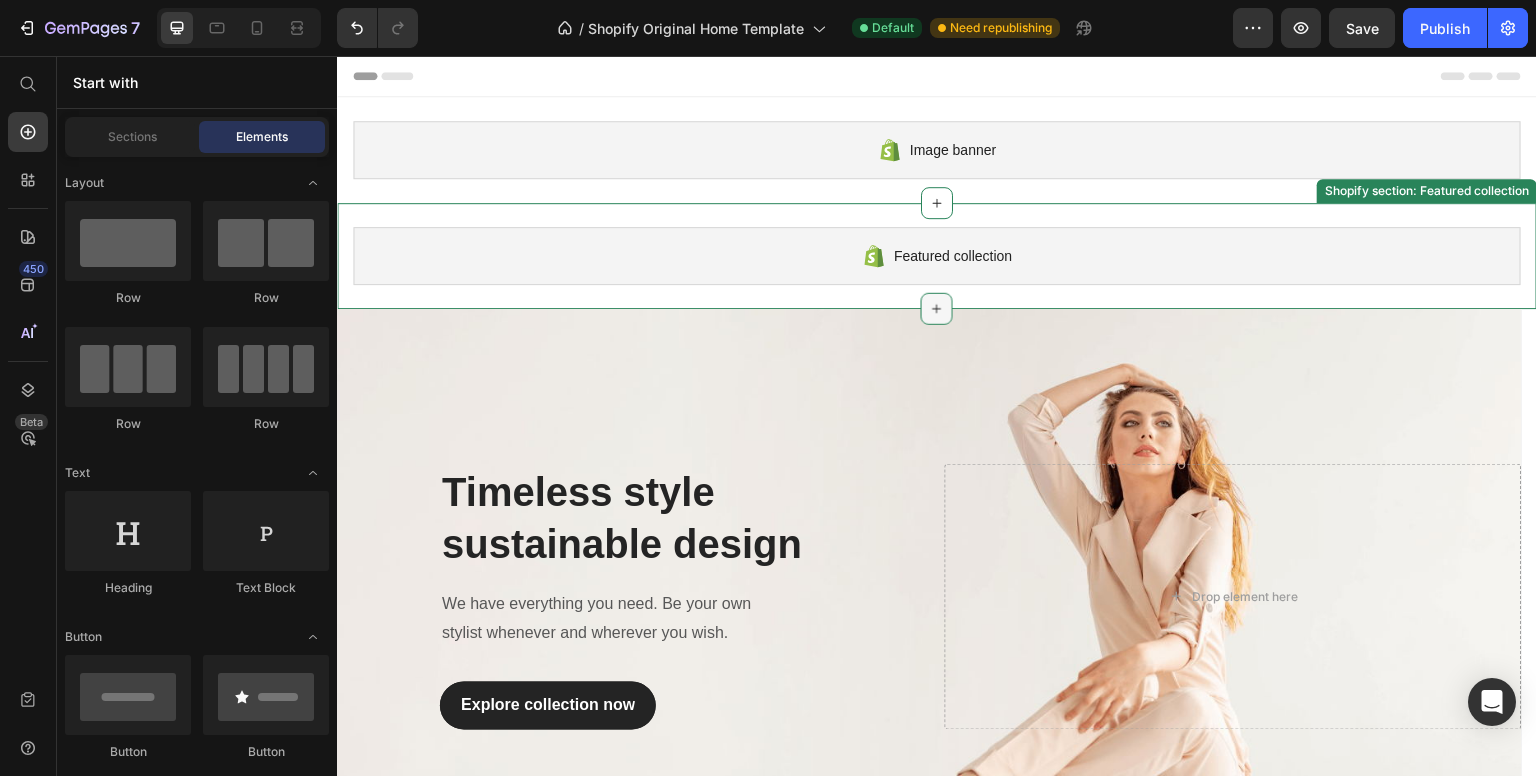 click 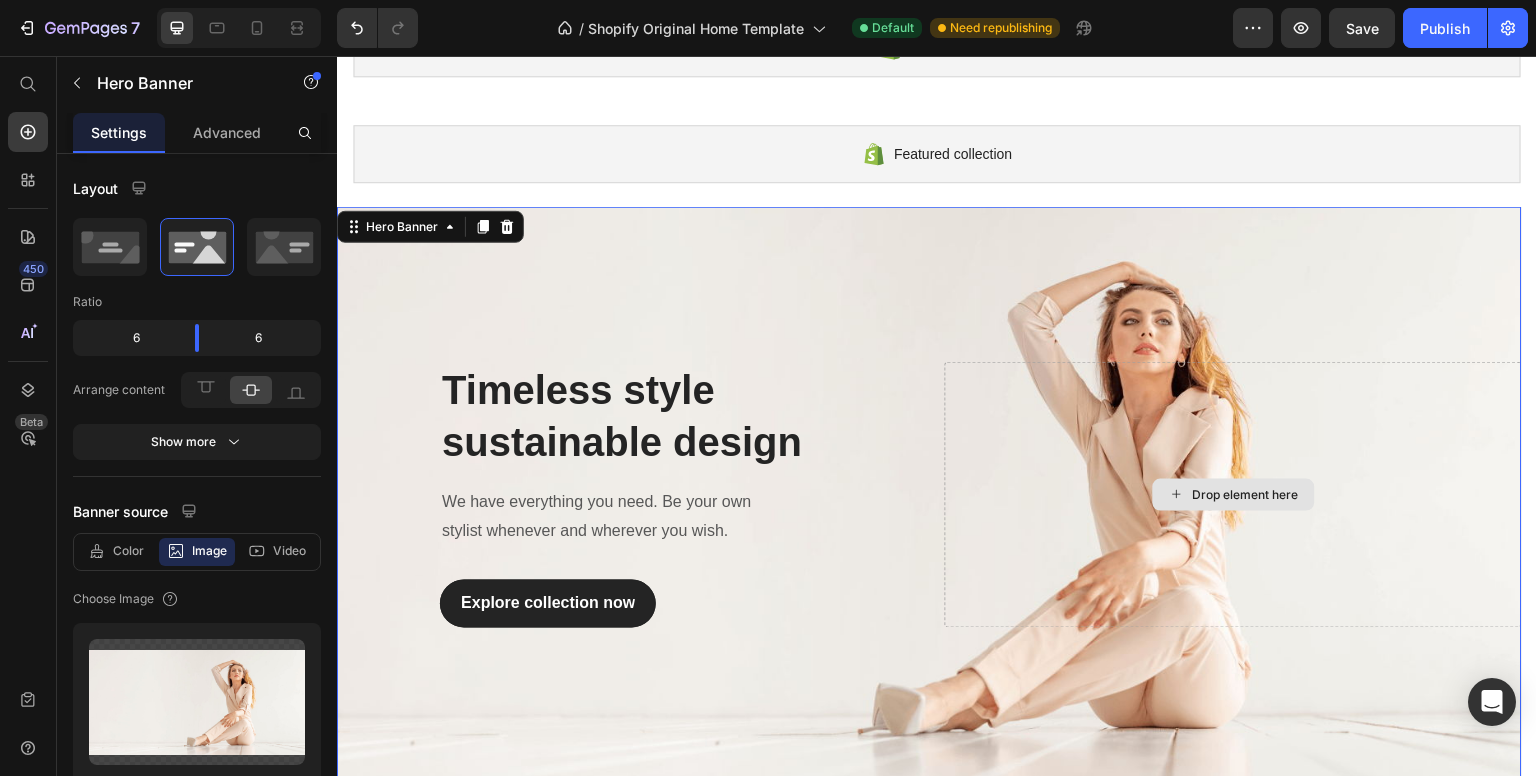scroll, scrollTop: 104, scrollLeft: 0, axis: vertical 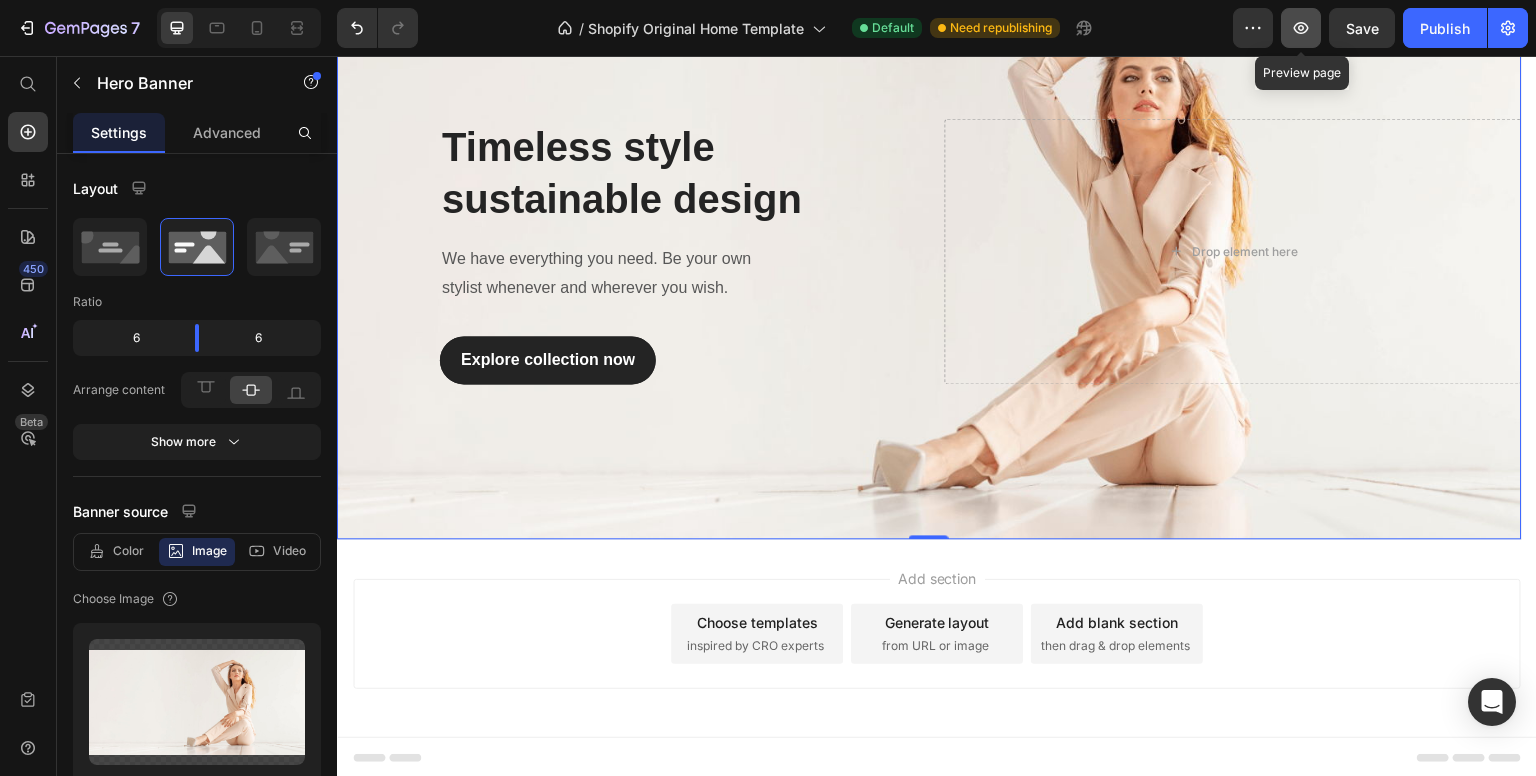 click 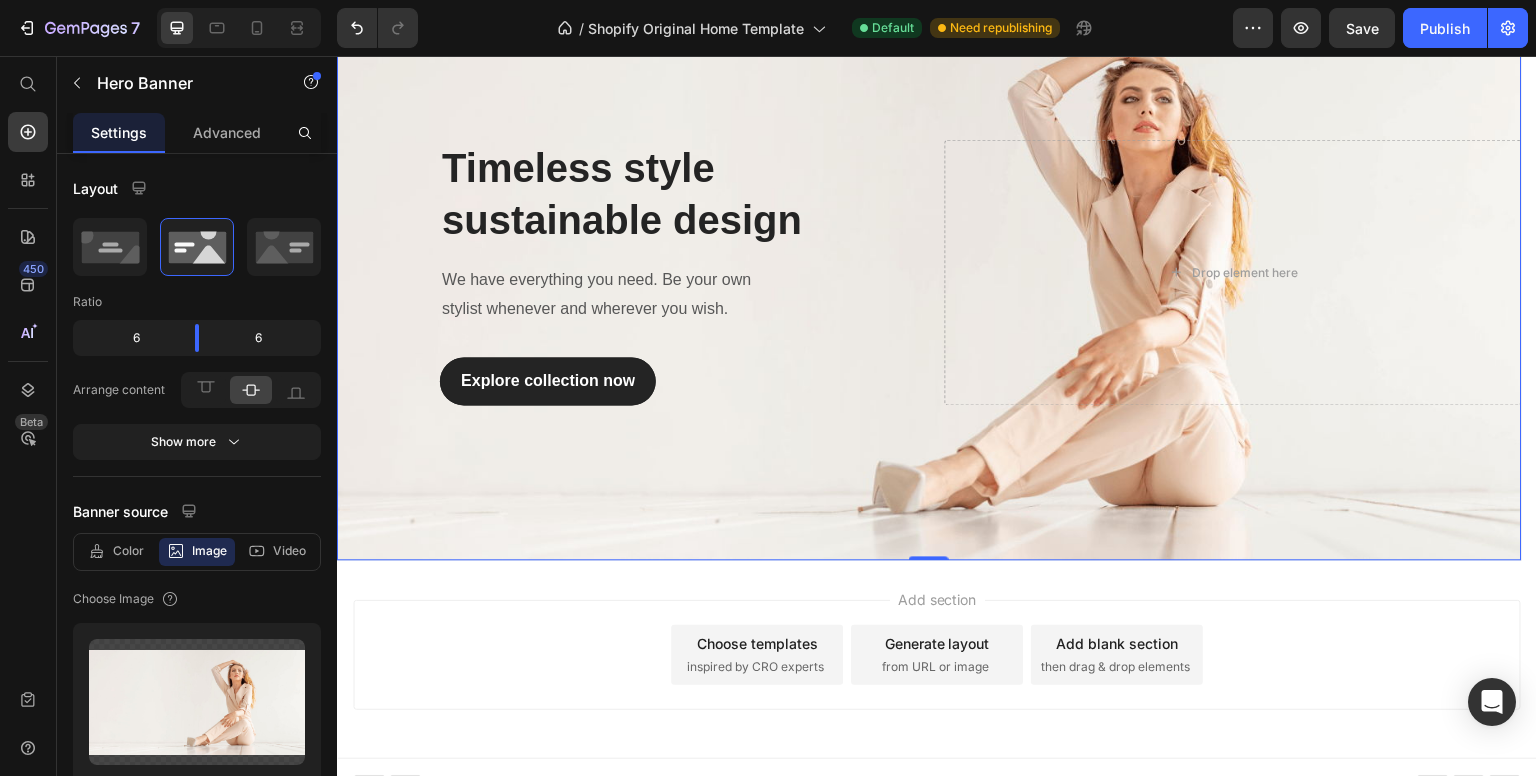scroll, scrollTop: 346, scrollLeft: 0, axis: vertical 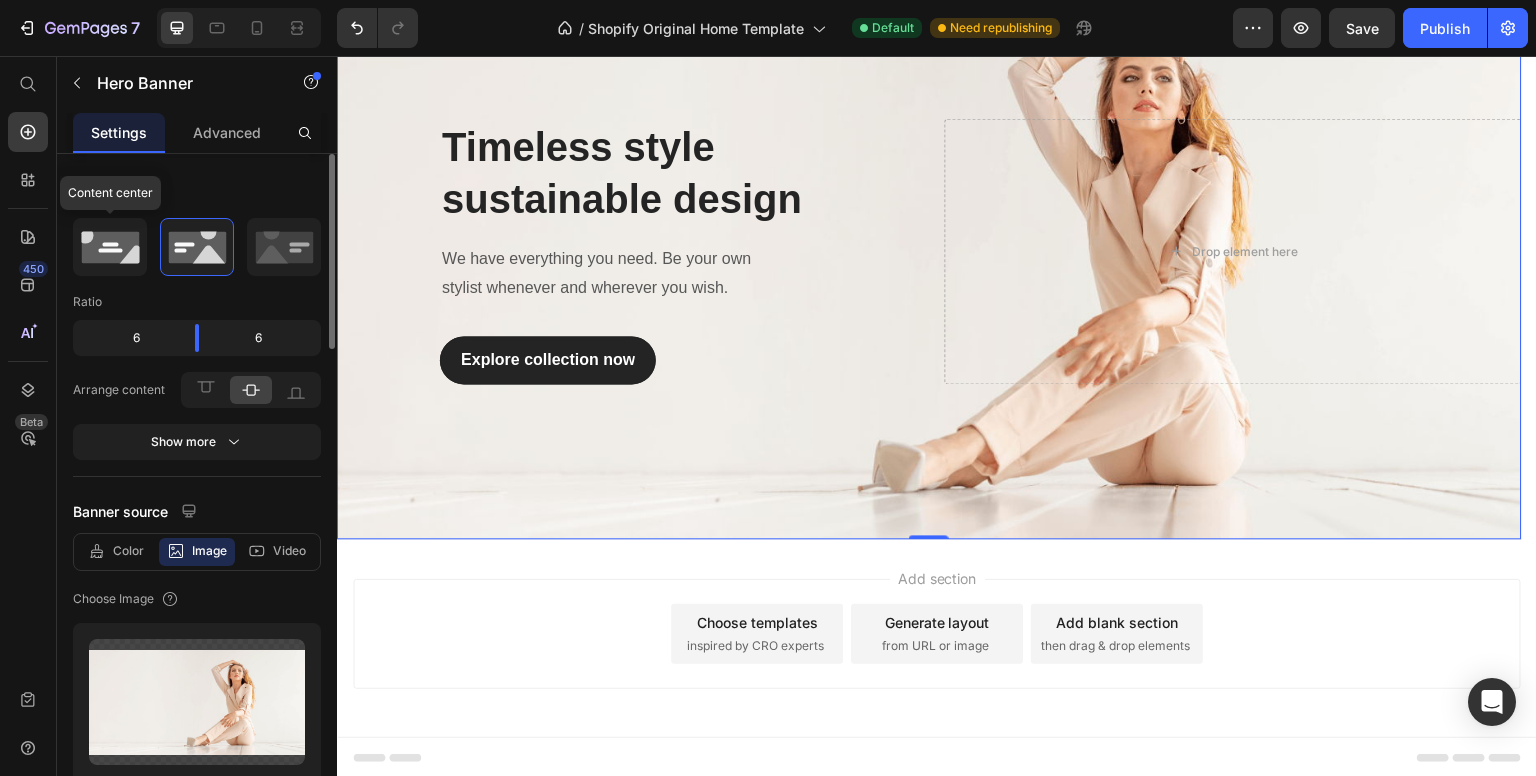 click 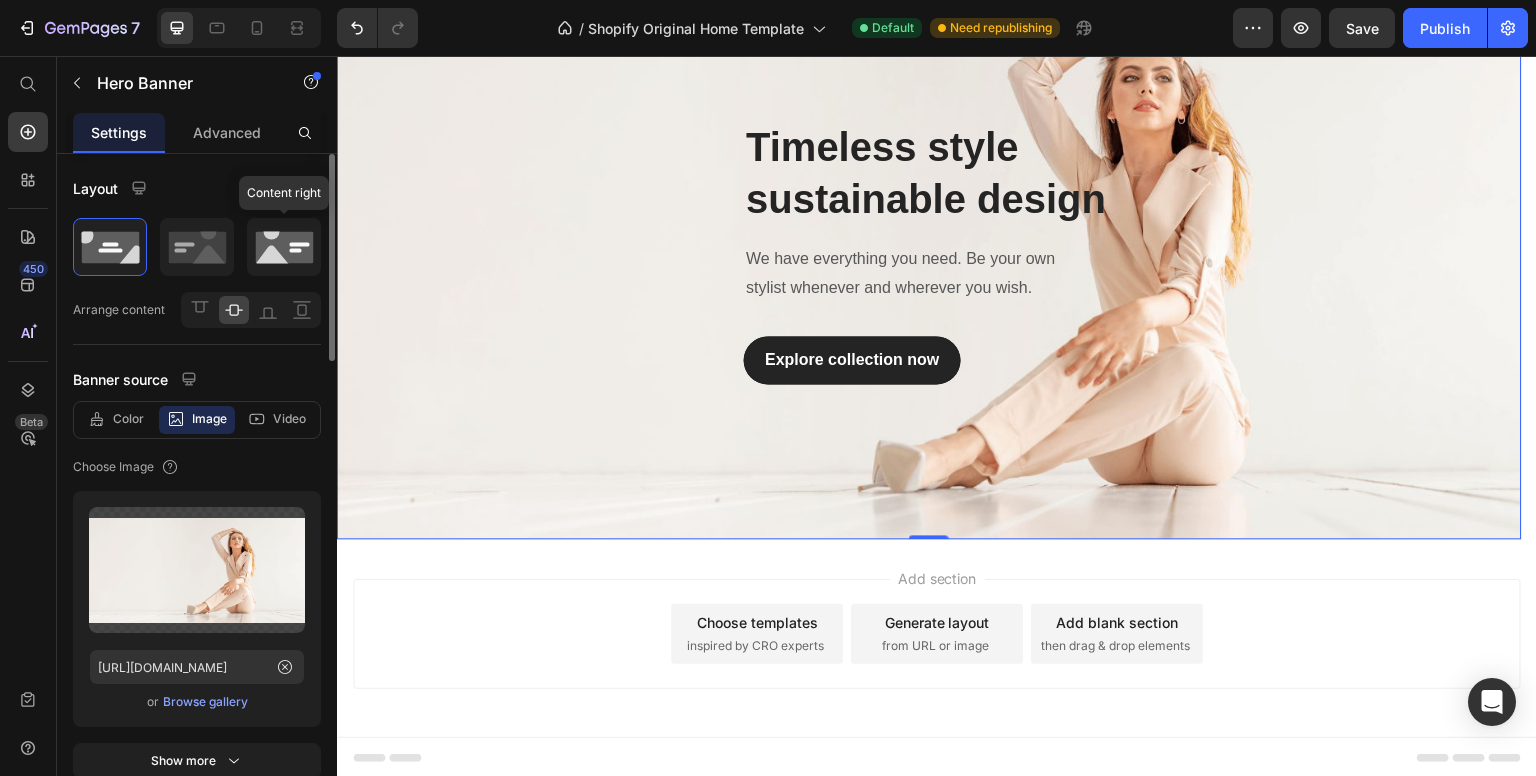 click 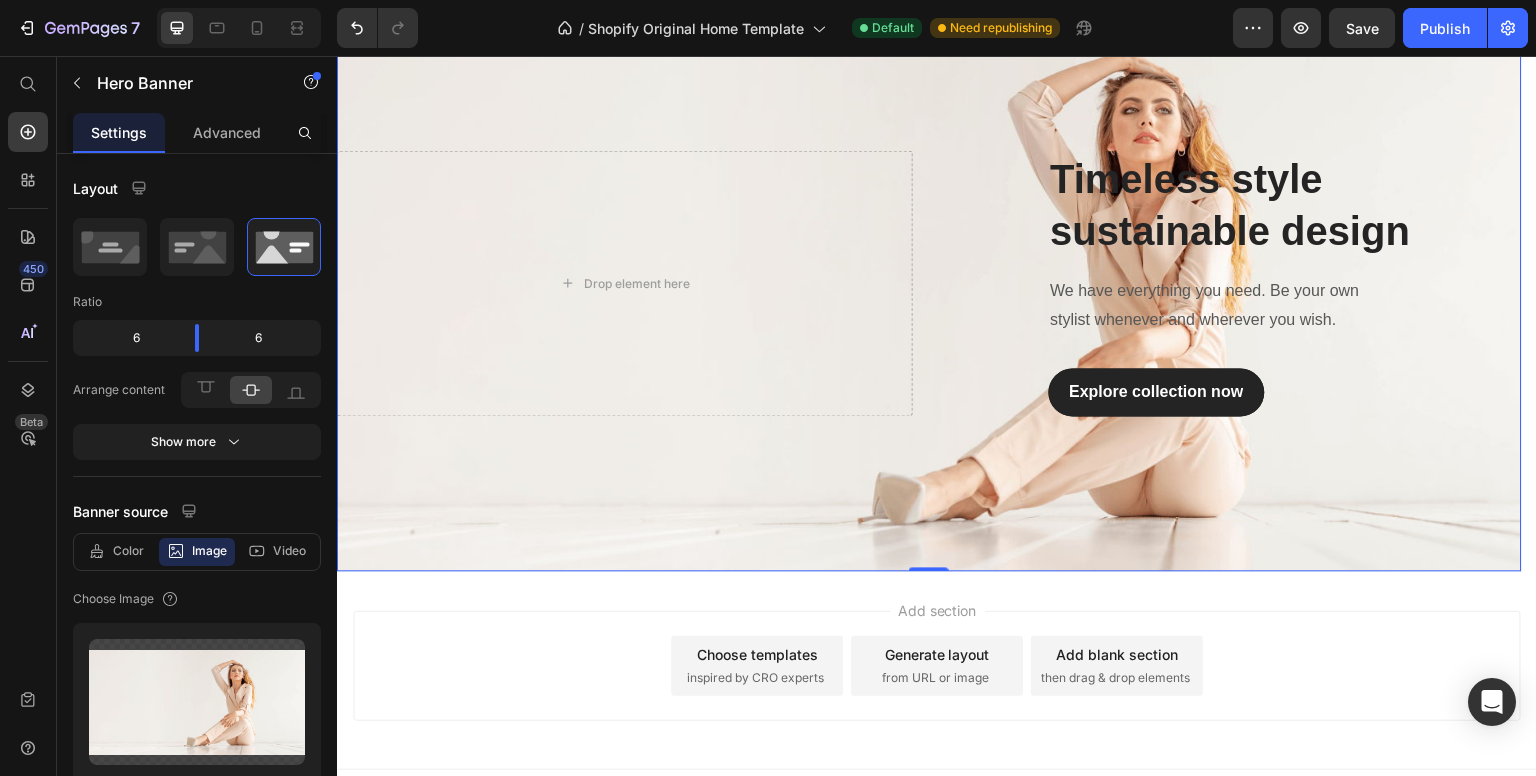 scroll, scrollTop: 318, scrollLeft: 0, axis: vertical 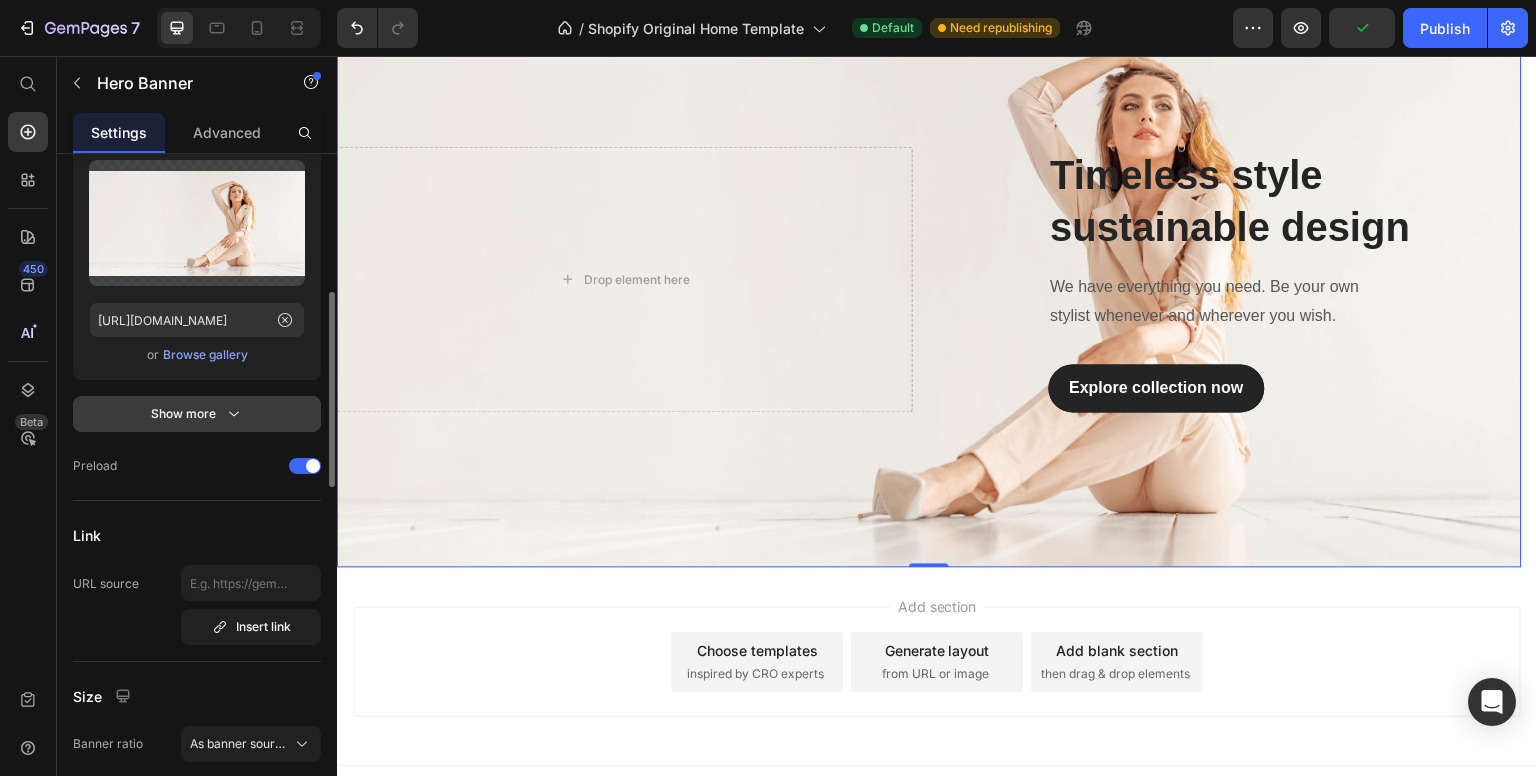 click on "Show more" at bounding box center (197, 414) 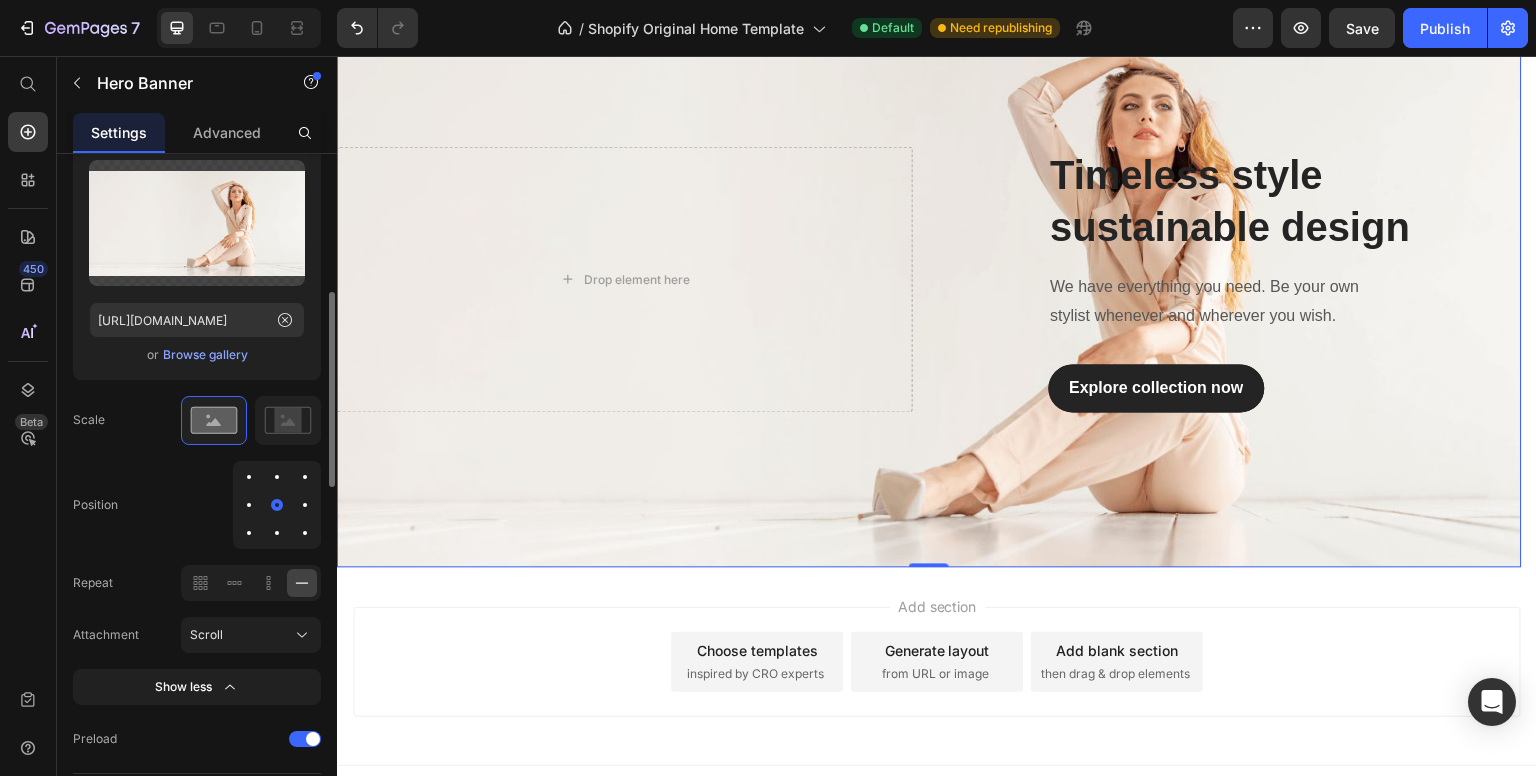 click at bounding box center [249, 477] 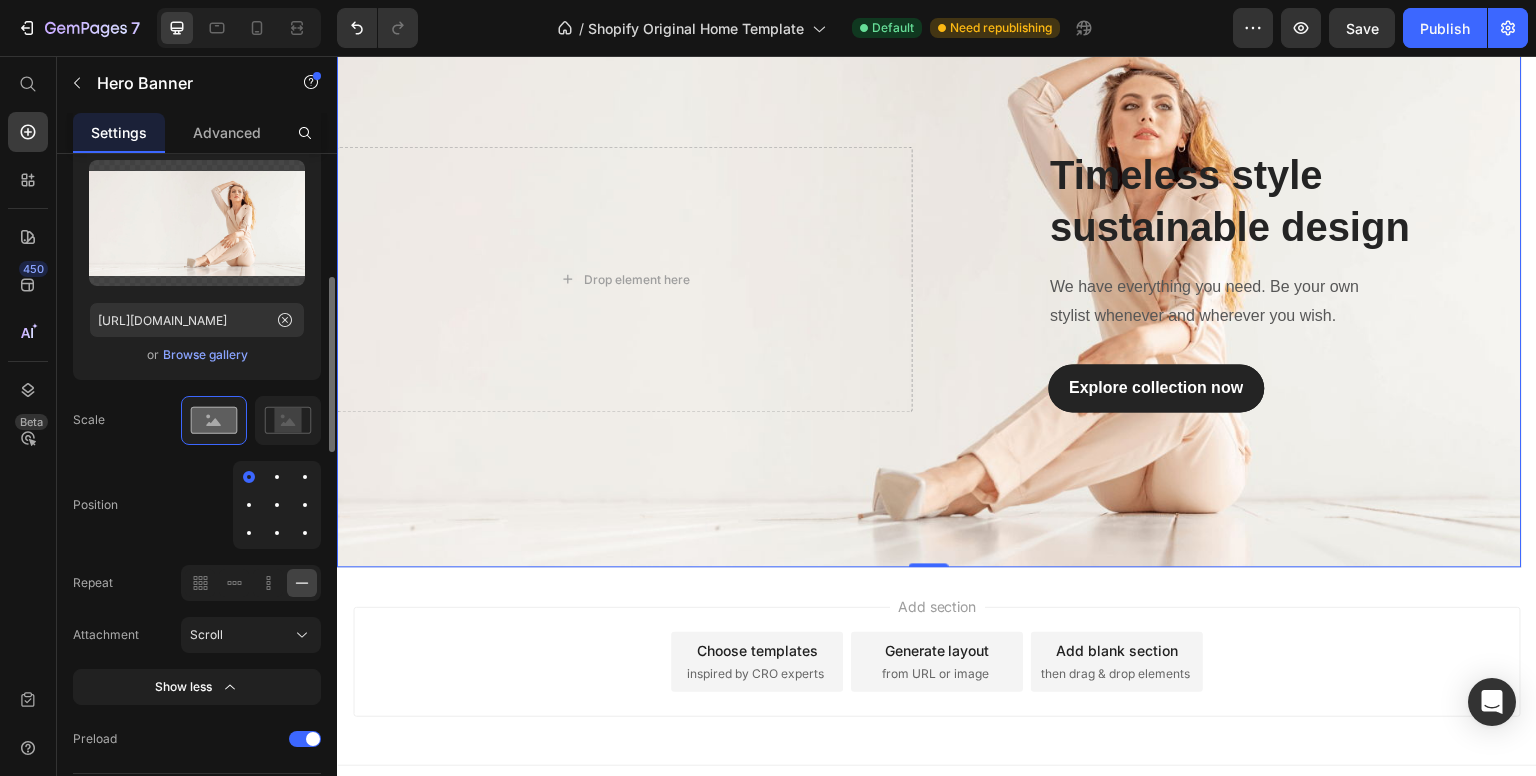 click at bounding box center [249, 505] 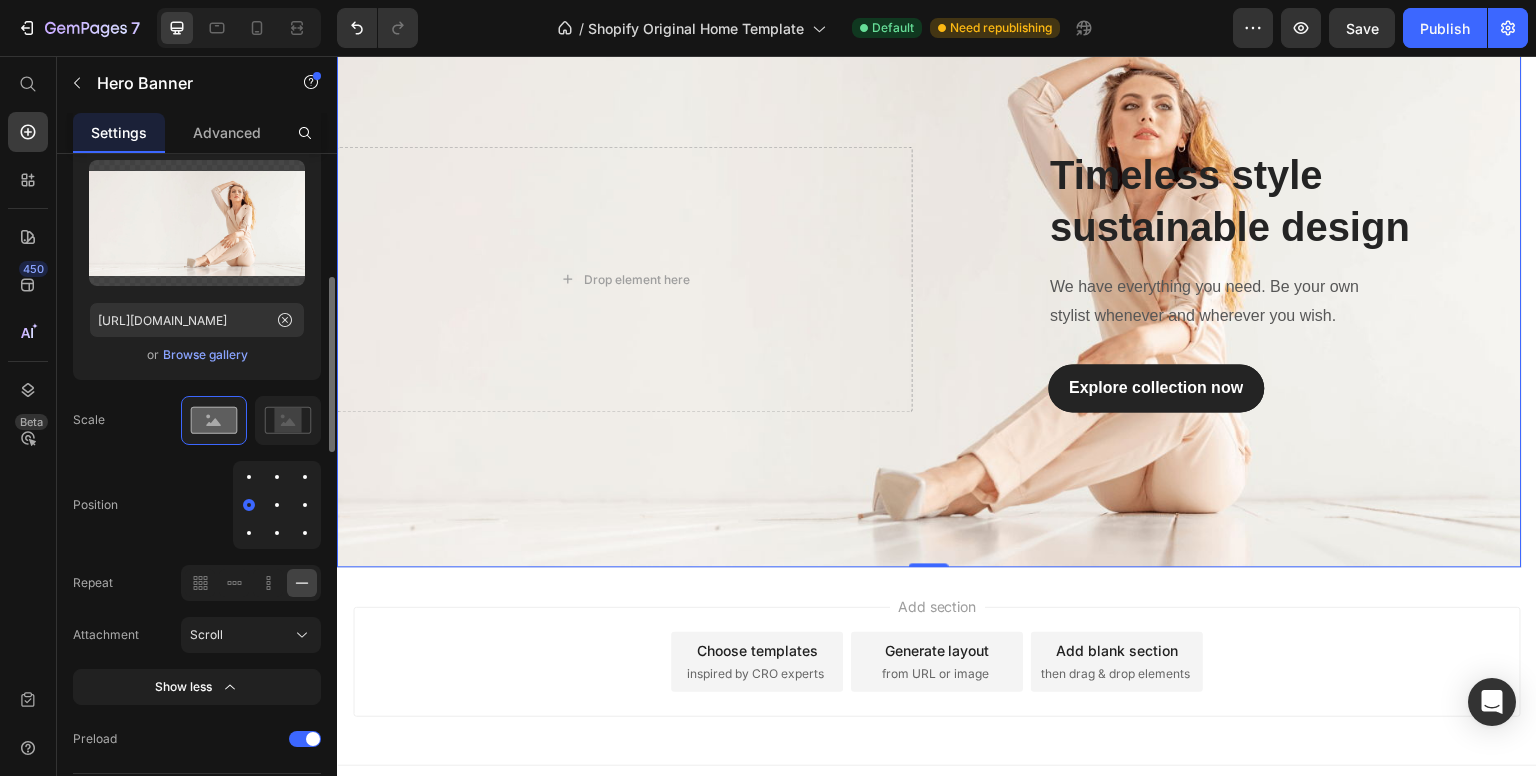 click at bounding box center [277, 505] 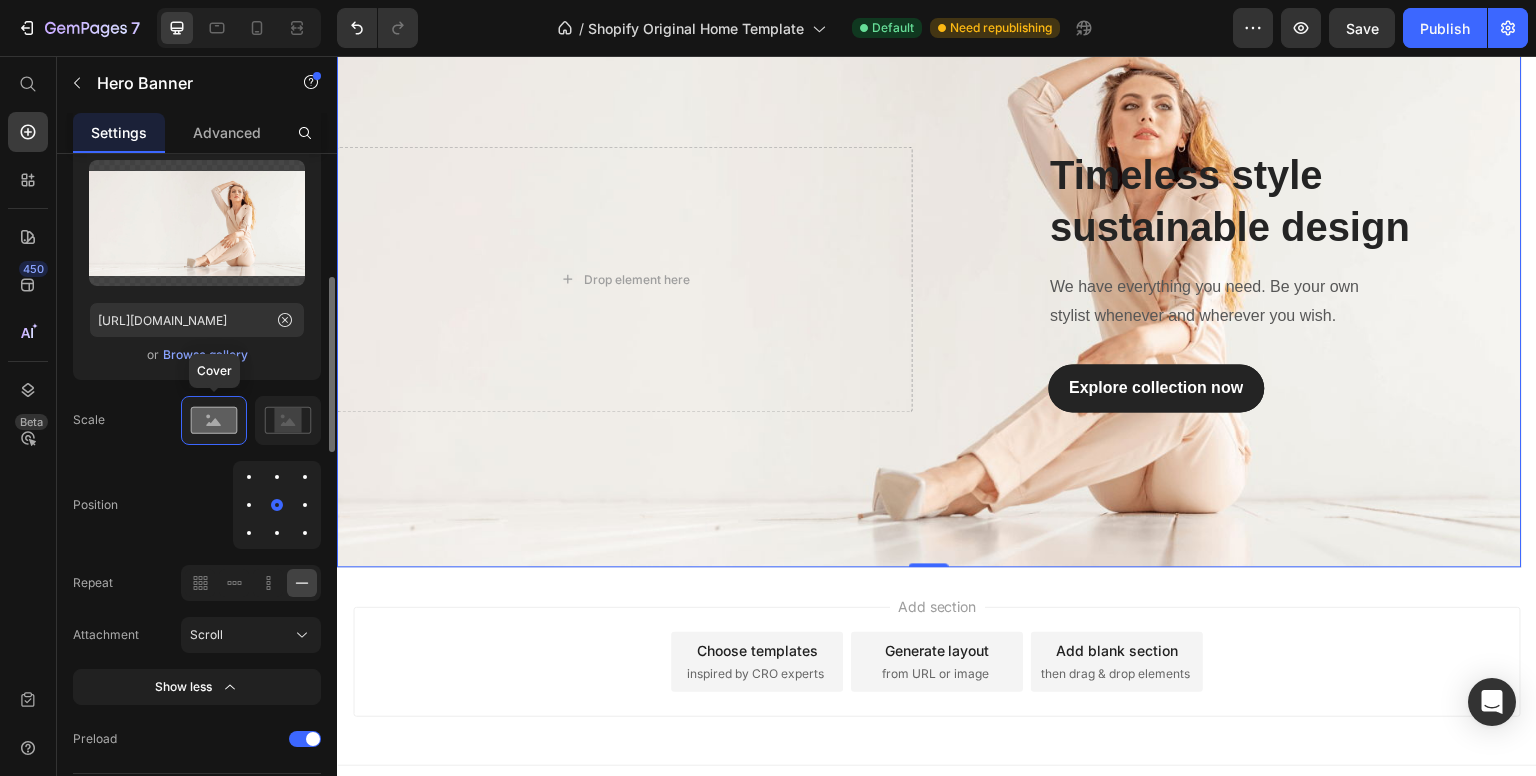 click 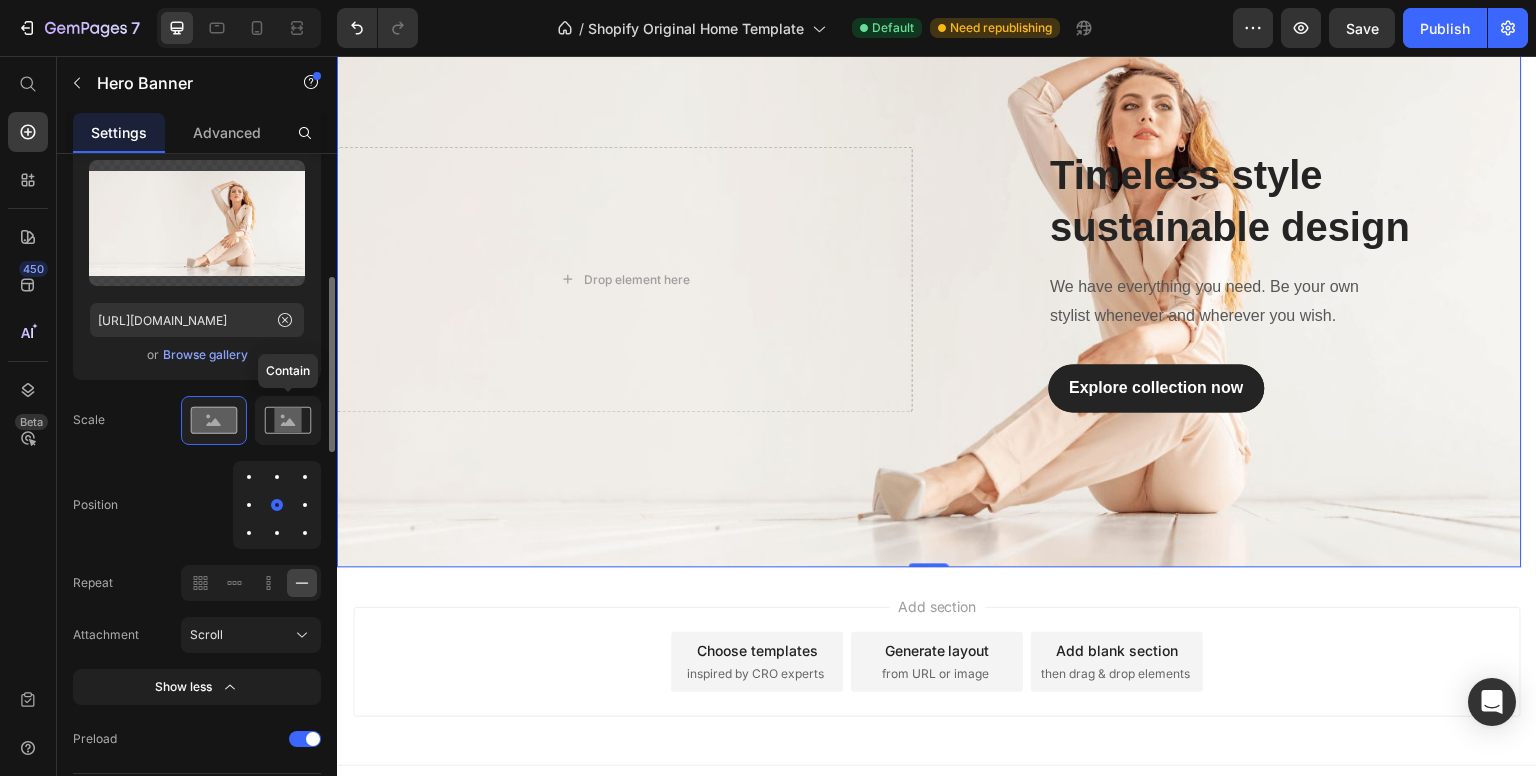 click 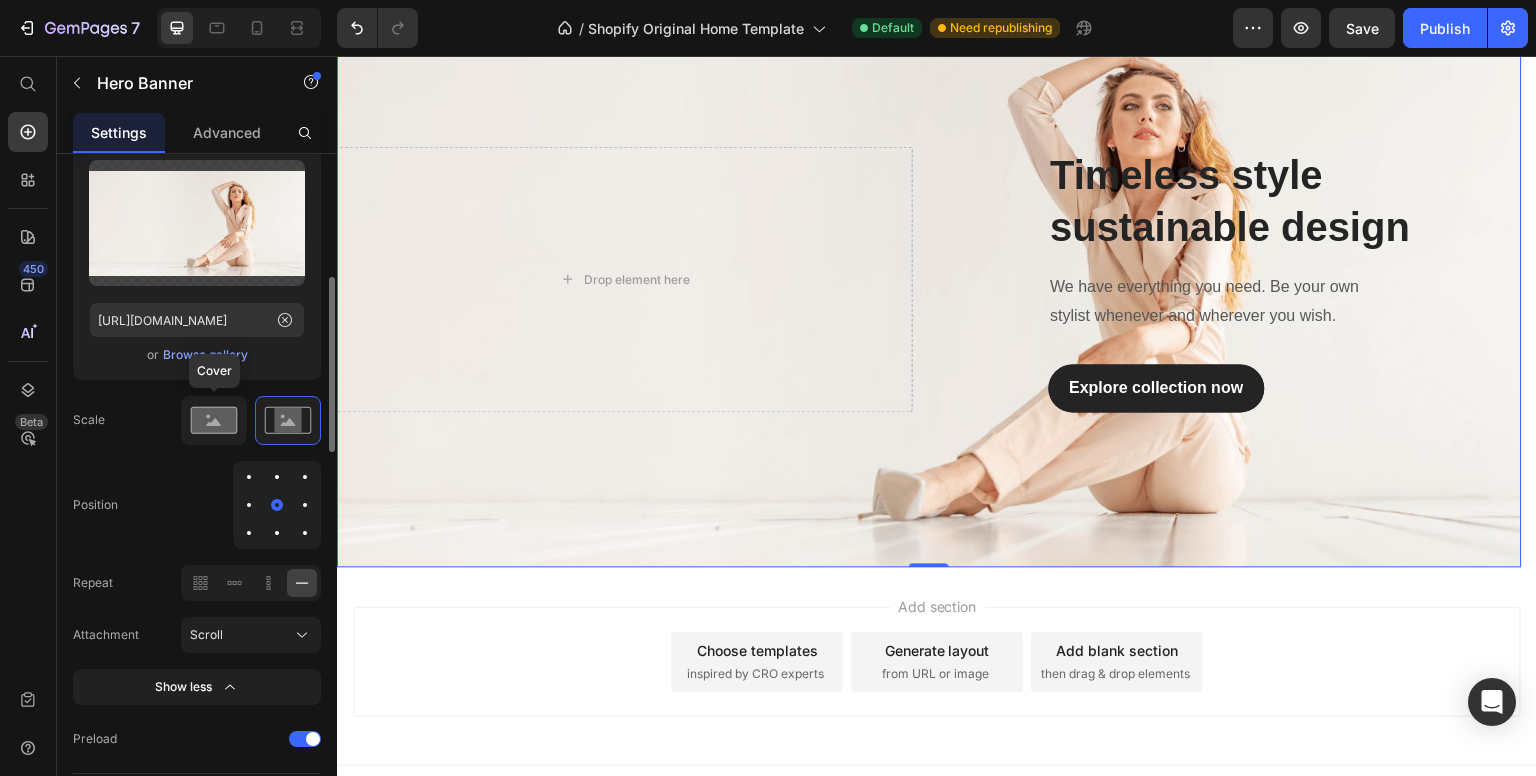 click 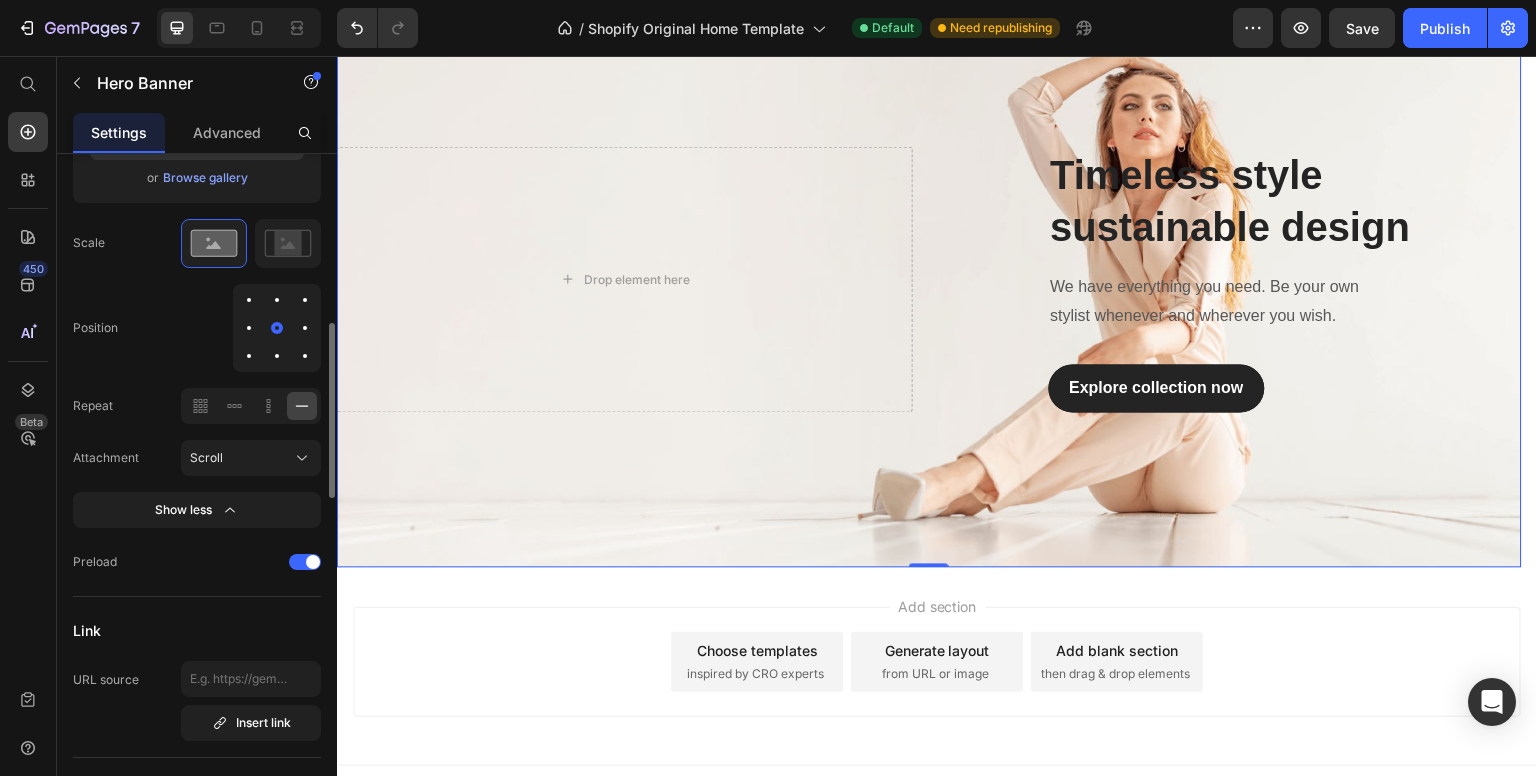 scroll, scrollTop: 774, scrollLeft: 0, axis: vertical 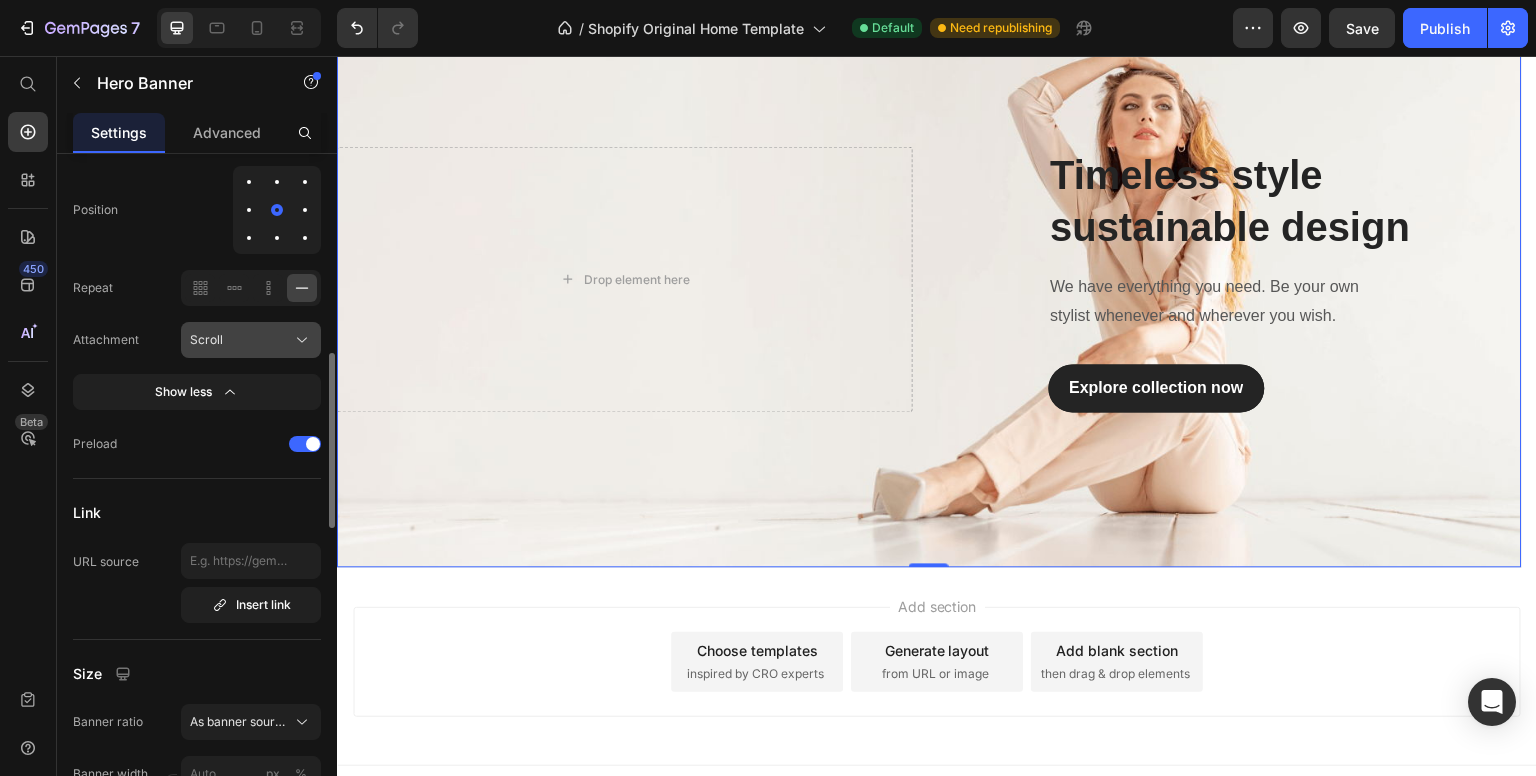 click on "Scroll" at bounding box center (251, 340) 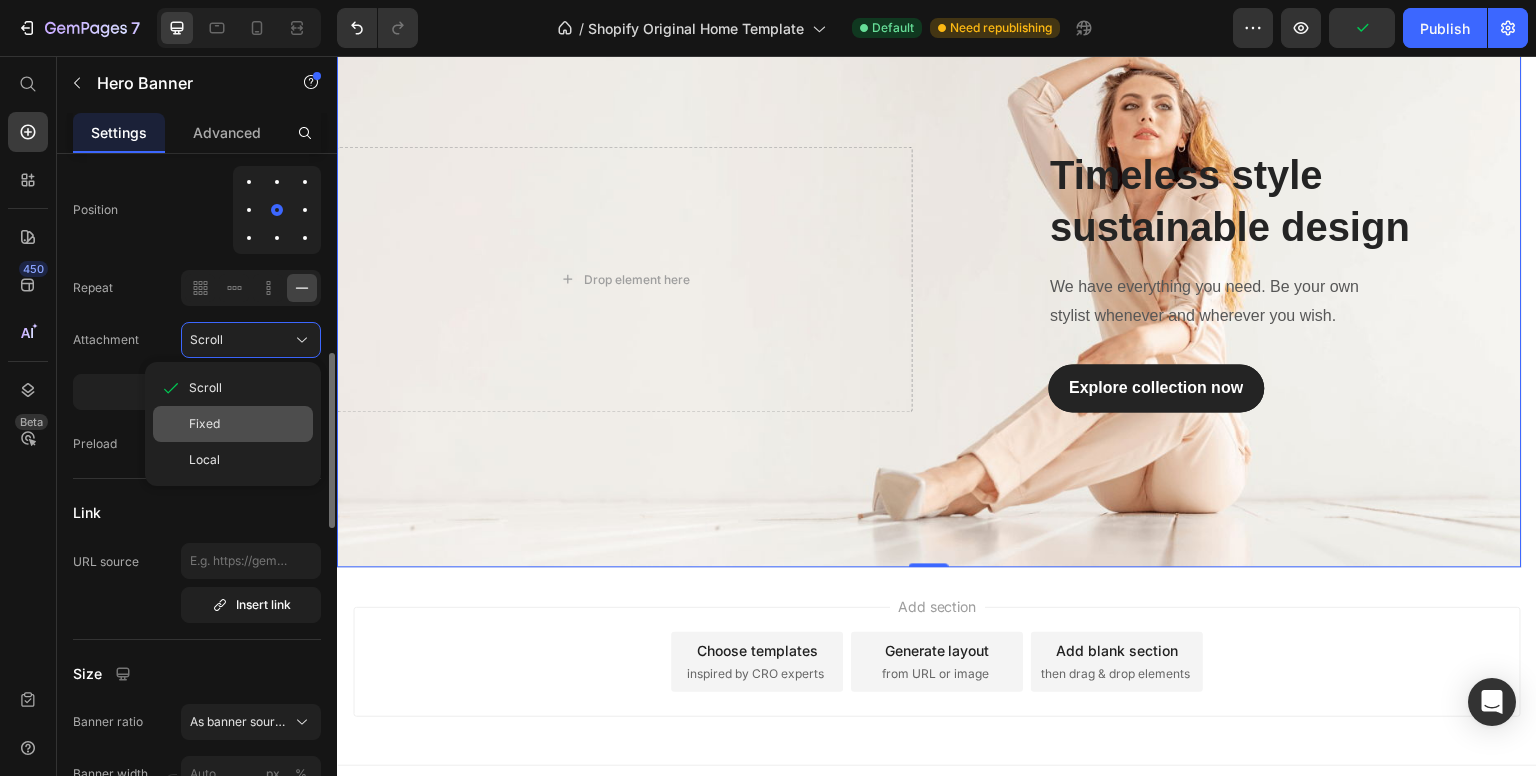 click on "Fixed" 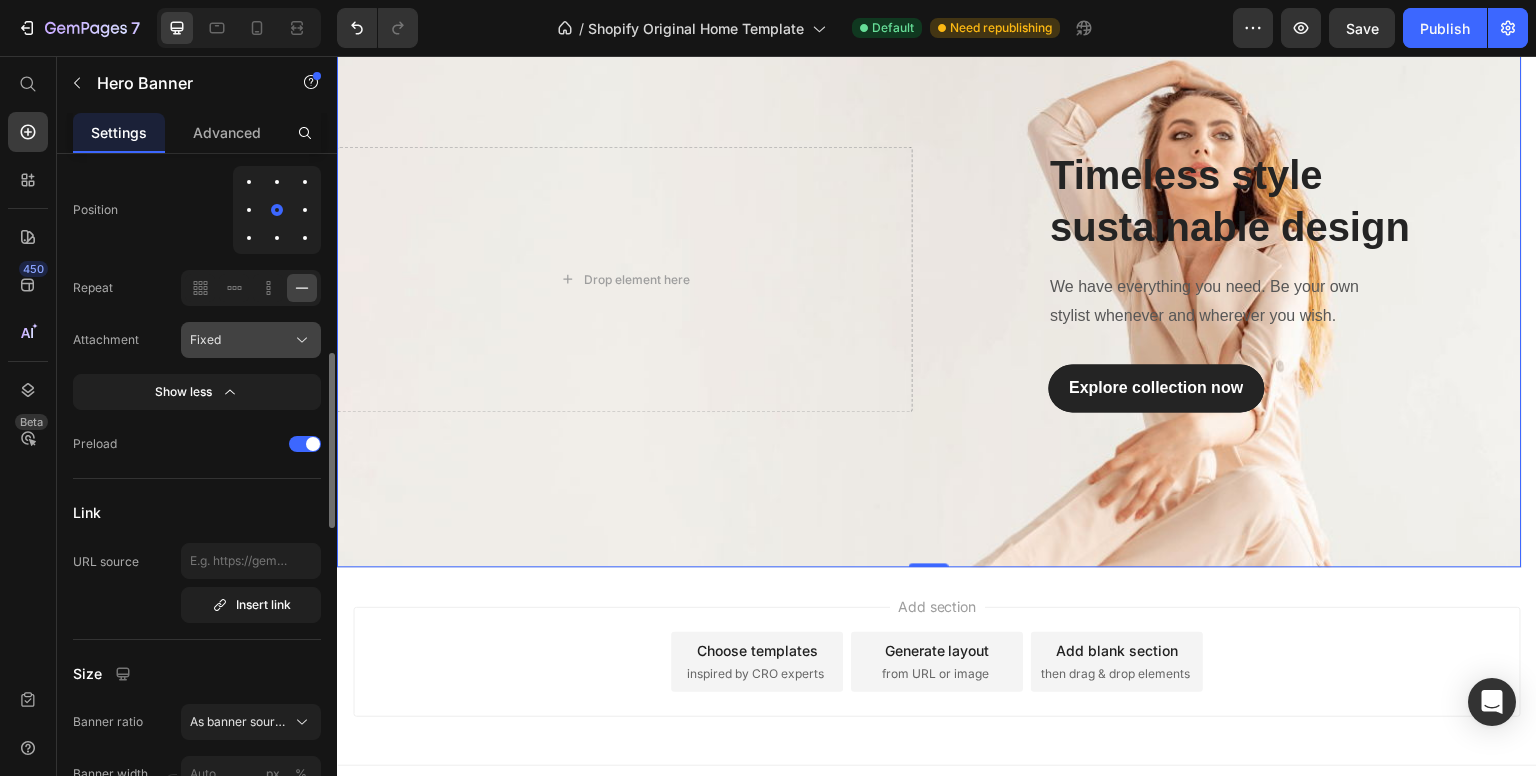 click on "Fixed" at bounding box center [251, 340] 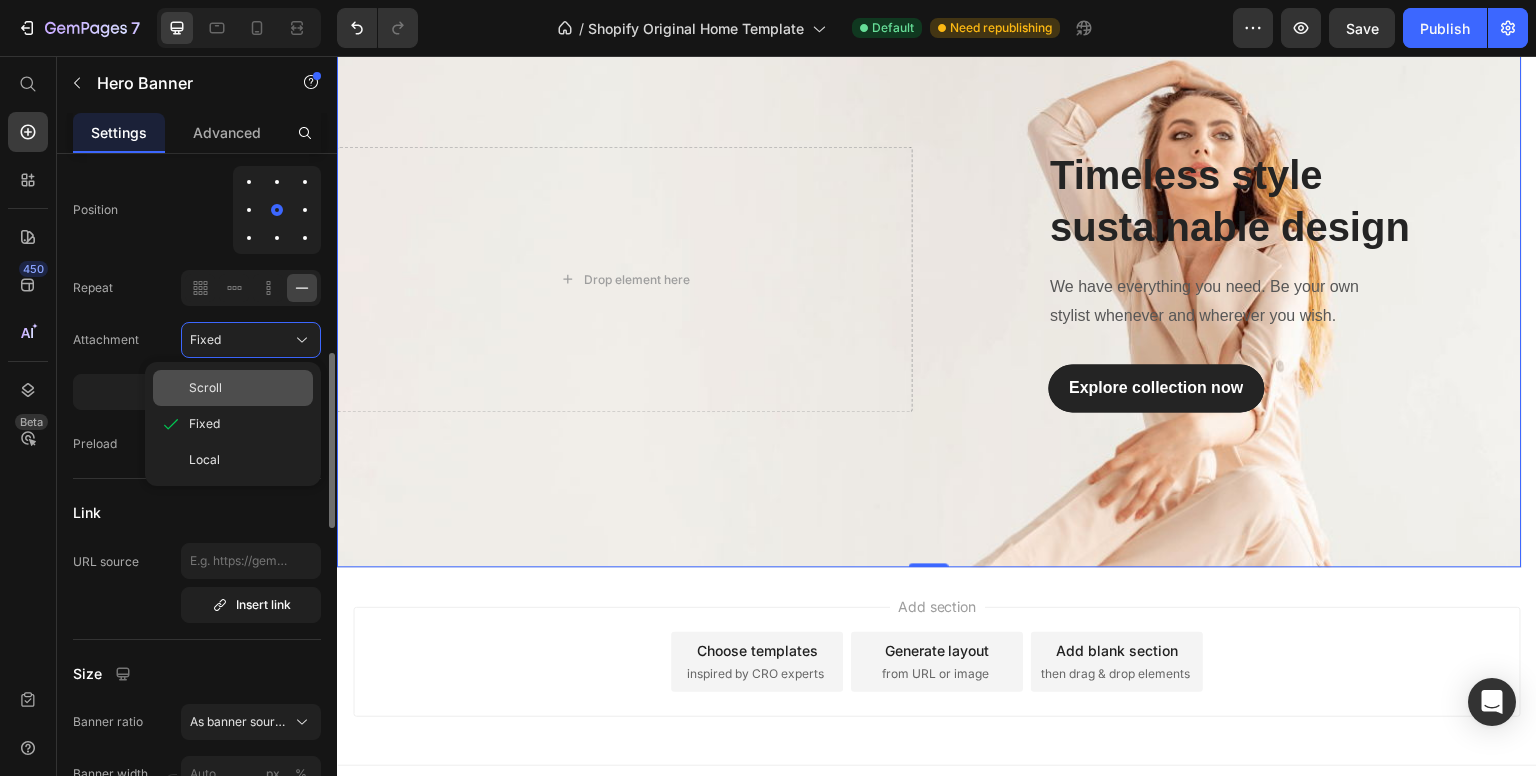 click on "Scroll" at bounding box center [205, 388] 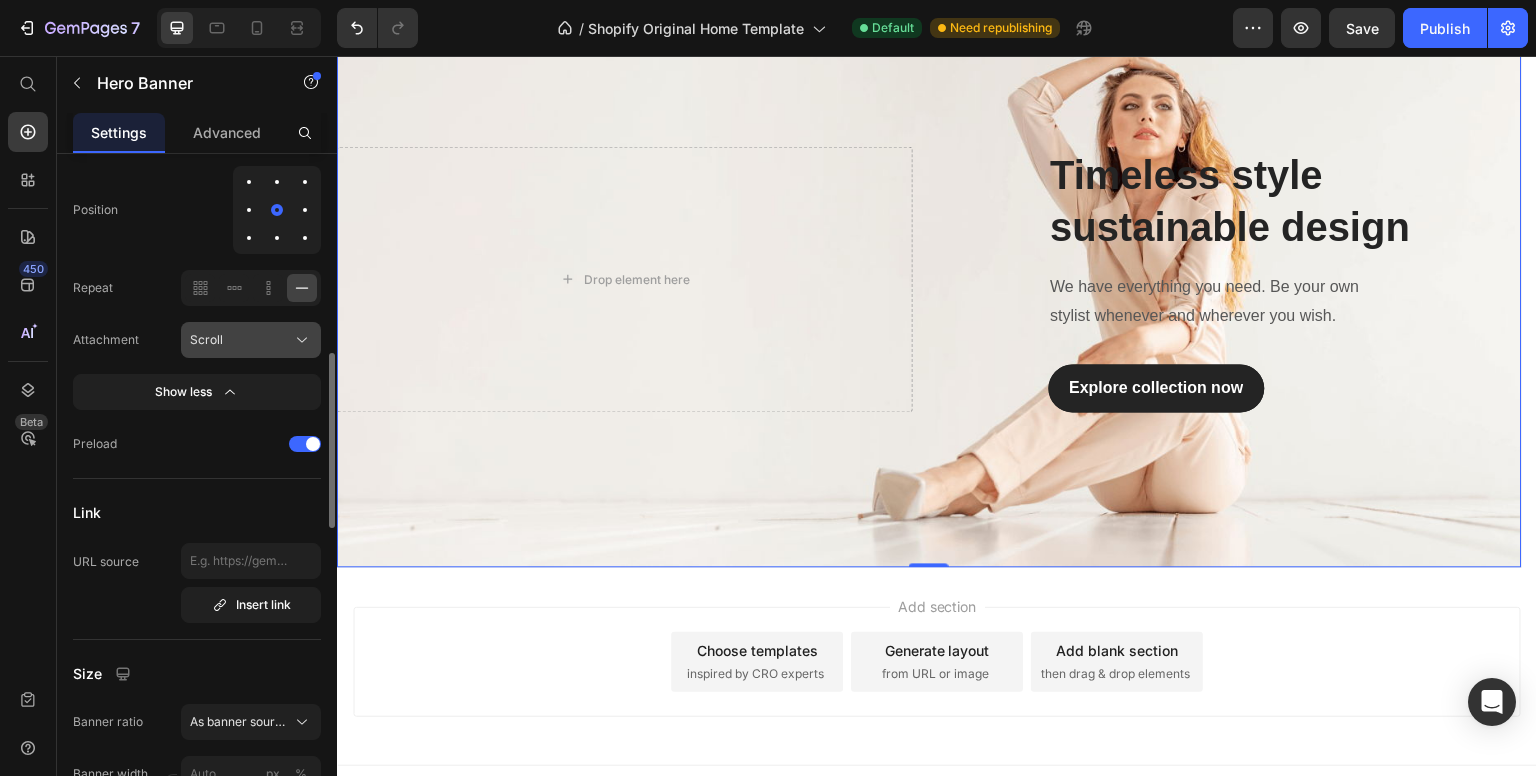 drag, startPoint x: 238, startPoint y: 342, endPoint x: 262, endPoint y: 329, distance: 27.294687 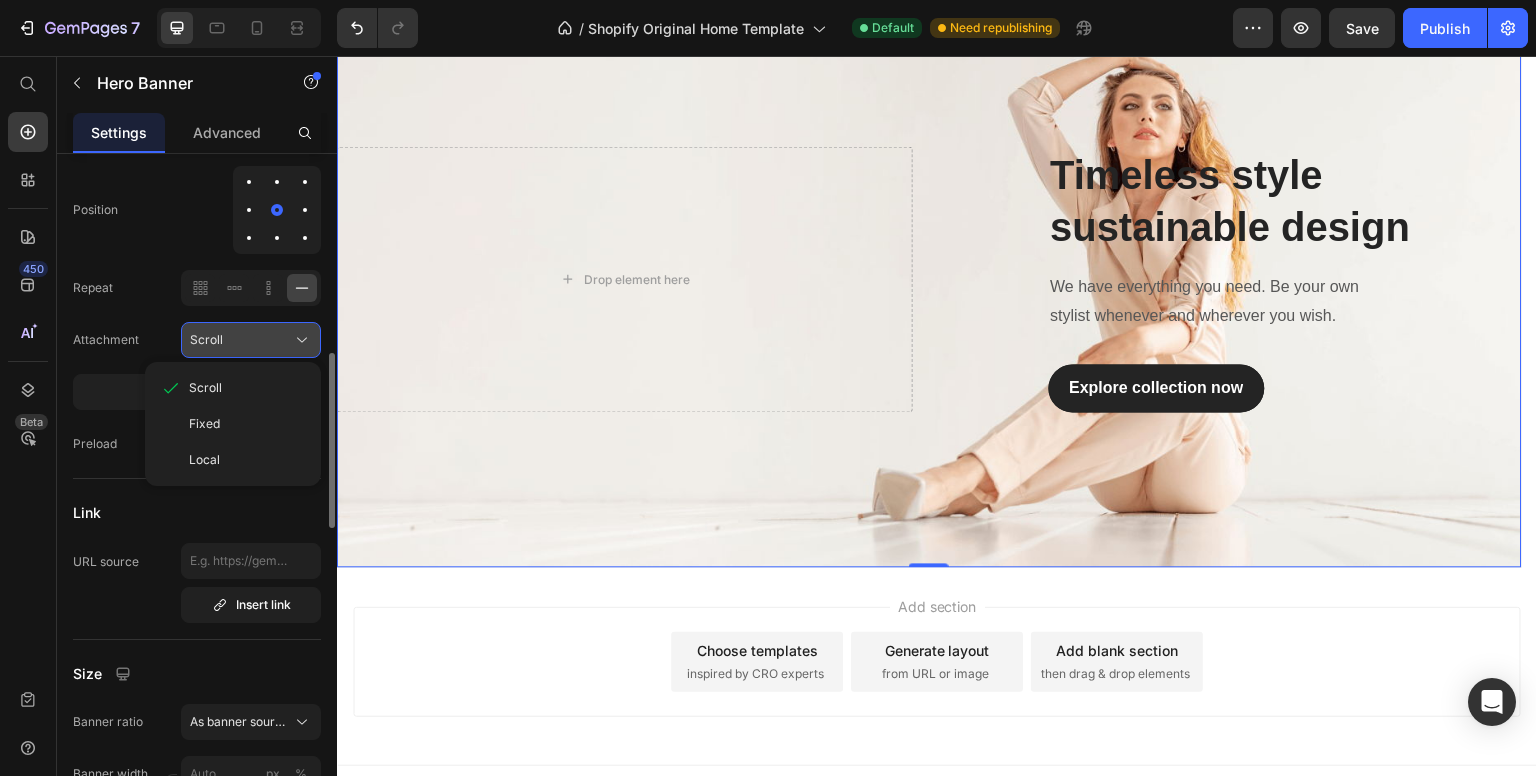 click on "Scroll" 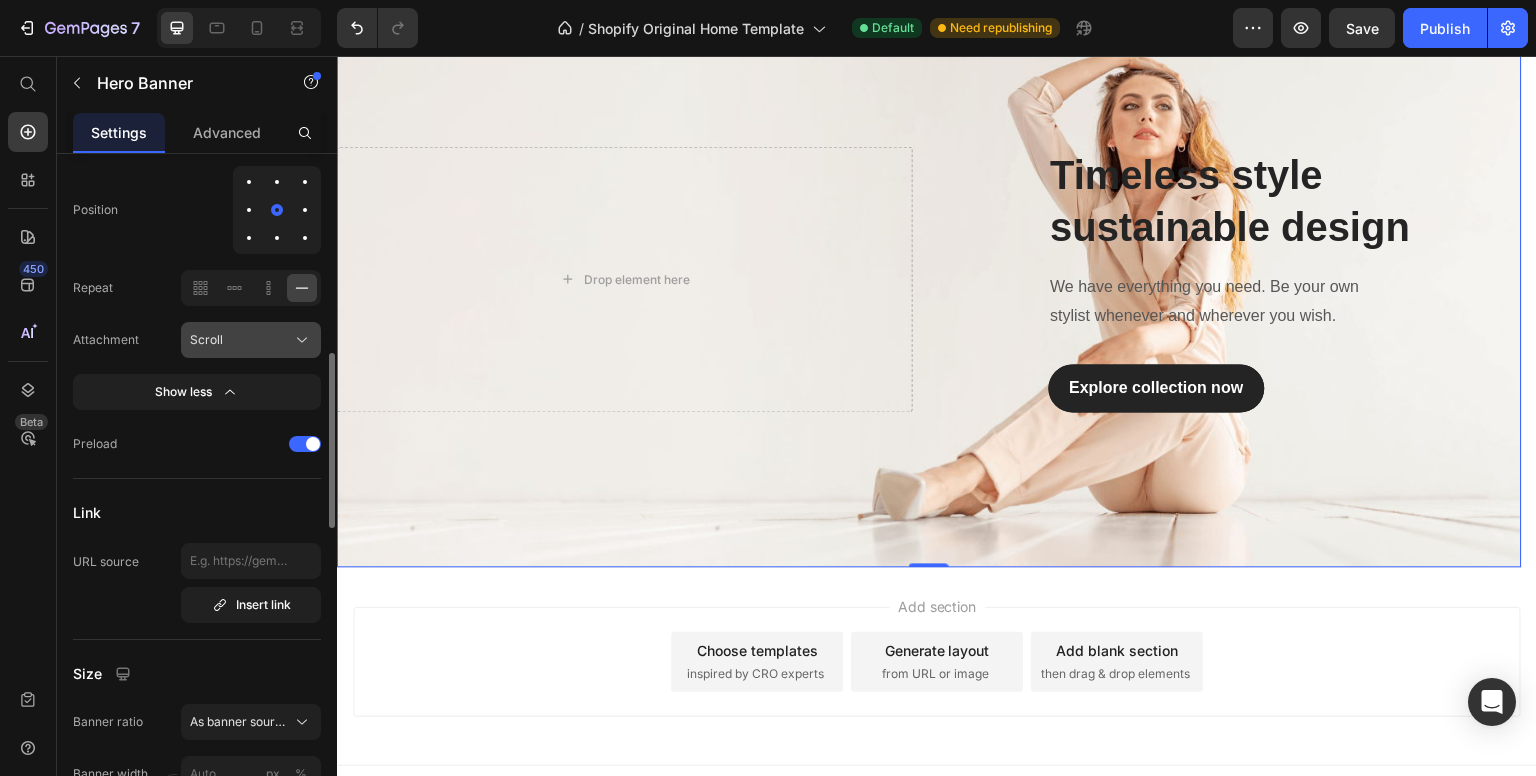 click on "Scroll" at bounding box center (251, 340) 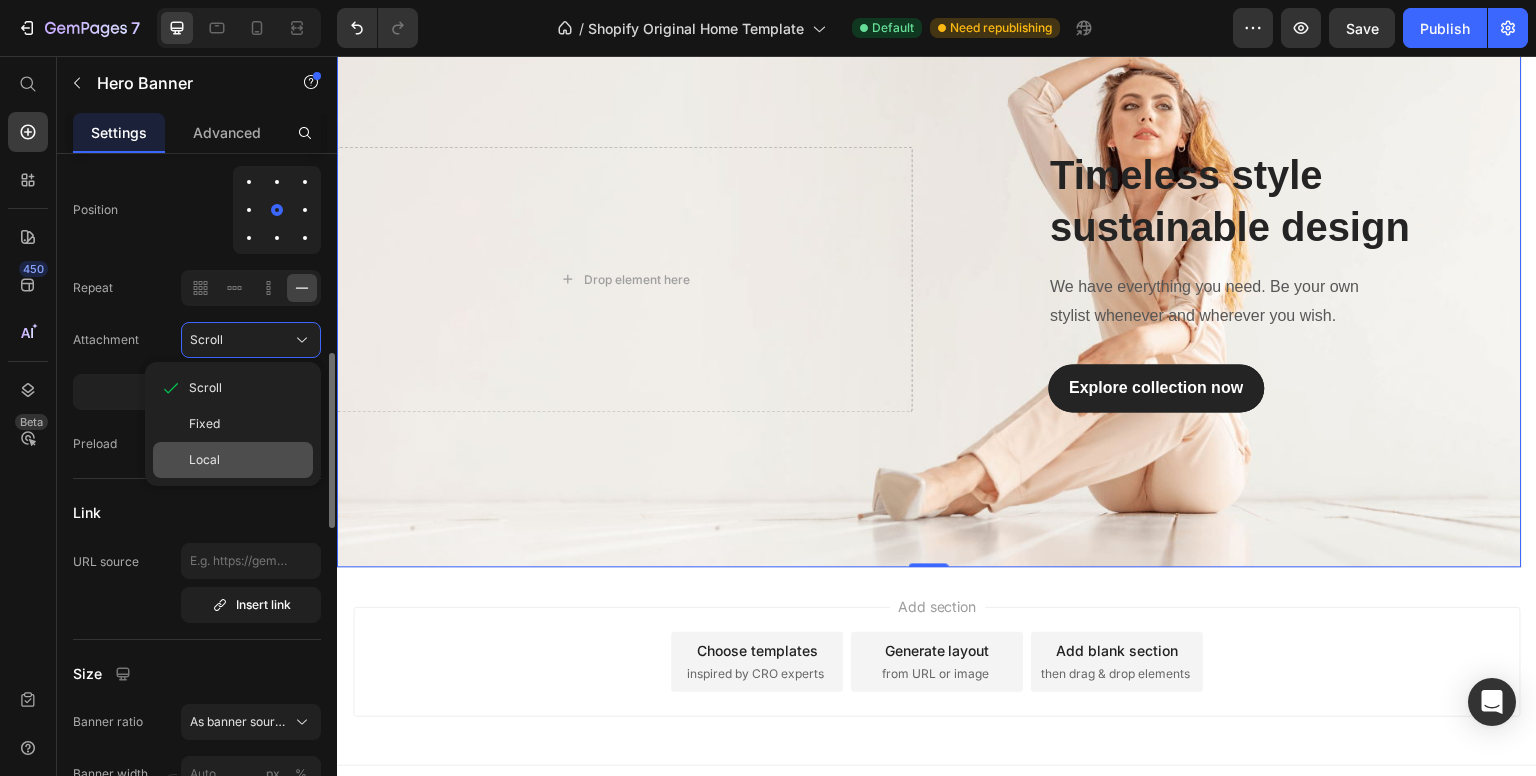 click on "Local" at bounding box center (204, 460) 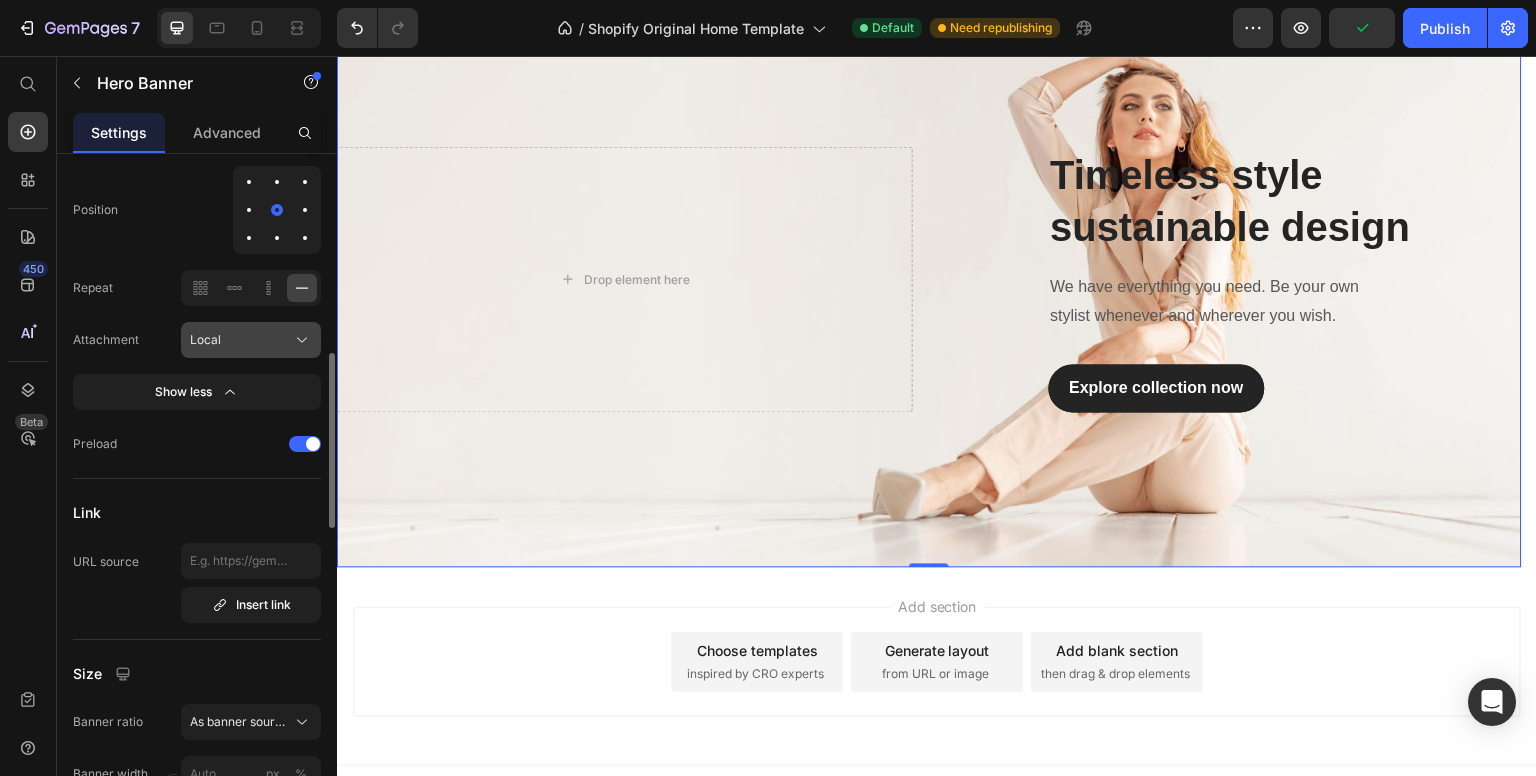 click 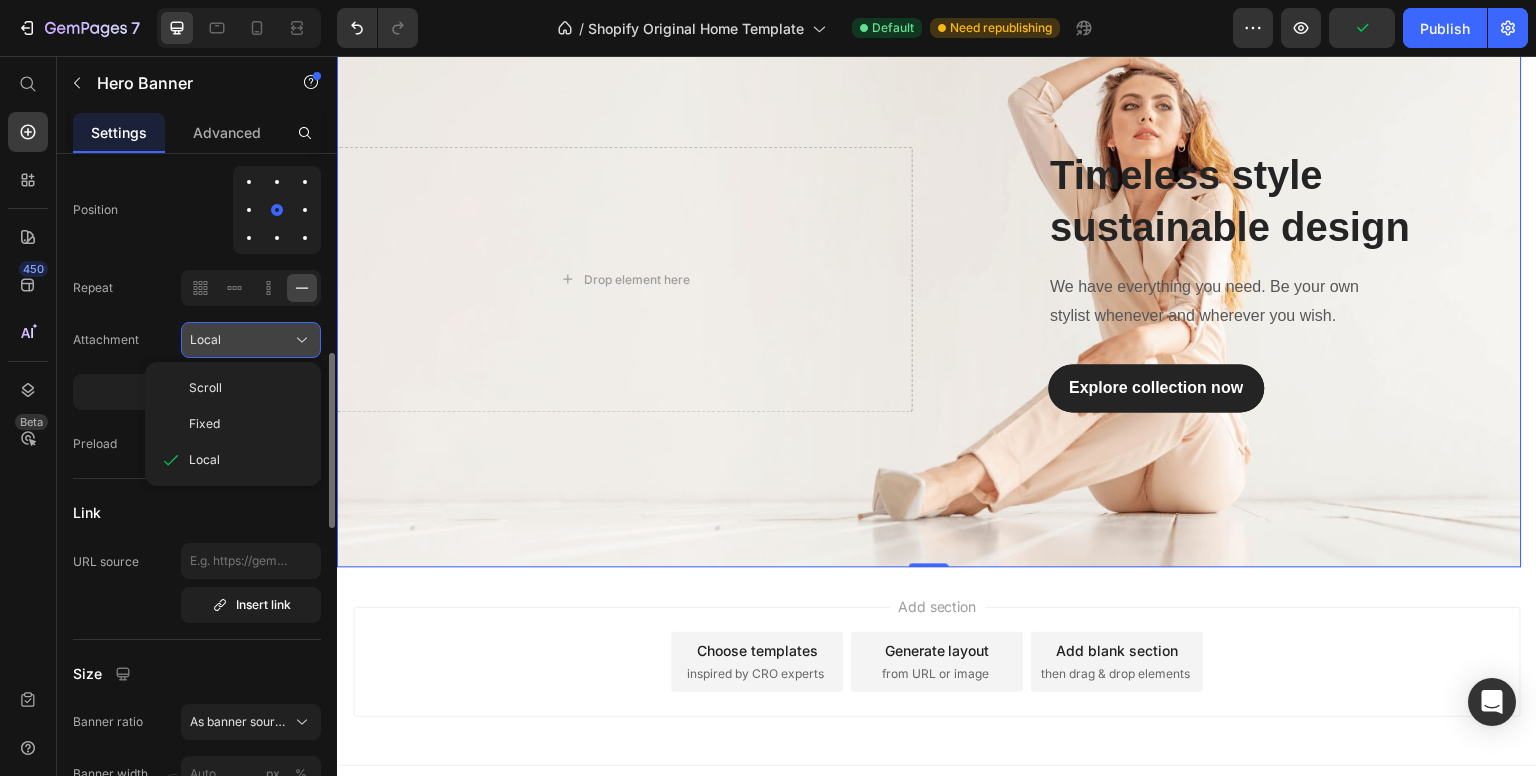 click 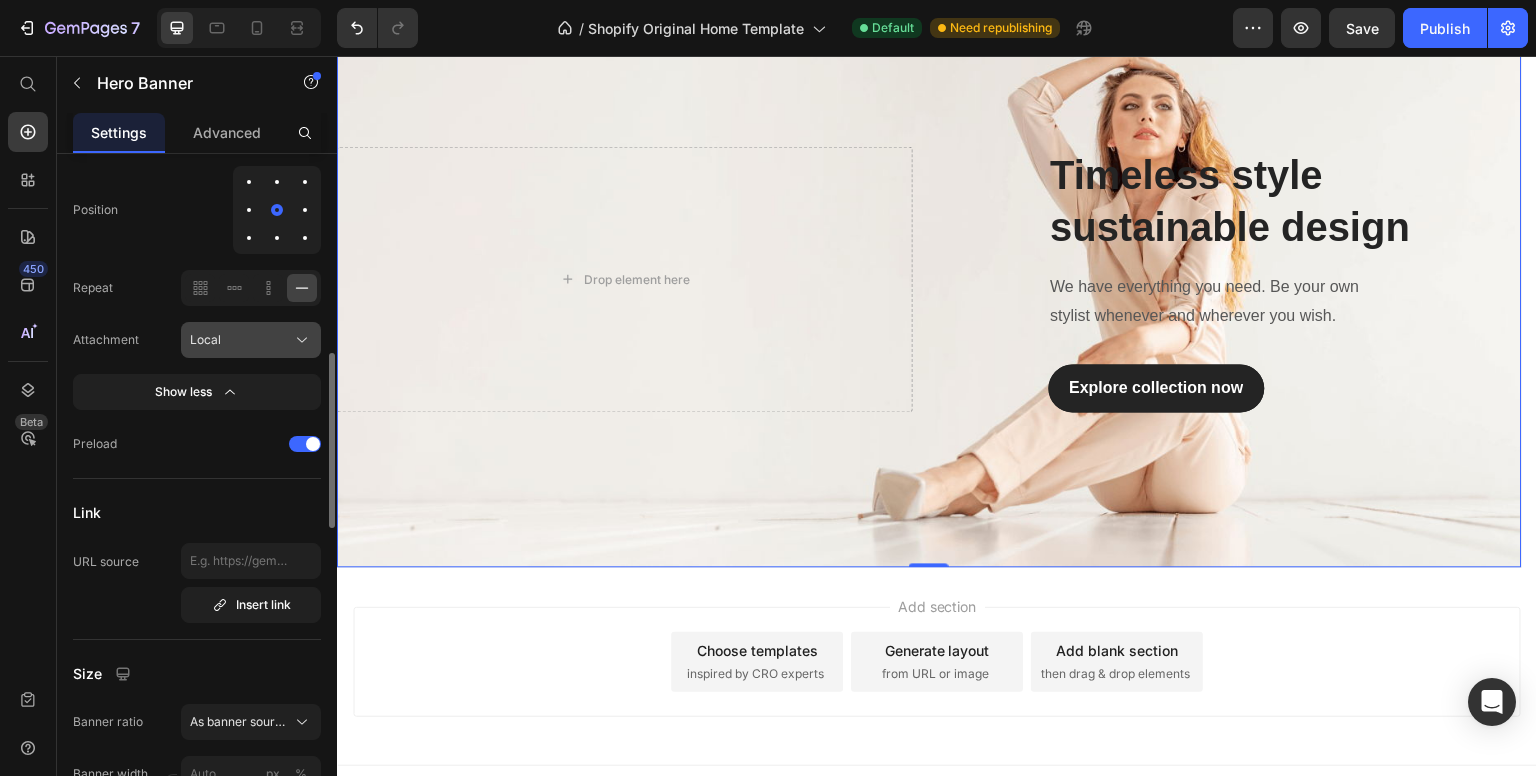 click 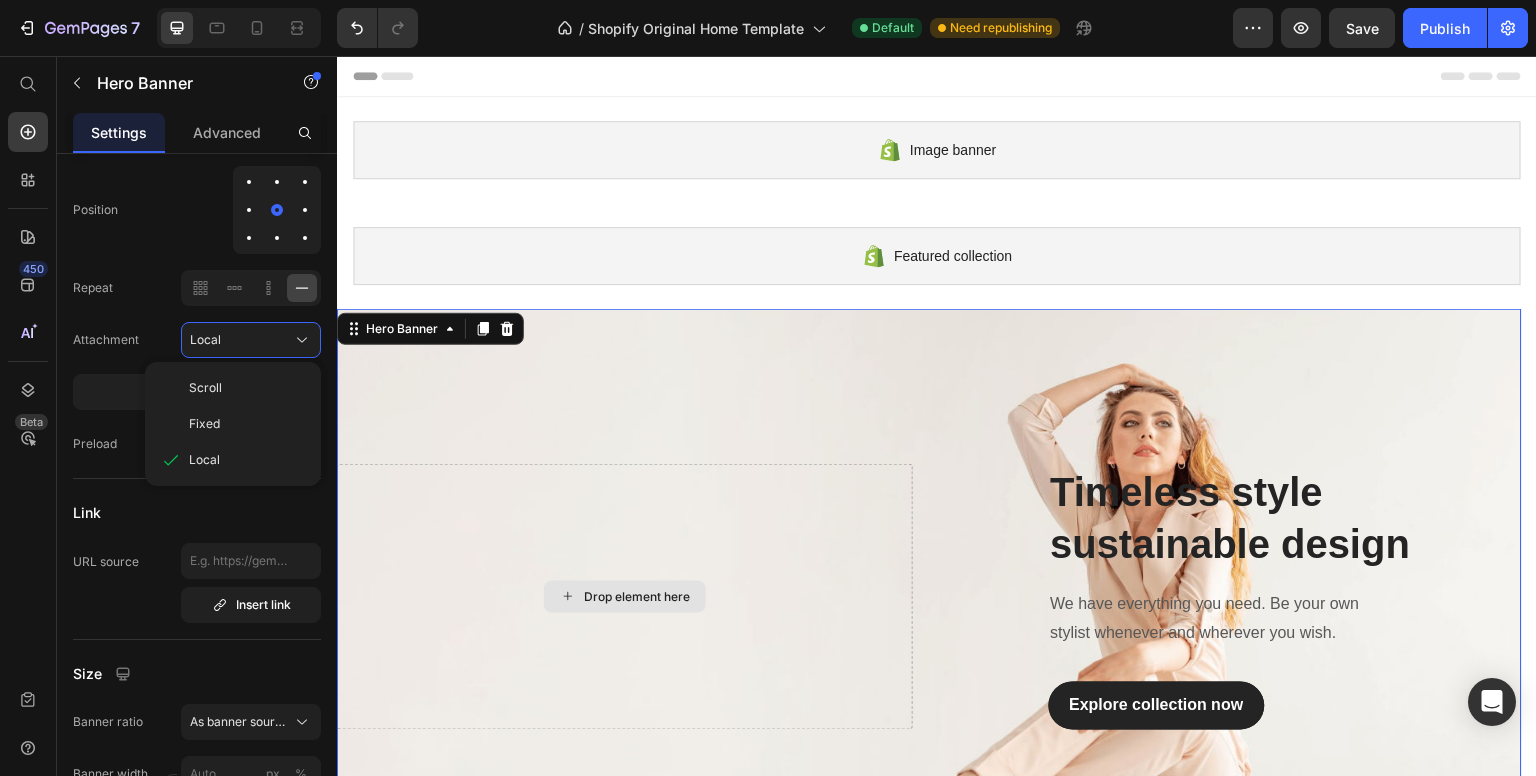scroll, scrollTop: 346, scrollLeft: 0, axis: vertical 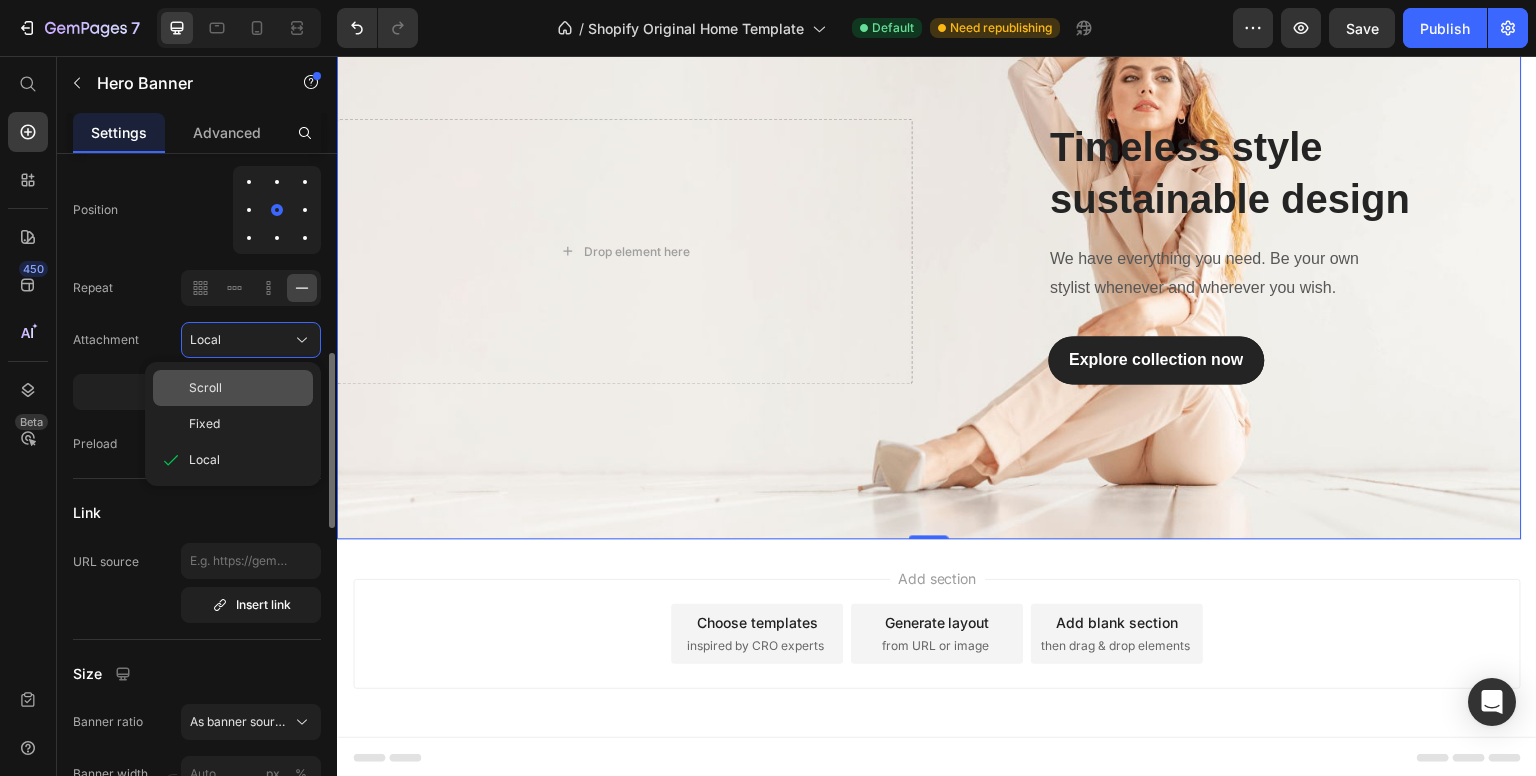 click on "Scroll" at bounding box center (247, 388) 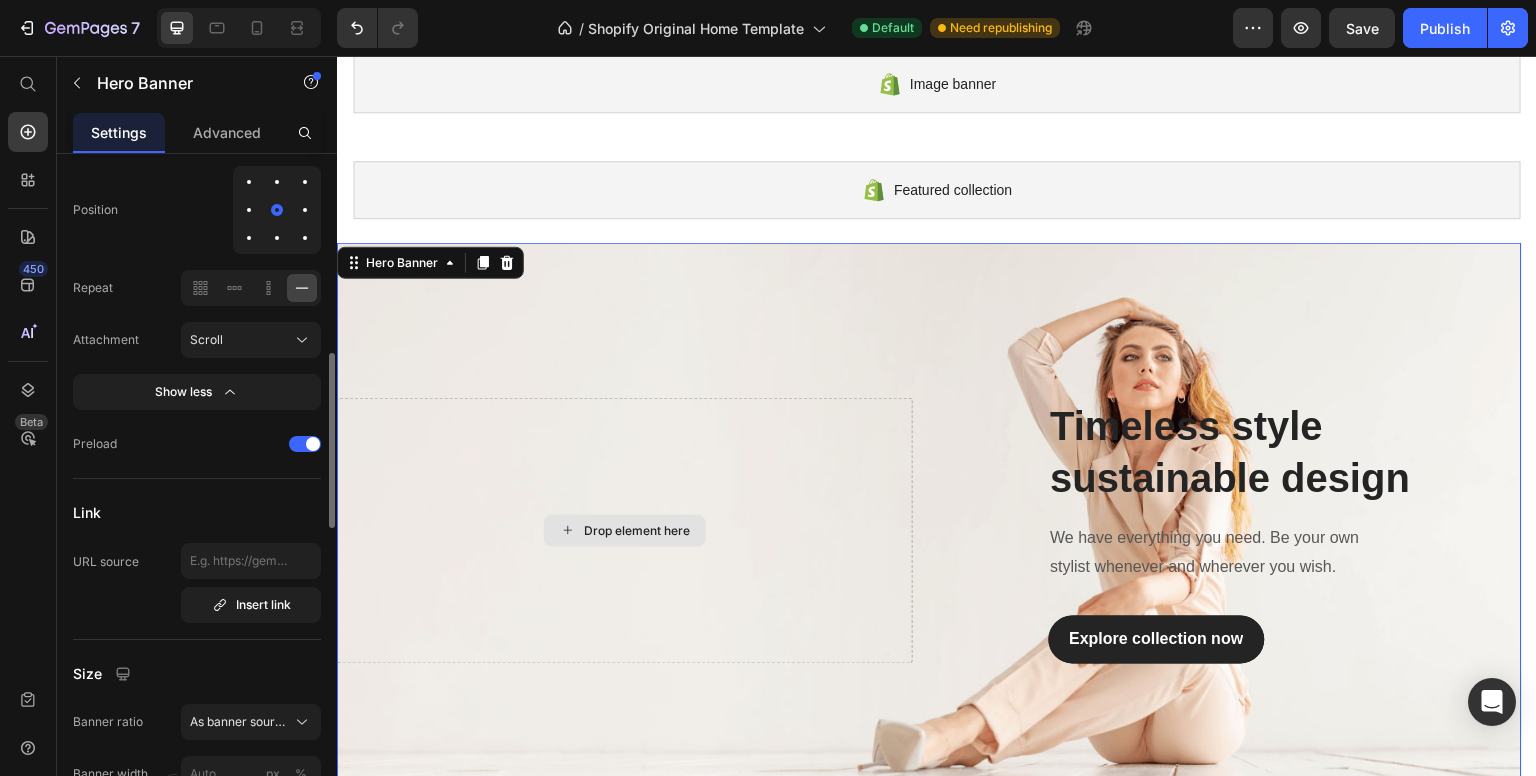 scroll, scrollTop: 29, scrollLeft: 0, axis: vertical 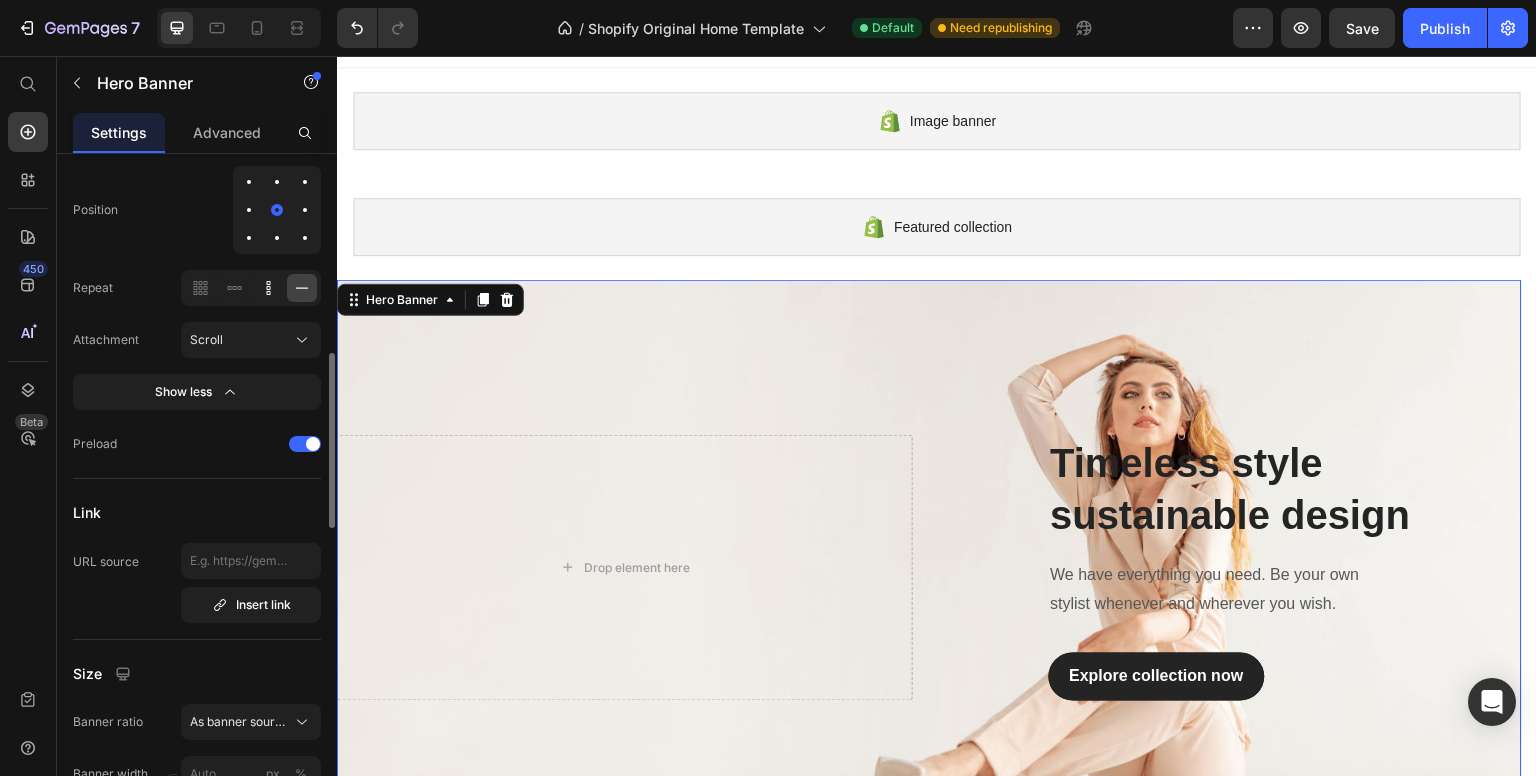 click 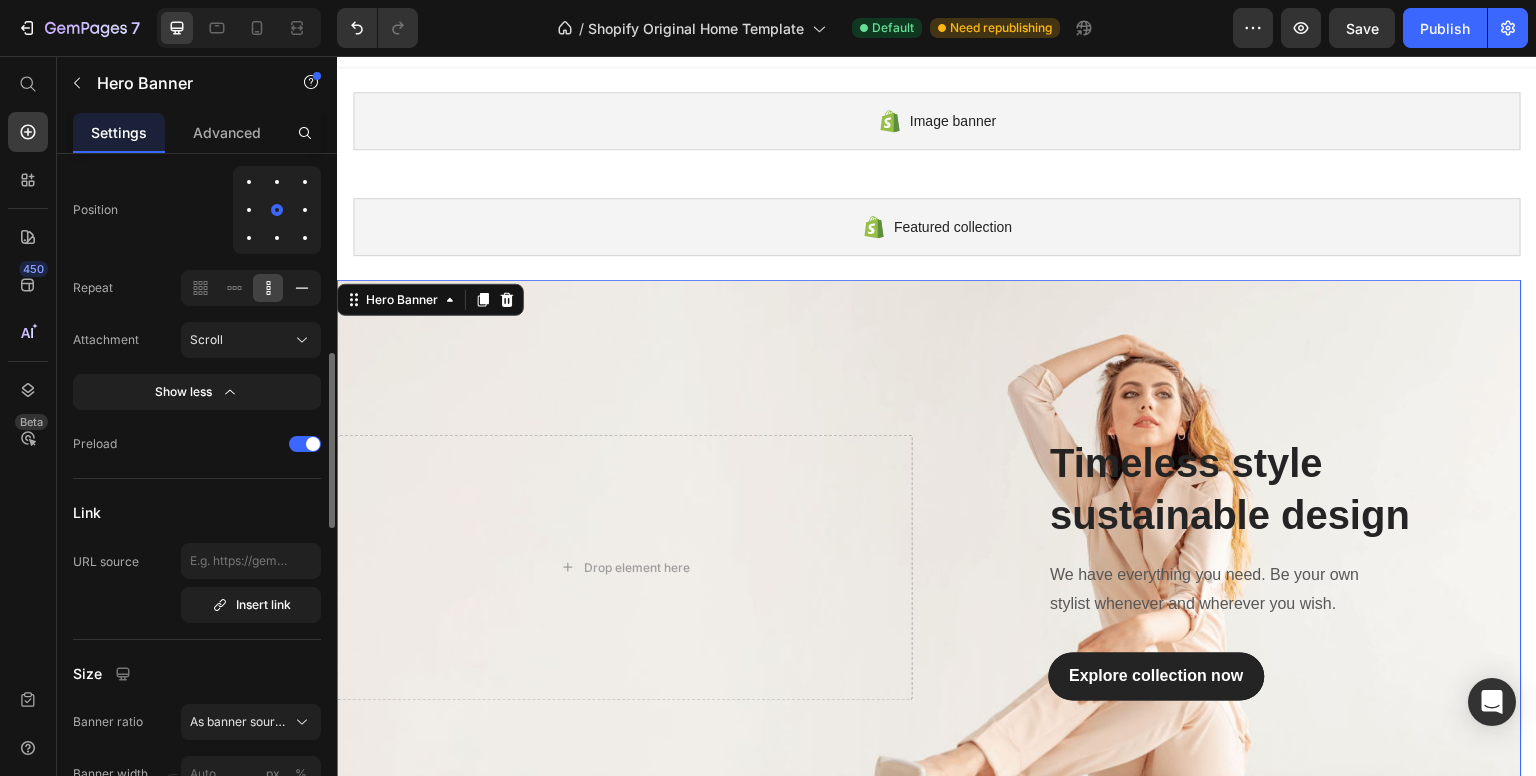 click 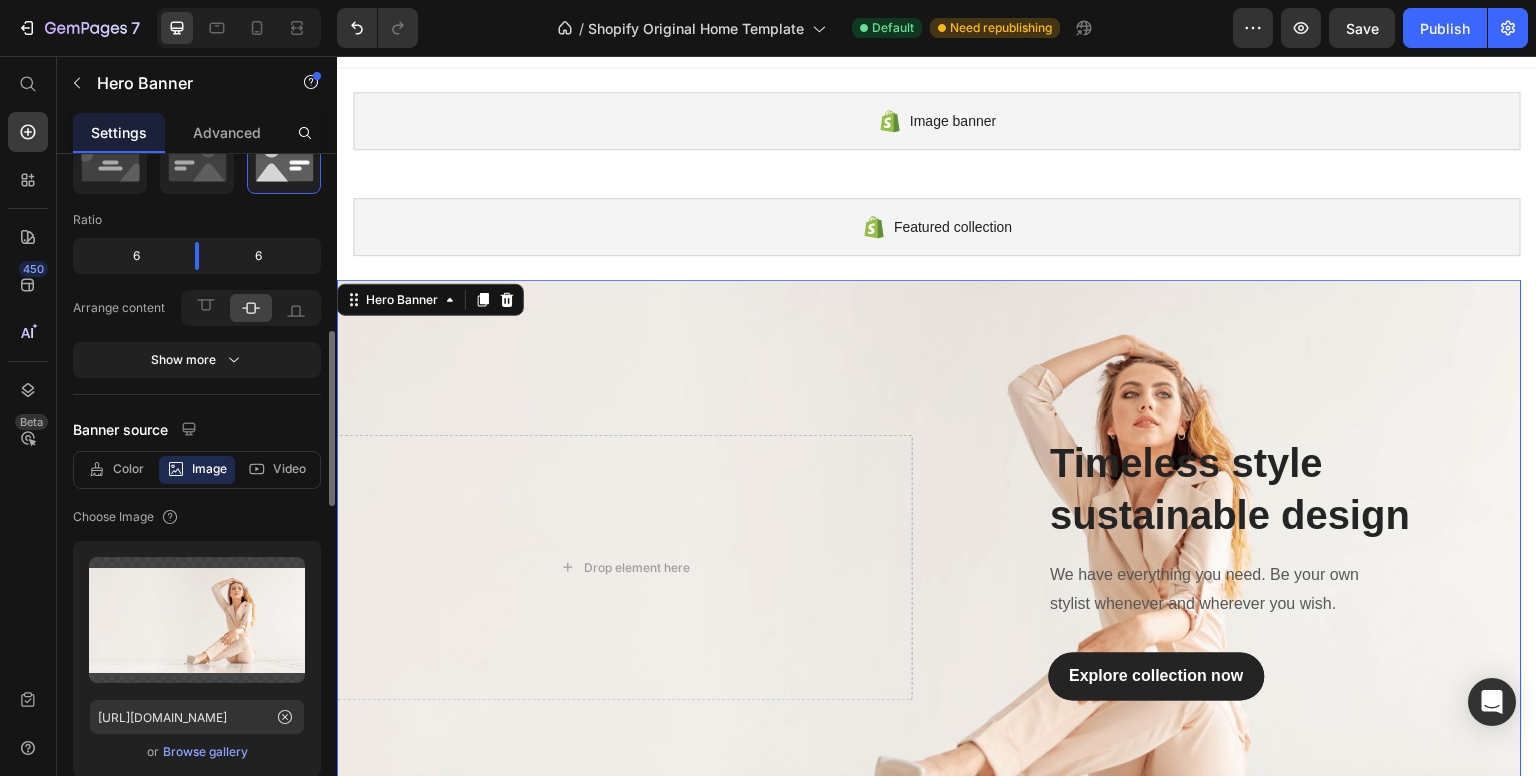 scroll, scrollTop: 28, scrollLeft: 0, axis: vertical 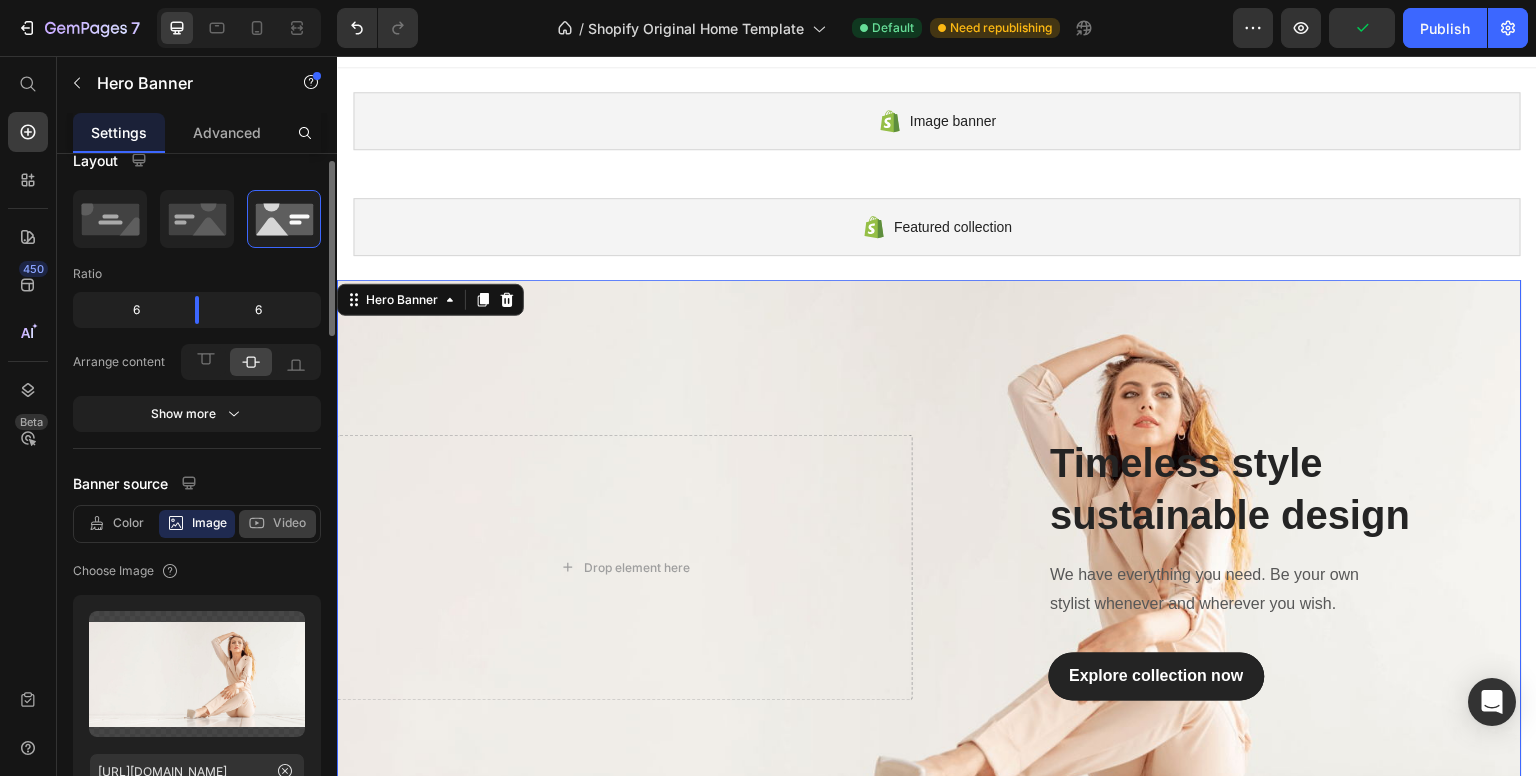 click on "Video" 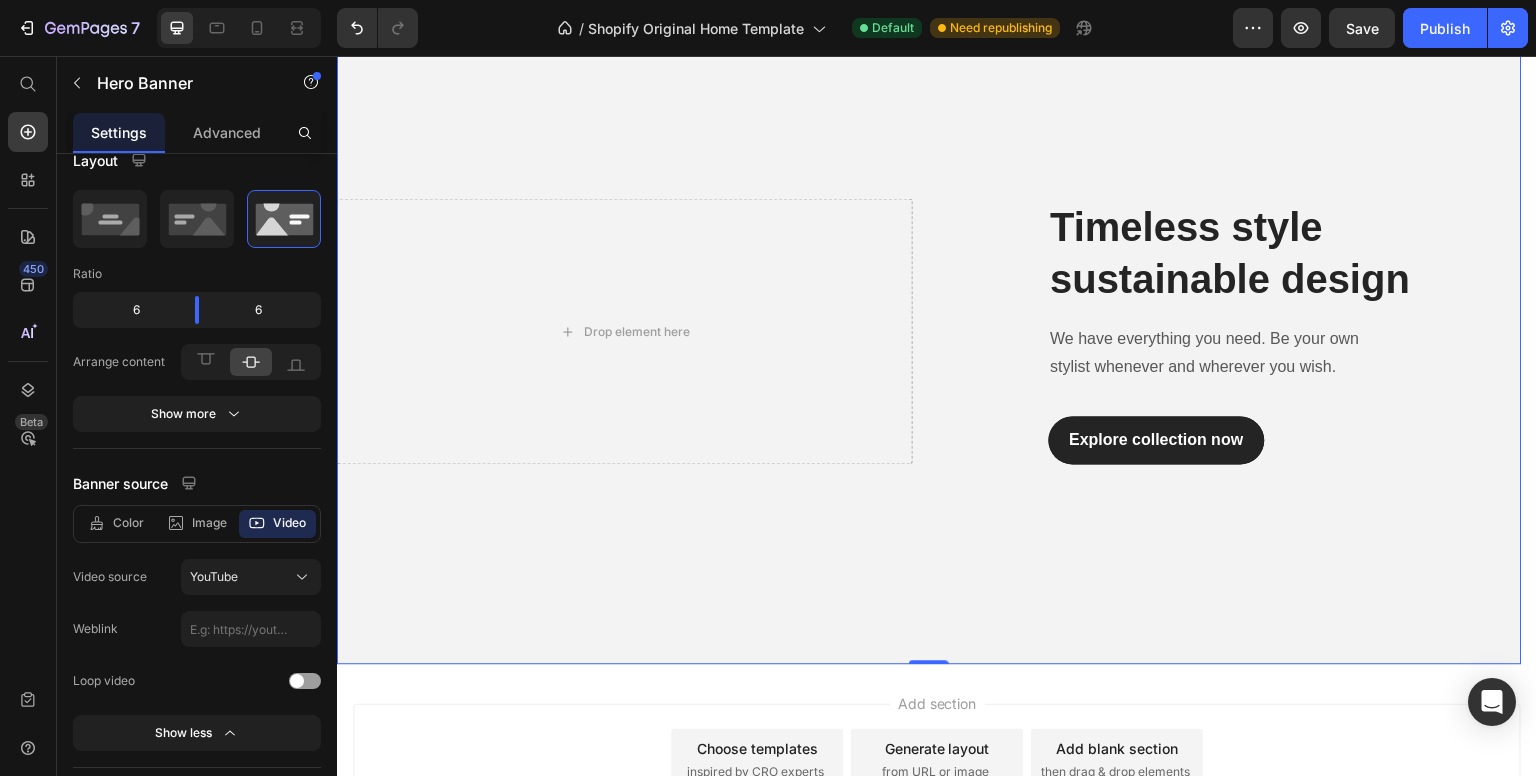 scroll, scrollTop: 308, scrollLeft: 0, axis: vertical 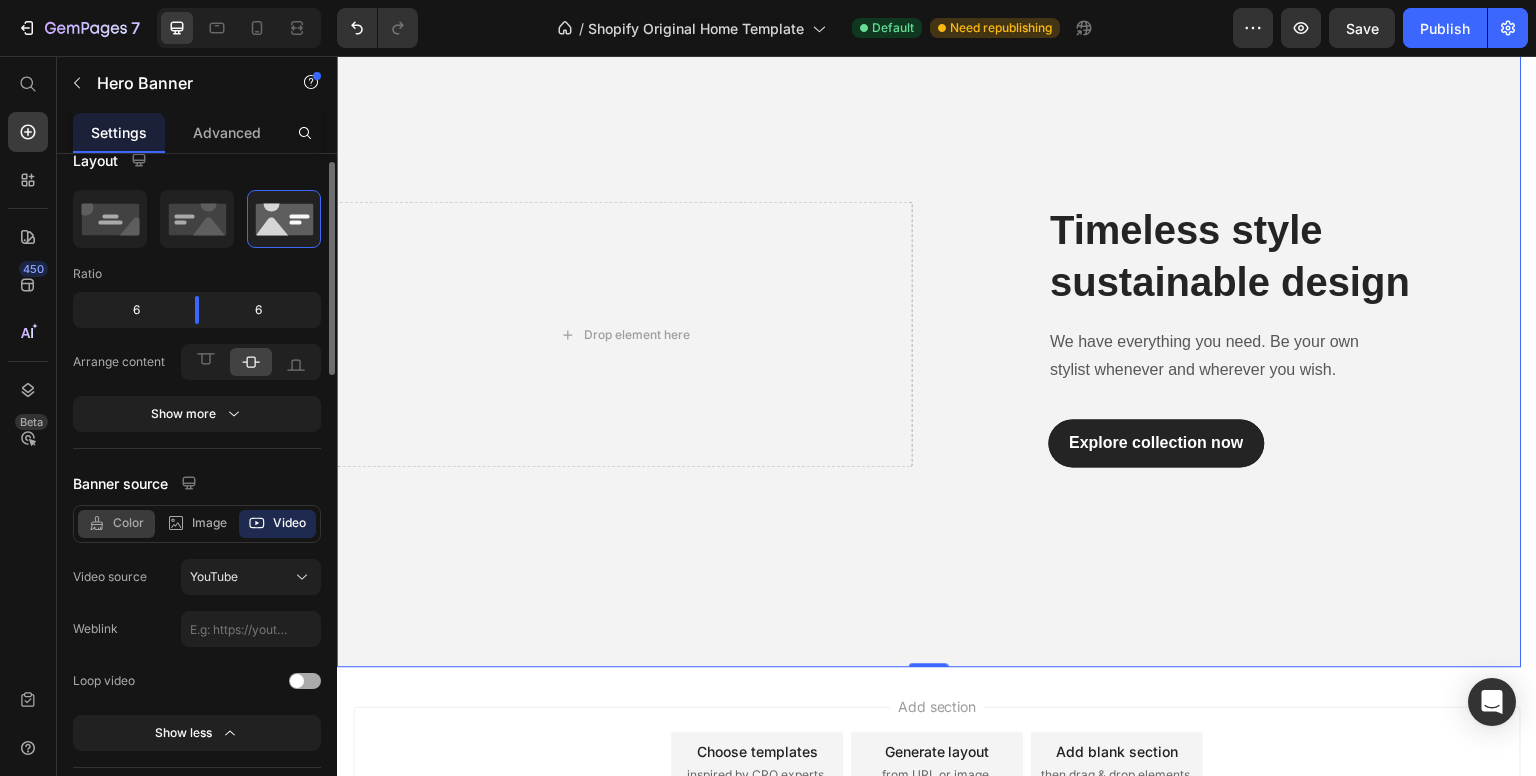 click on "Color" at bounding box center (128, 523) 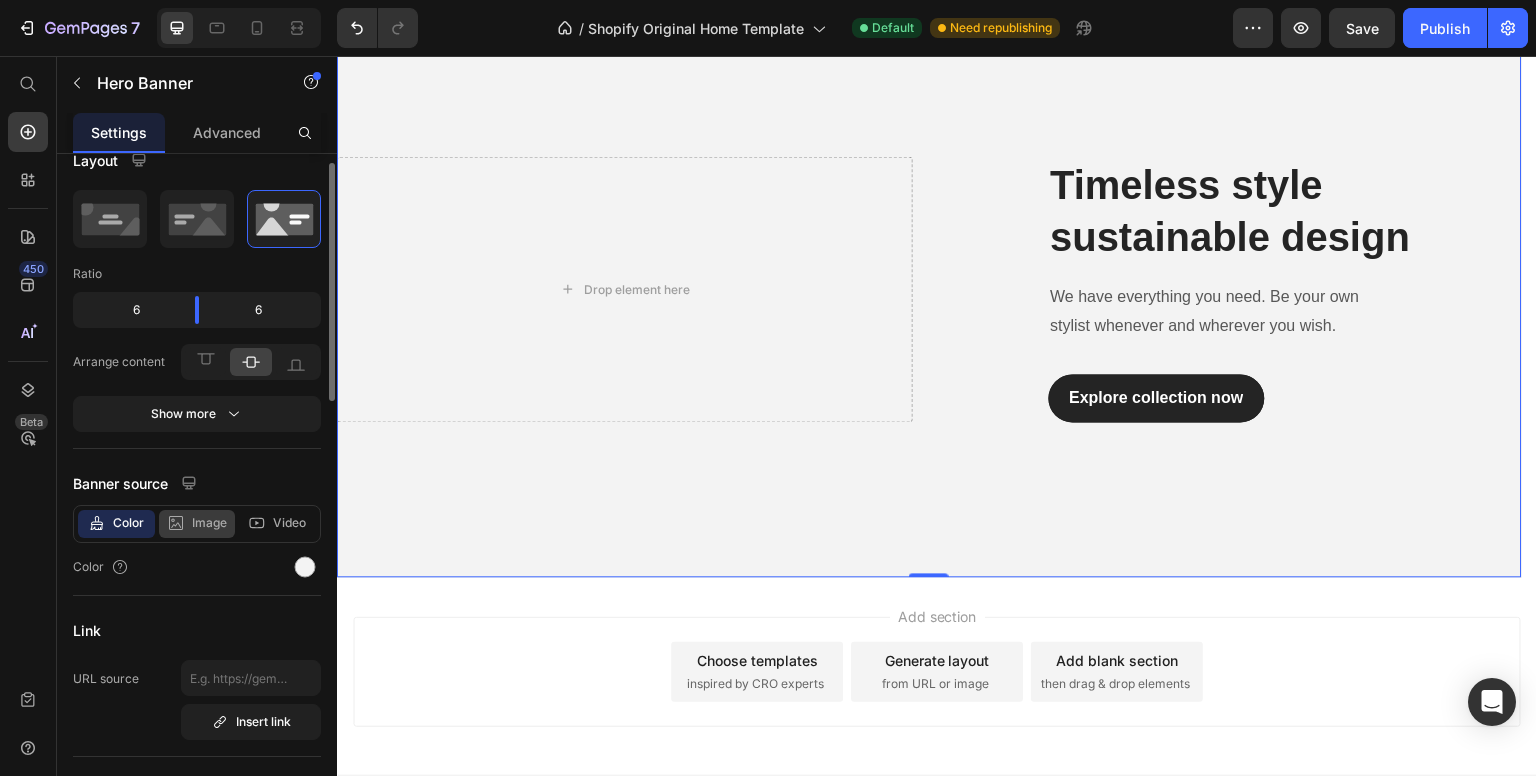 click on "Image" 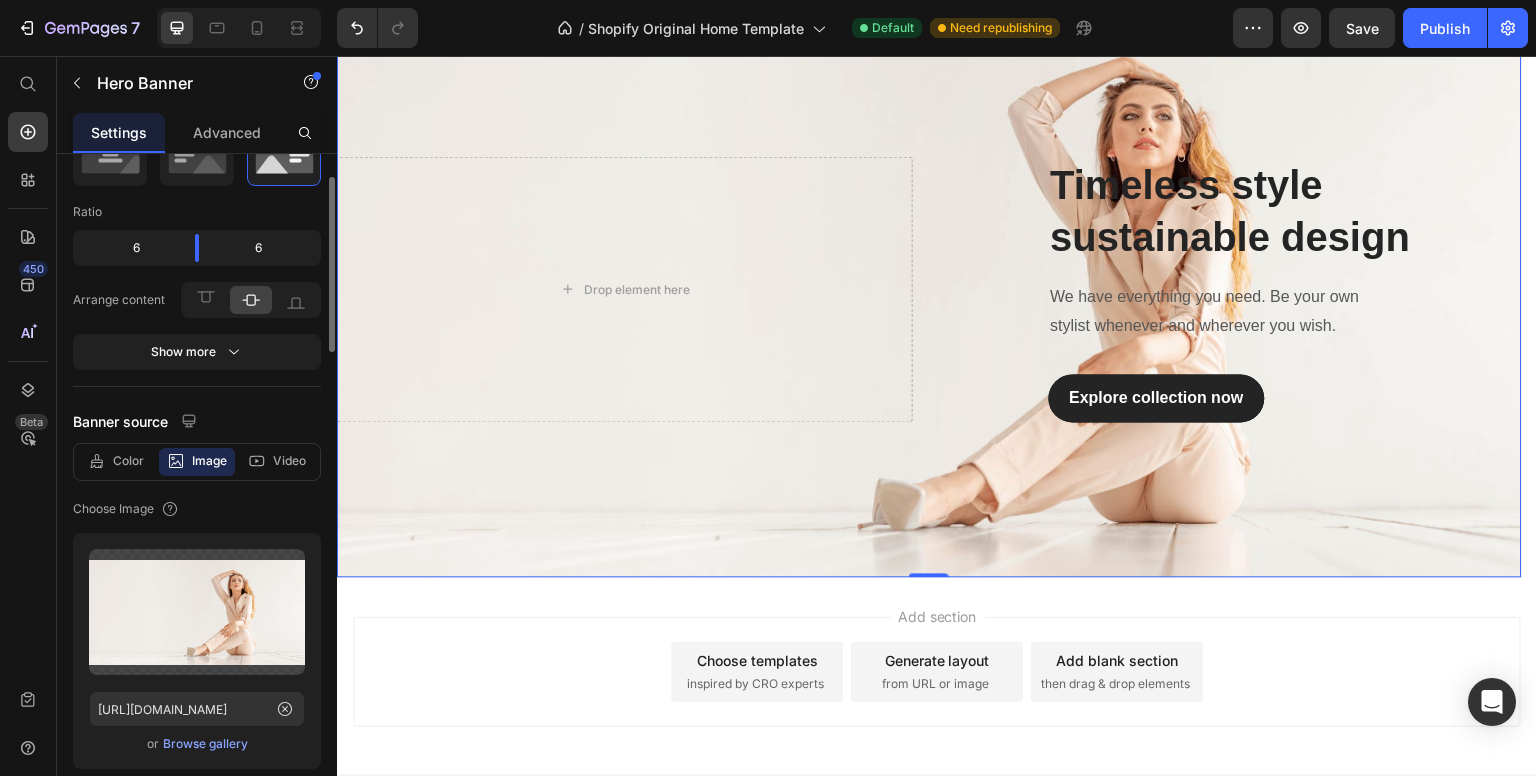 scroll, scrollTop: 0, scrollLeft: 0, axis: both 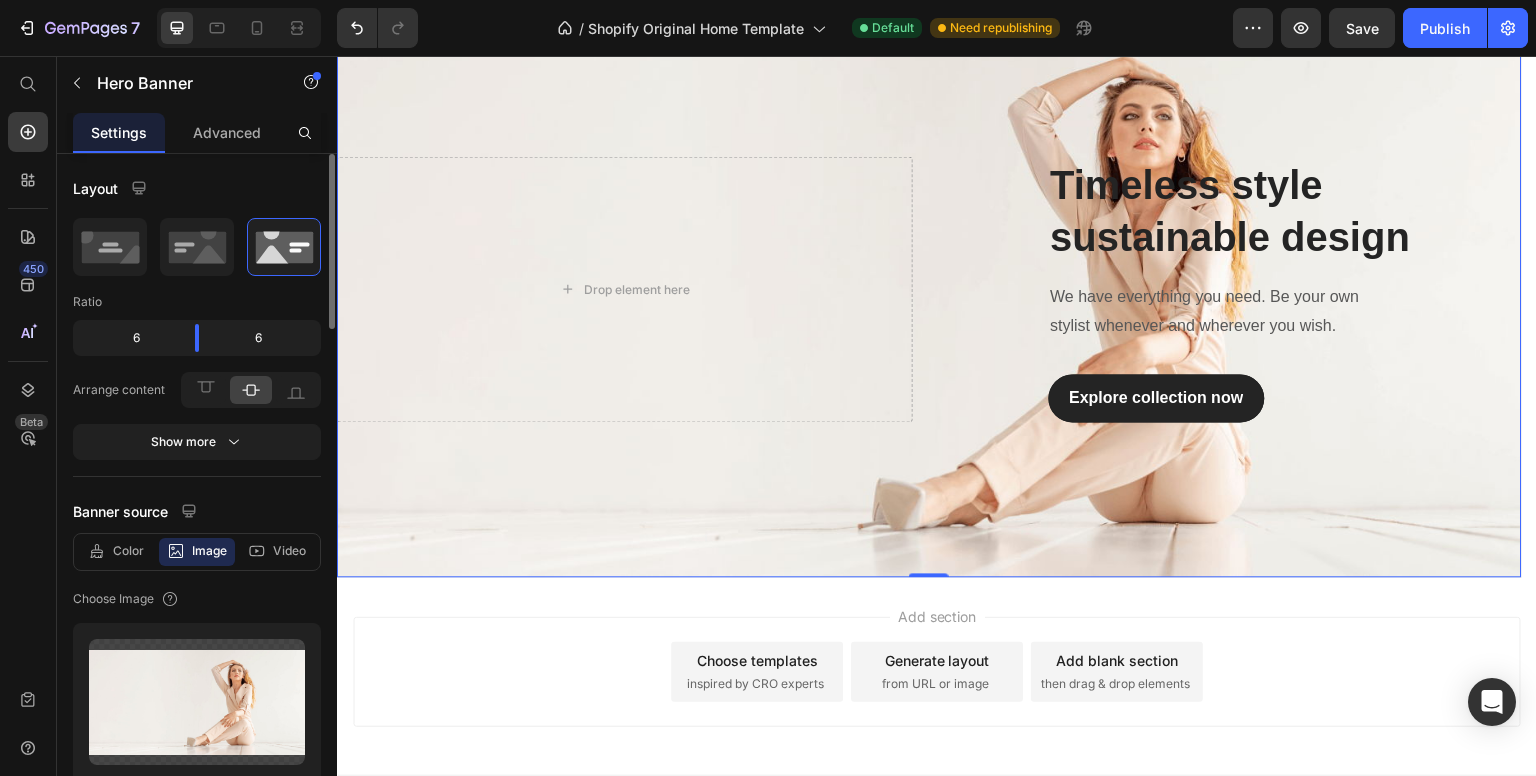 click on "Layout Ratio 6 6 Arrange content
Show more" 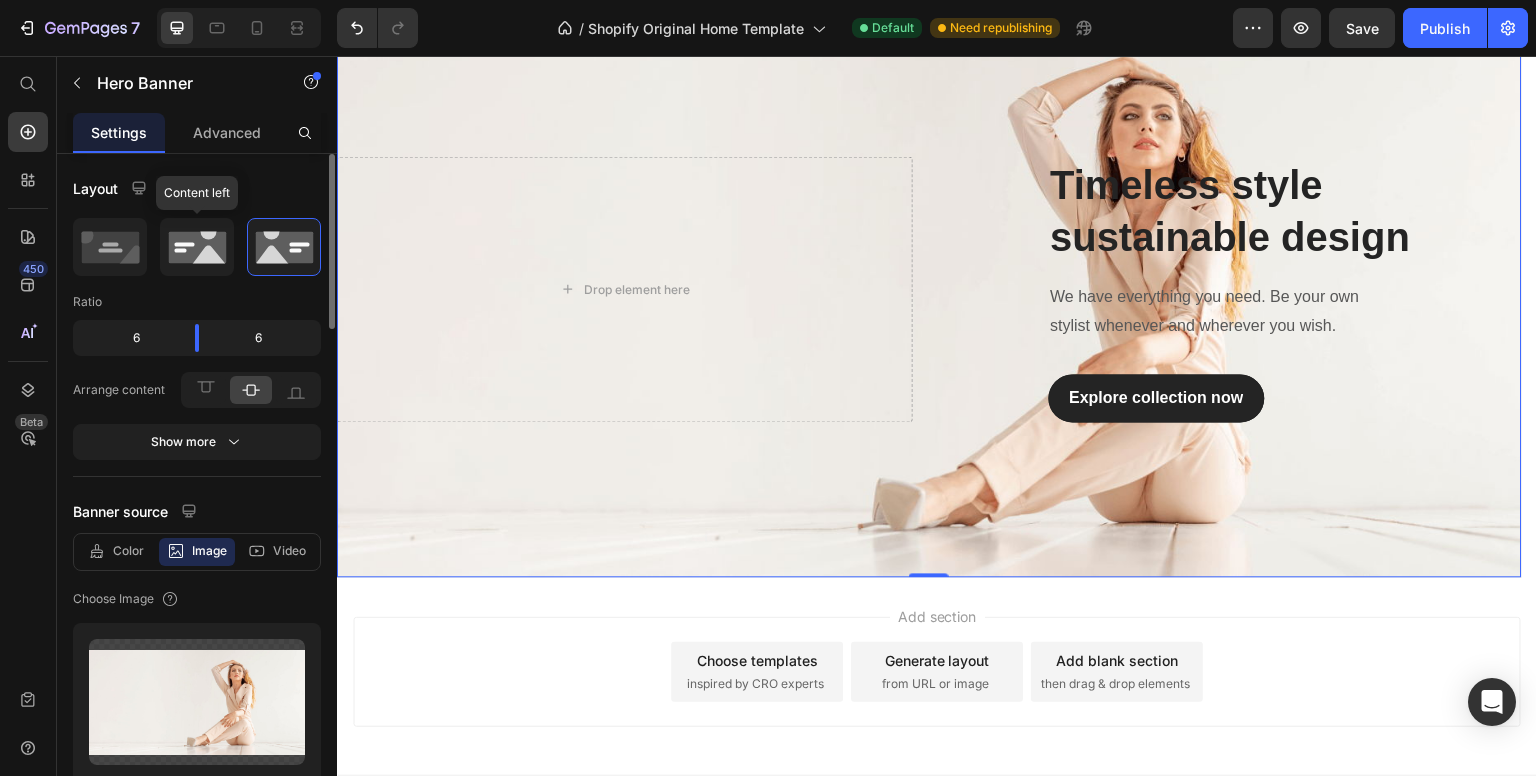 click 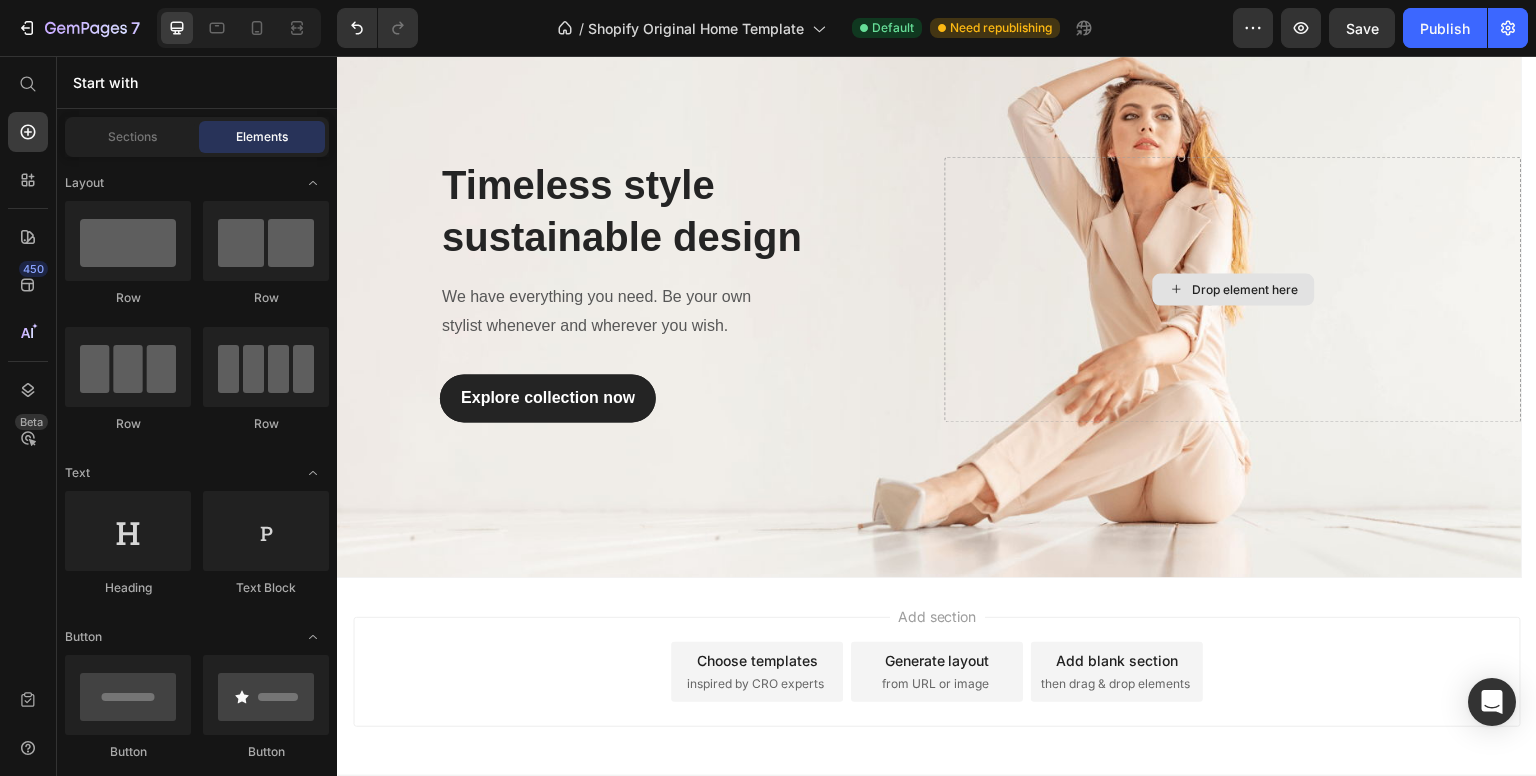 click on "Drop element here" at bounding box center (1246, 289) 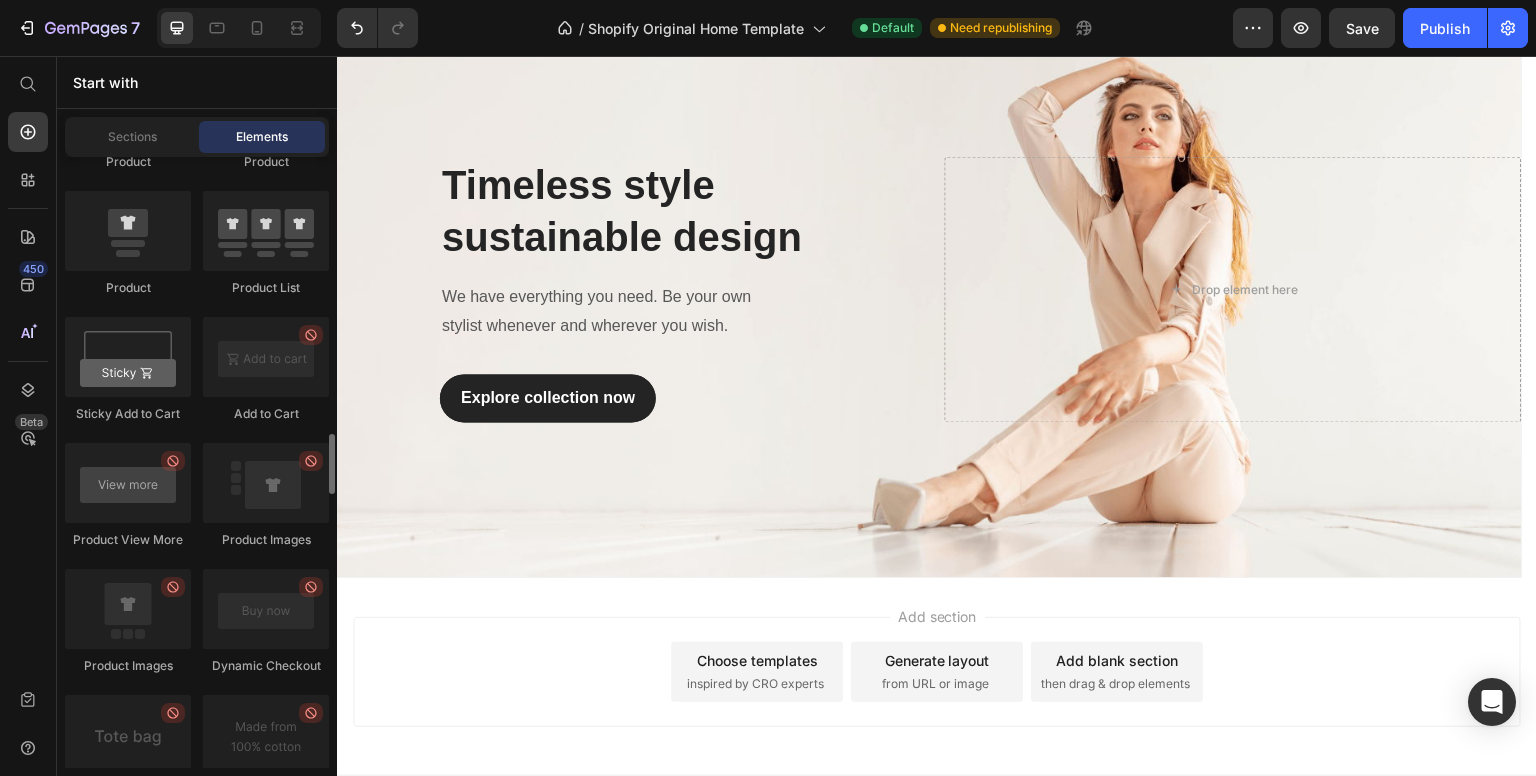 scroll, scrollTop: 2805, scrollLeft: 0, axis: vertical 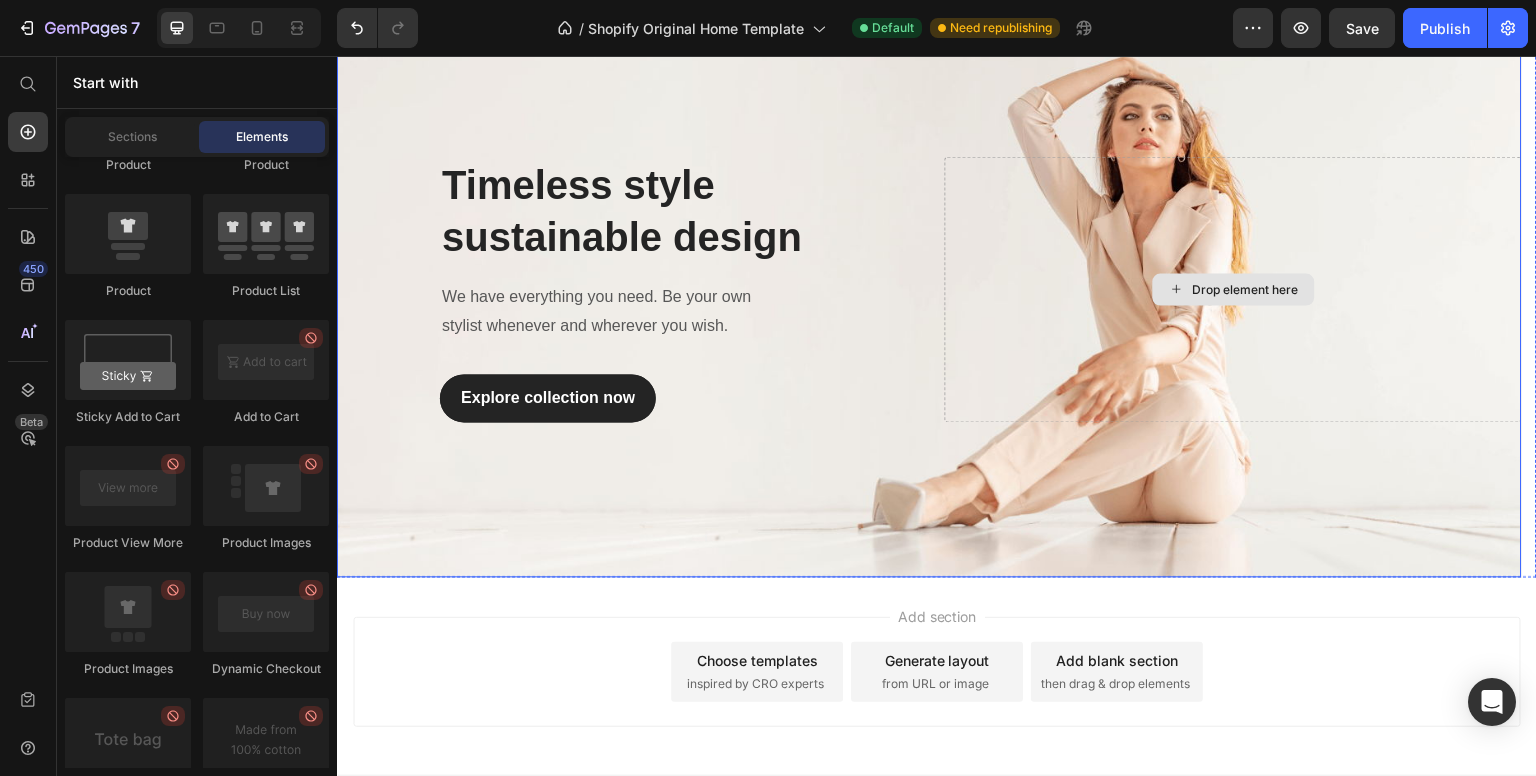 drag, startPoint x: 791, startPoint y: 370, endPoint x: 1168, endPoint y: 293, distance: 384.78305 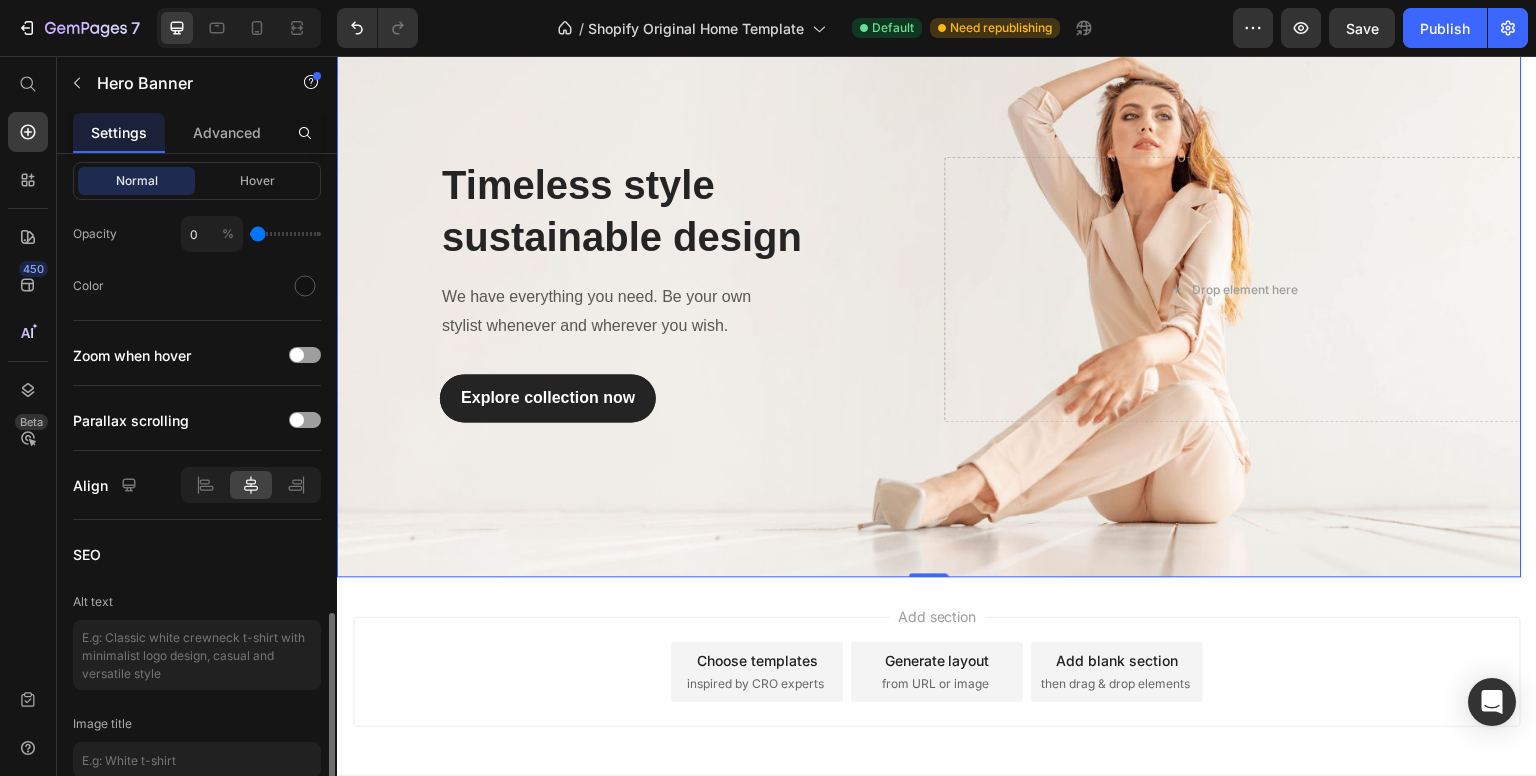 scroll, scrollTop: 1588, scrollLeft: 0, axis: vertical 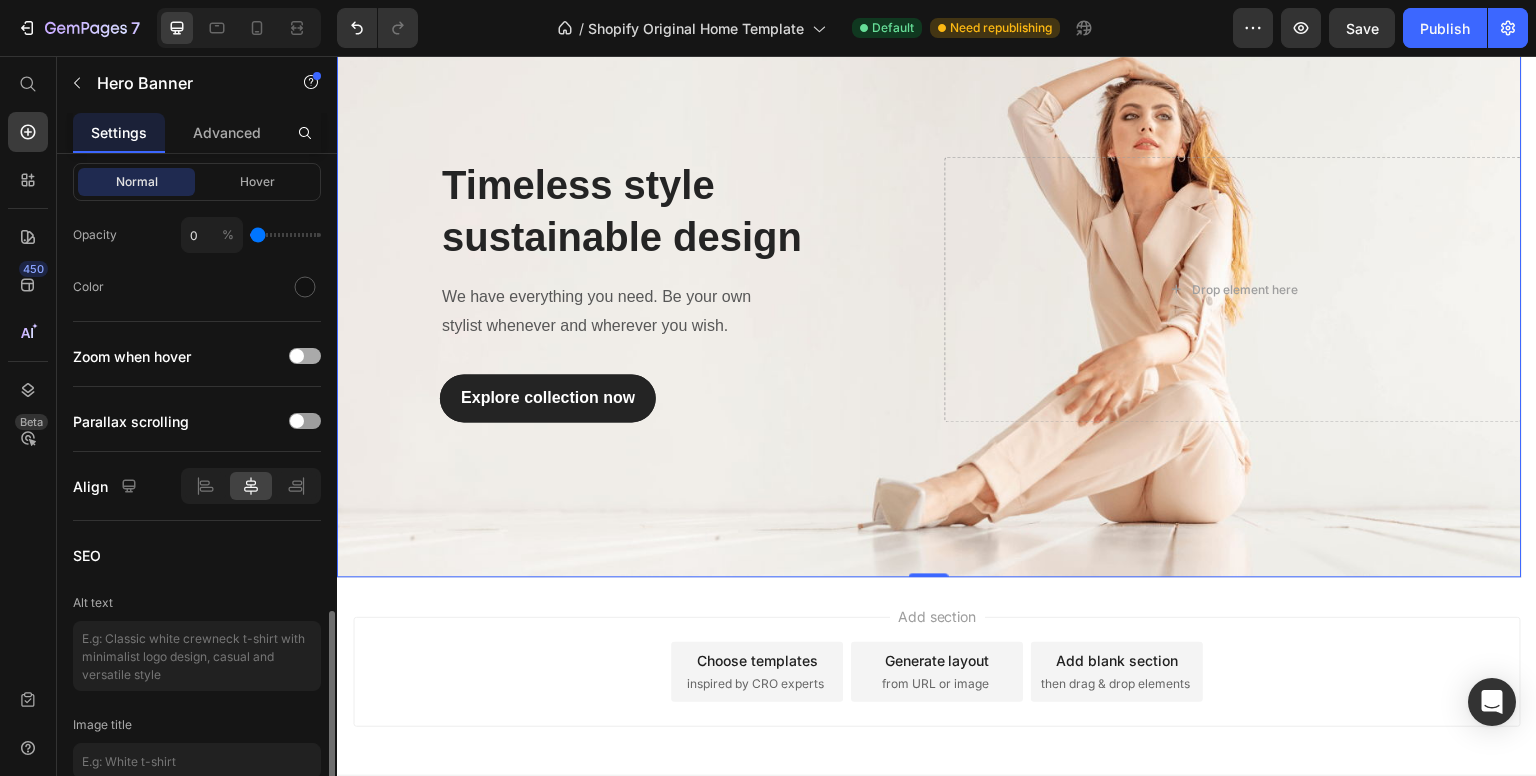 click at bounding box center (297, 356) 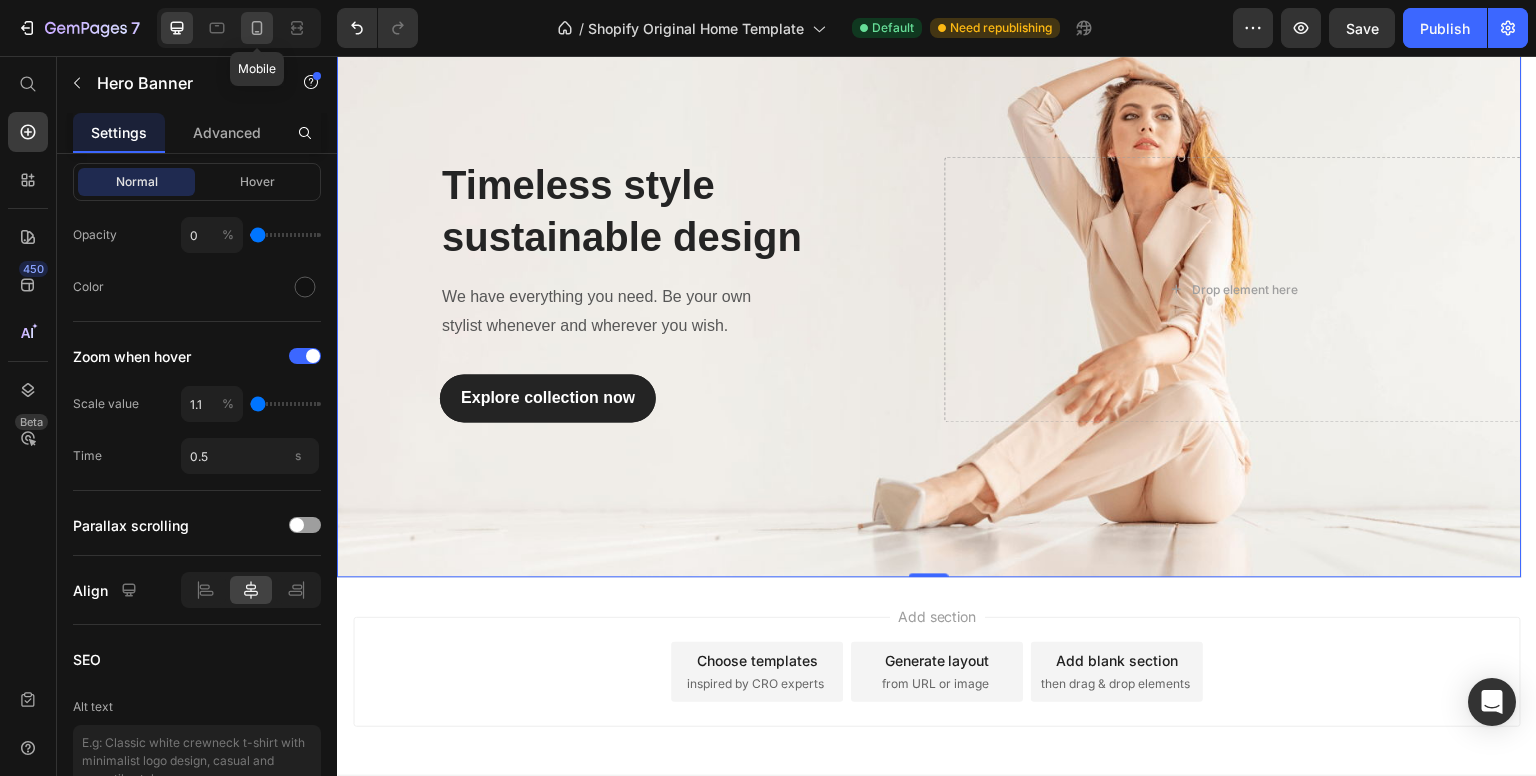 click 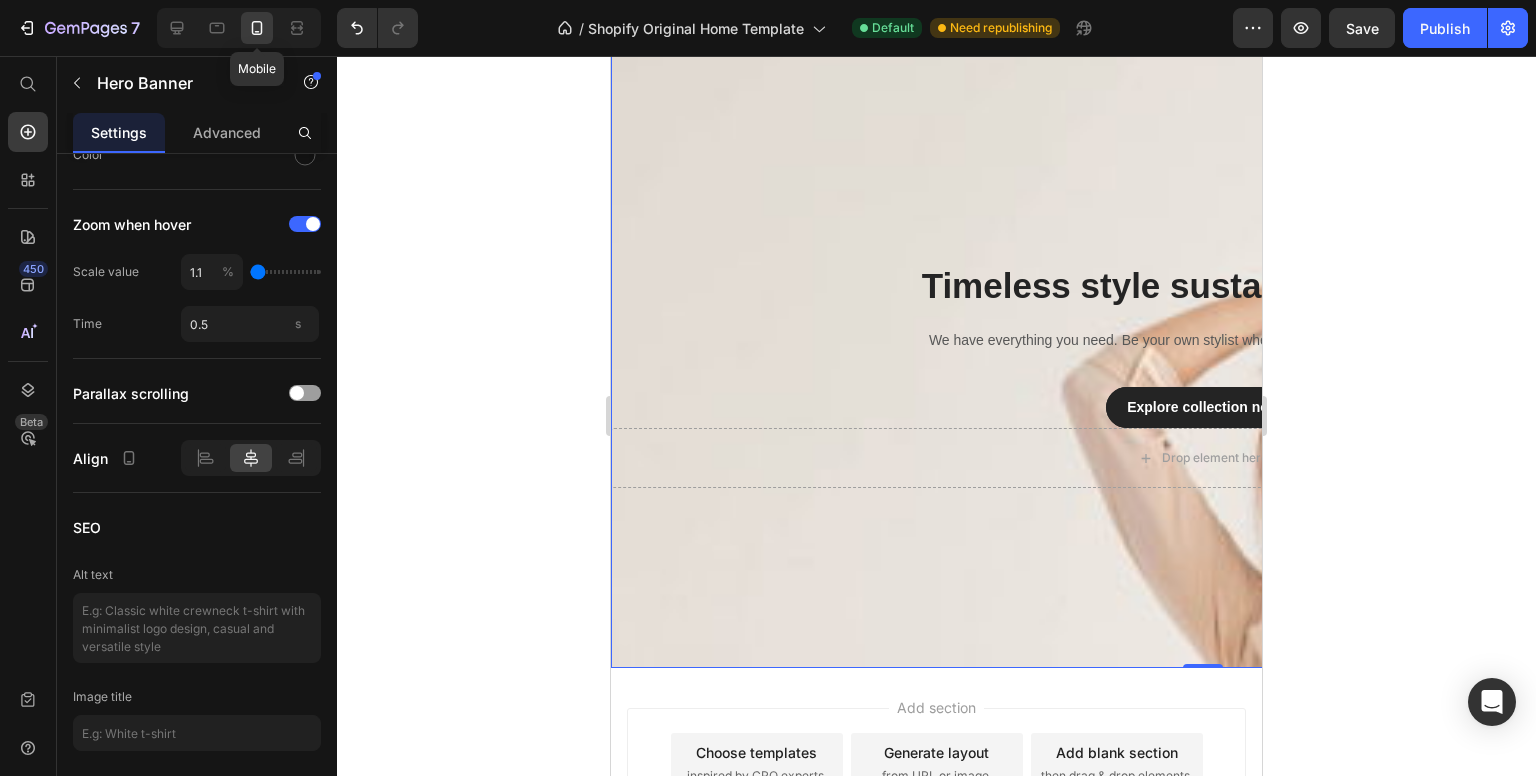scroll, scrollTop: 1588, scrollLeft: 0, axis: vertical 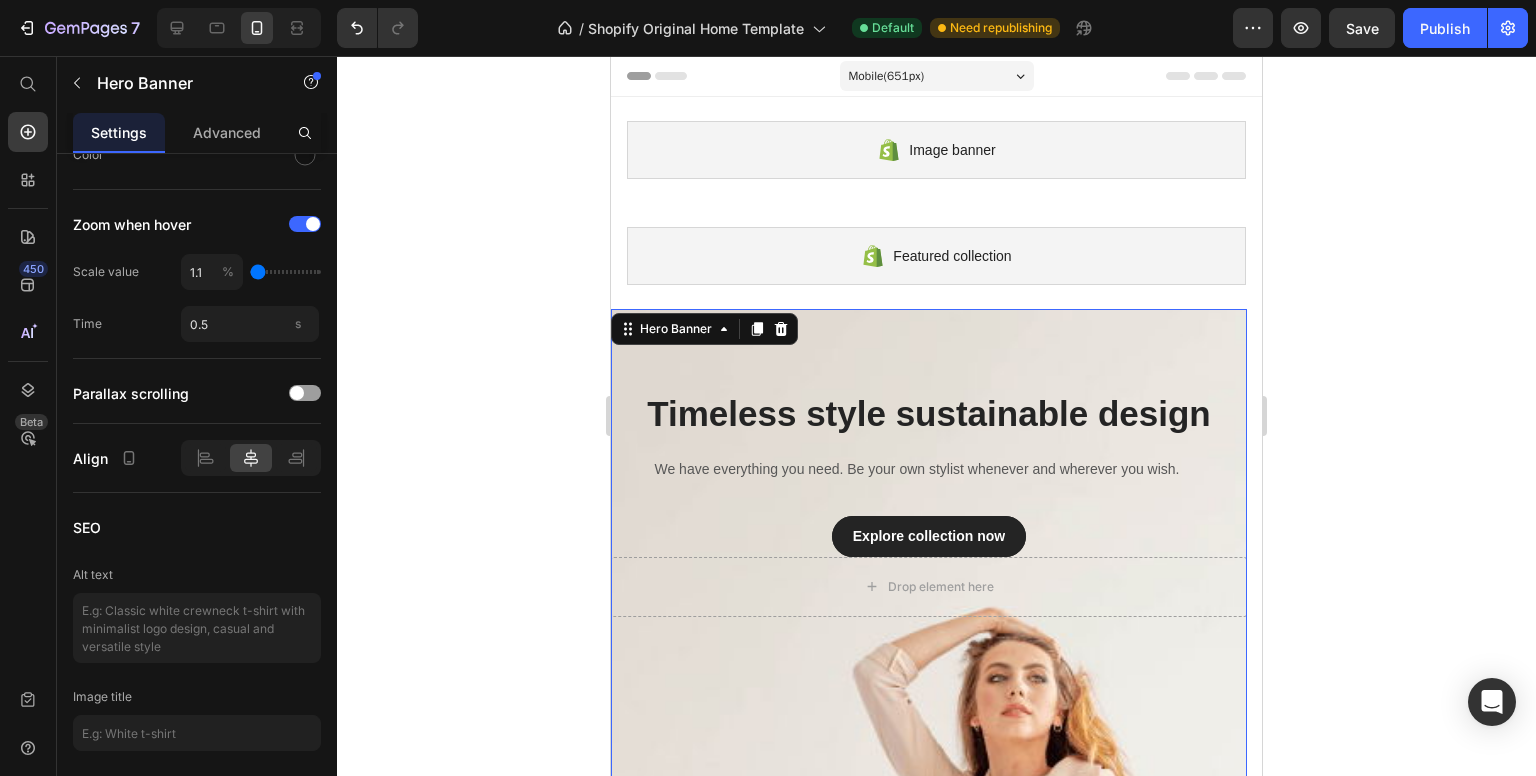 click on "Mobile  ( 651 px)" at bounding box center [937, 76] 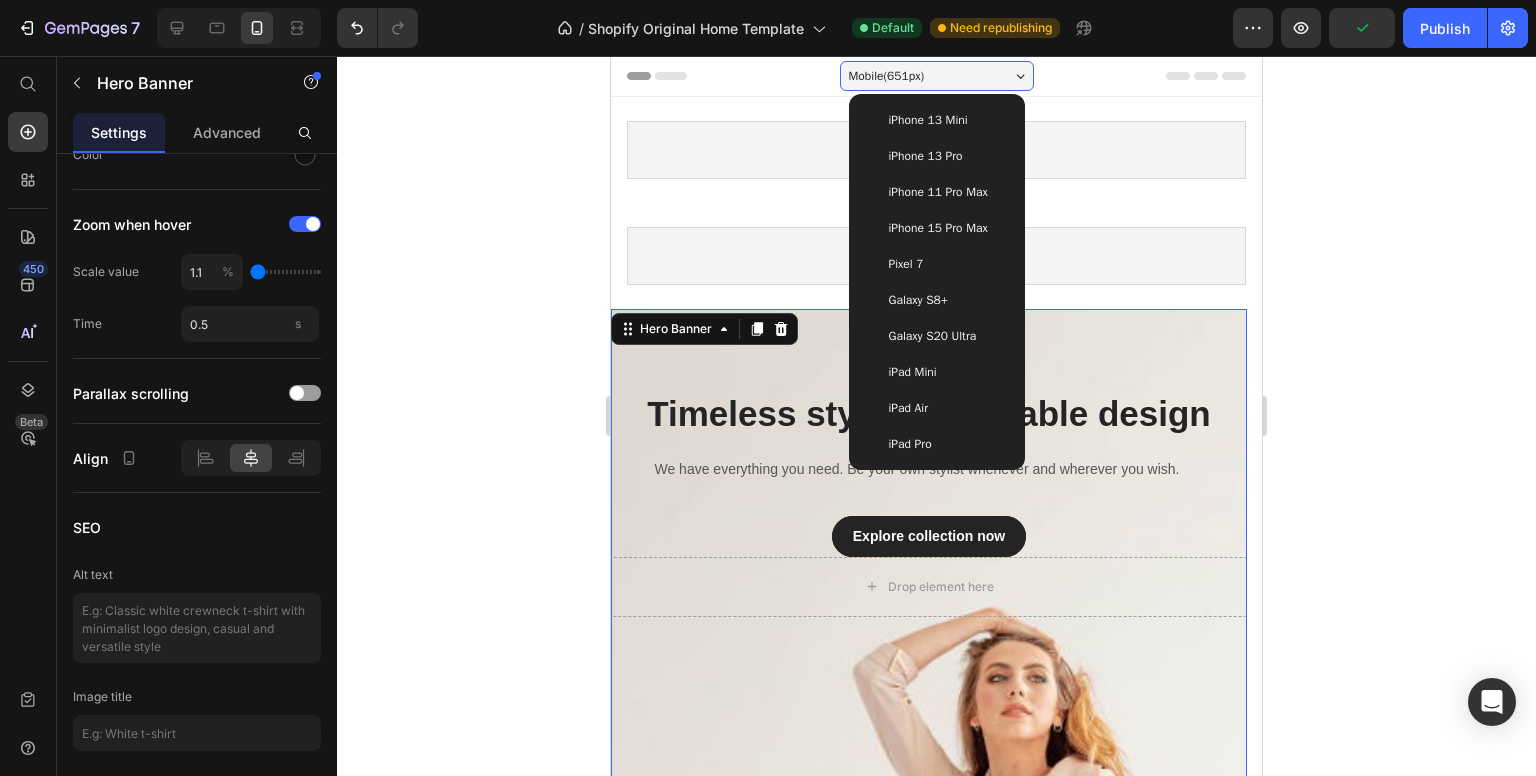 click on "iPhone 15 Pro Max" at bounding box center (937, 228) 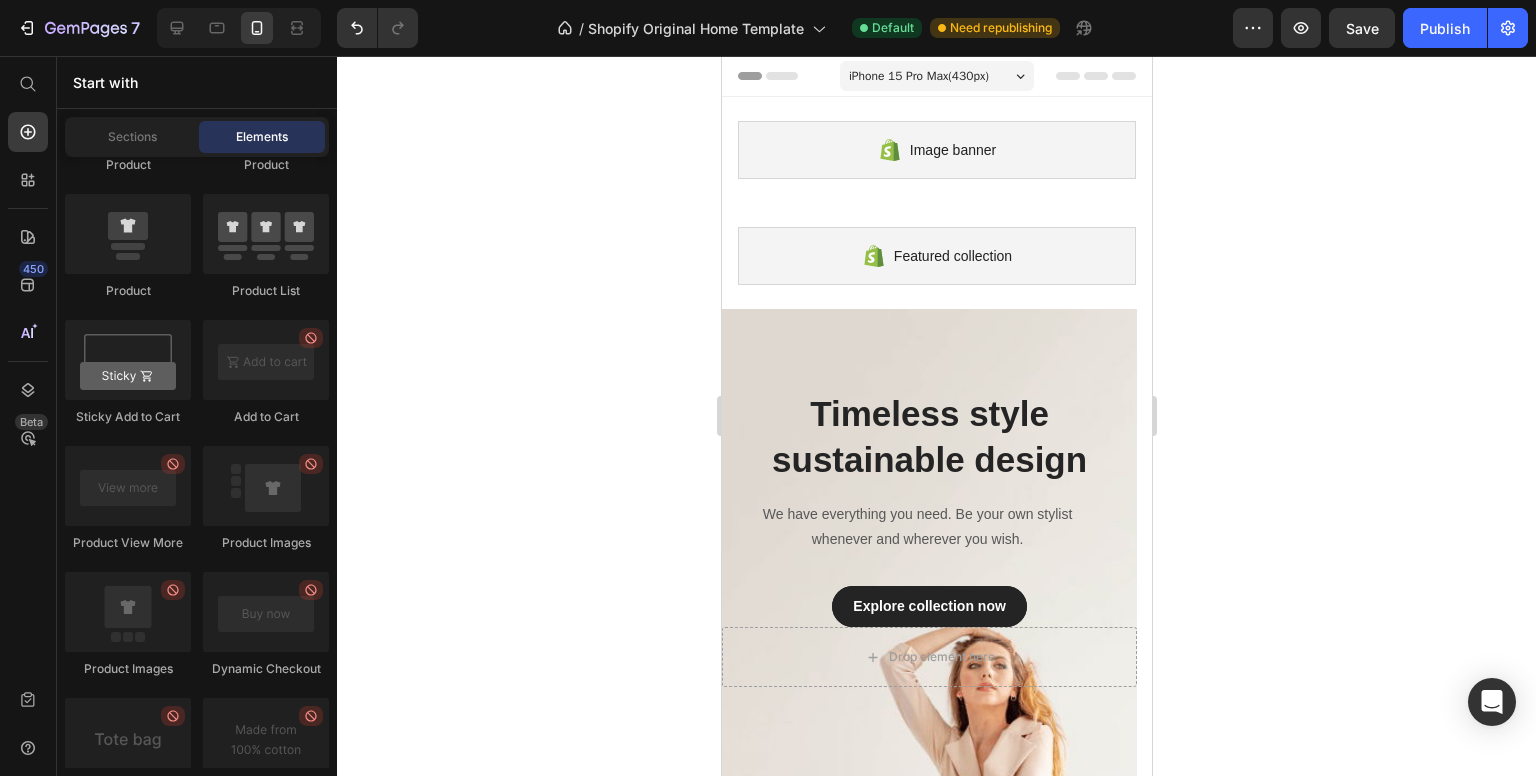 click at bounding box center (936, 76) 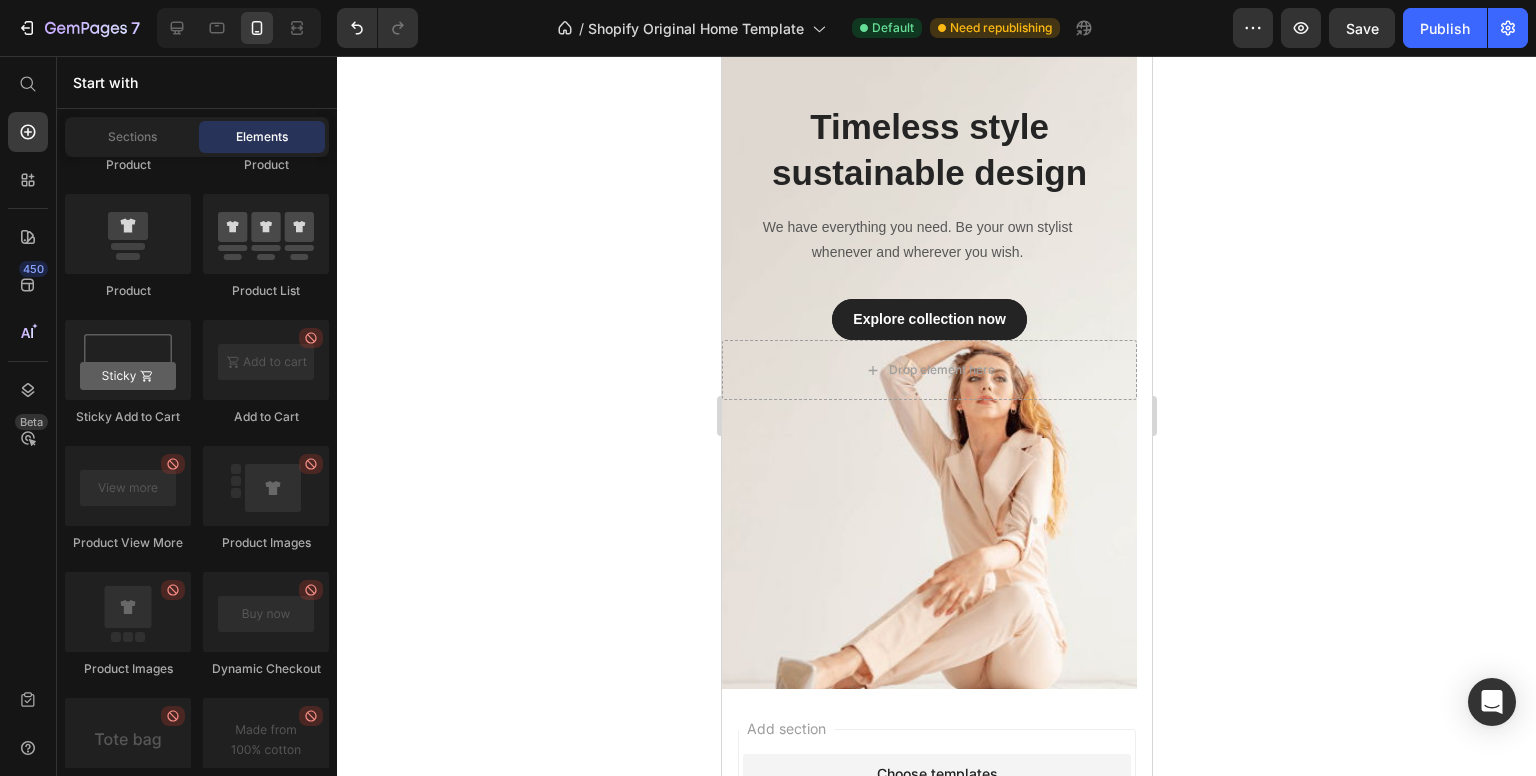 scroll, scrollTop: 290, scrollLeft: 0, axis: vertical 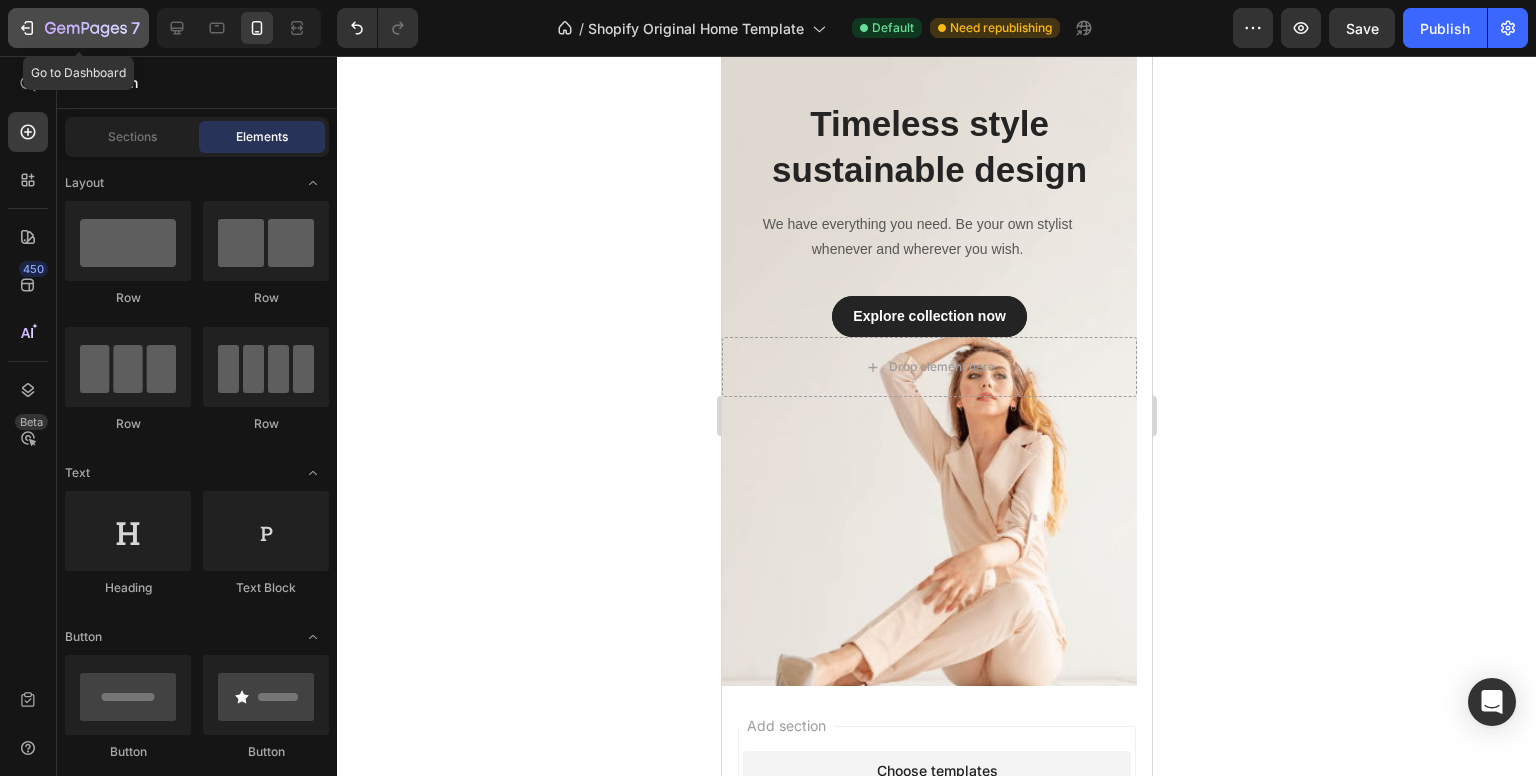 click on "7" 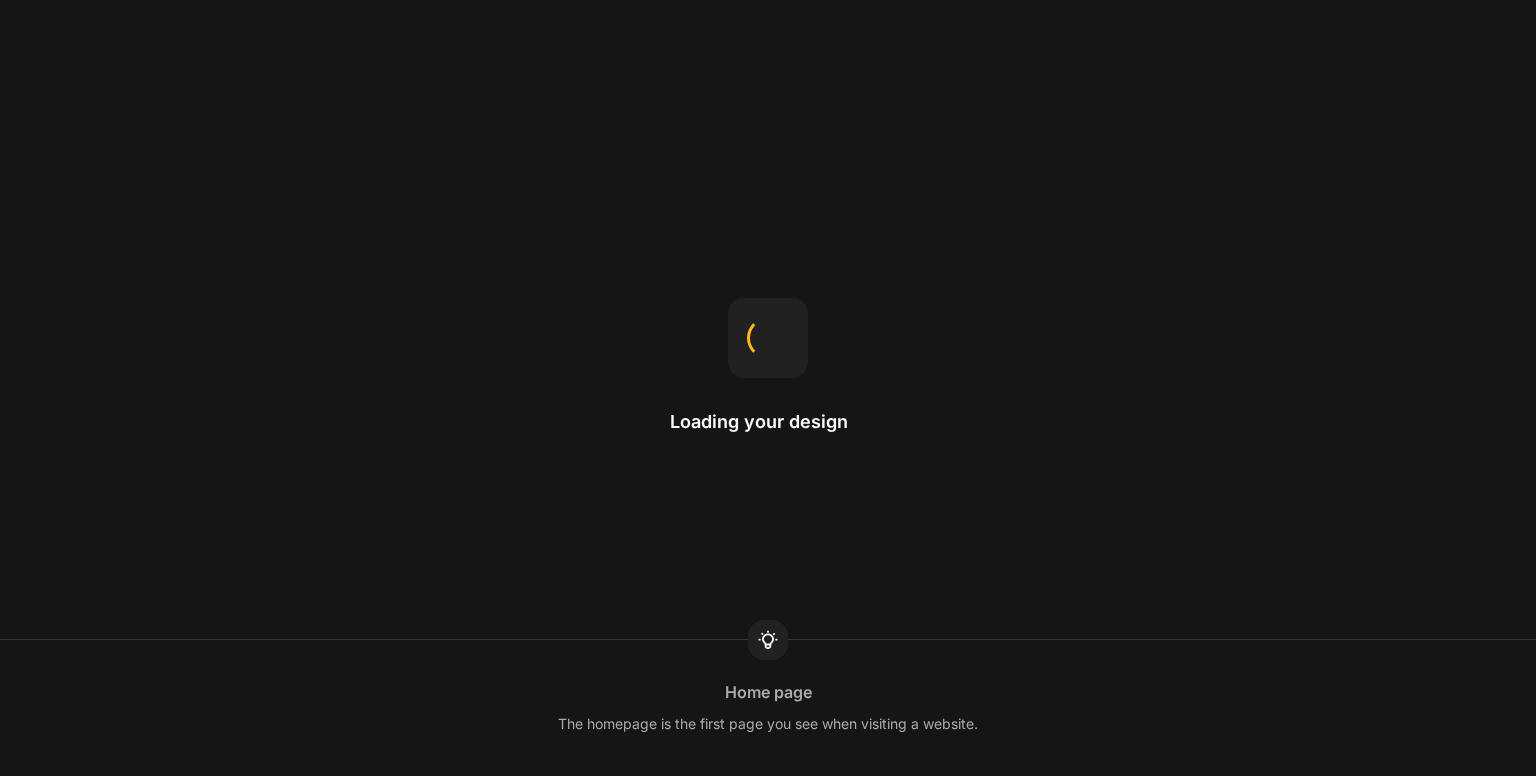 scroll, scrollTop: 0, scrollLeft: 0, axis: both 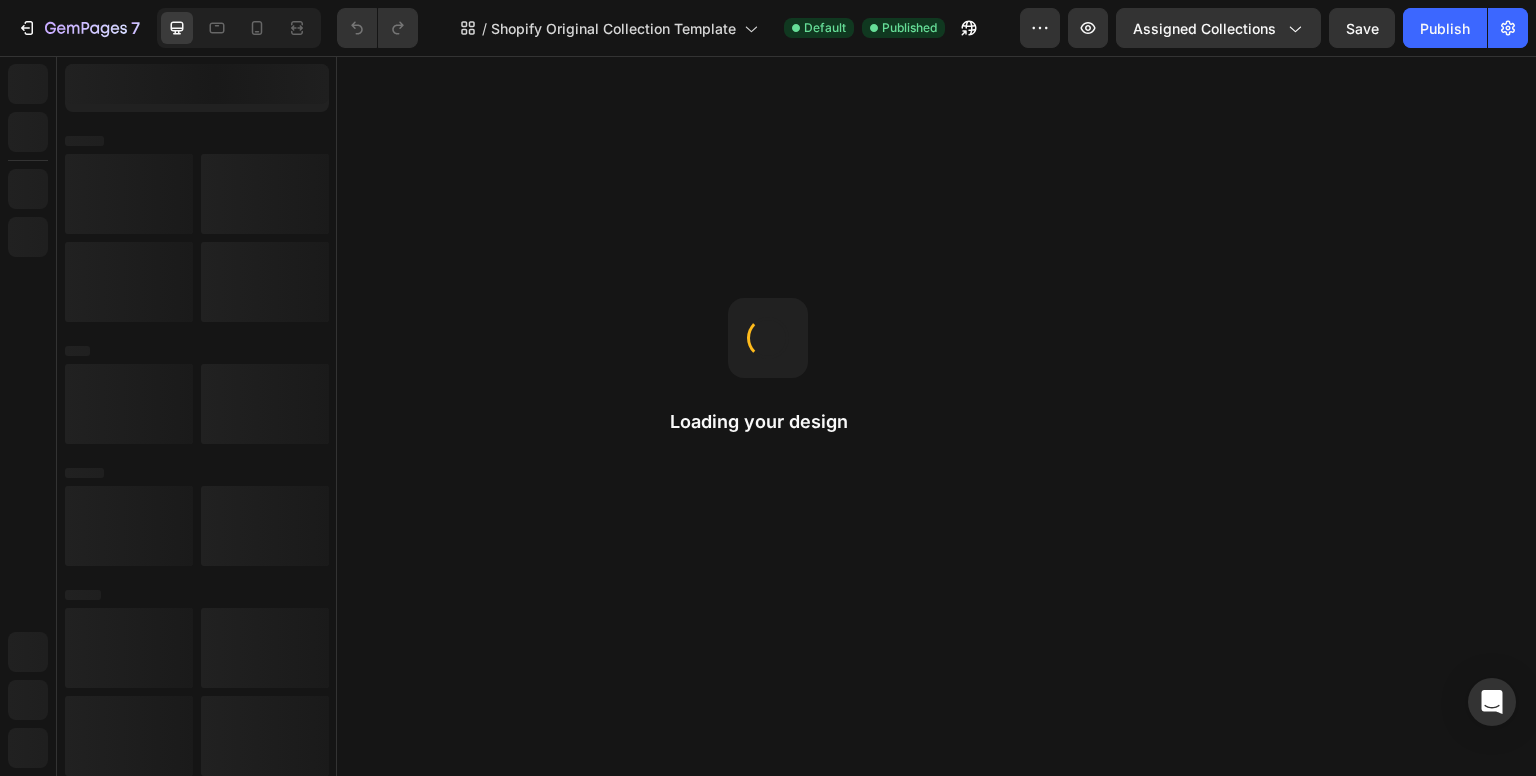click on "Loading your design" at bounding box center [768, 422] 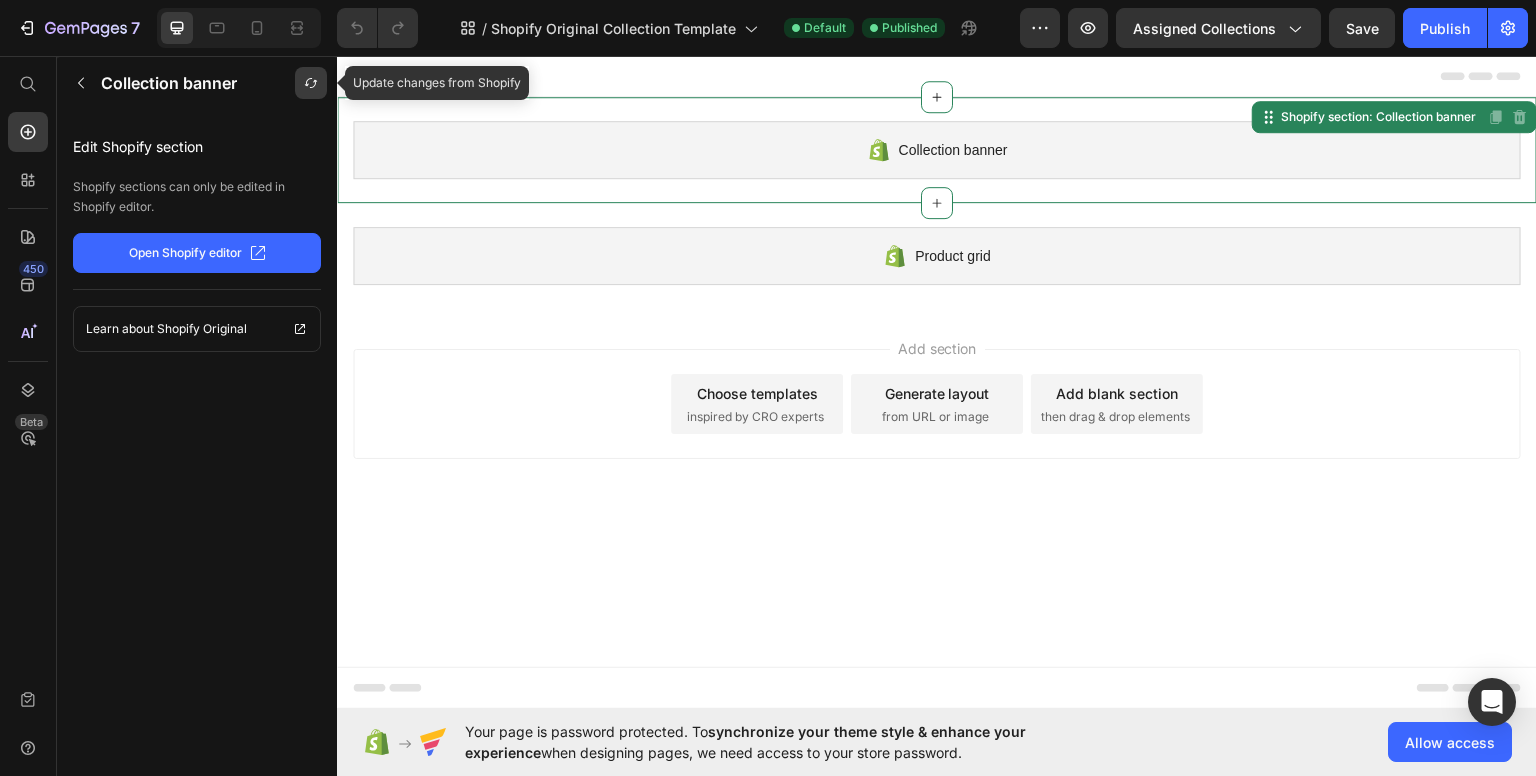 click 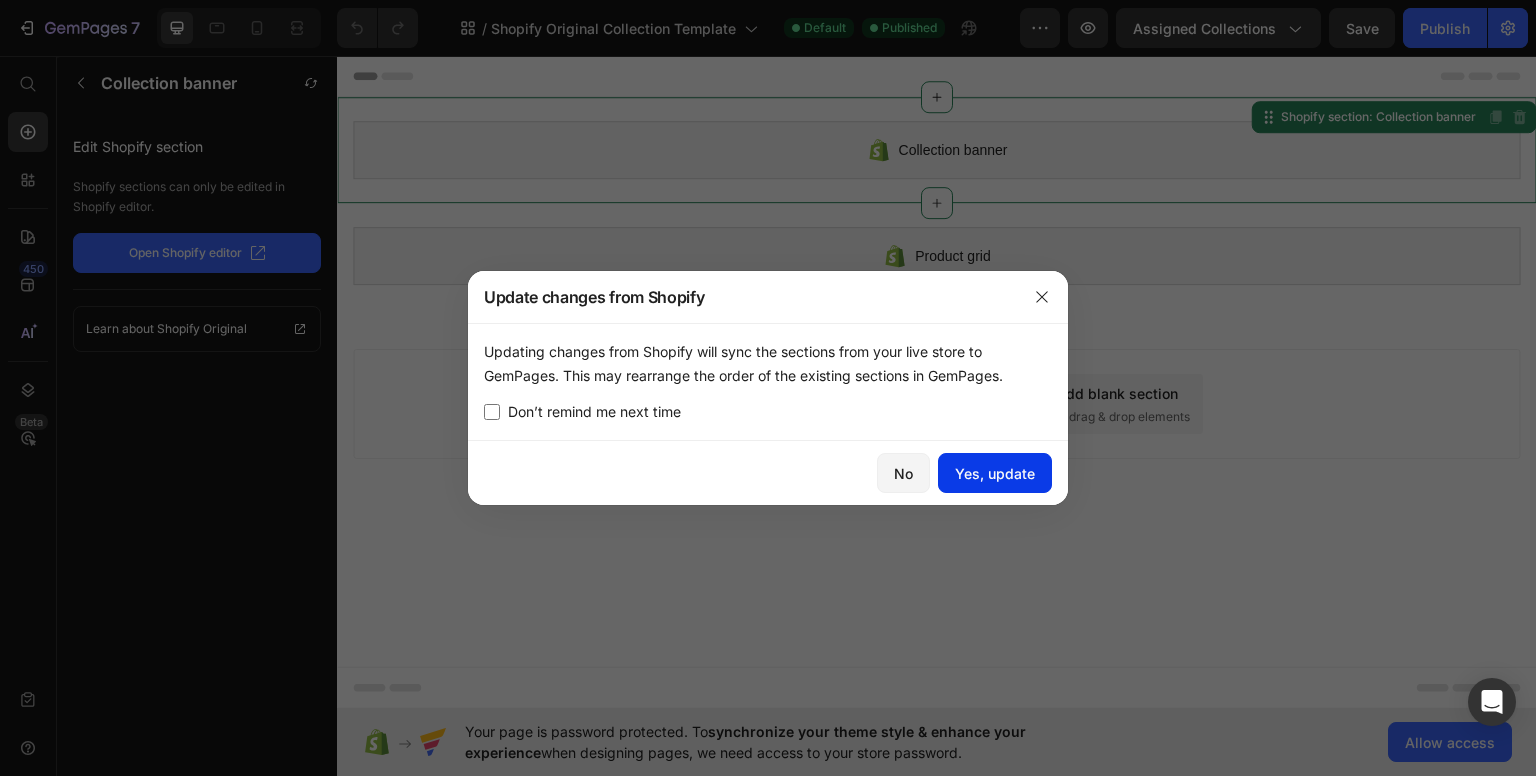 click on "Yes, update" at bounding box center (995, 473) 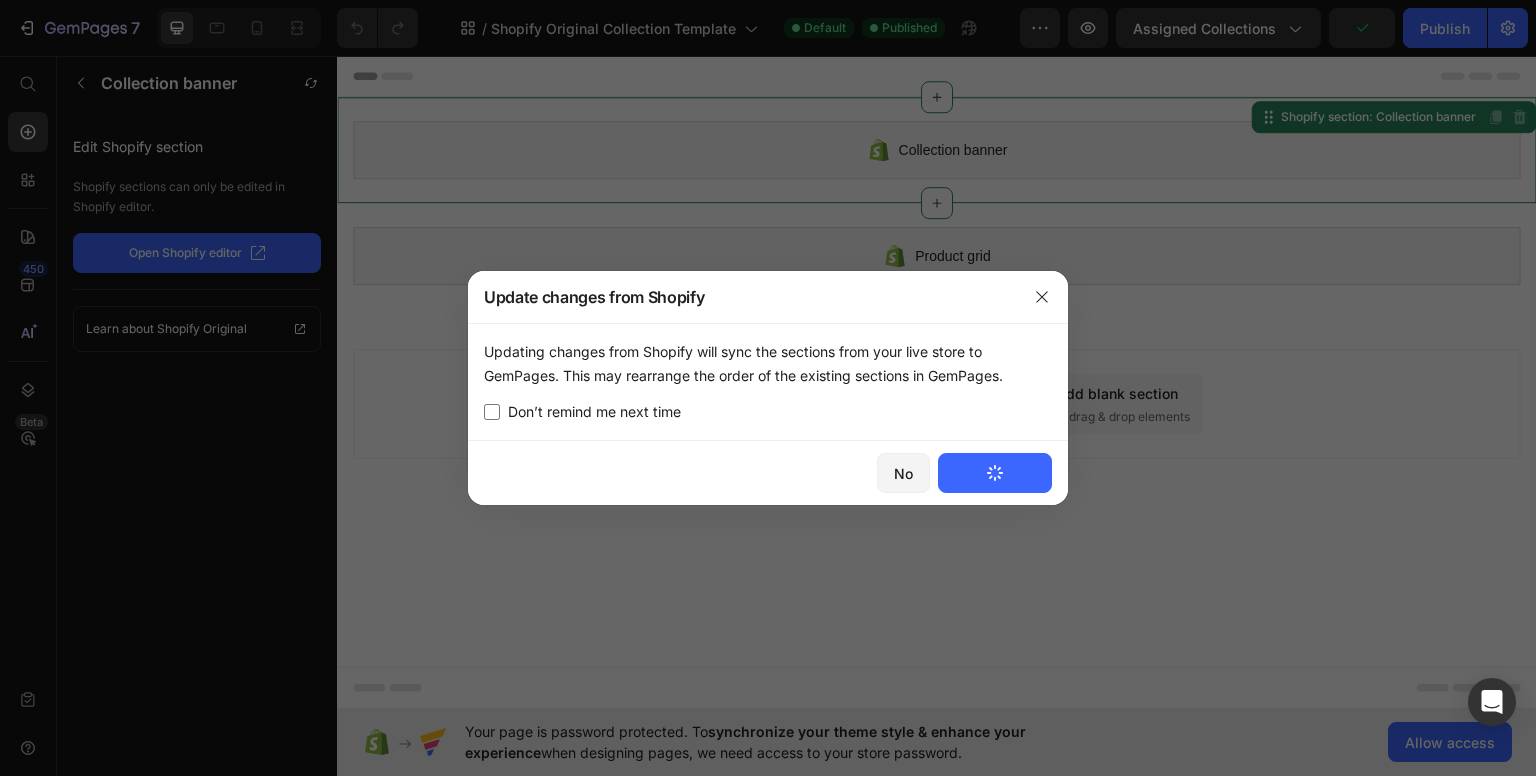 click at bounding box center (768, 388) 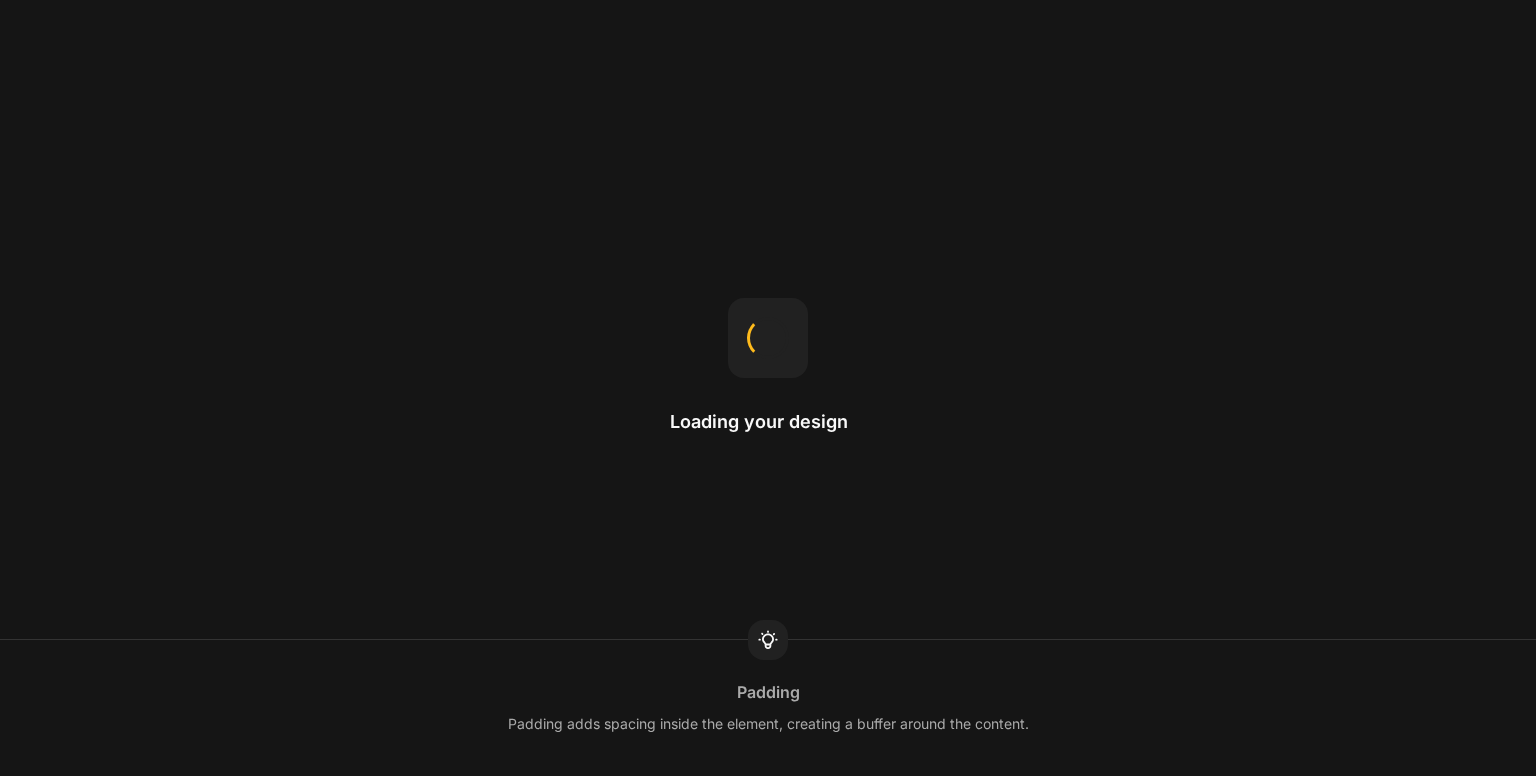scroll, scrollTop: 0, scrollLeft: 0, axis: both 